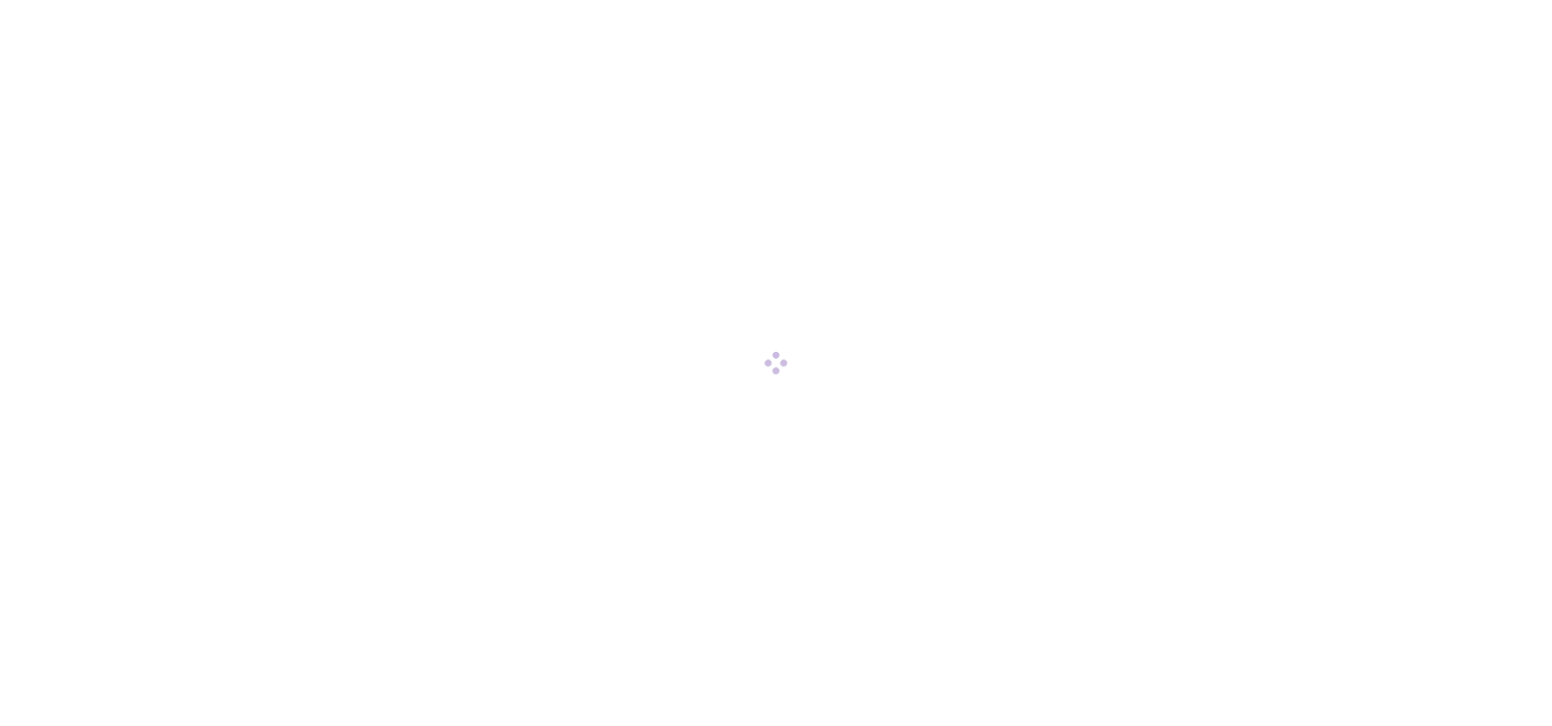 scroll, scrollTop: 0, scrollLeft: 0, axis: both 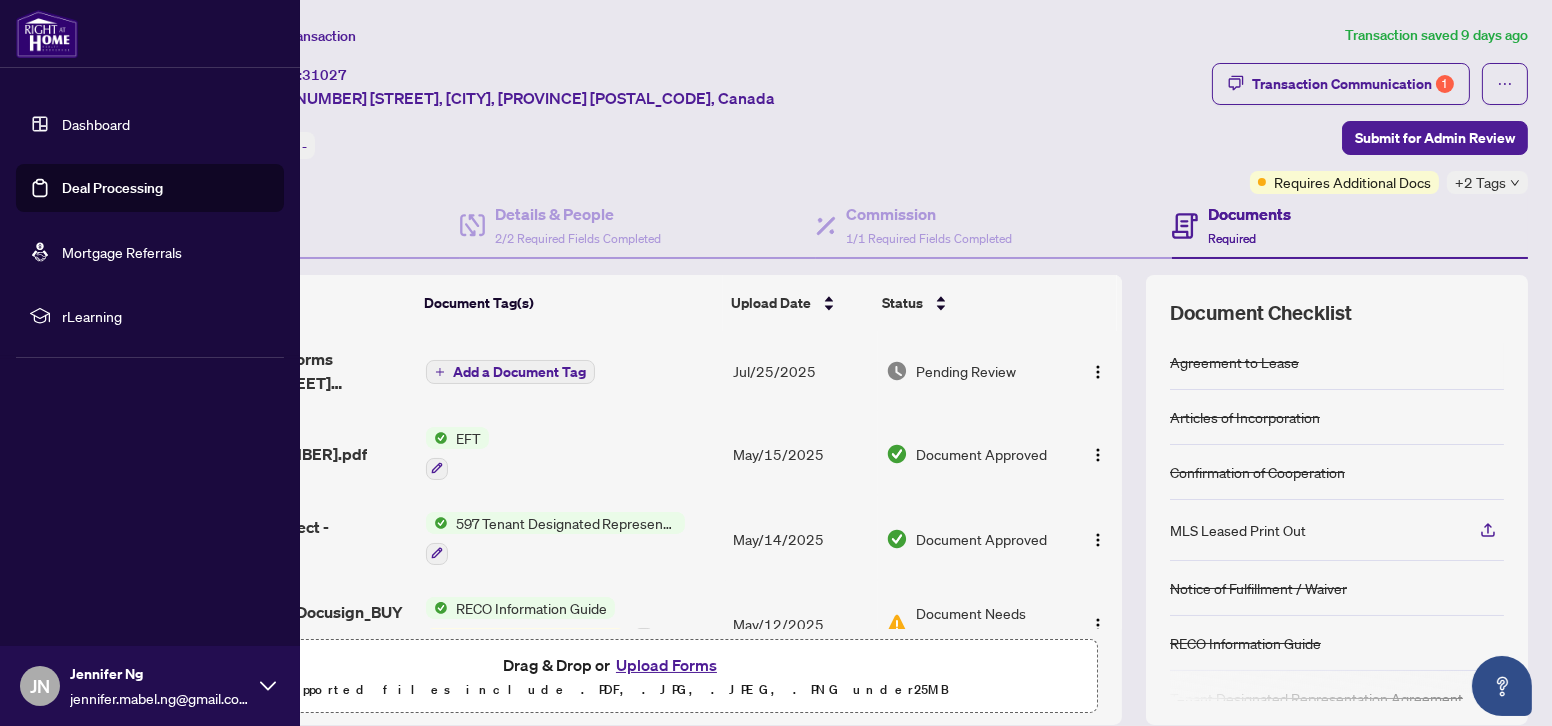 click on "Deal Processing" at bounding box center (112, 188) 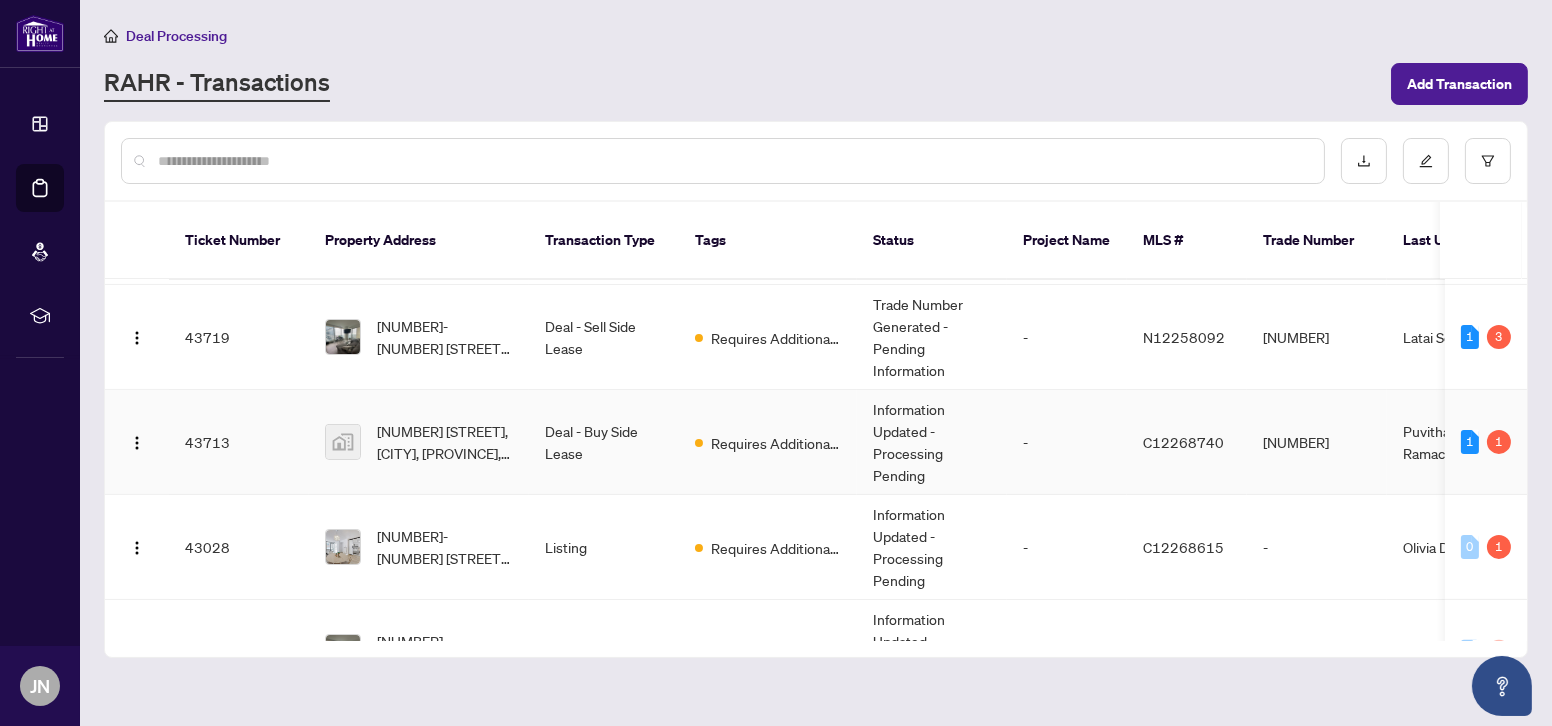 scroll, scrollTop: 1272, scrollLeft: 0, axis: vertical 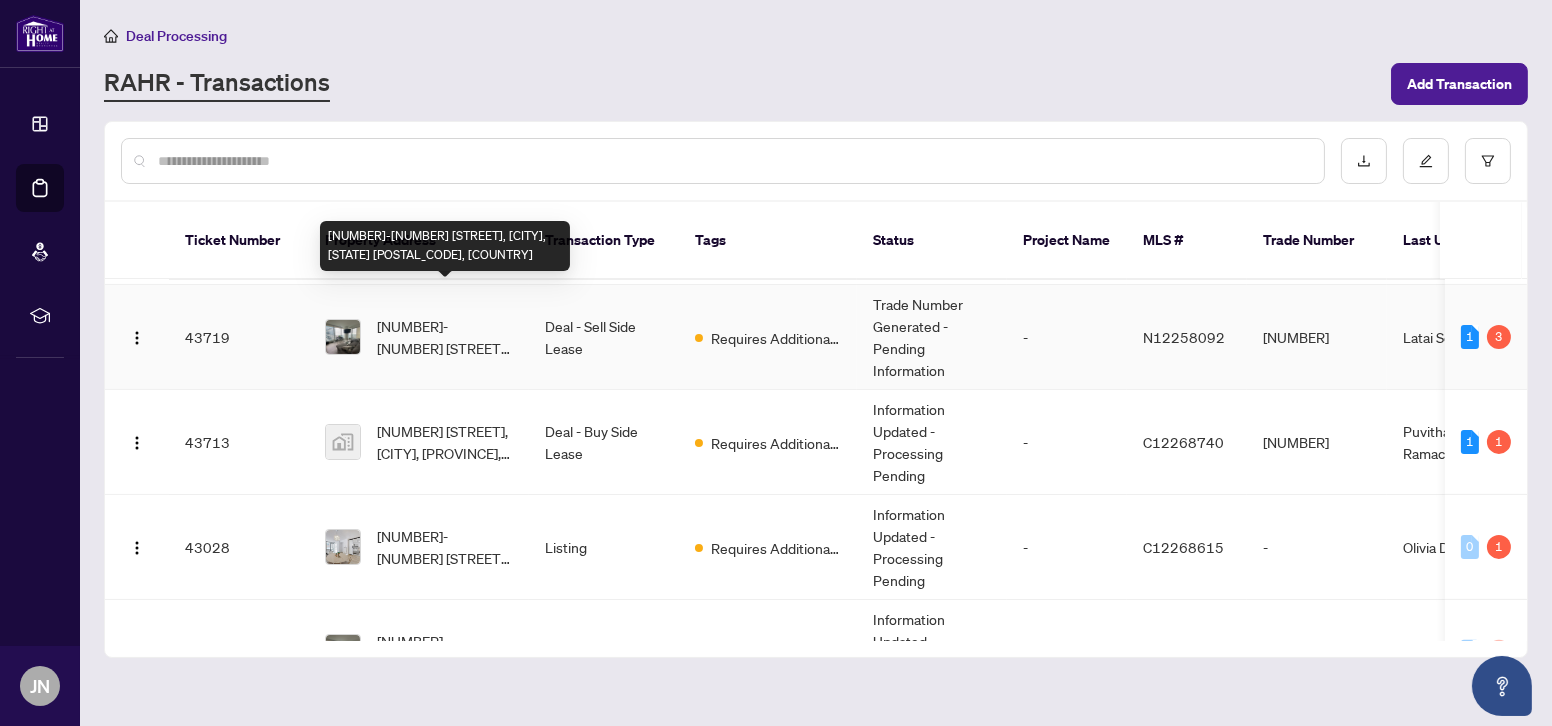 click on "[NUMBER]-[NUMBER] [STREET], [CITY], [STATE] [POSTAL_CODE], [COUNTRY]" at bounding box center [445, 337] 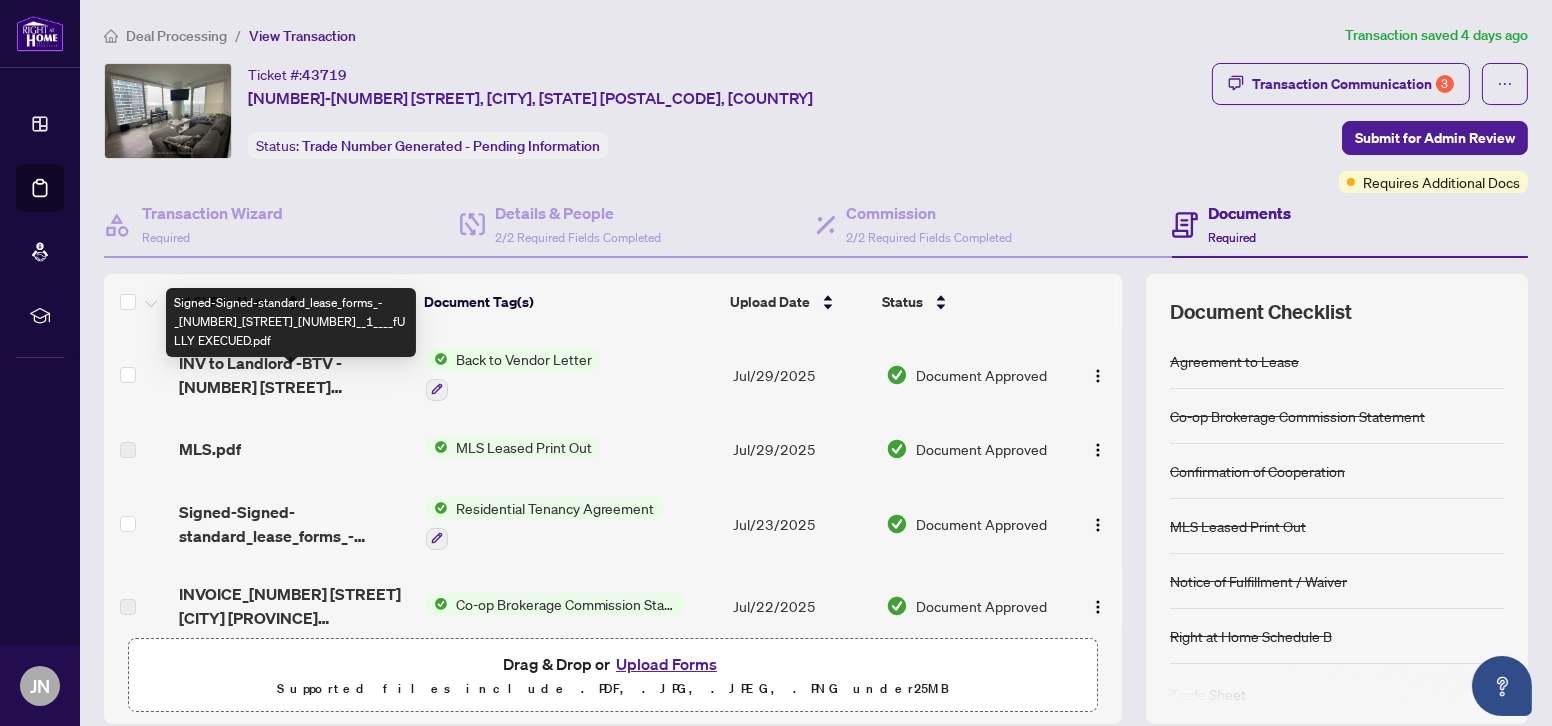scroll, scrollTop: 0, scrollLeft: 0, axis: both 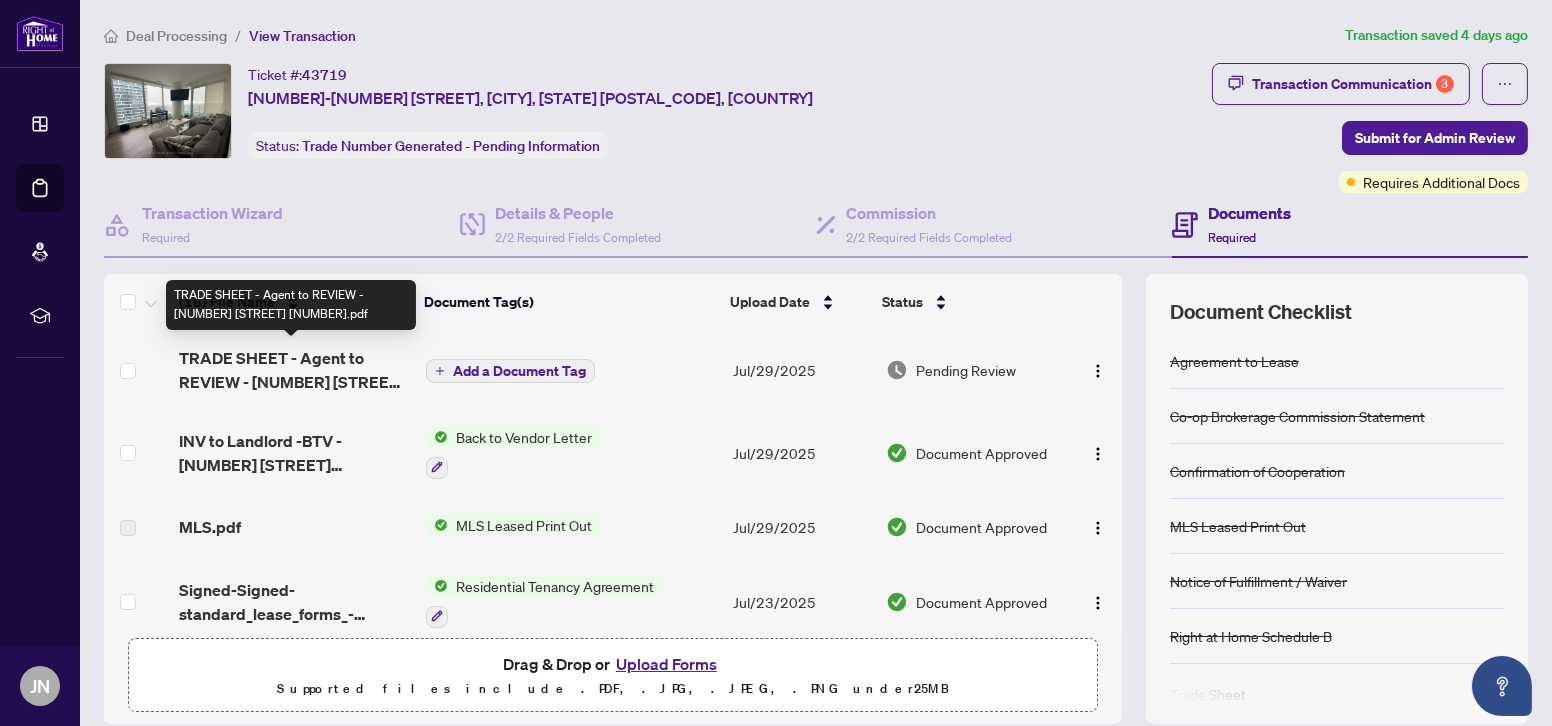 click on "TRADE SHEET - Agent to REVIEW - [NUMBER] [STREET] [NUMBER].pdf" at bounding box center (294, 370) 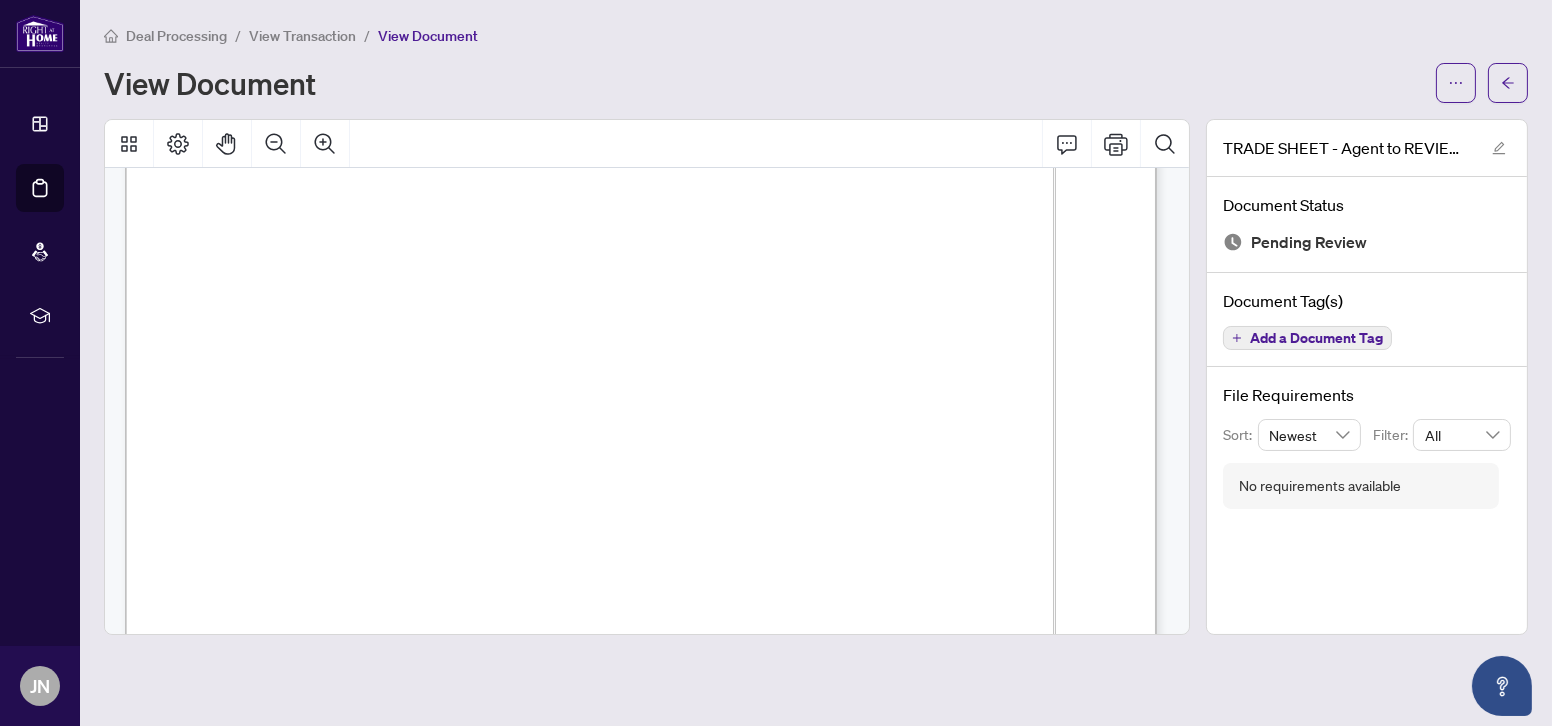 scroll, scrollTop: 0, scrollLeft: 0, axis: both 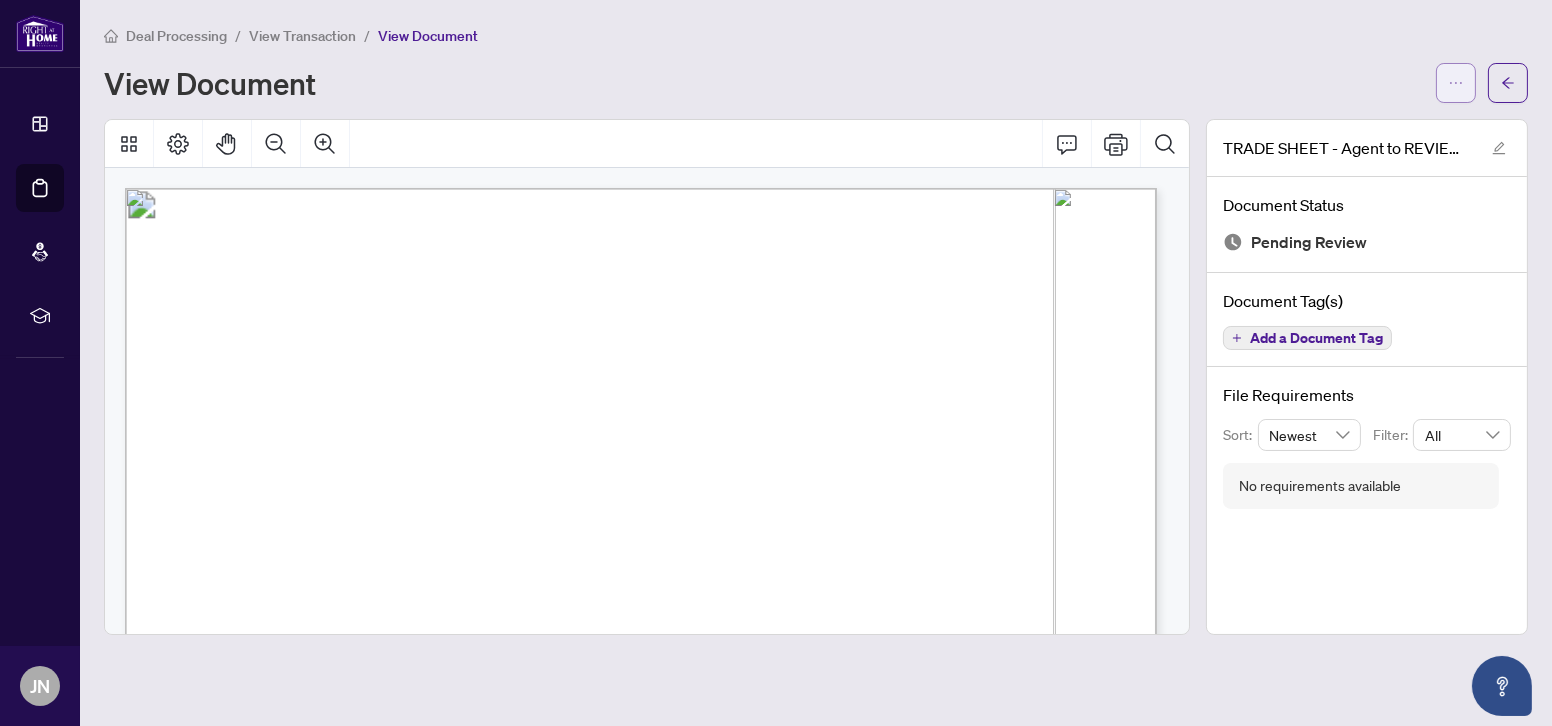 click at bounding box center (1456, 83) 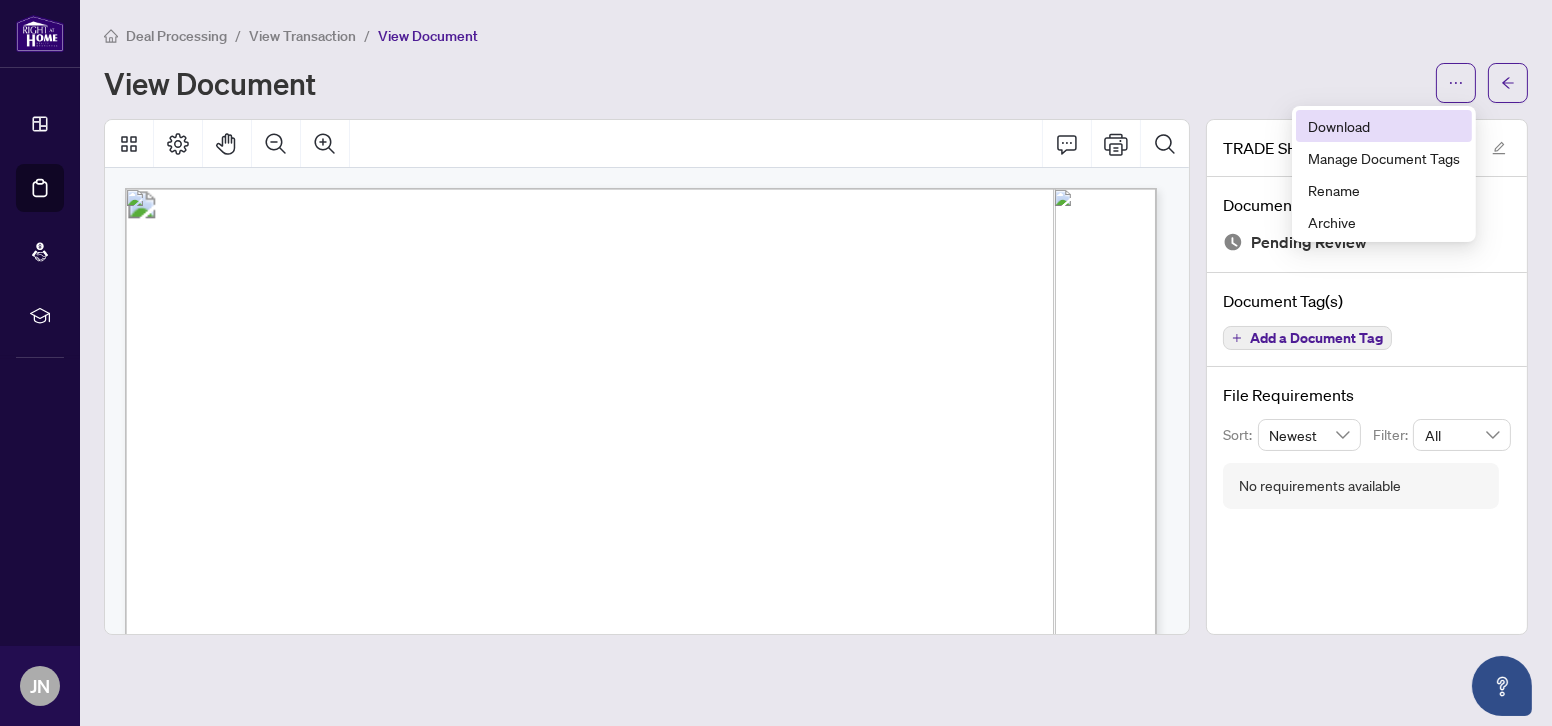 click on "Download" at bounding box center [1384, 126] 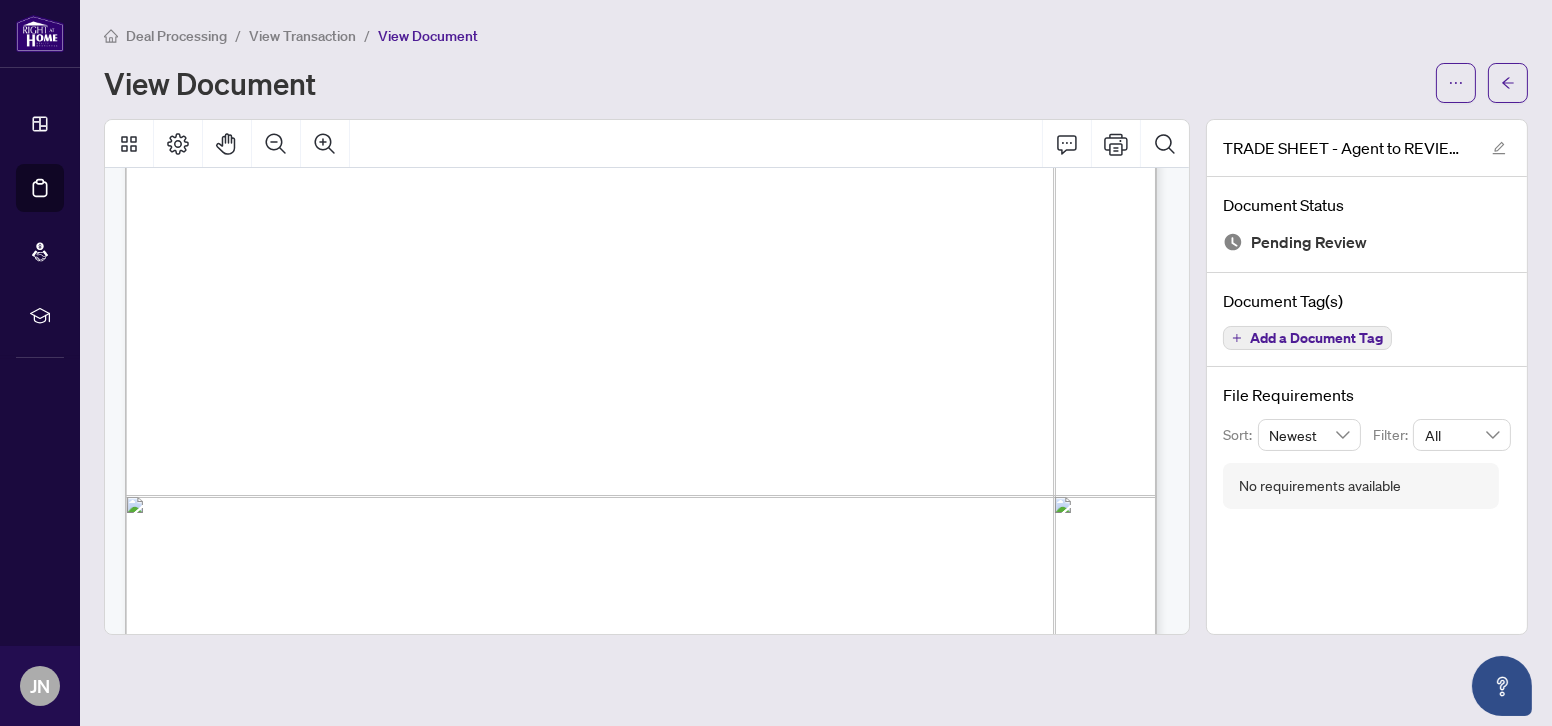 scroll, scrollTop: 636, scrollLeft: 0, axis: vertical 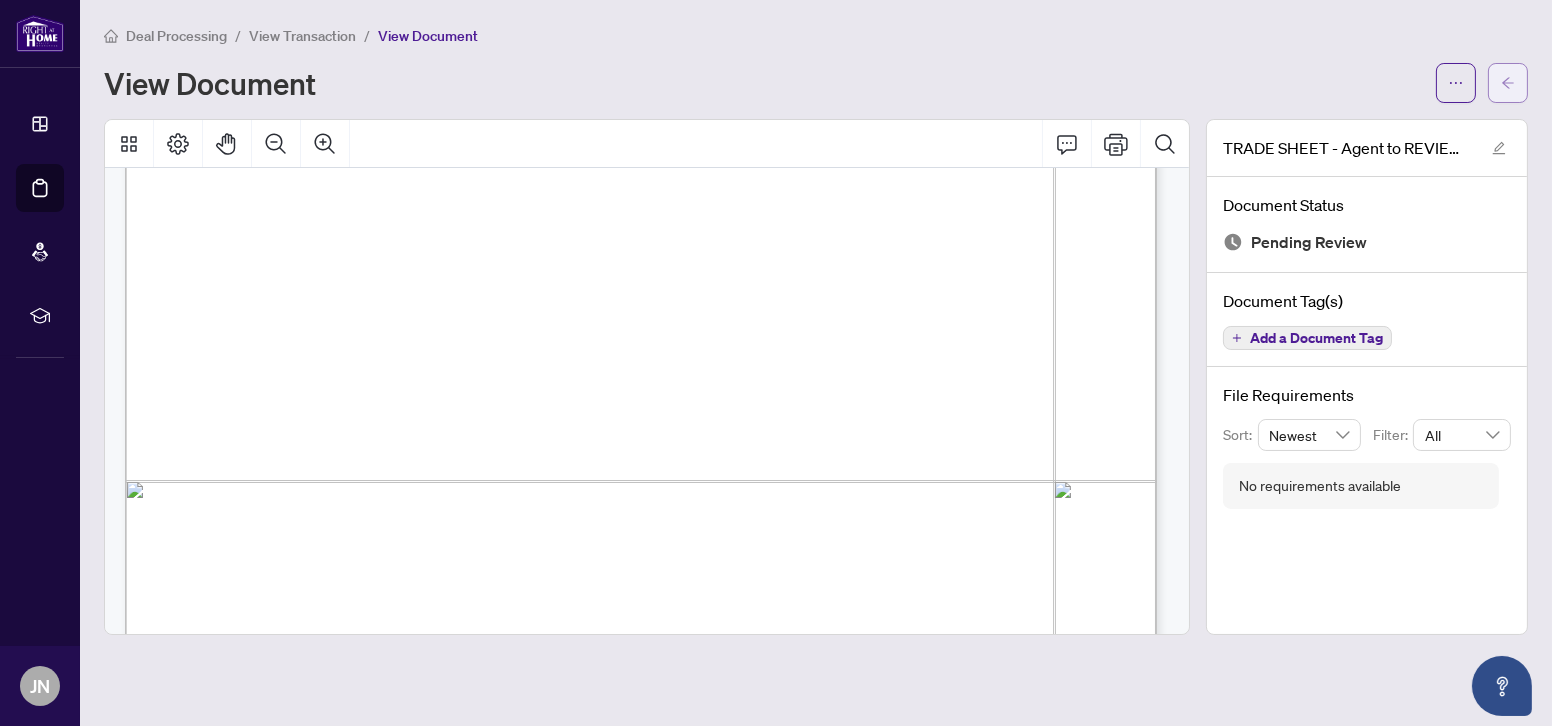 click 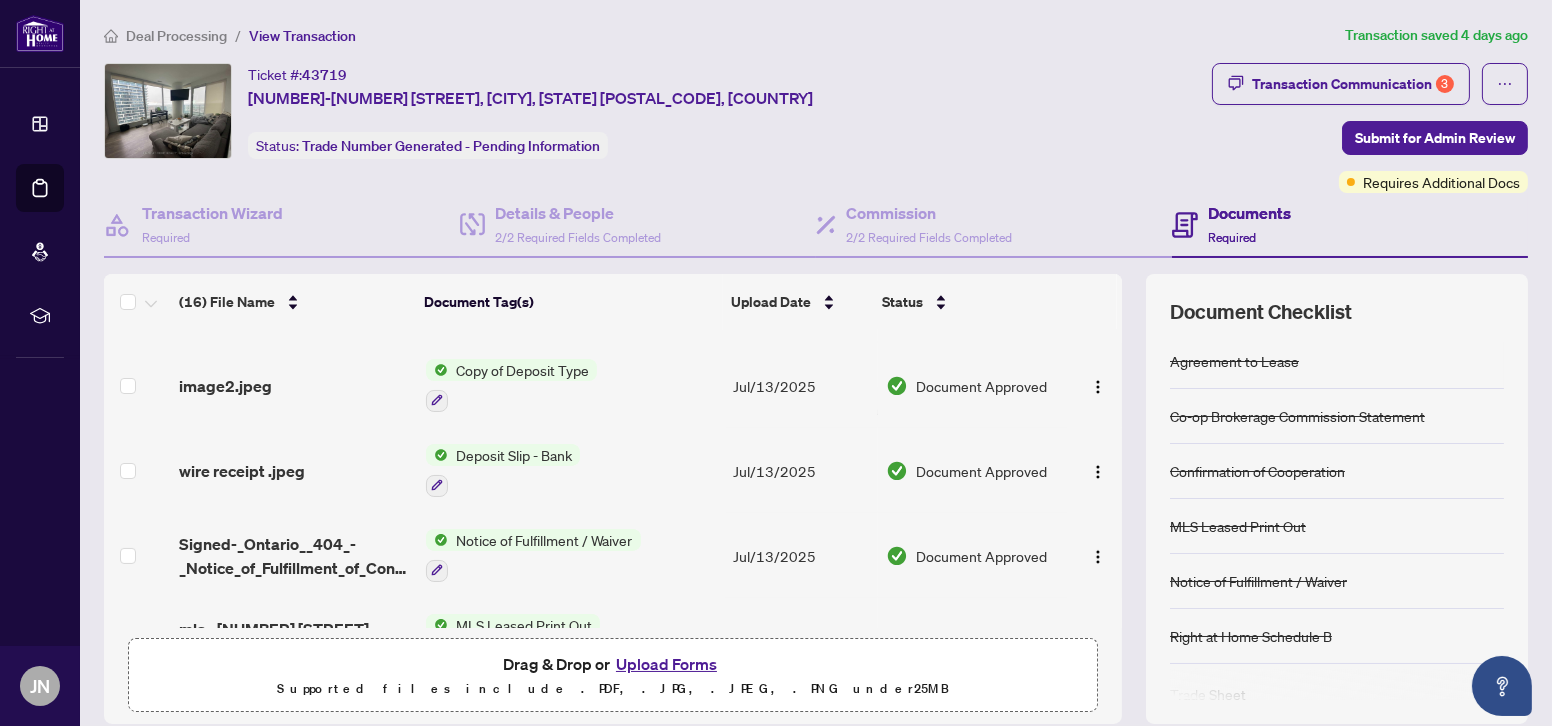 scroll, scrollTop: 1025, scrollLeft: 0, axis: vertical 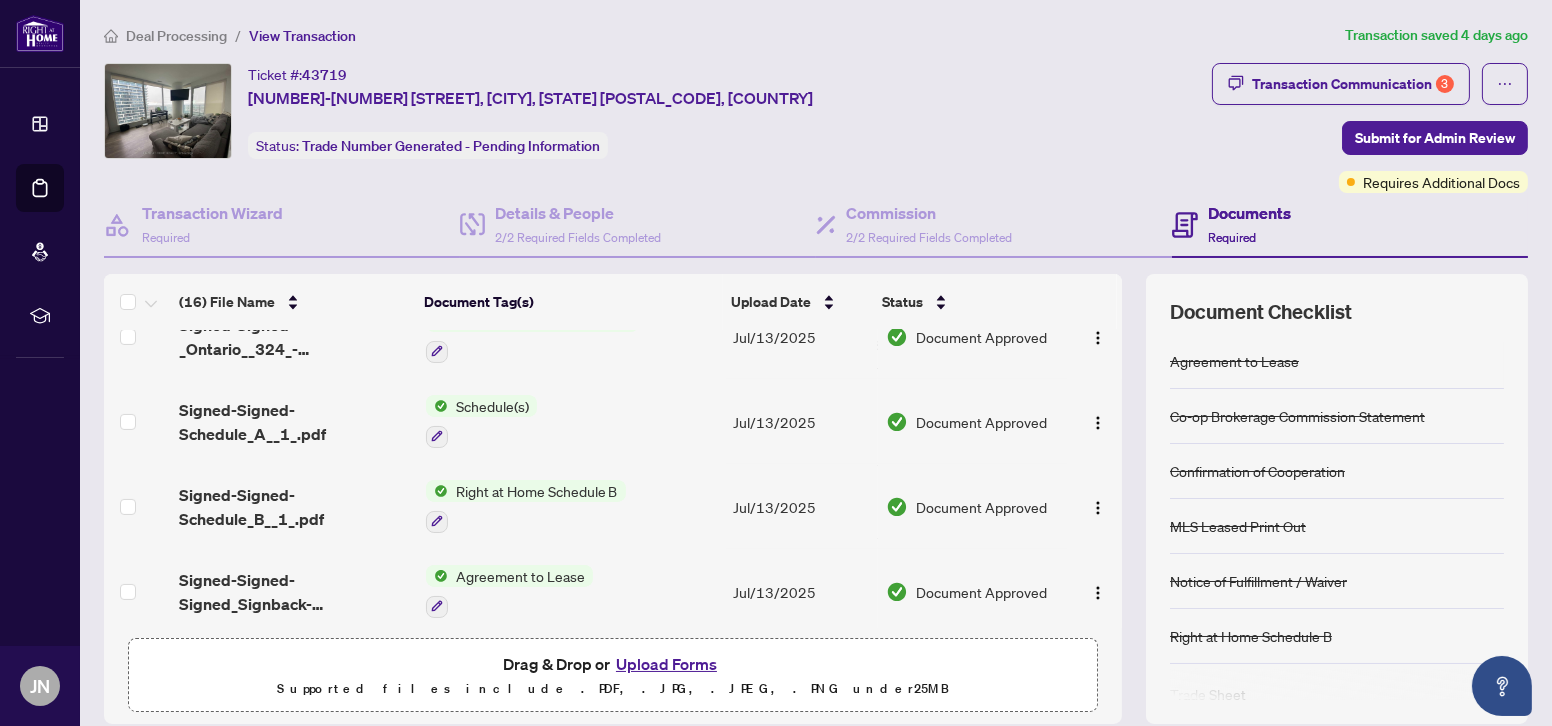 click on "Upload Forms" at bounding box center (666, 664) 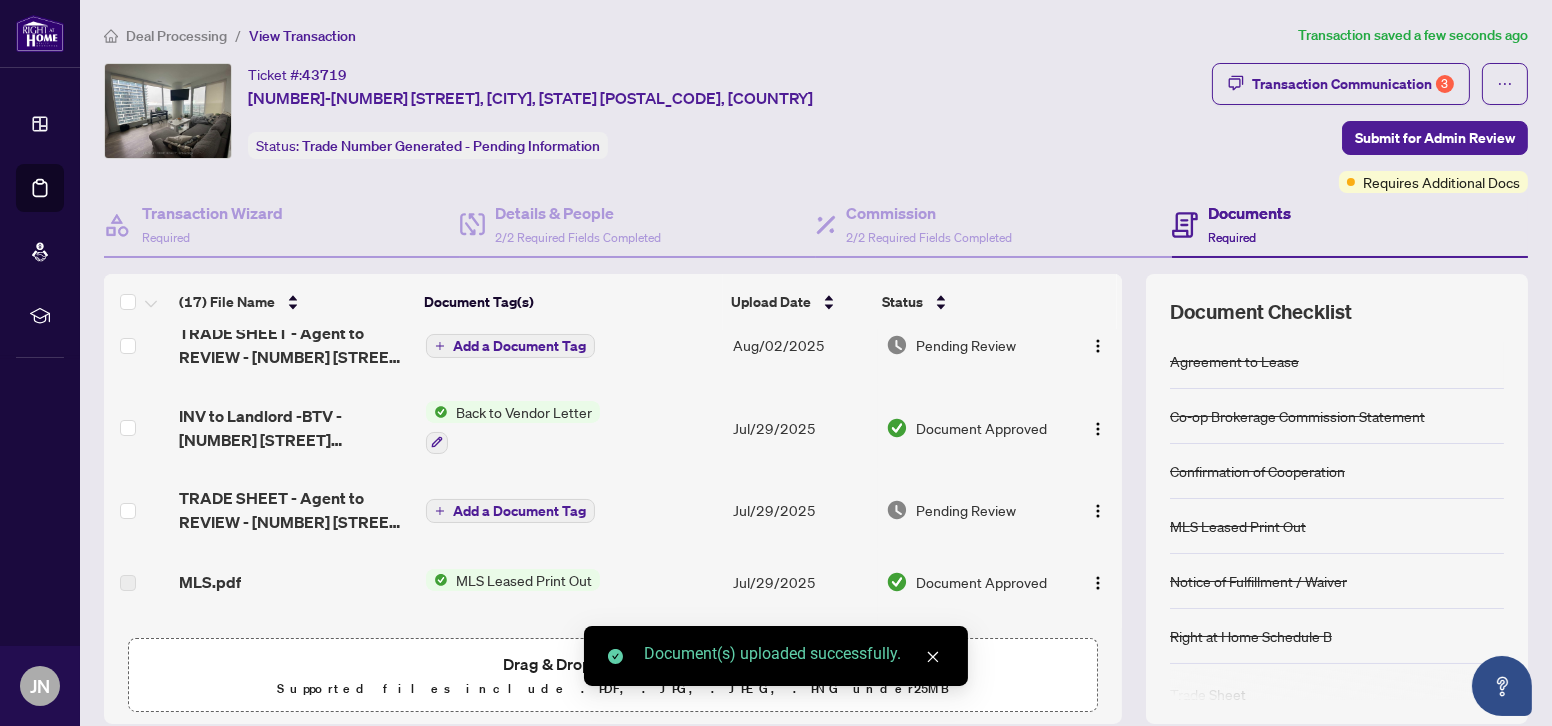 scroll, scrollTop: 0, scrollLeft: 0, axis: both 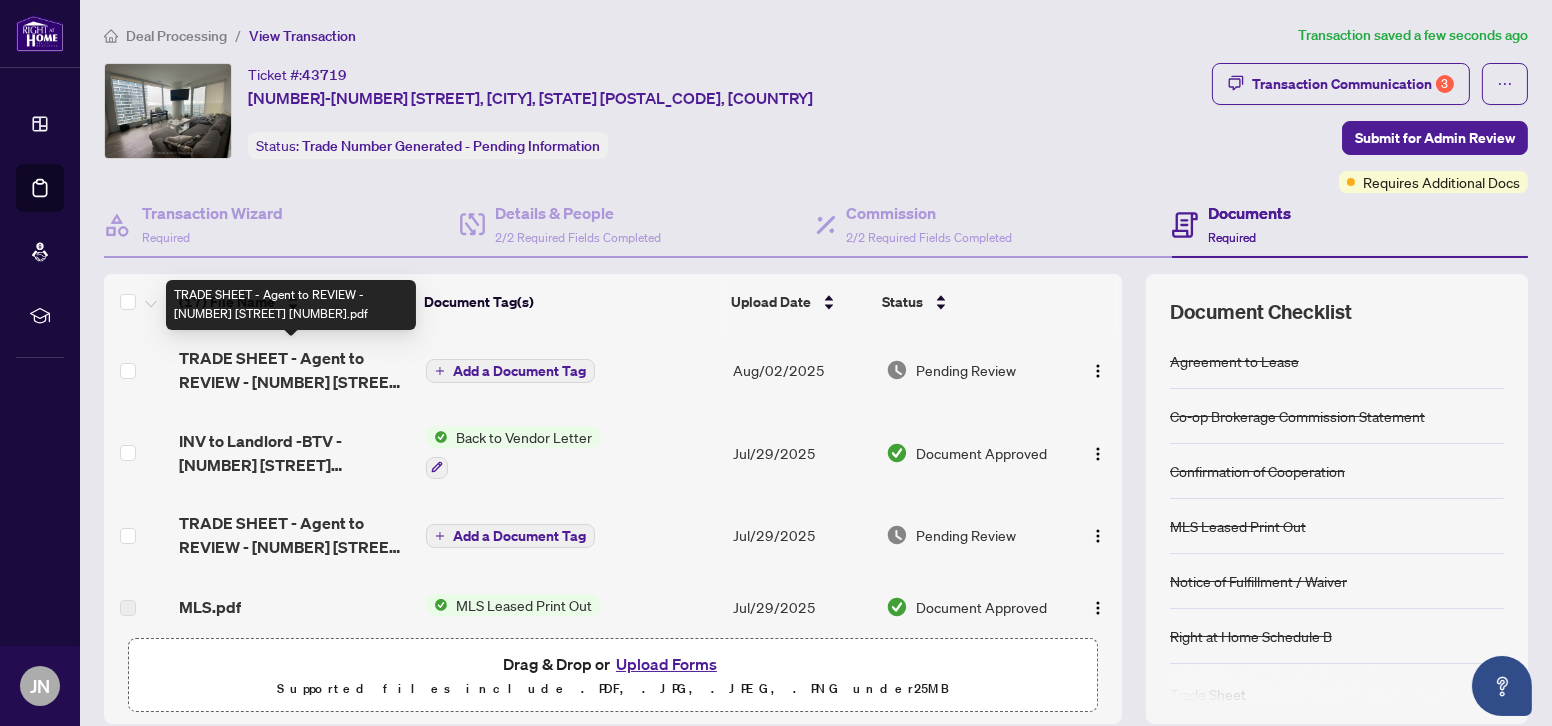 click on "TRADE SHEET - Agent to REVIEW - [NUMBER] [STREET] [NUMBER].pdf" at bounding box center (294, 370) 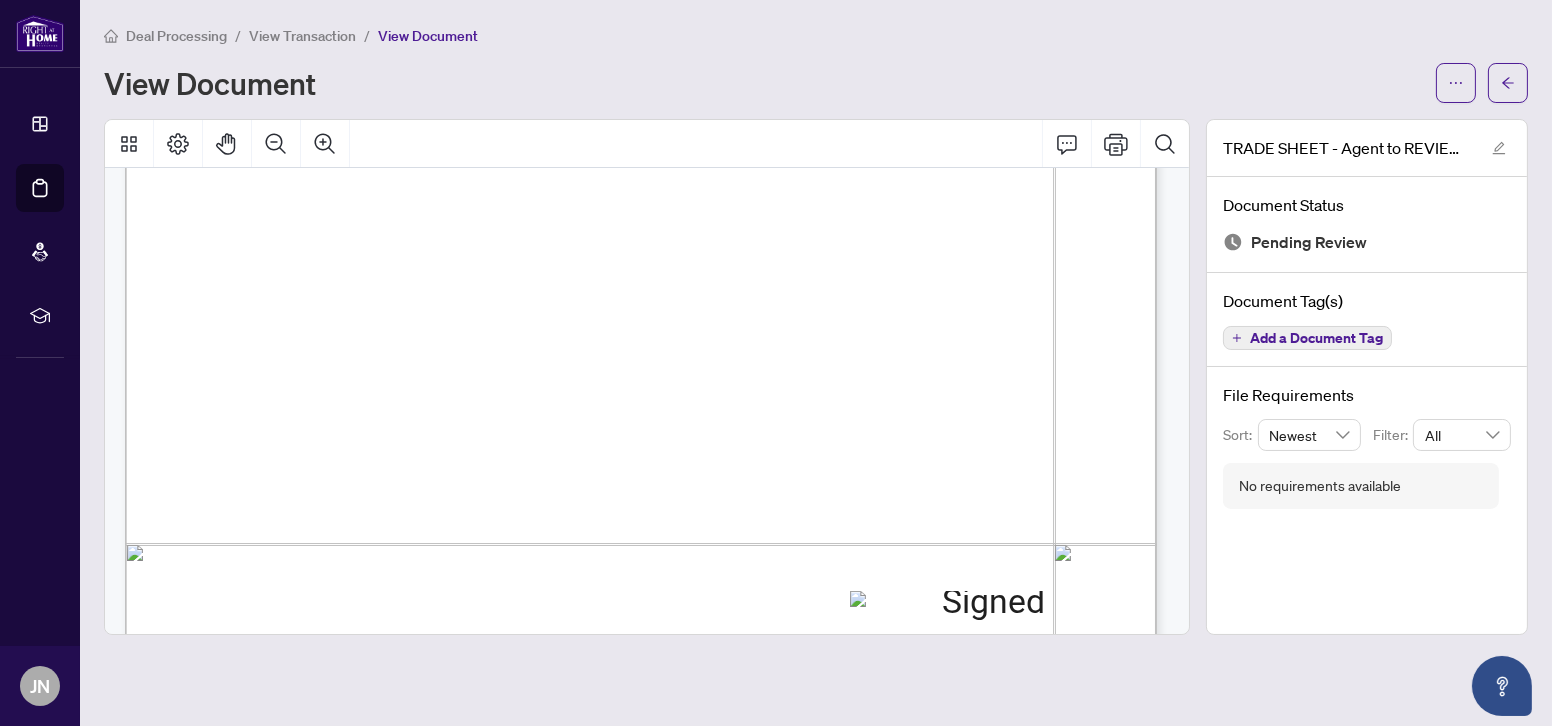 scroll, scrollTop: 453, scrollLeft: 0, axis: vertical 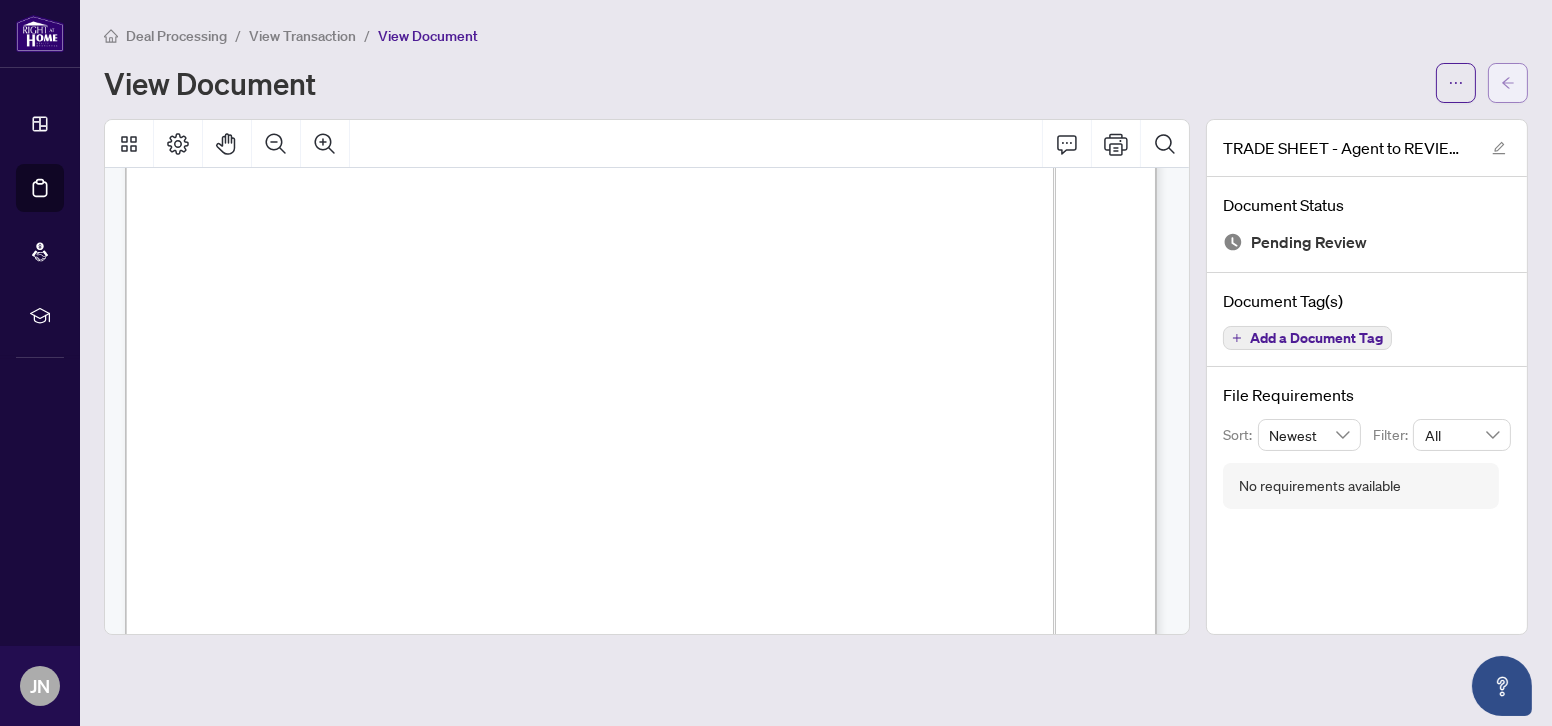 click at bounding box center (1508, 83) 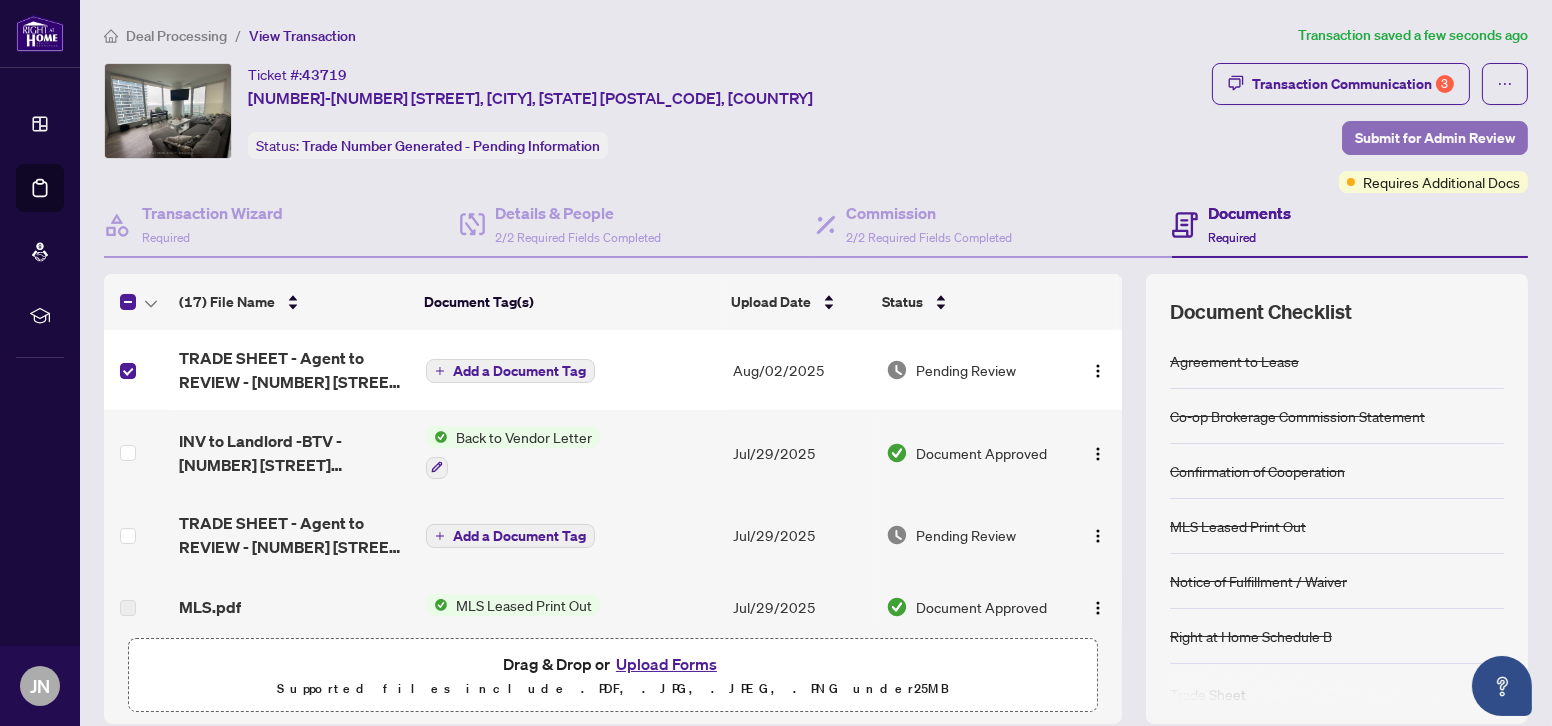 click on "Submit for Admin Review" at bounding box center (1435, 138) 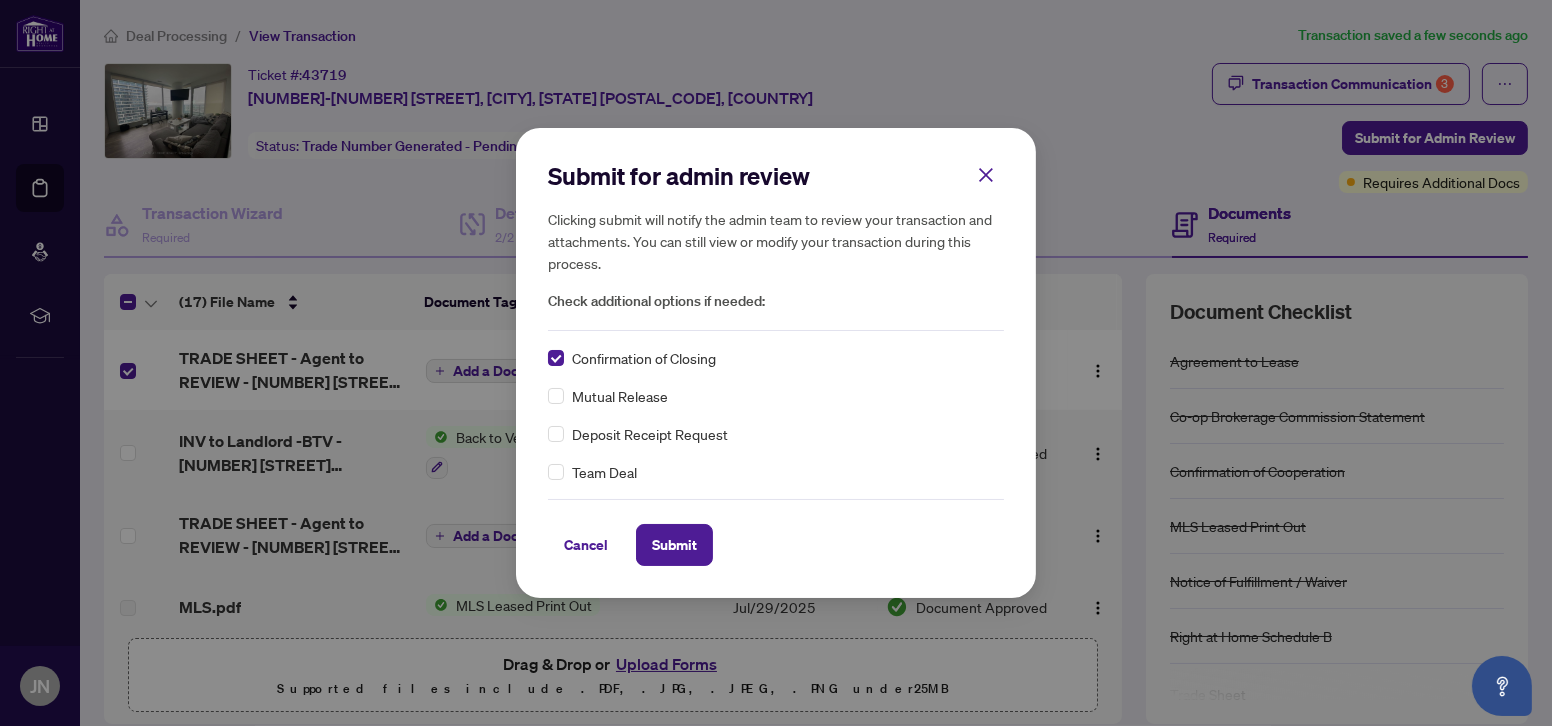 click on "Submit for admin review Clicking submit will notify the admin team to review your transaction and attachments. You can still view or modify your transaction during this process.   Check additional options if needed: Confirmation of Closing Mutual Release Deposit Receipt Request Team Deal Cancel Submit Cancel OK" at bounding box center [776, 362] 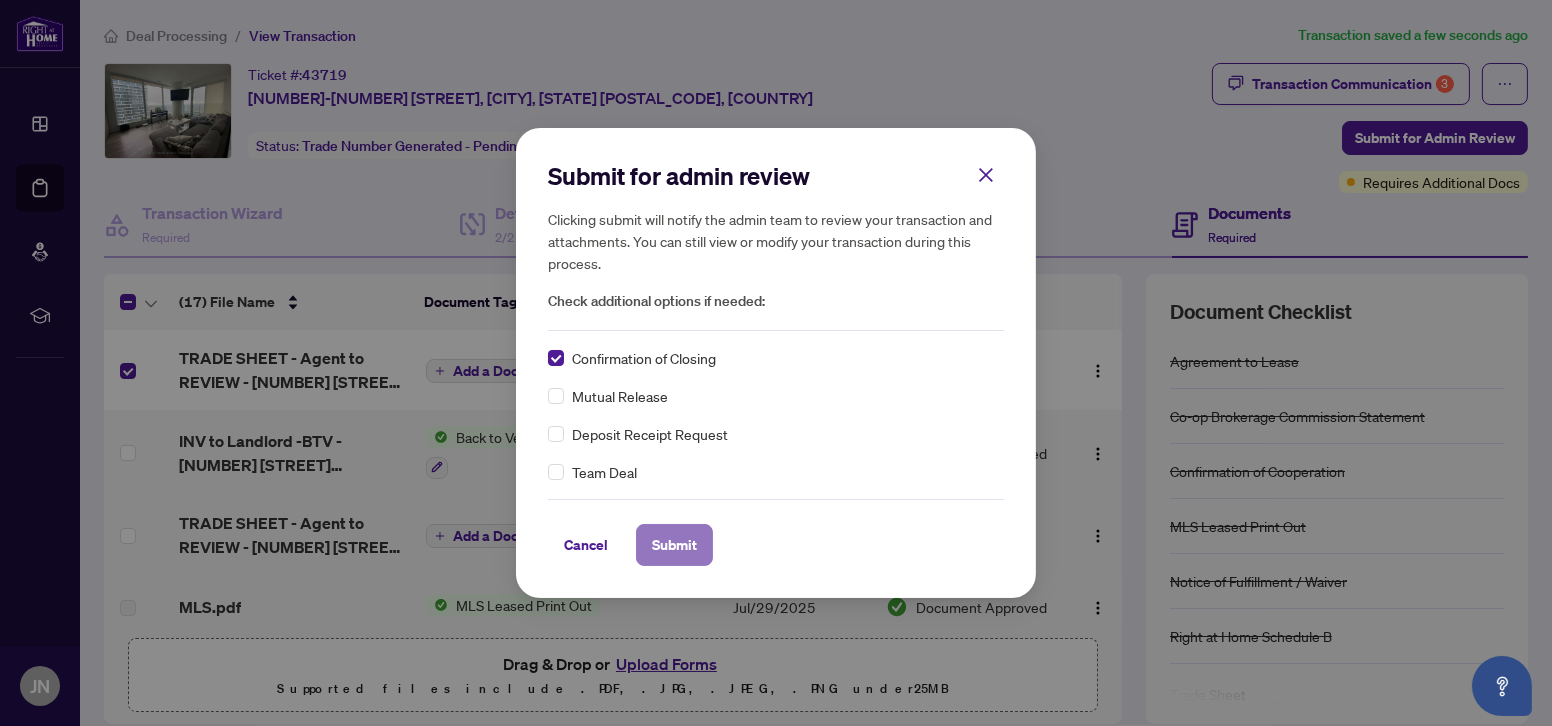 click on "Submit" at bounding box center (674, 545) 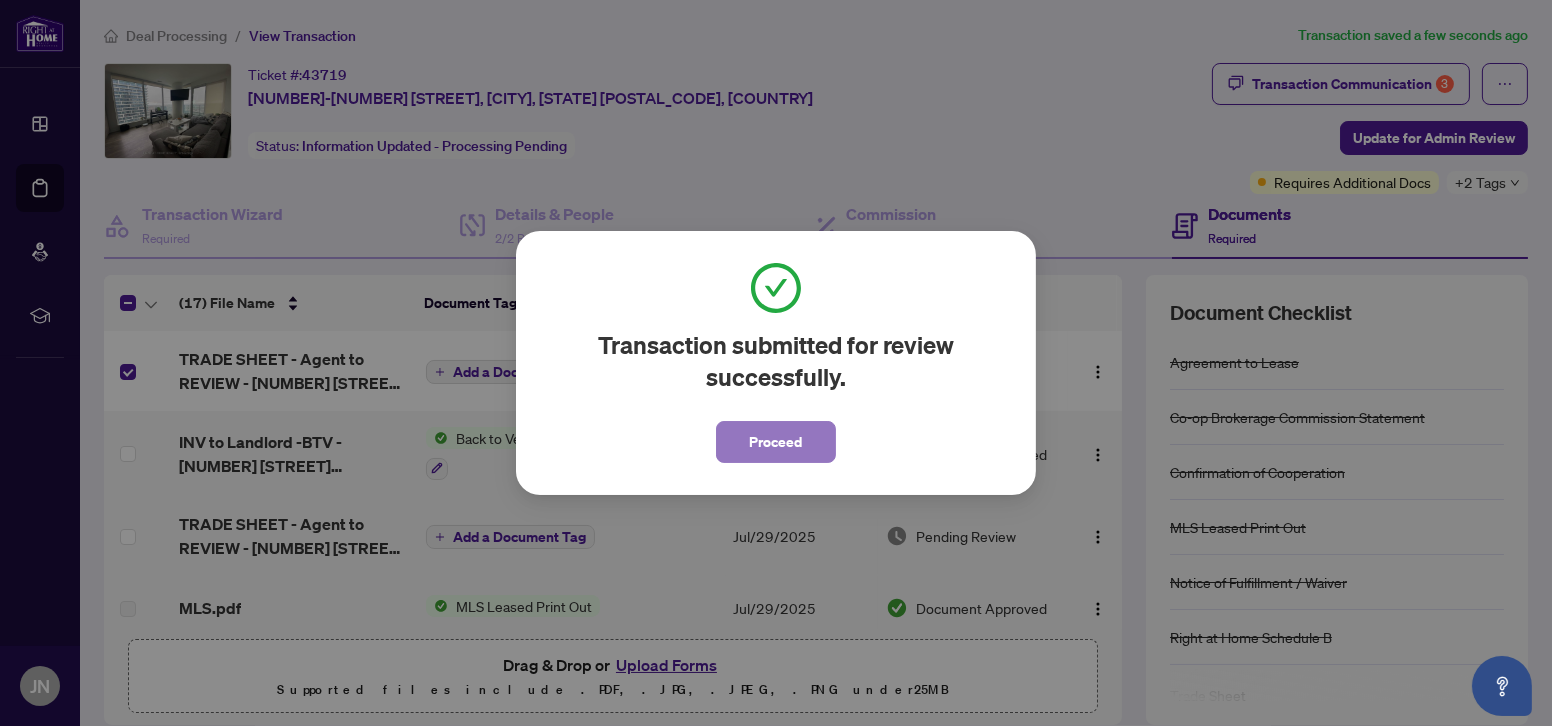 click on "Proceed" at bounding box center [776, 442] 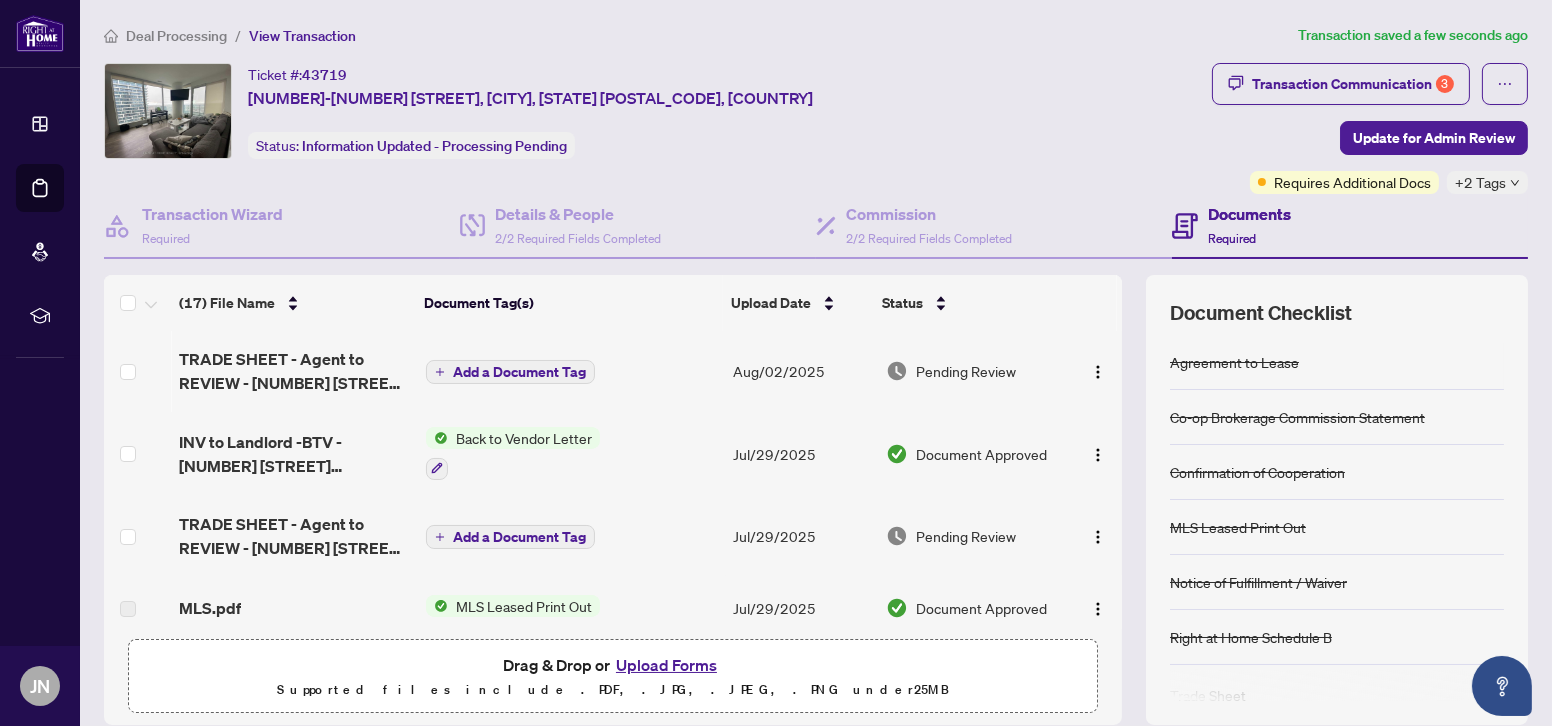 click on "Upload Forms" at bounding box center (666, 665) 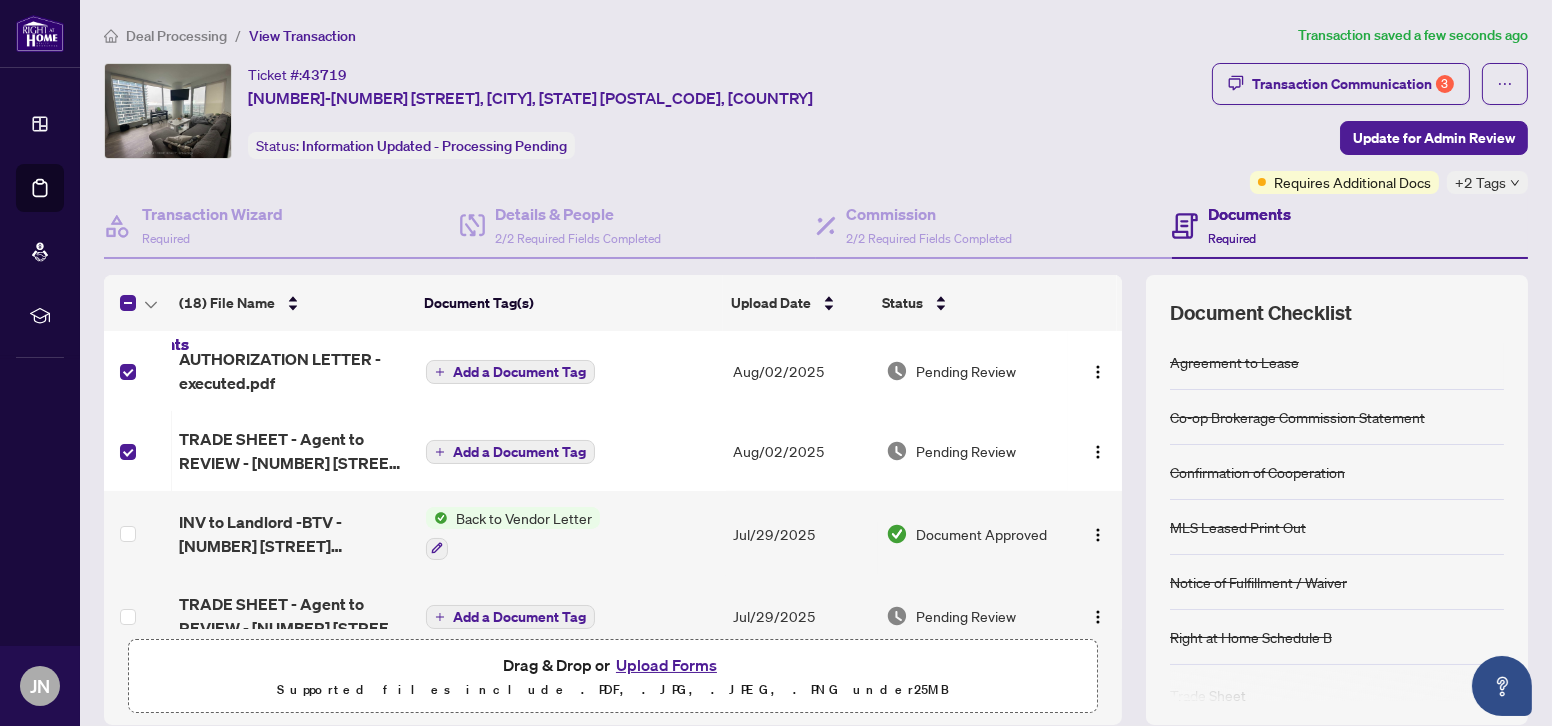drag, startPoint x: 456, startPoint y: 451, endPoint x: 446, endPoint y: 457, distance: 11.661903 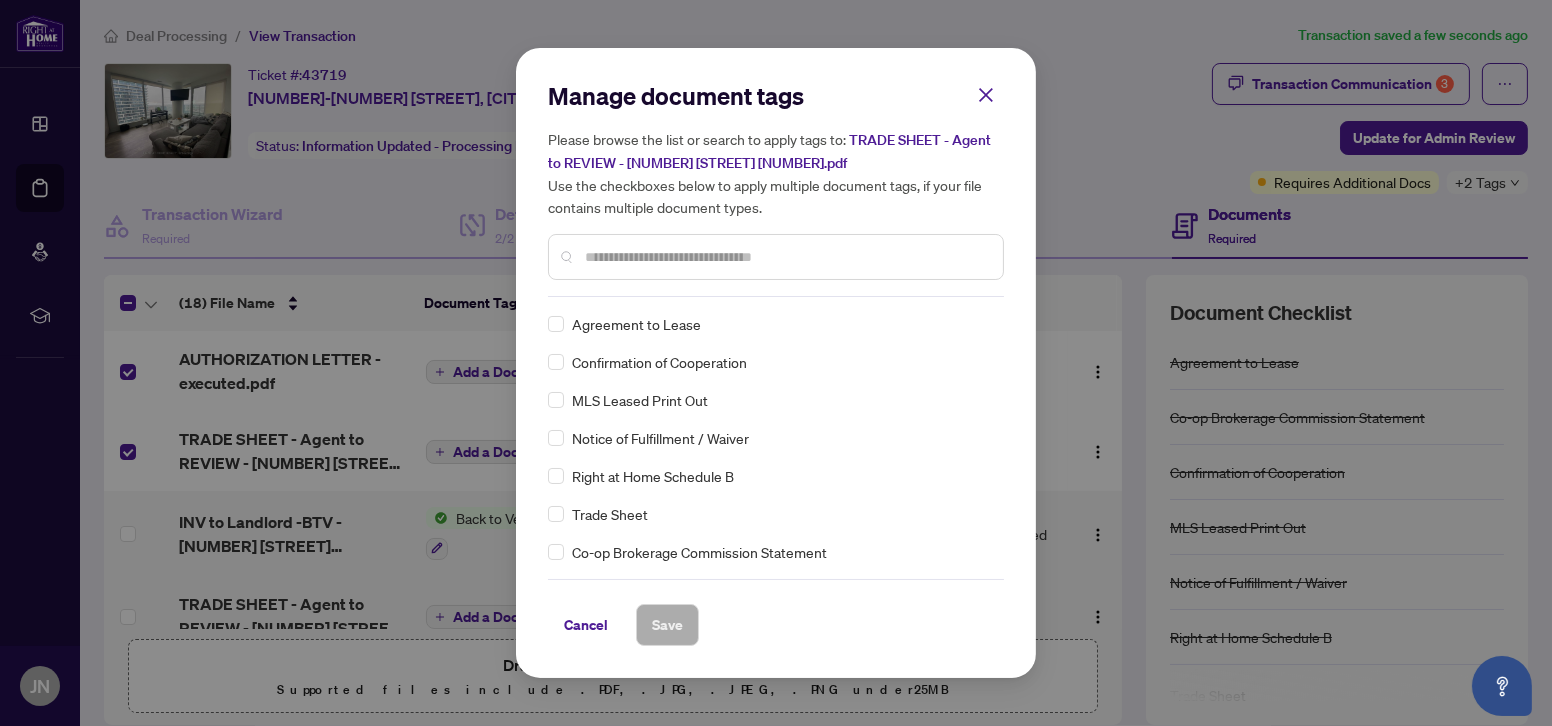 click at bounding box center (776, 257) 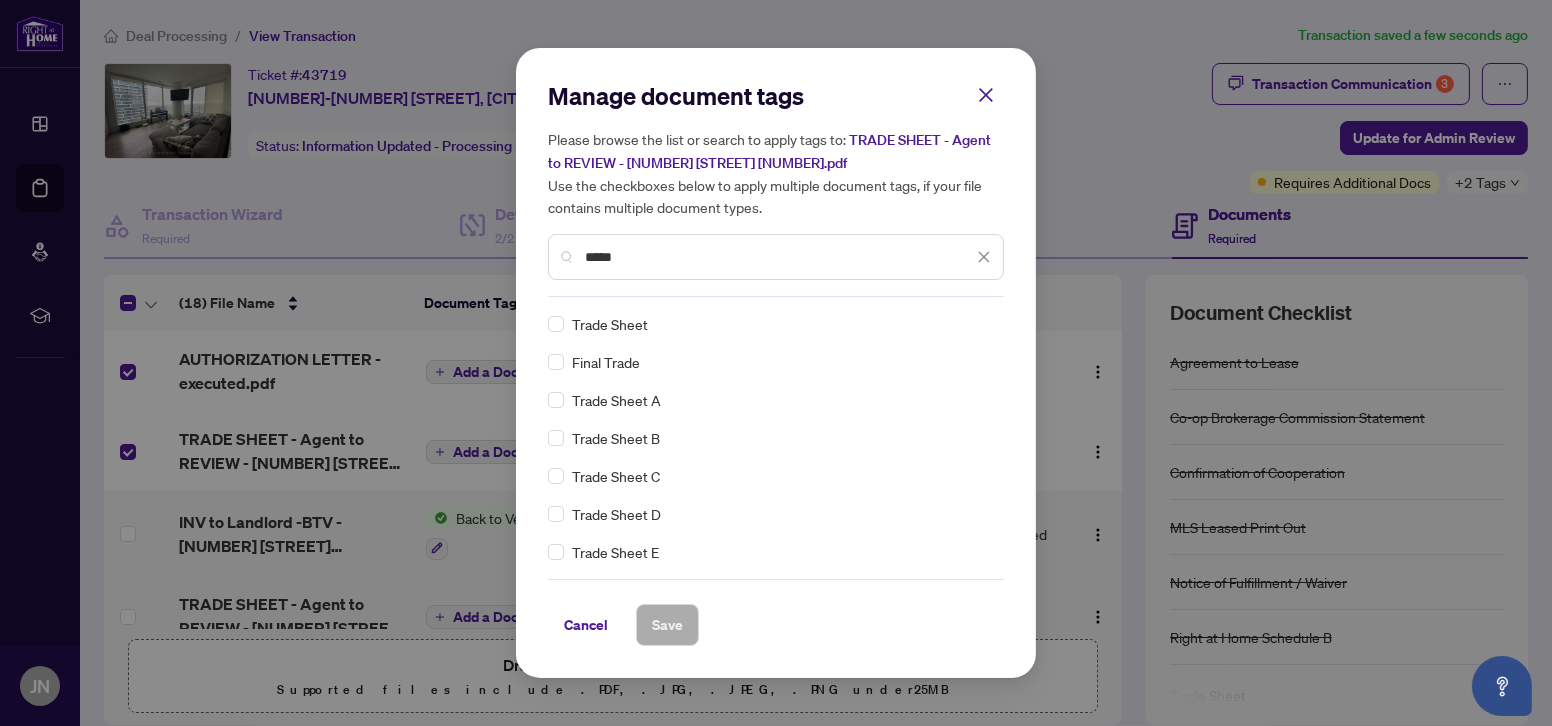 type on "*****" 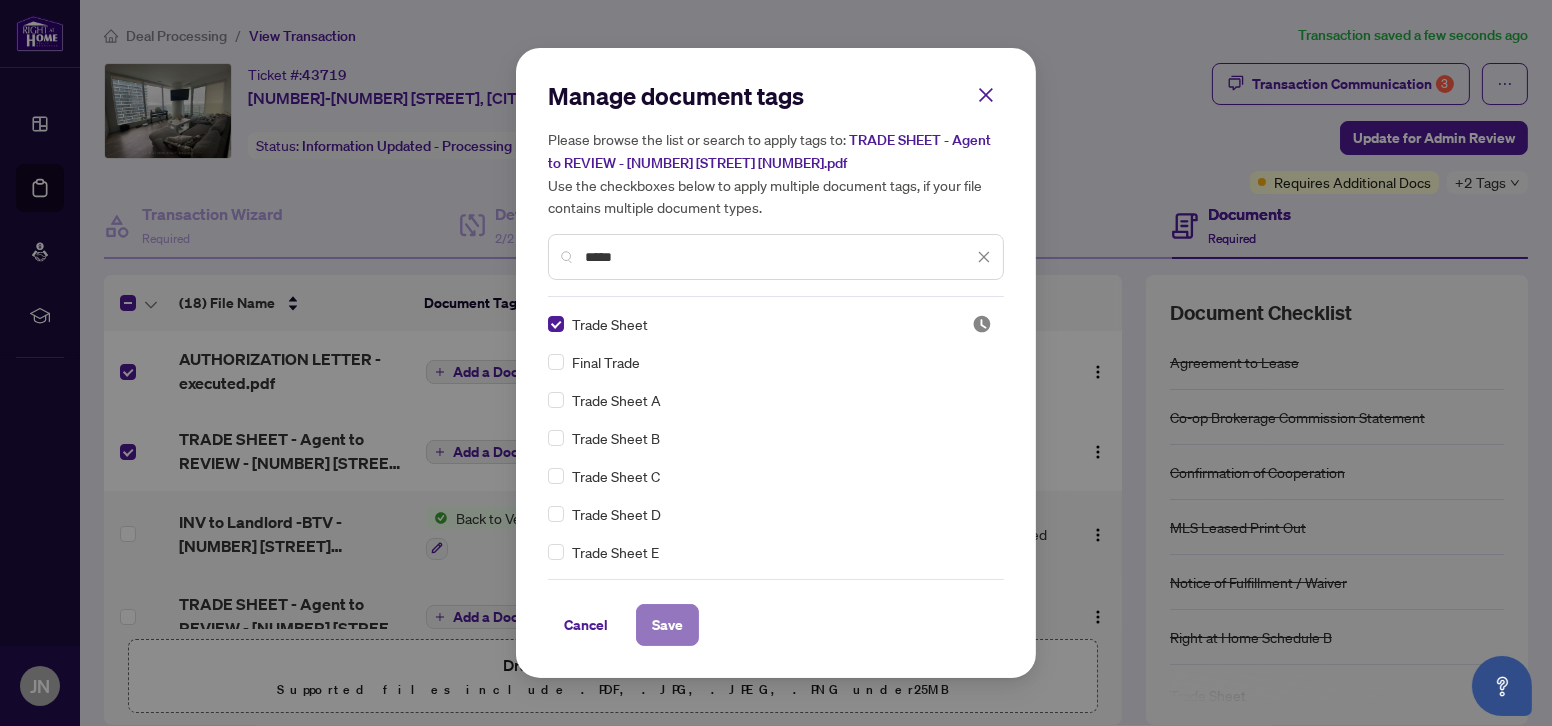 click on "Save" at bounding box center [667, 625] 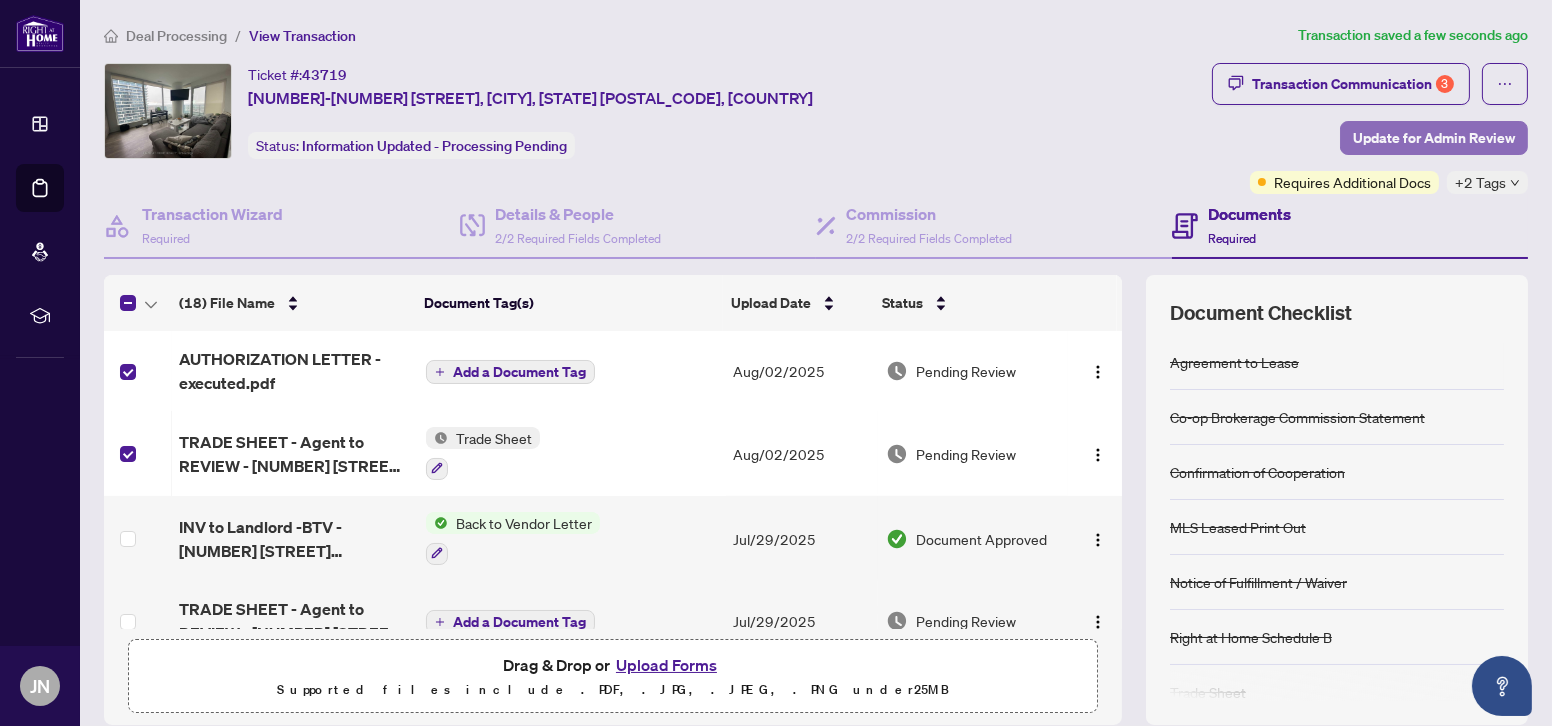 click on "Update for Admin Review" at bounding box center (1434, 138) 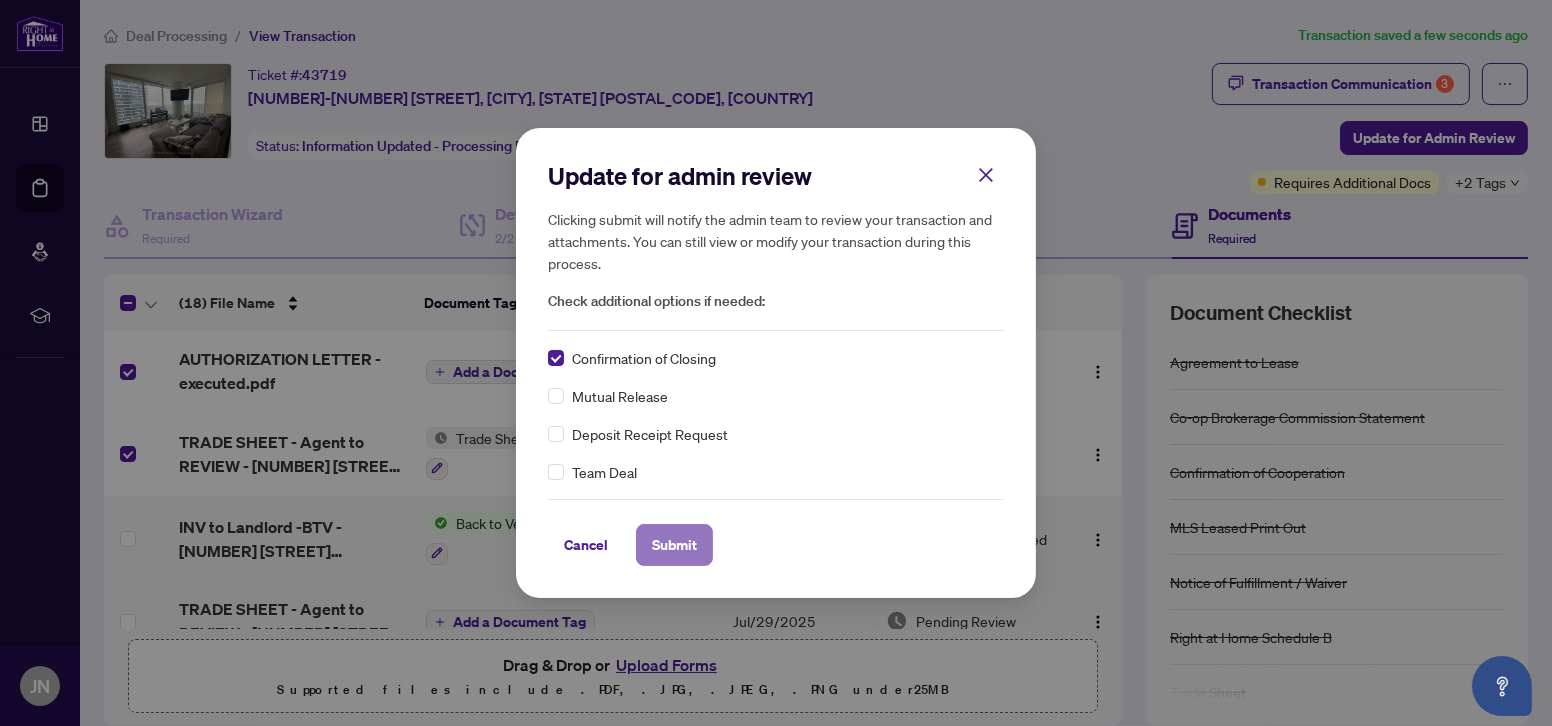 click on "Submit" at bounding box center [674, 545] 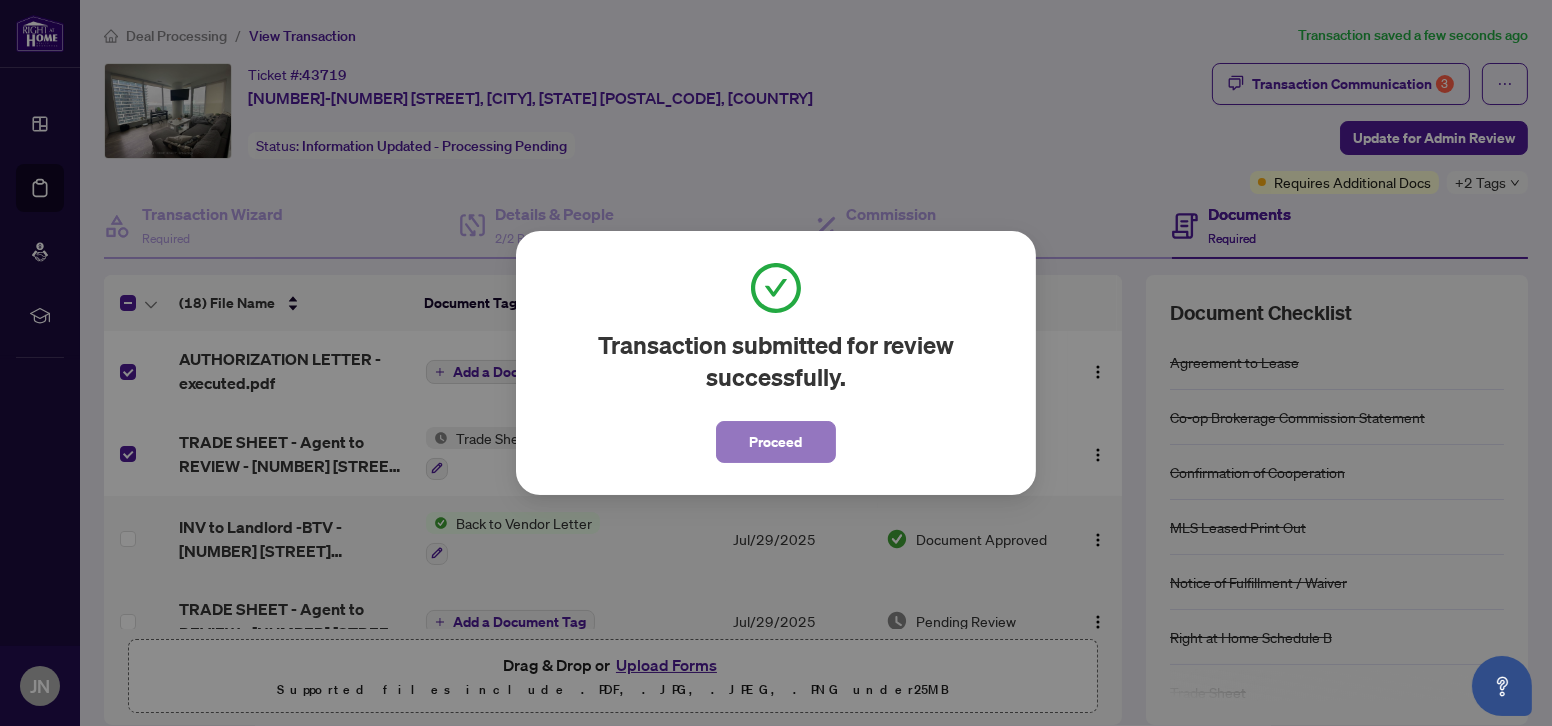 click on "Proceed" at bounding box center (776, 442) 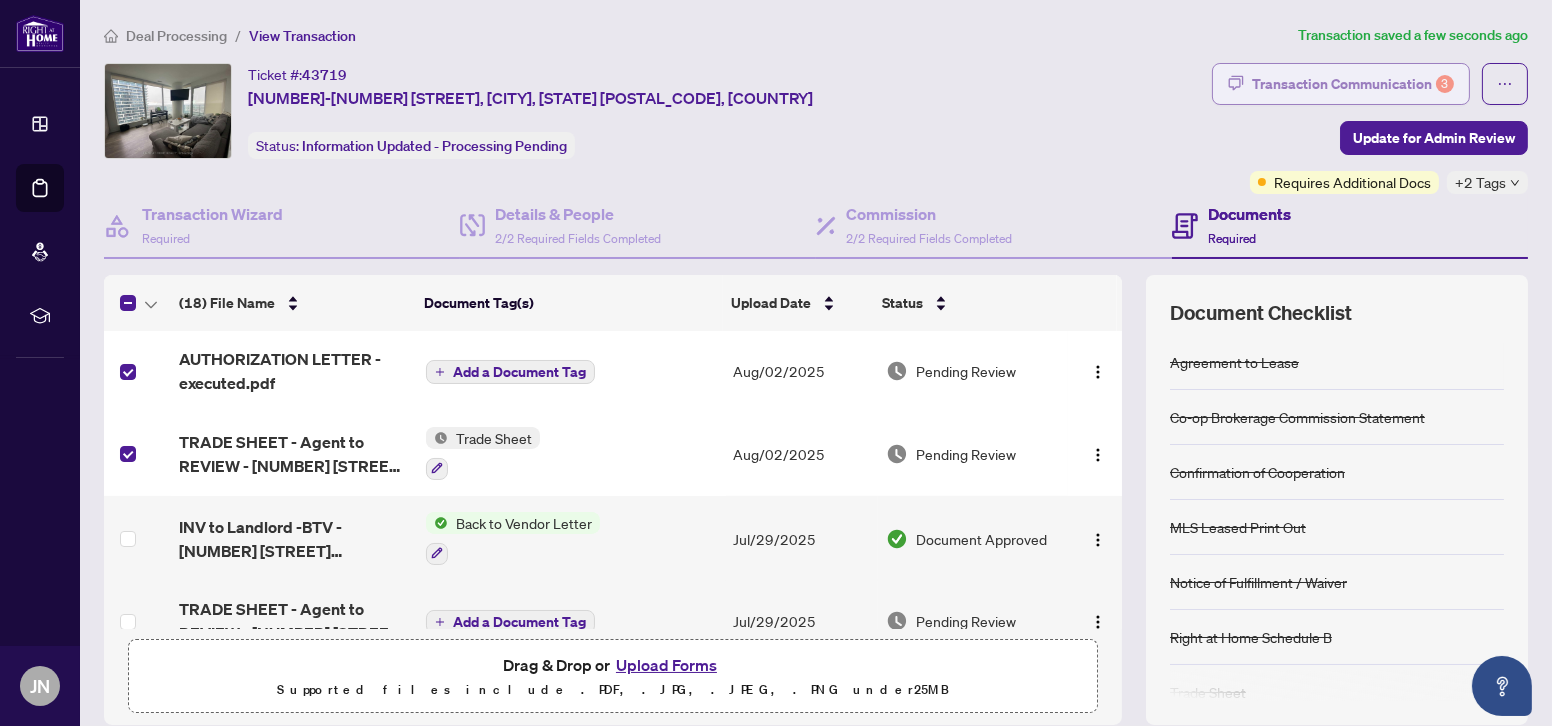 click on "Transaction Communication 3" at bounding box center [1353, 84] 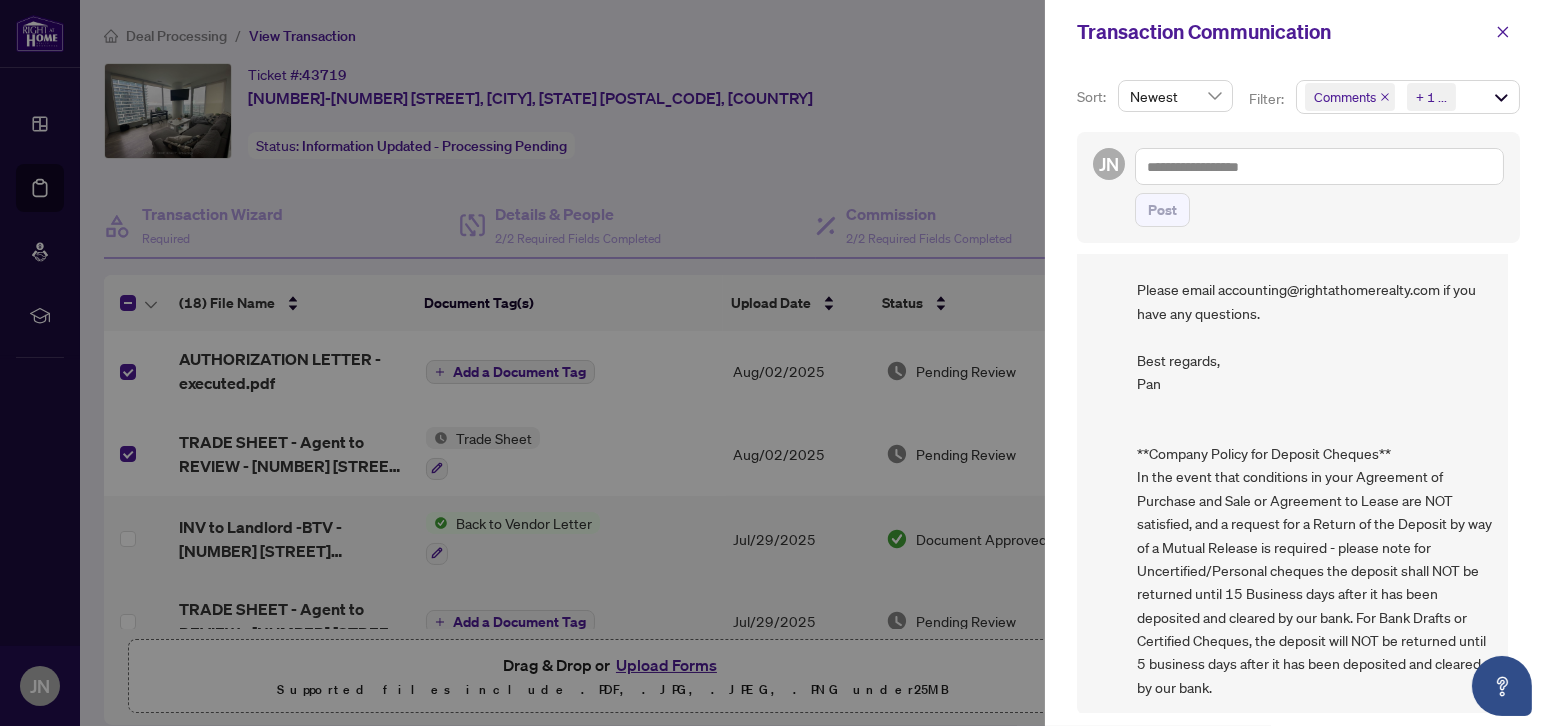 scroll, scrollTop: 1073, scrollLeft: 0, axis: vertical 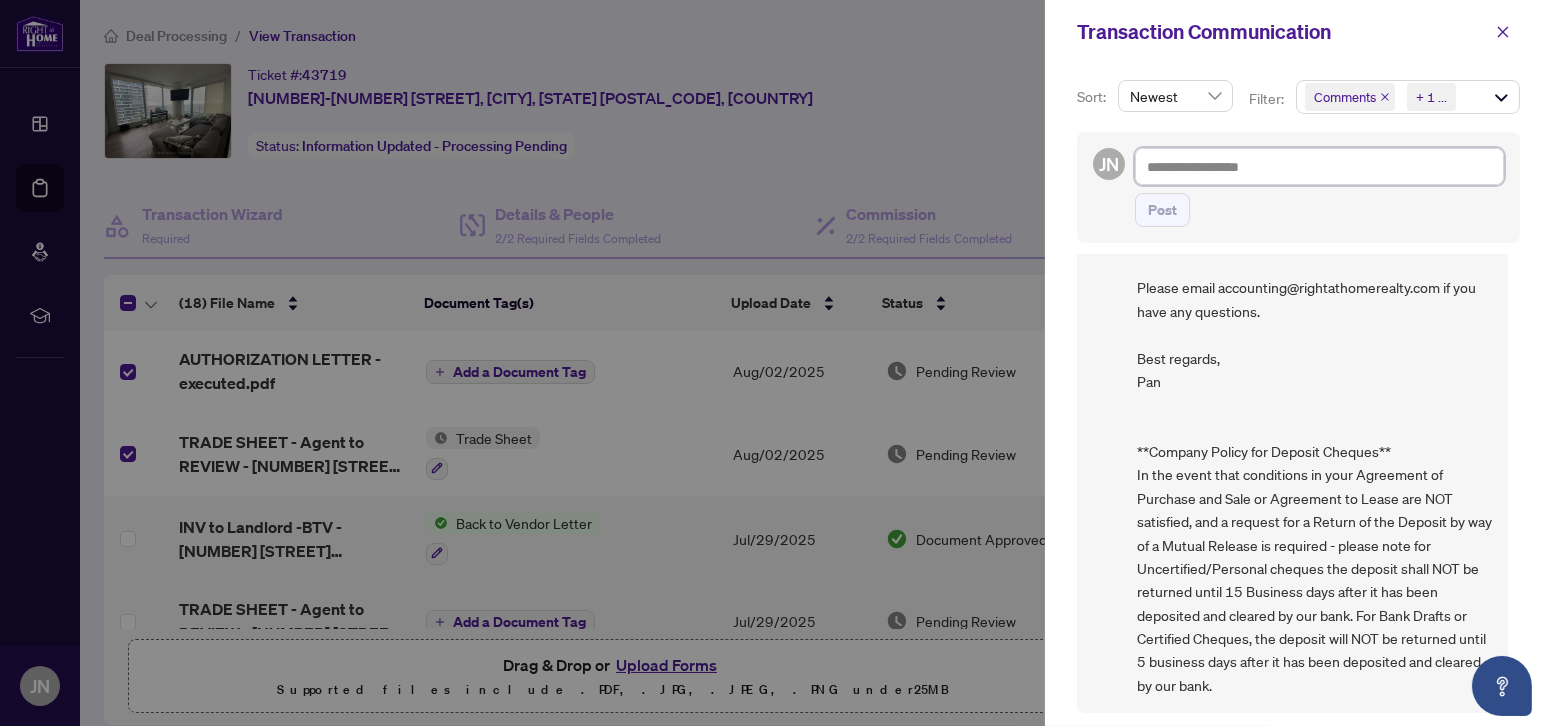click at bounding box center [1319, 166] 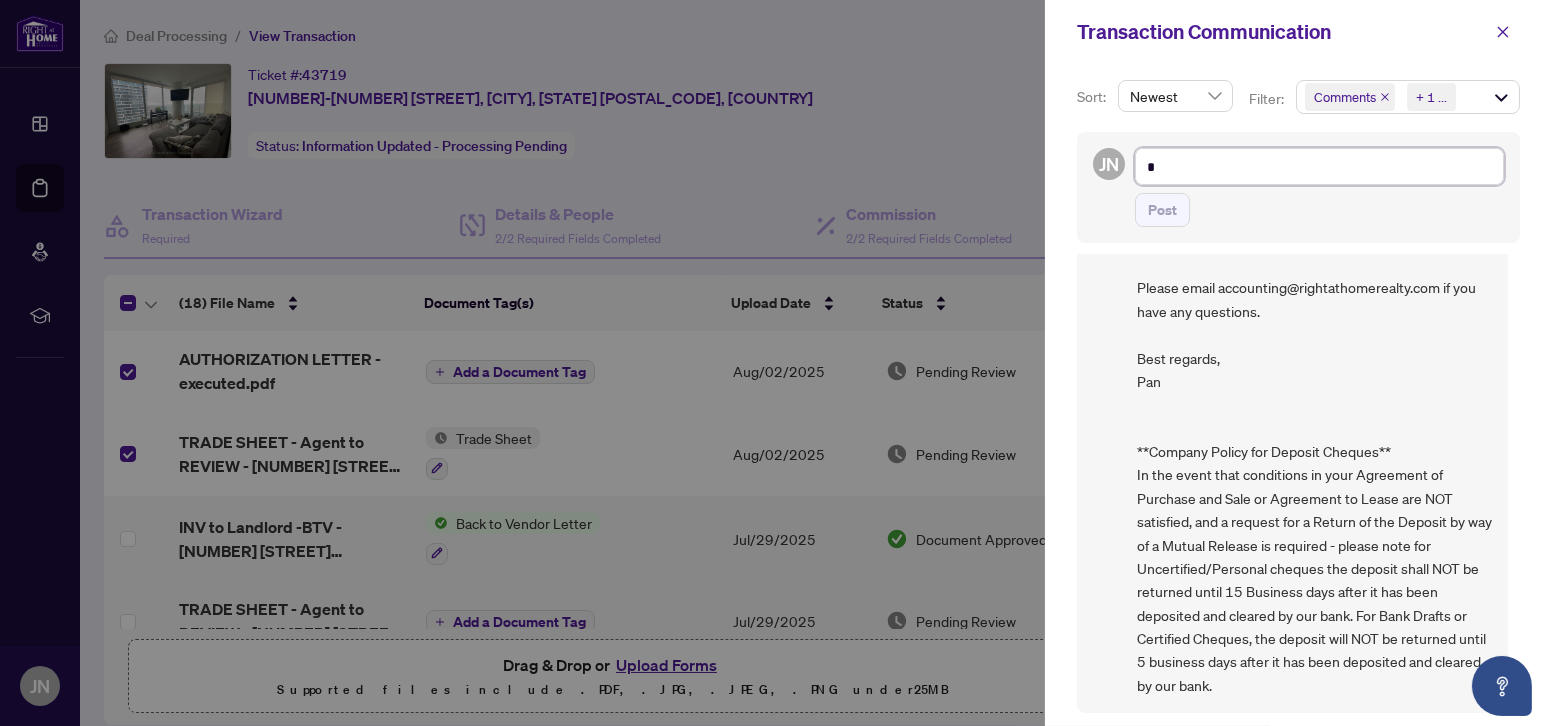 type on "**" 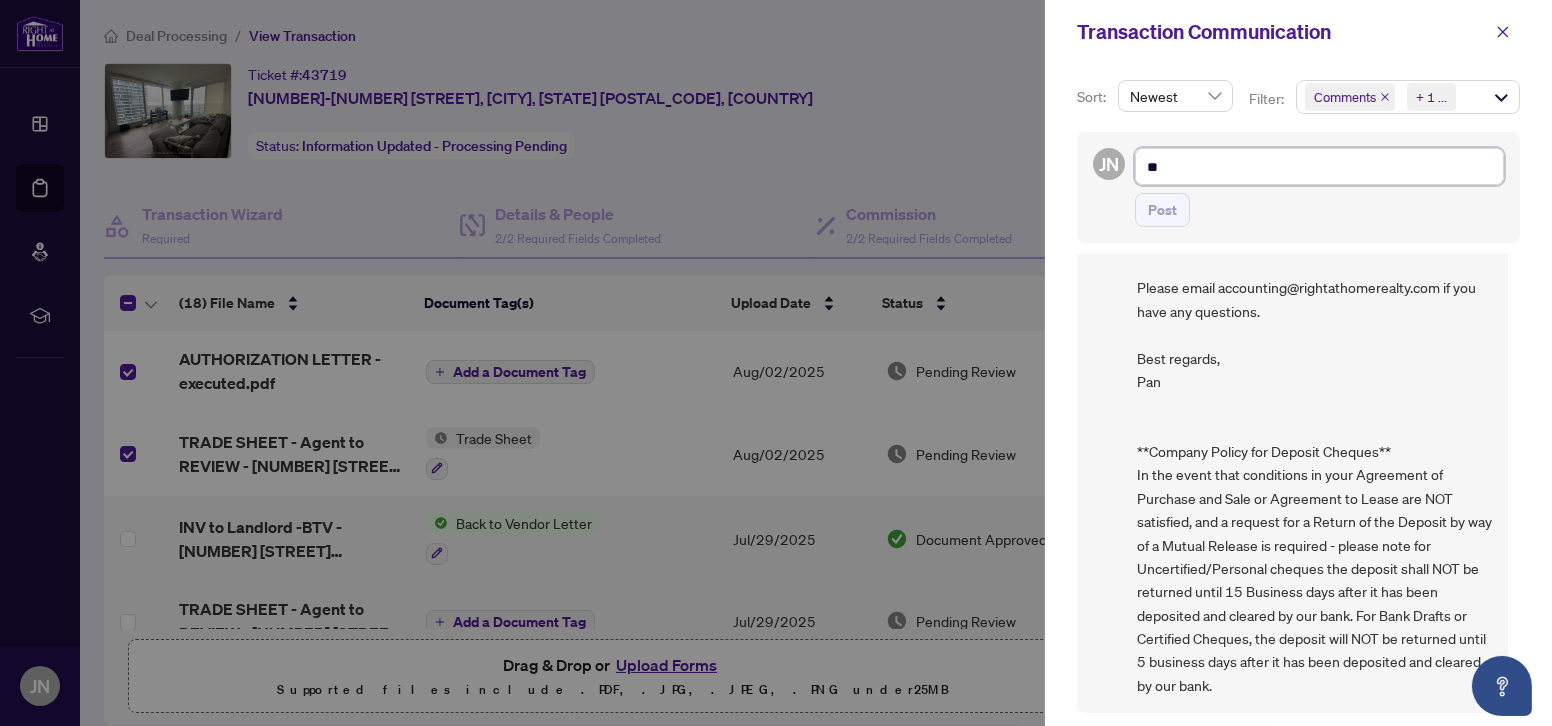 type on "***" 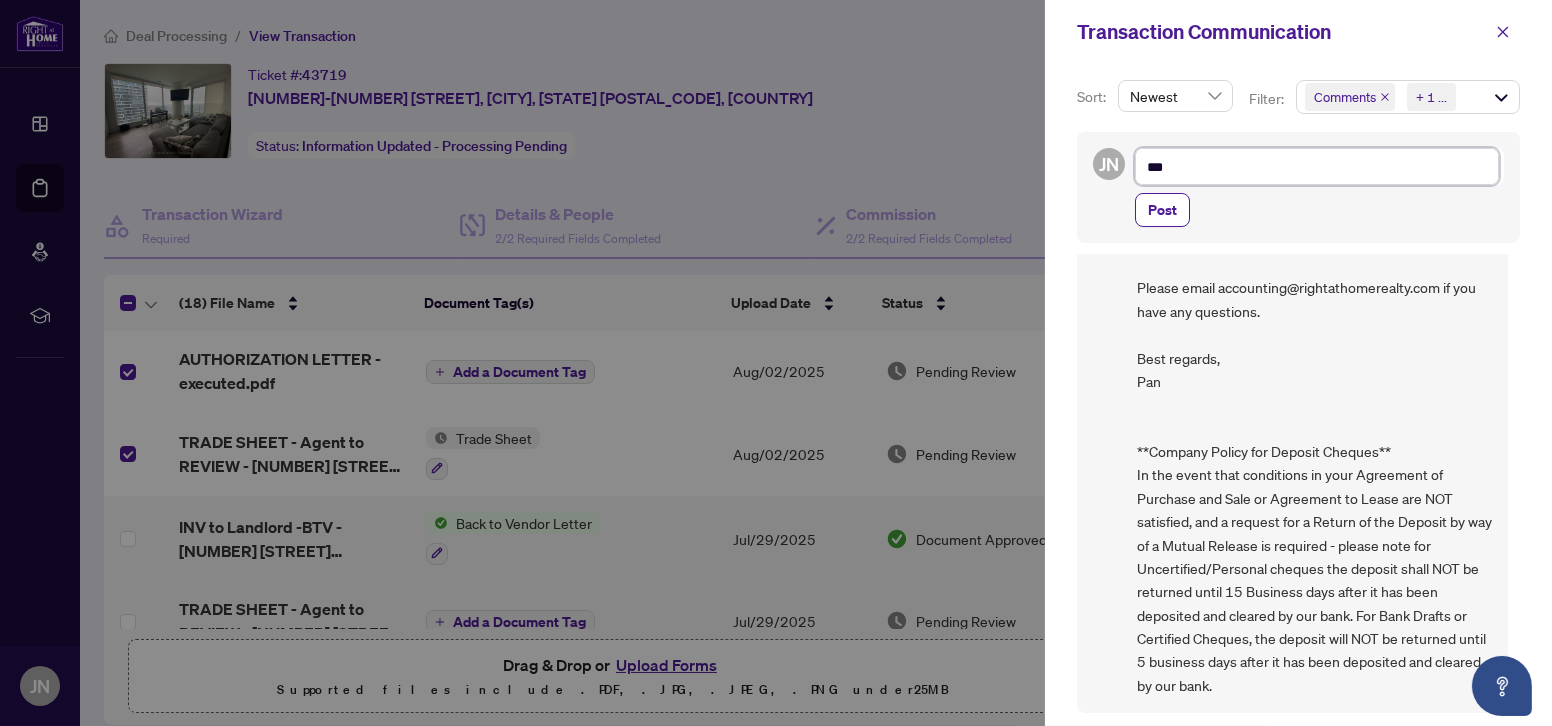 type on "***" 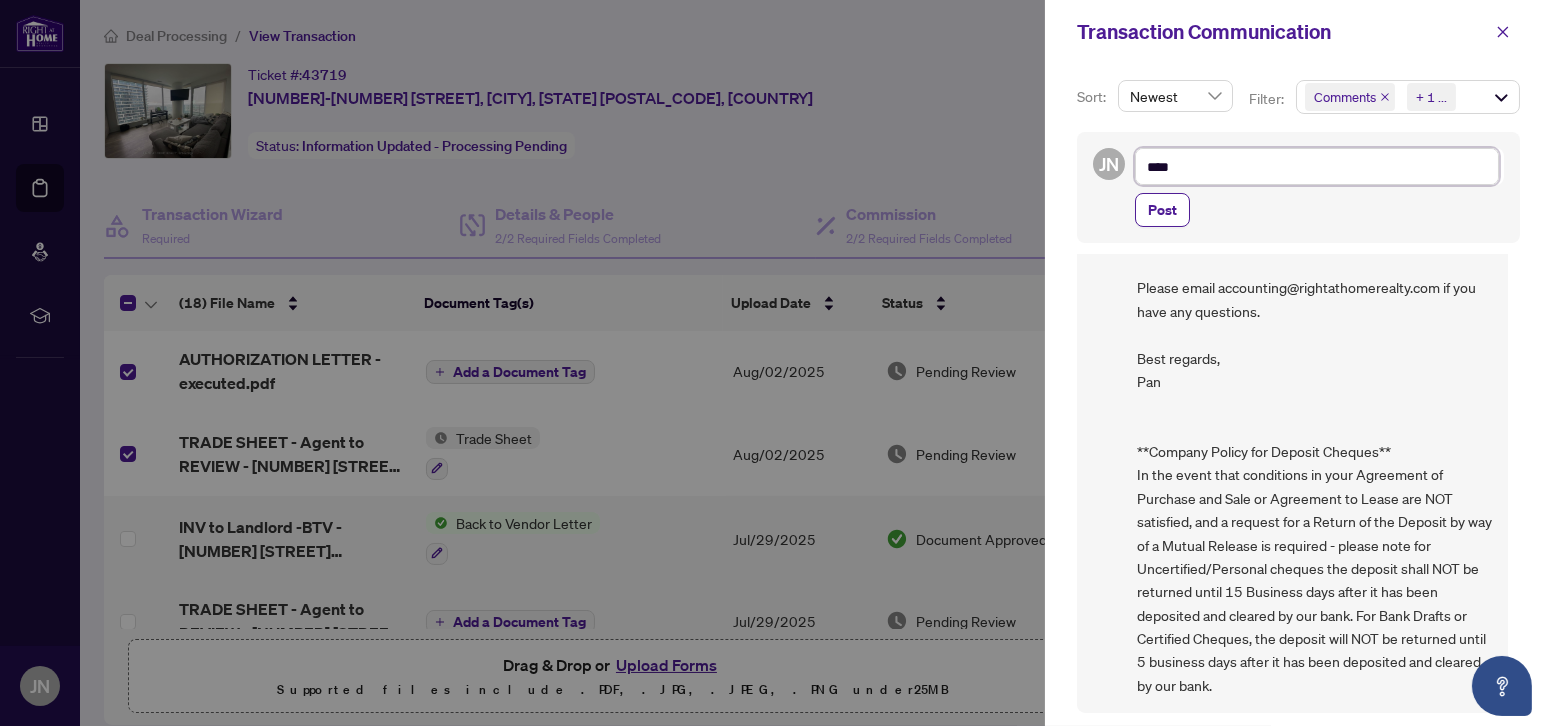 type on "***" 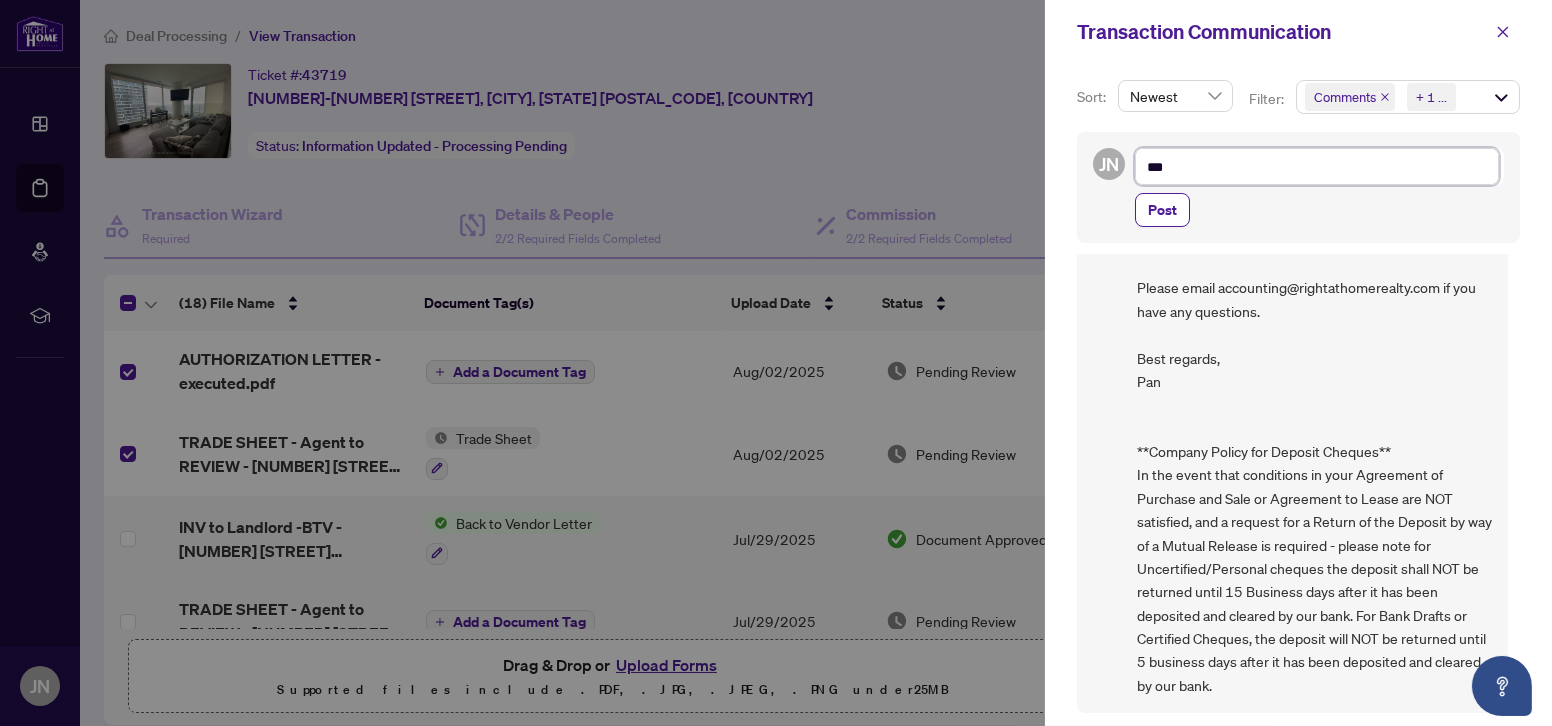 type on "***" 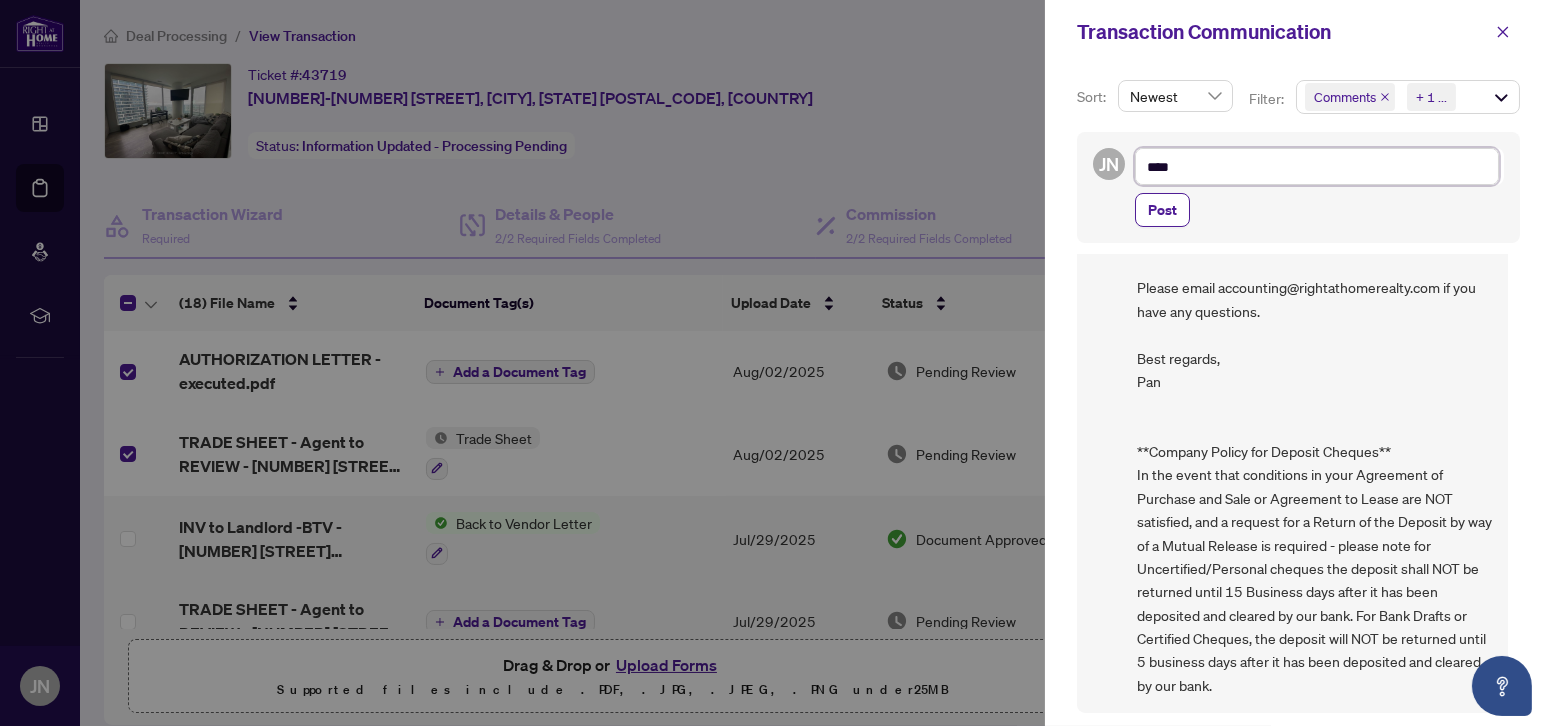 type on "***" 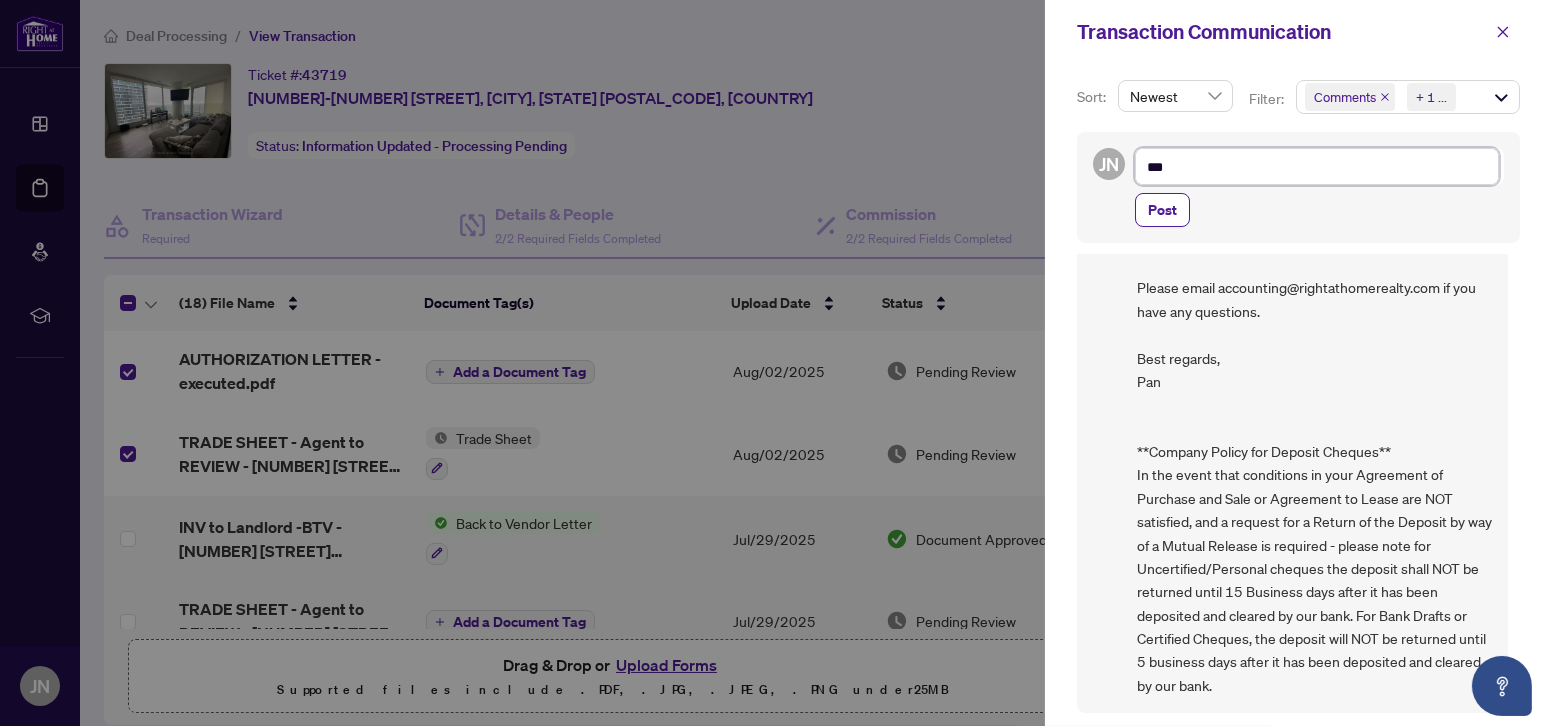 type on "***" 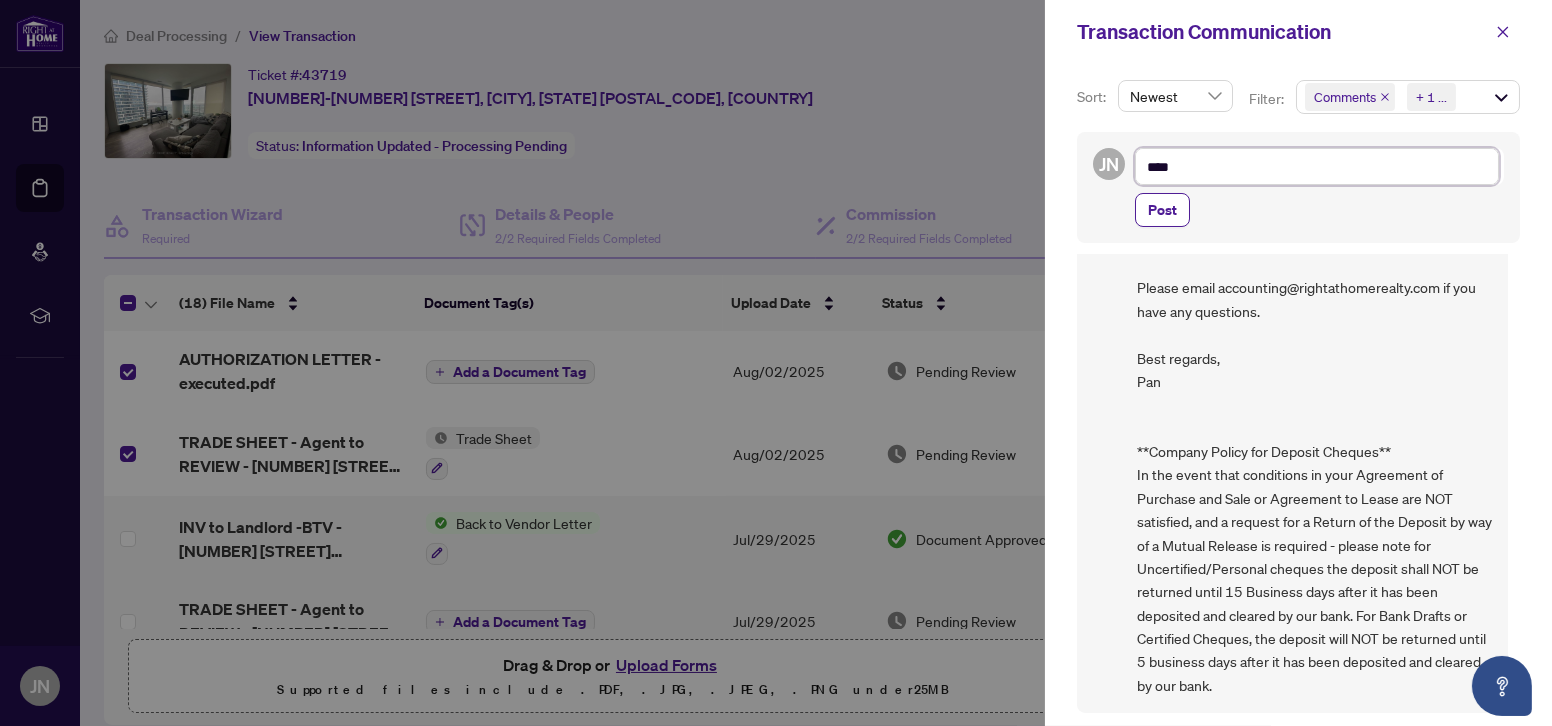 type on "***" 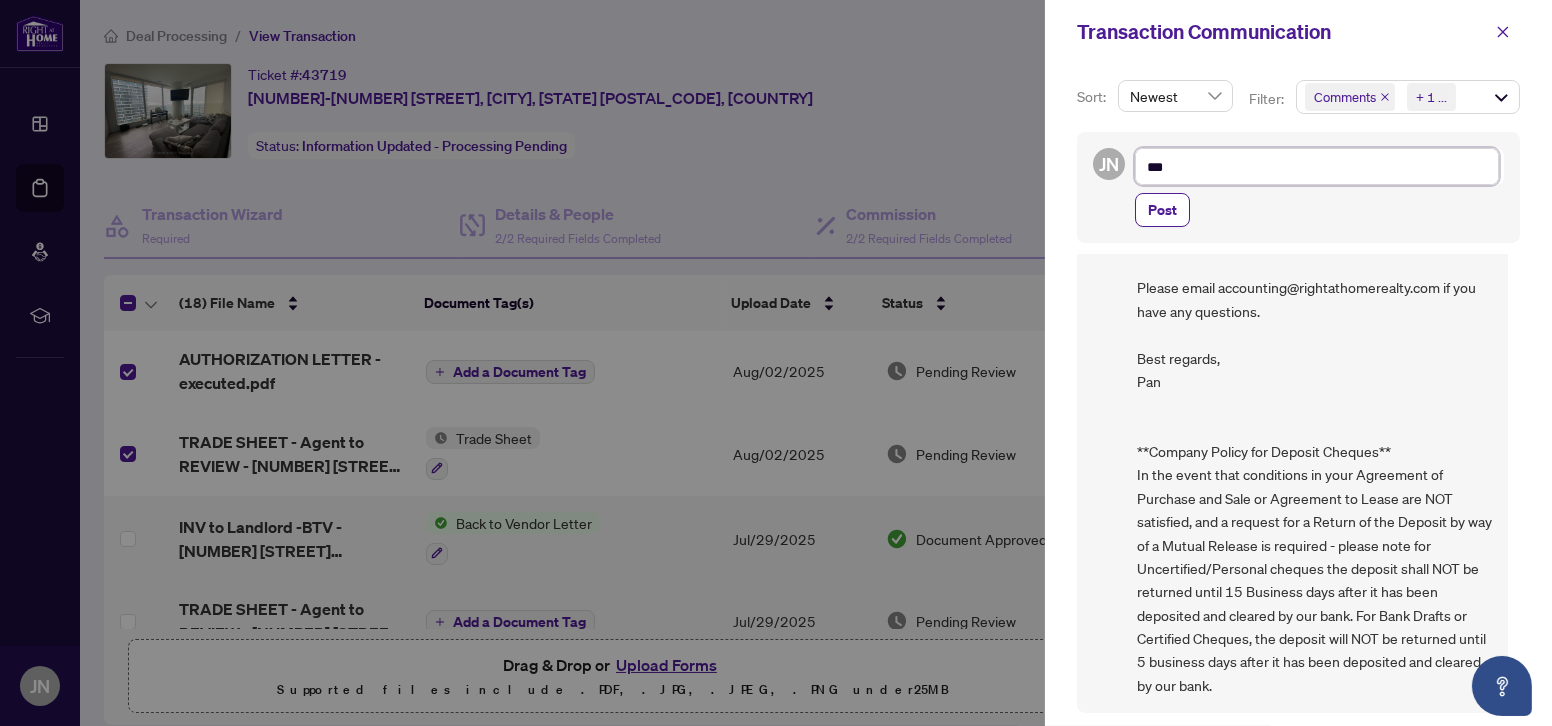 type on "***" 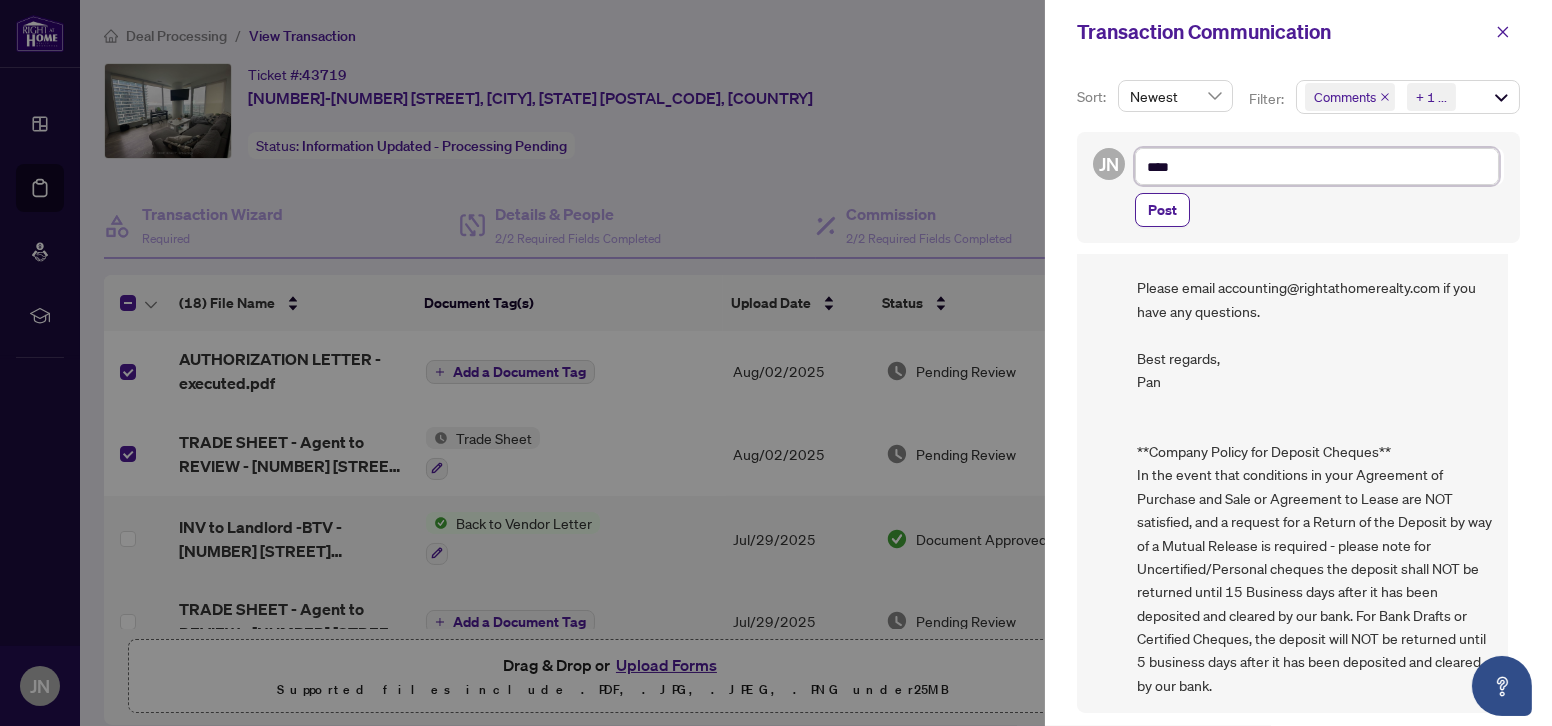 type on "***" 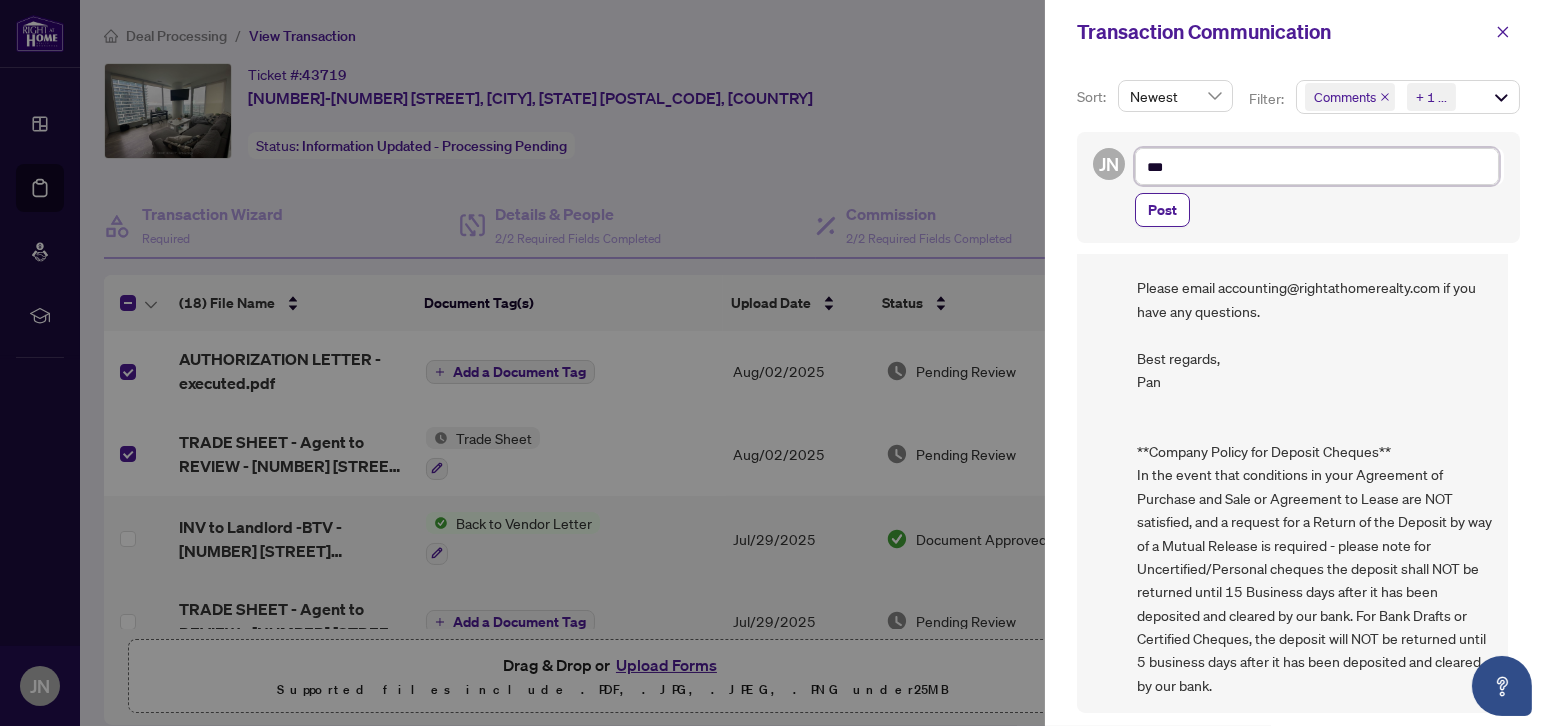 type on "***" 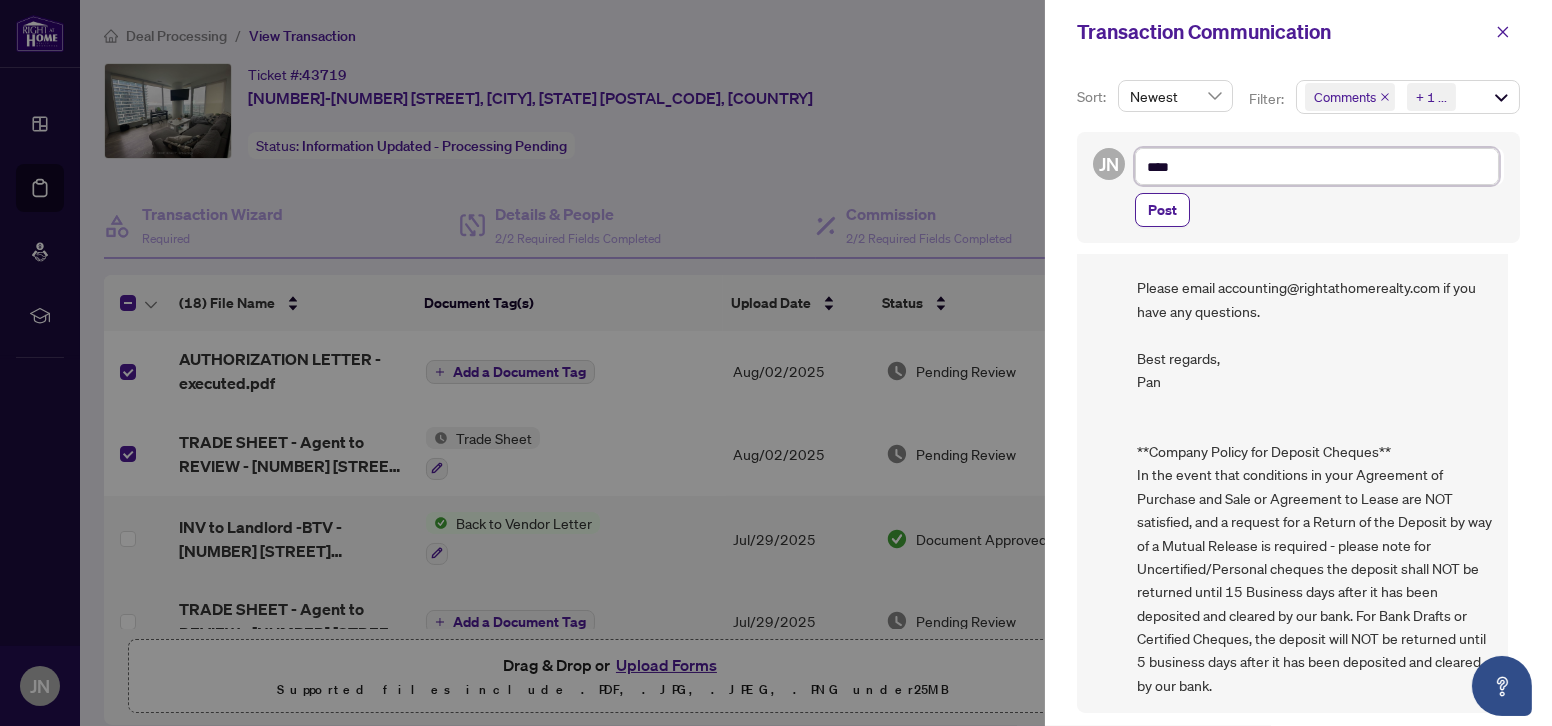 type on "***" 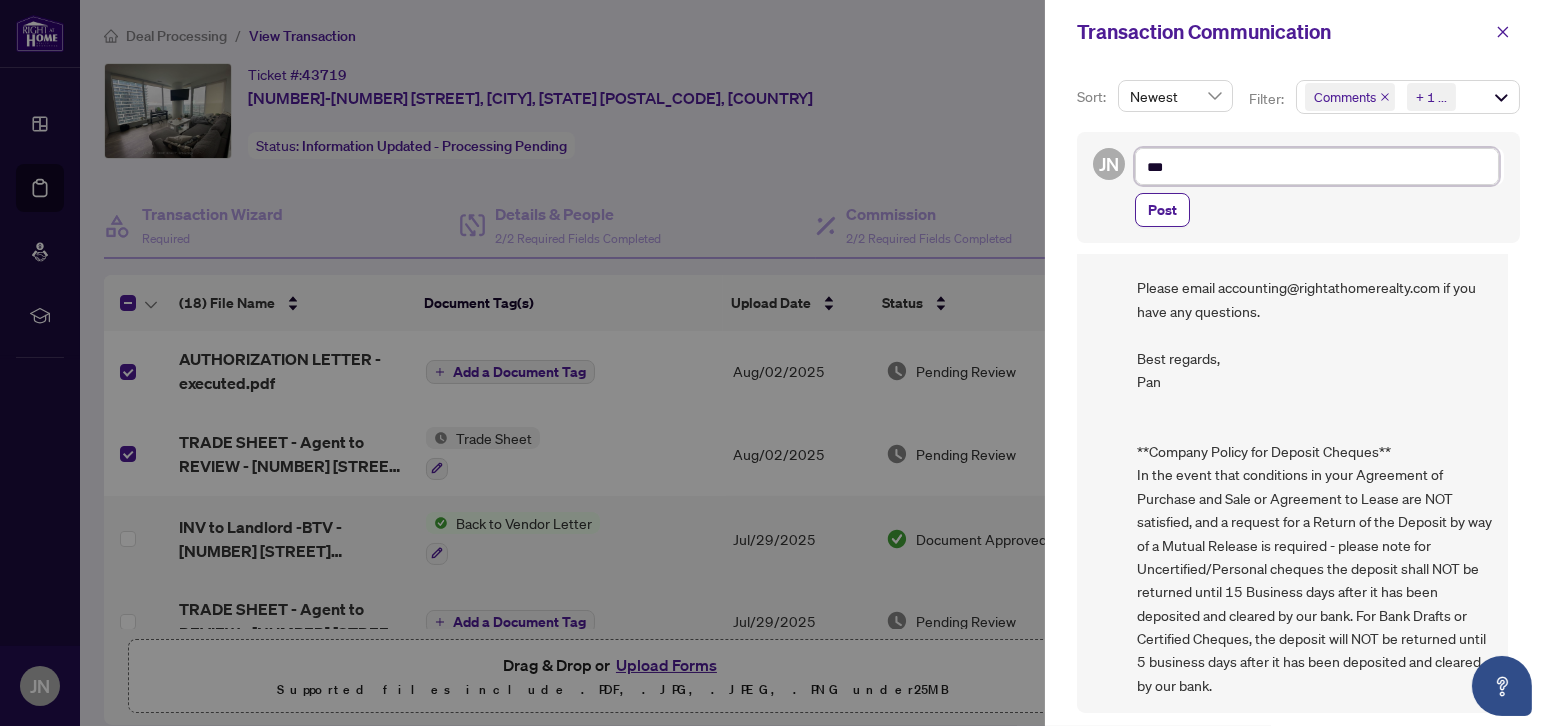 type on "***" 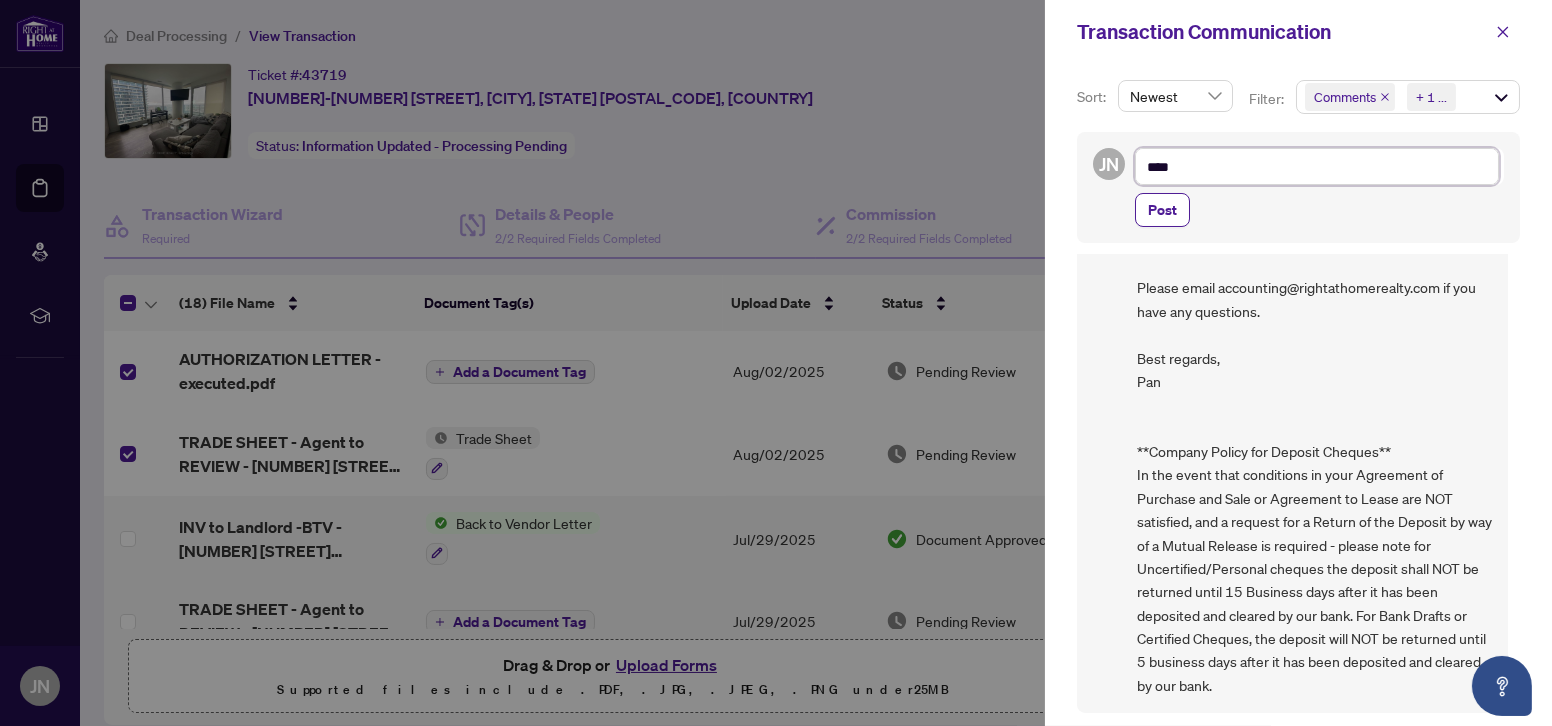 type on "***" 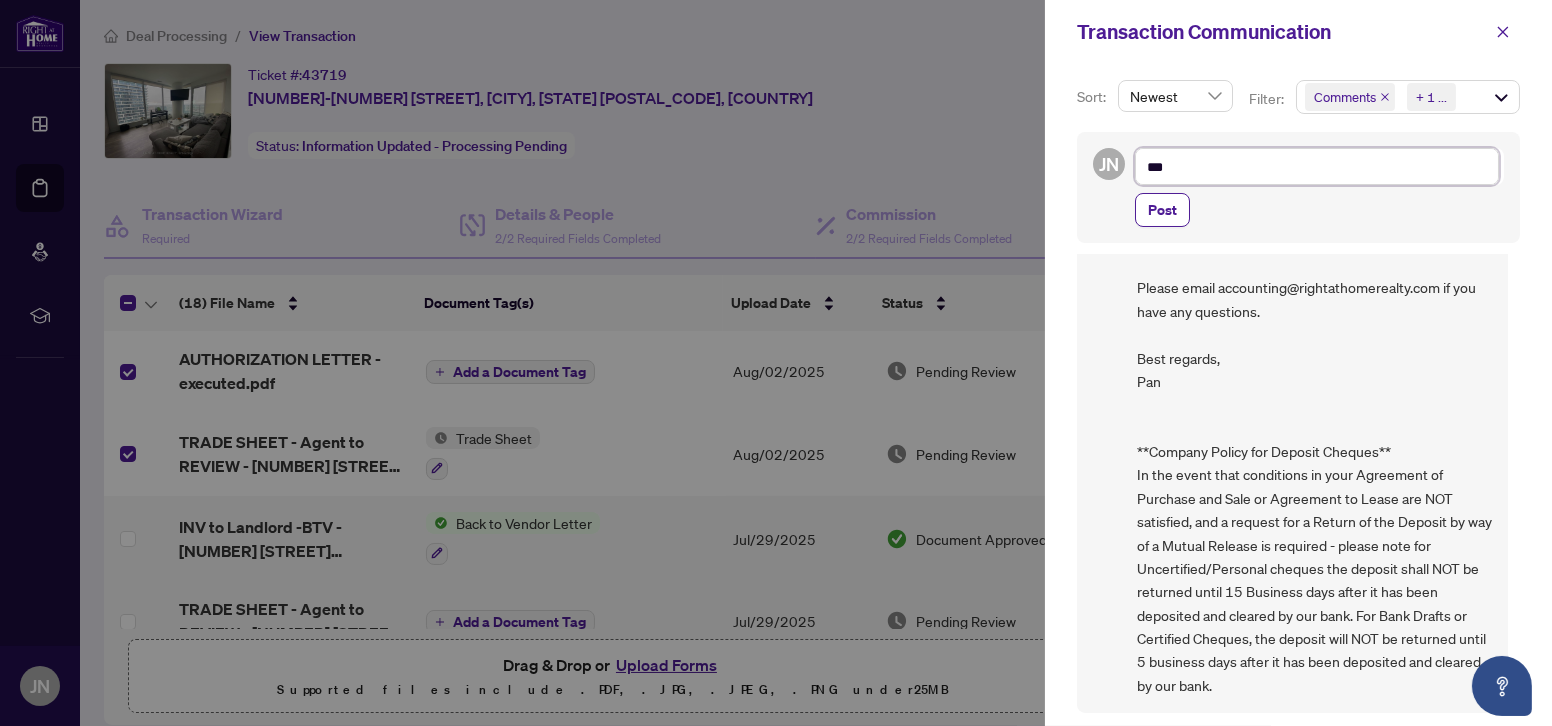 type on "***" 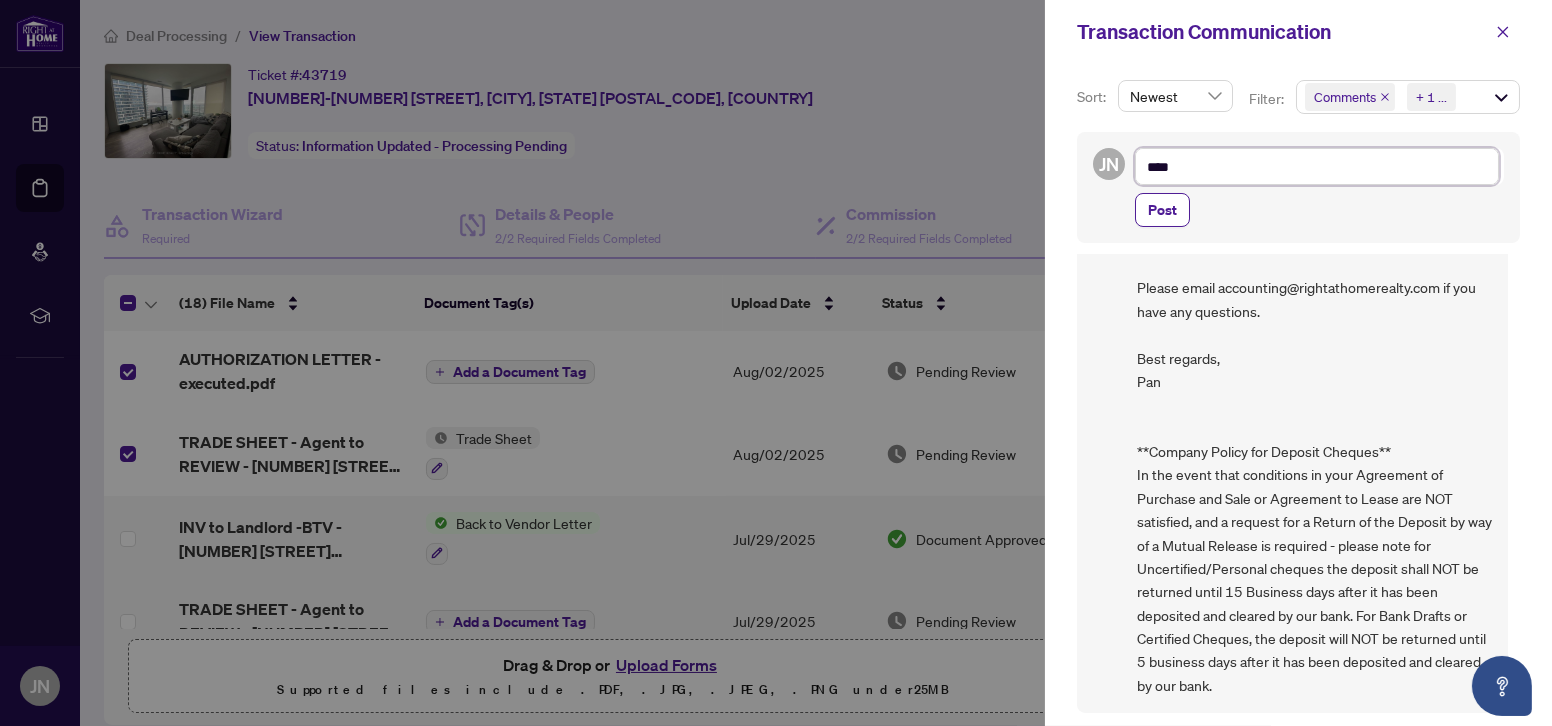 type on "***" 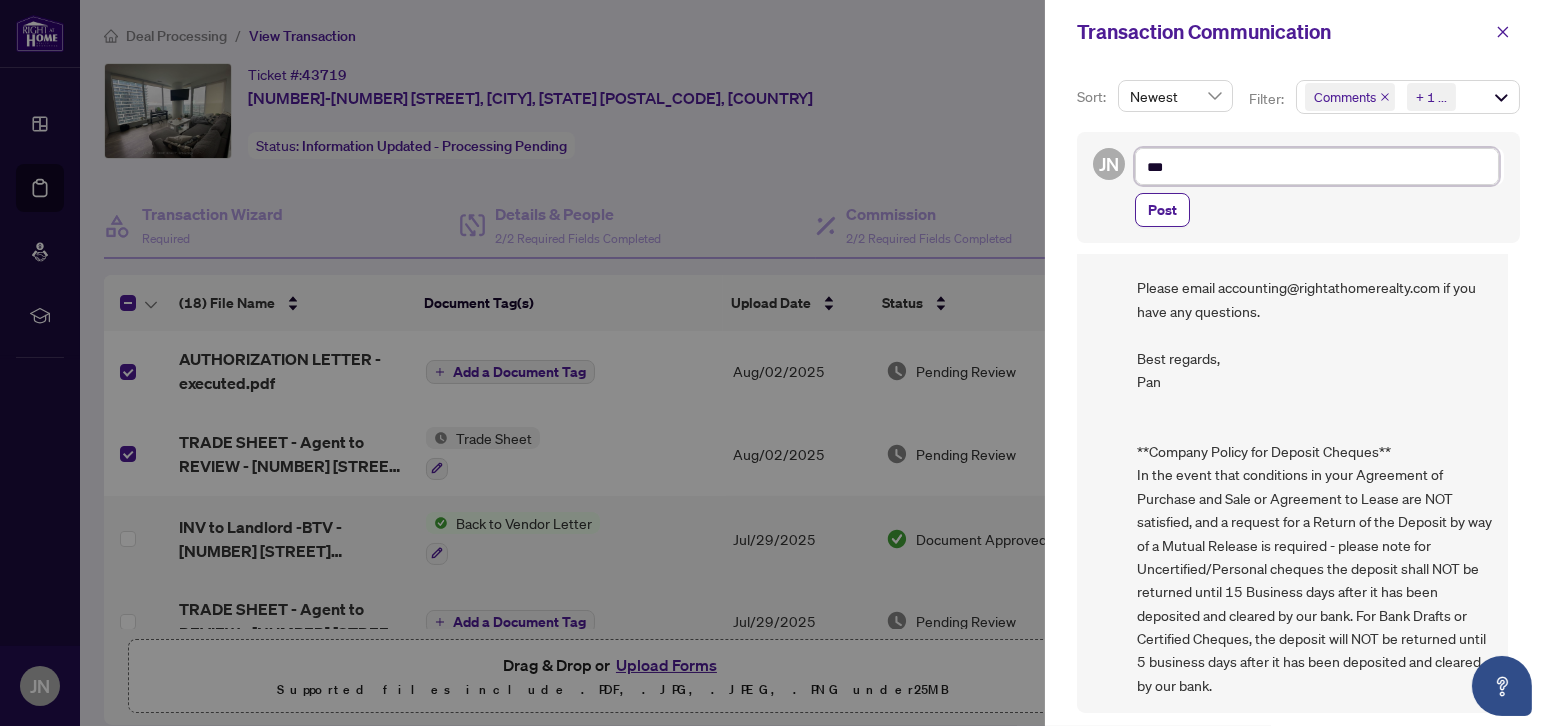 type on "***" 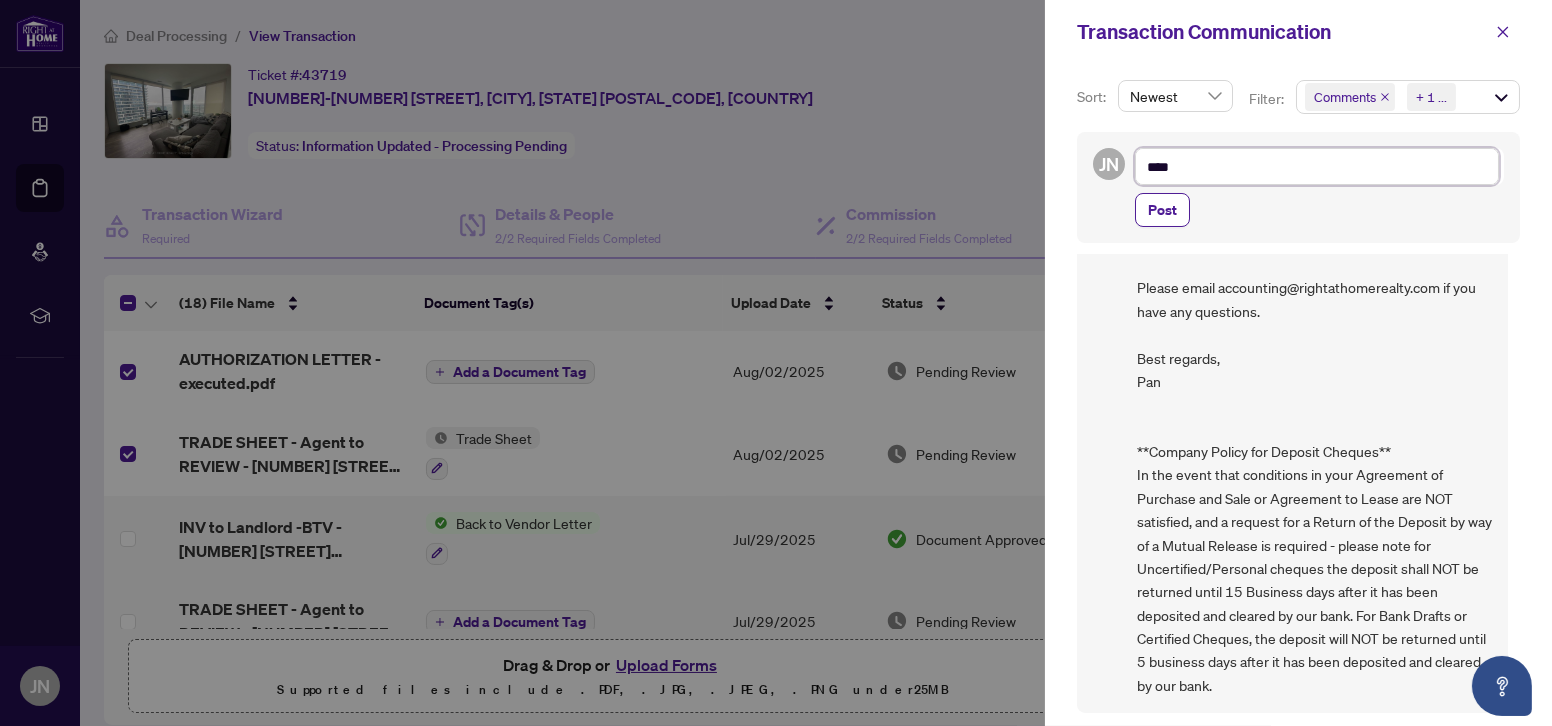 type on "***" 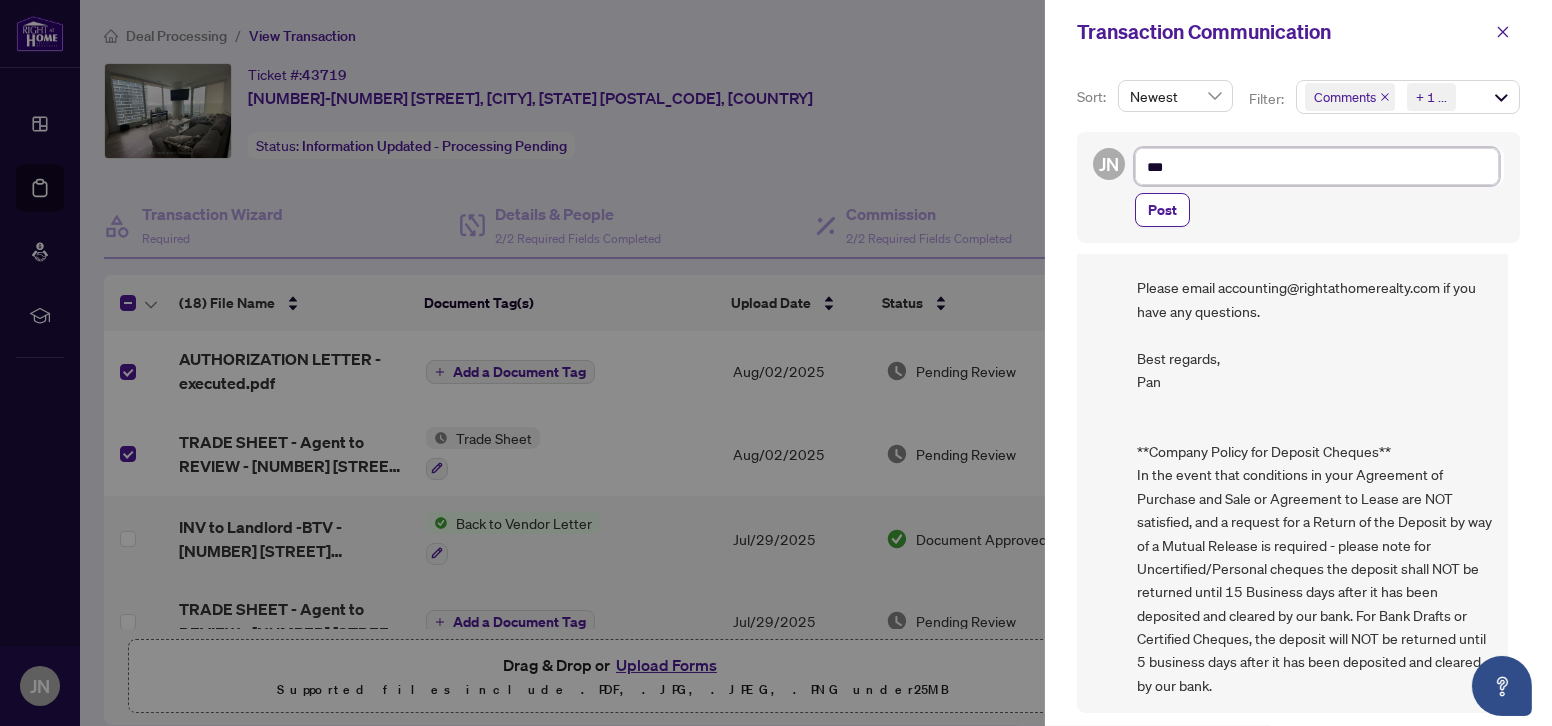 type on "***" 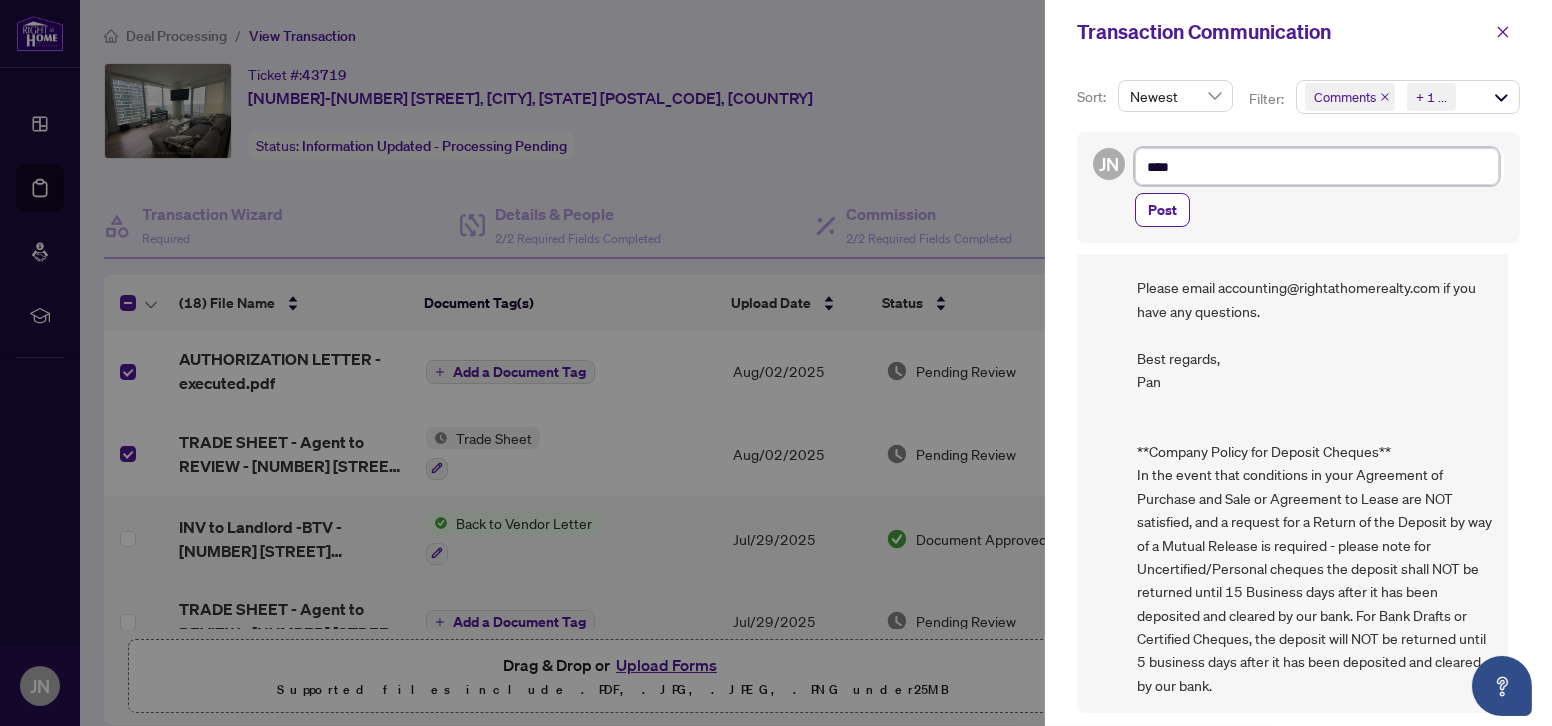 type on "*****" 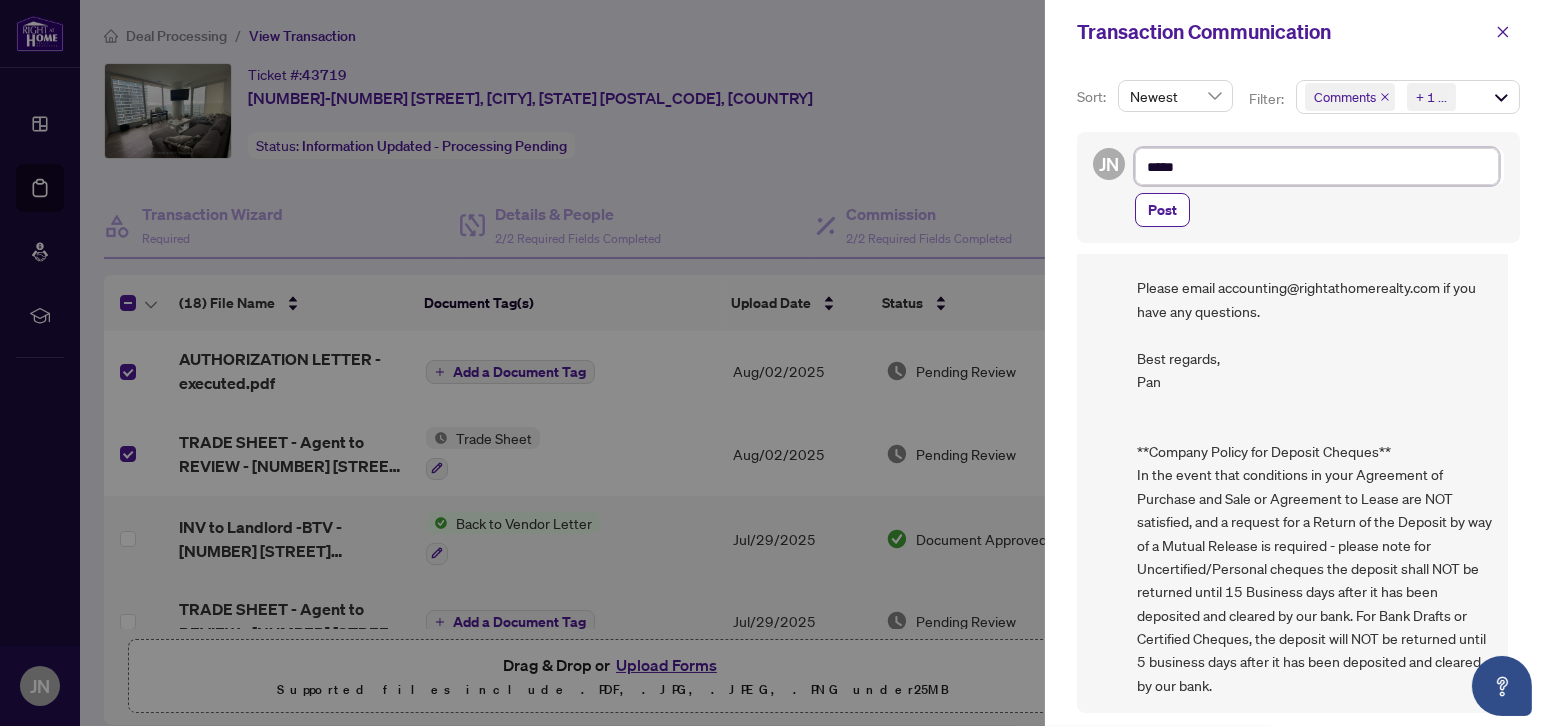 type on "******" 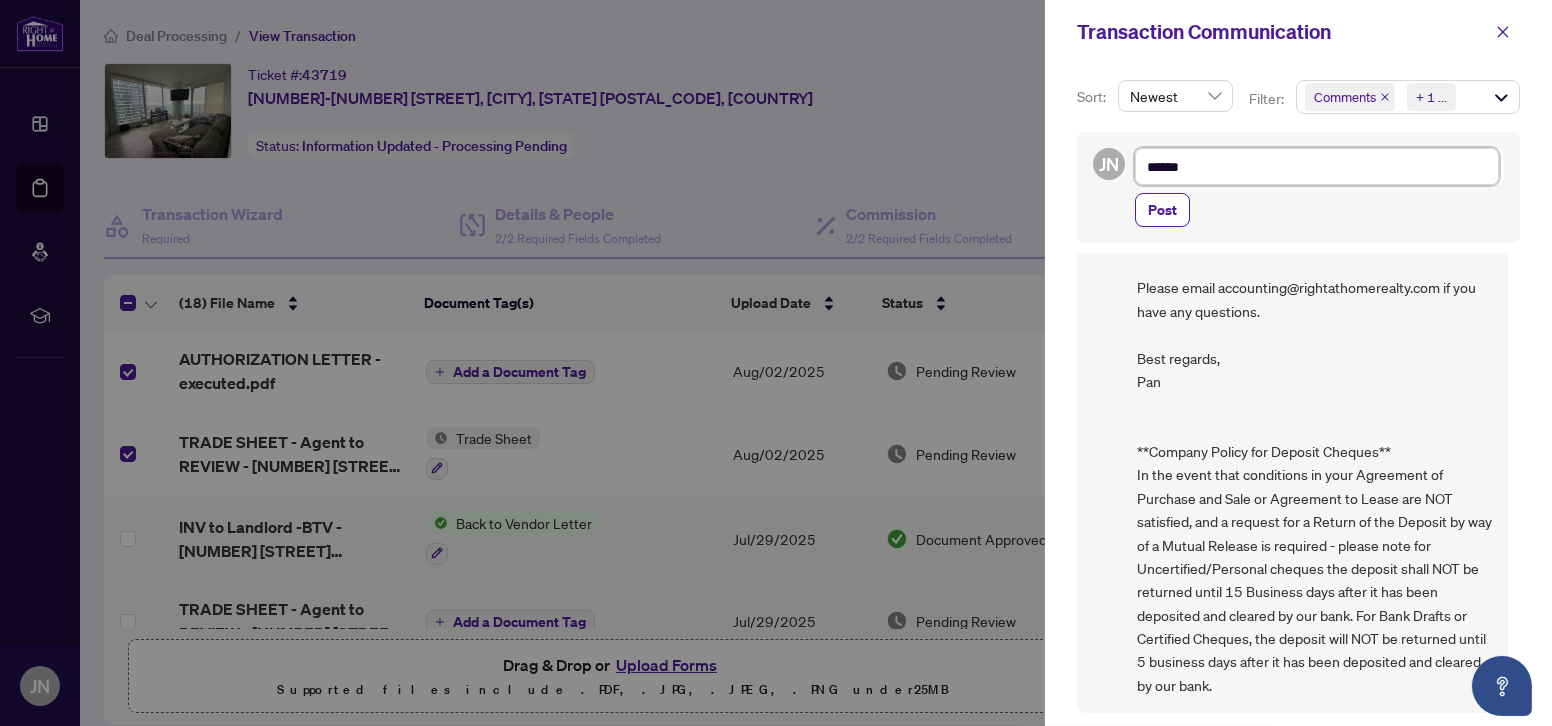 type on "*******" 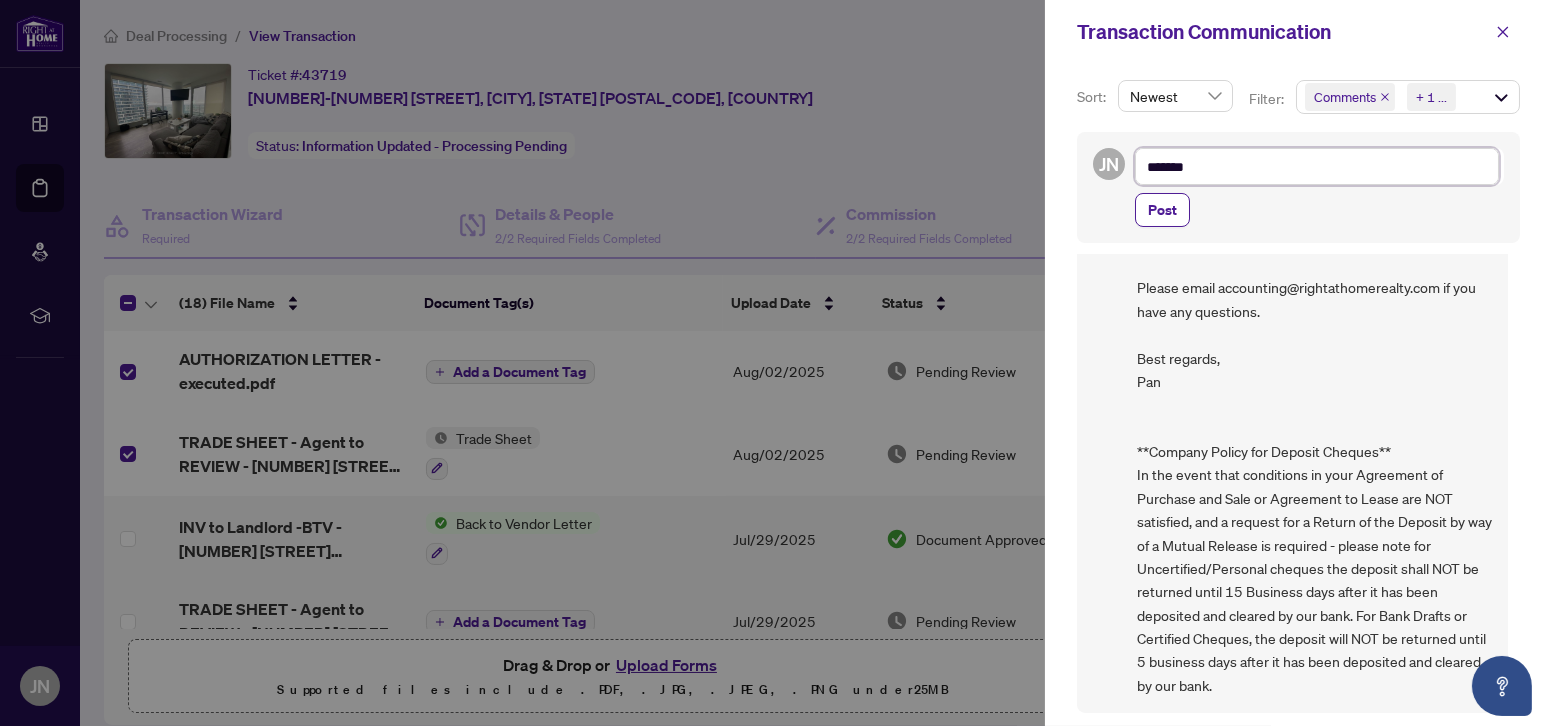 type on "*******" 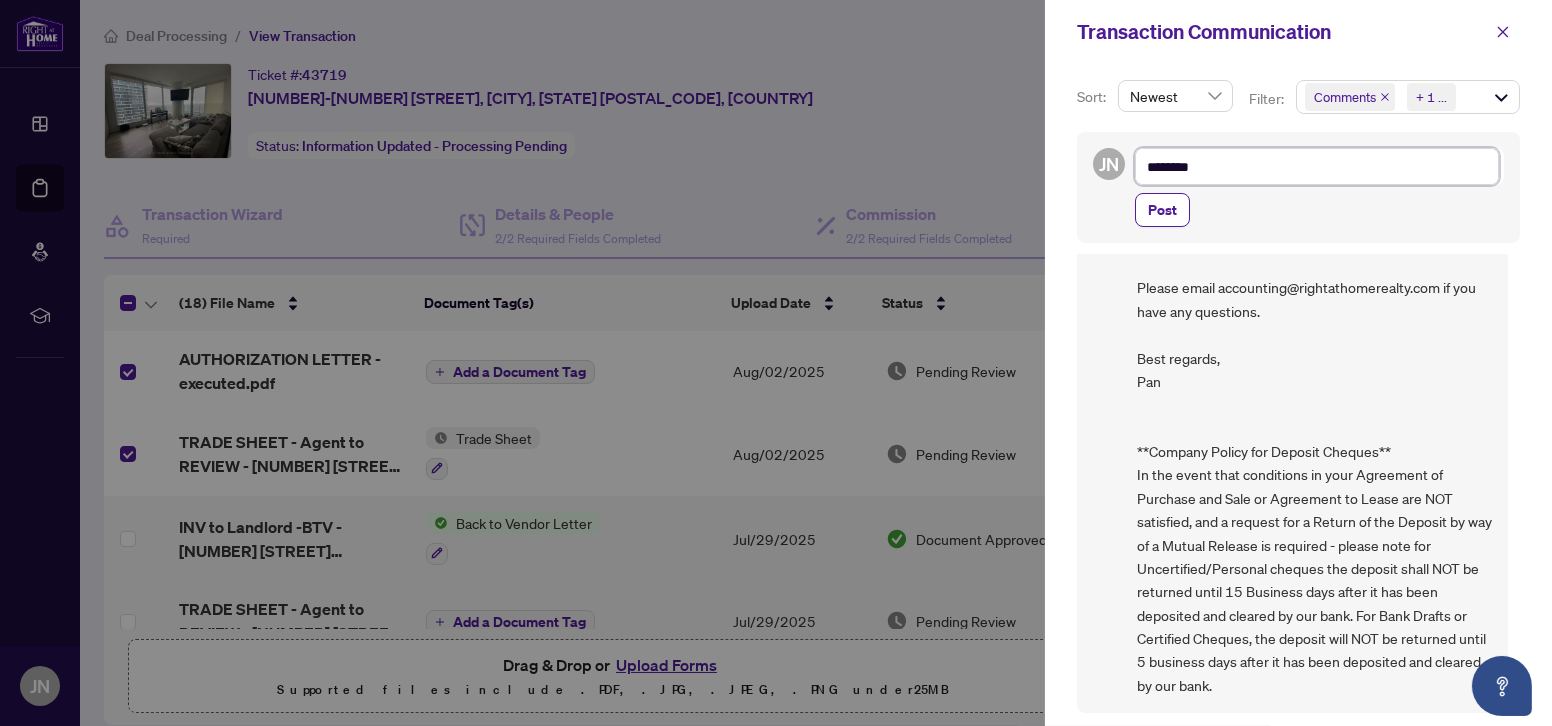 type on "********" 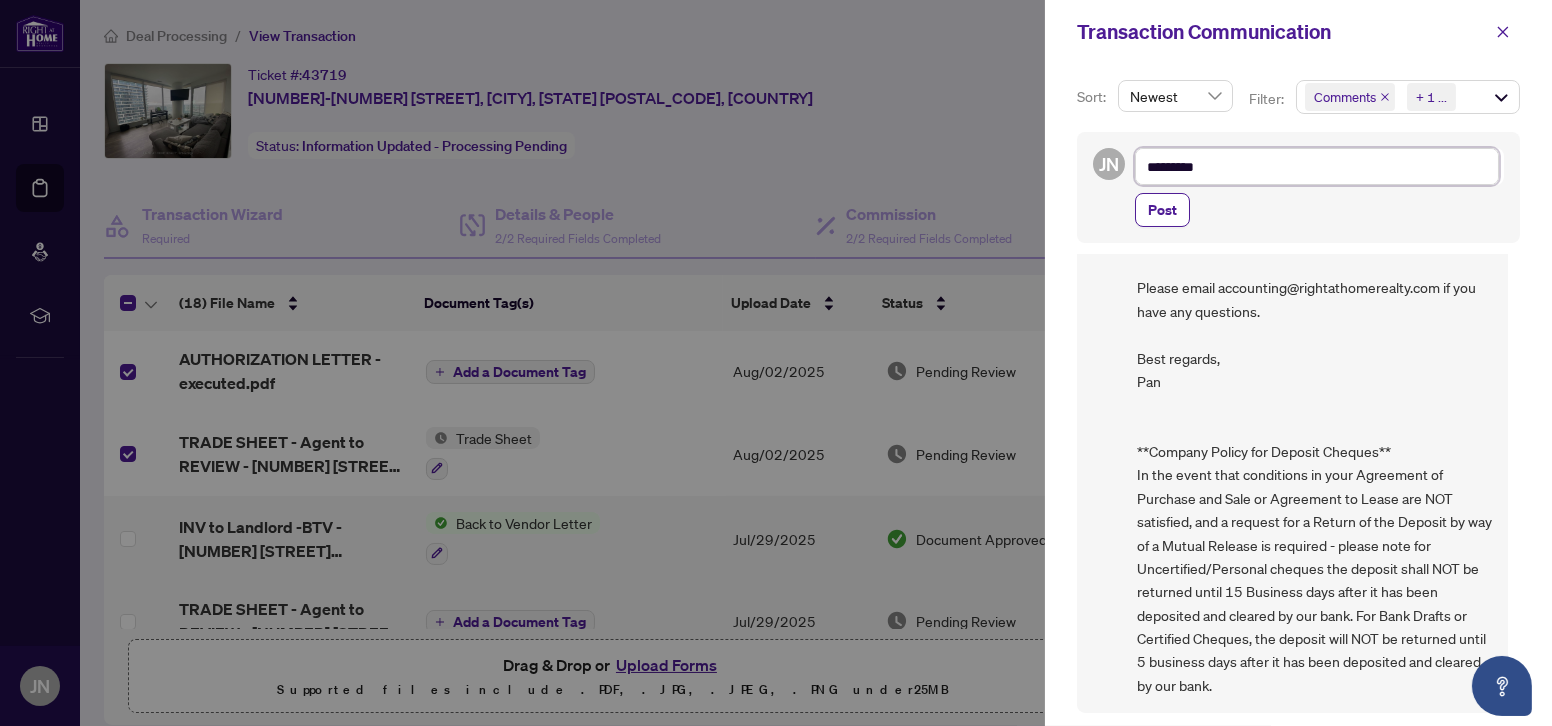 type on "********" 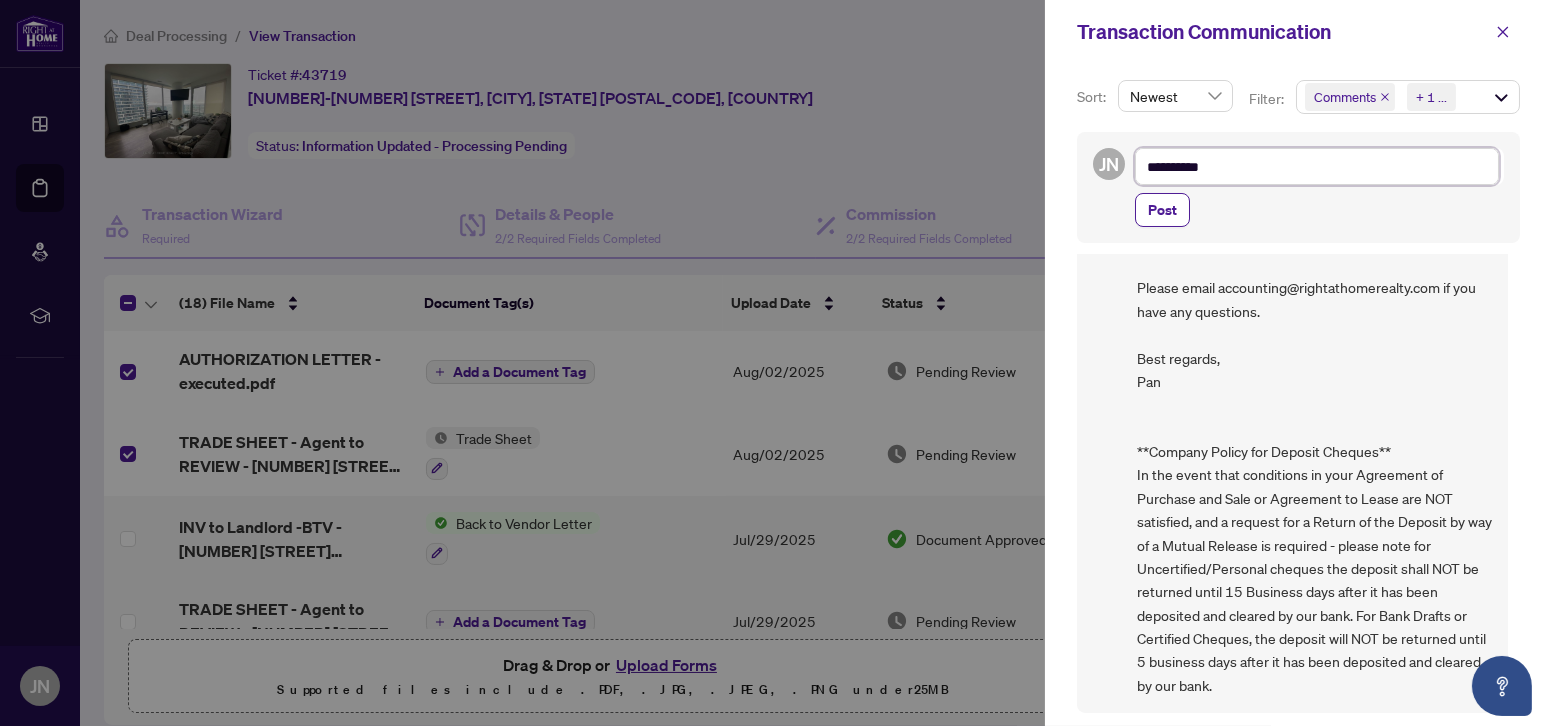 type on "**********" 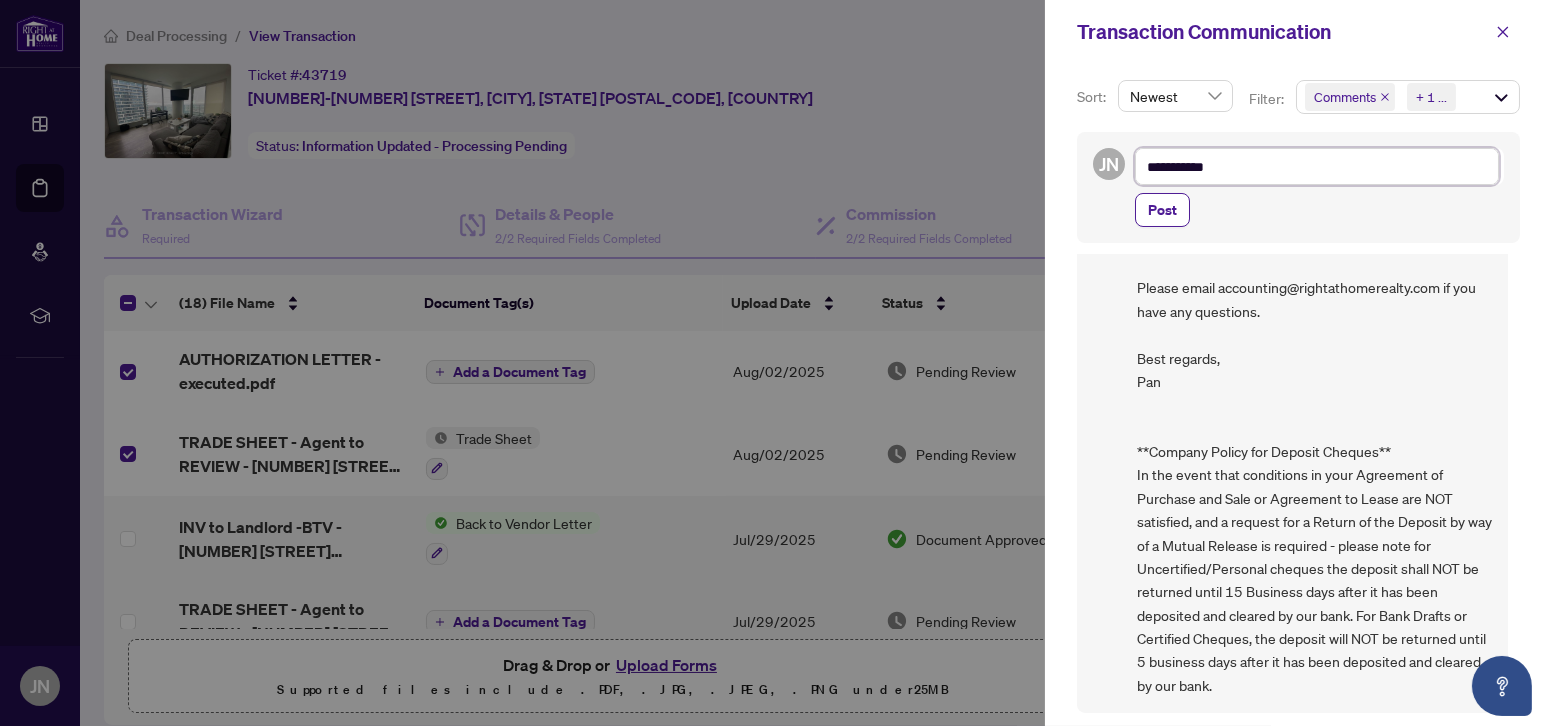 type on "**********" 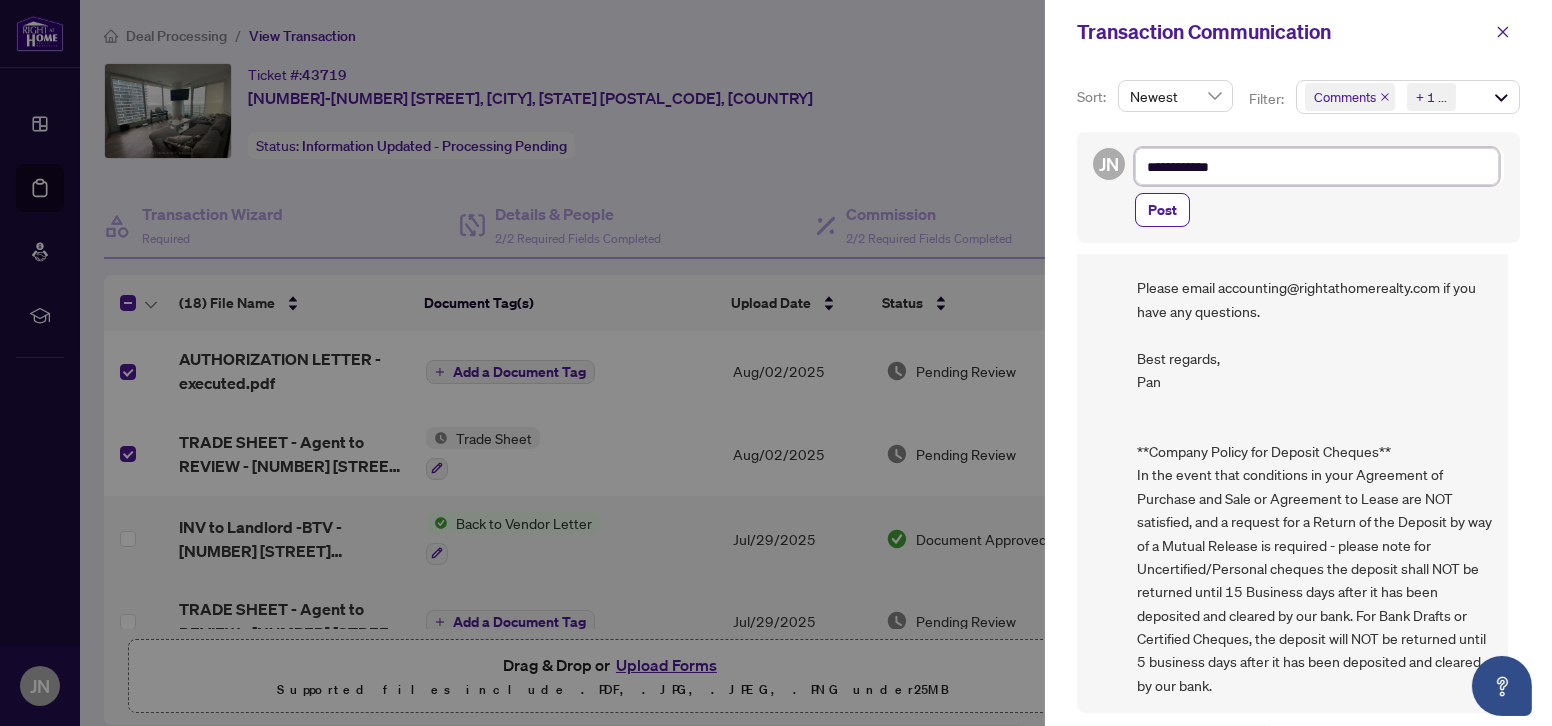 type on "**********" 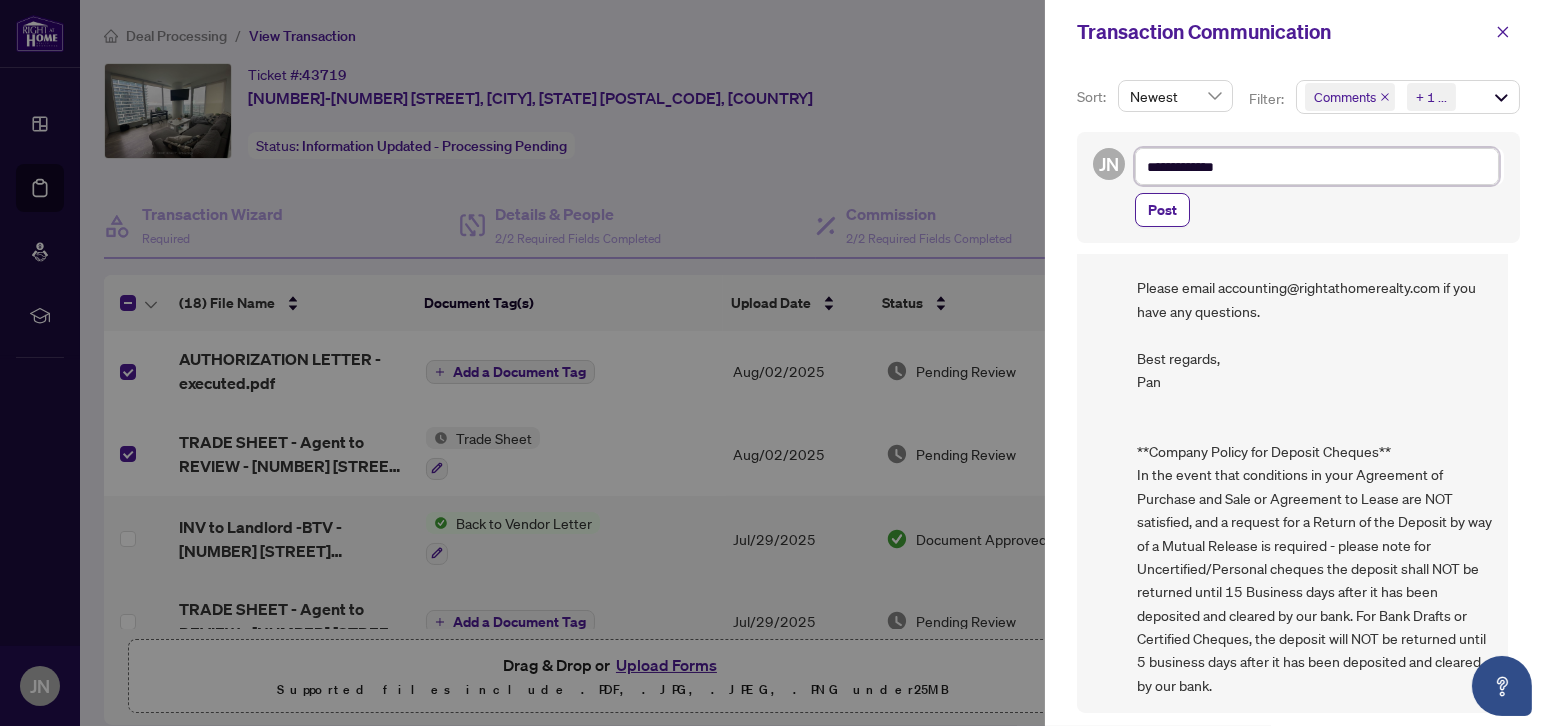 type on "**********" 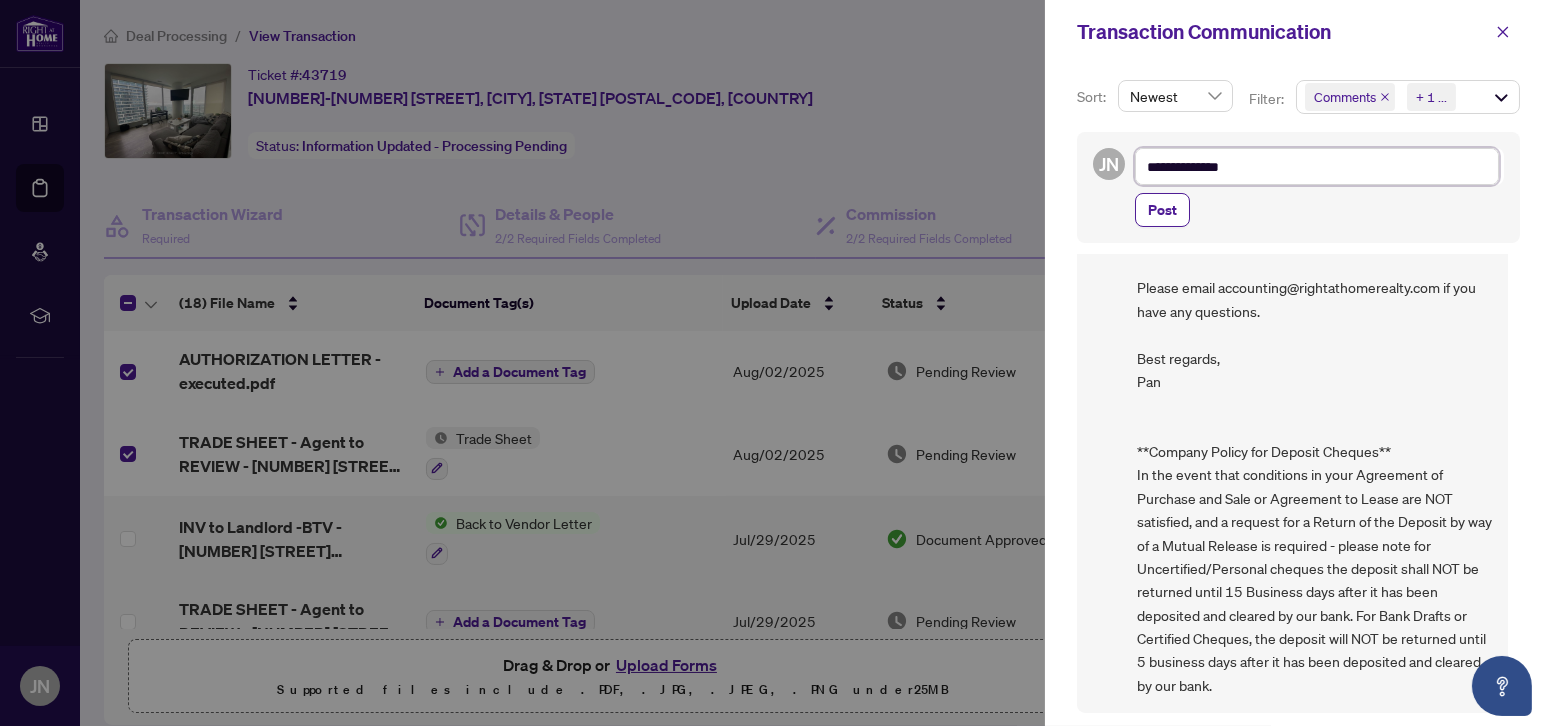type on "**********" 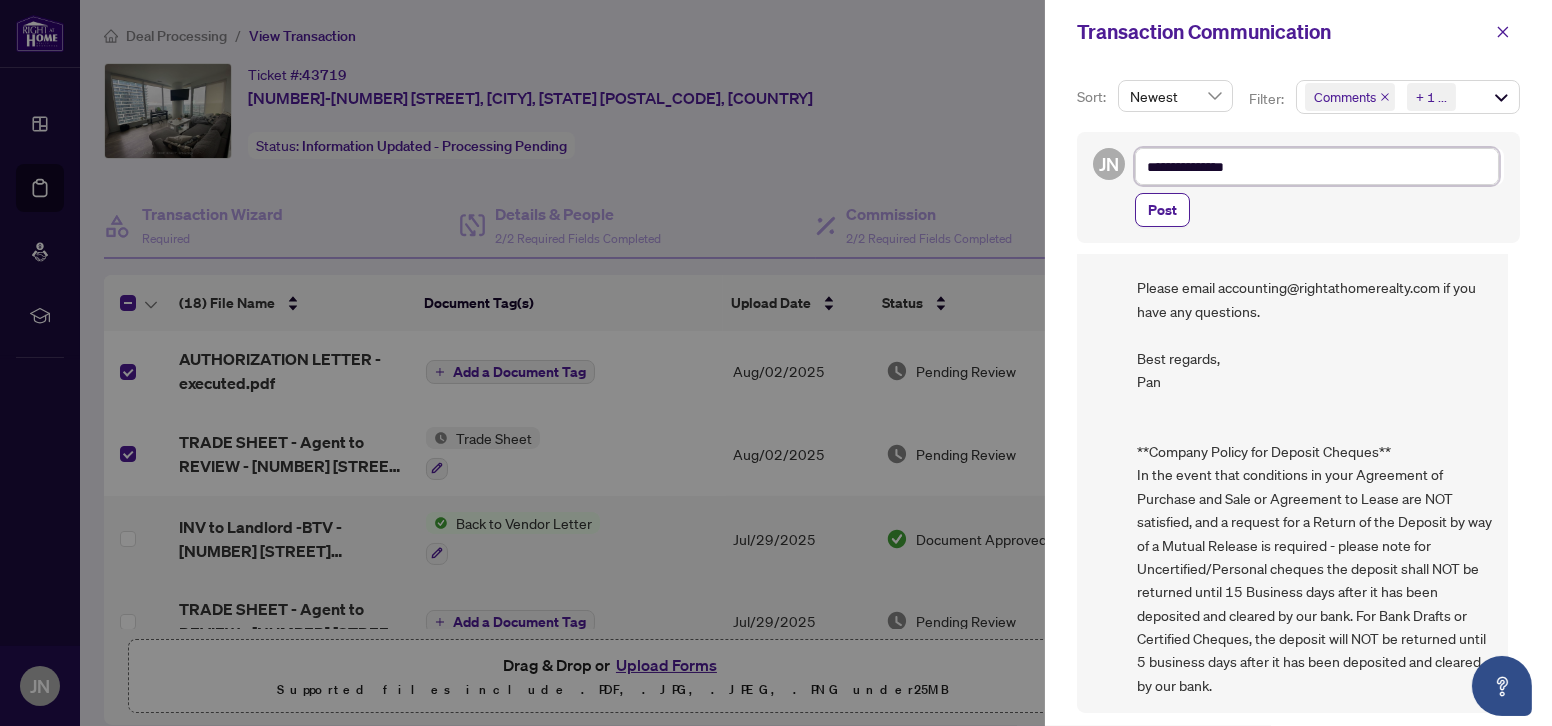 type on "**********" 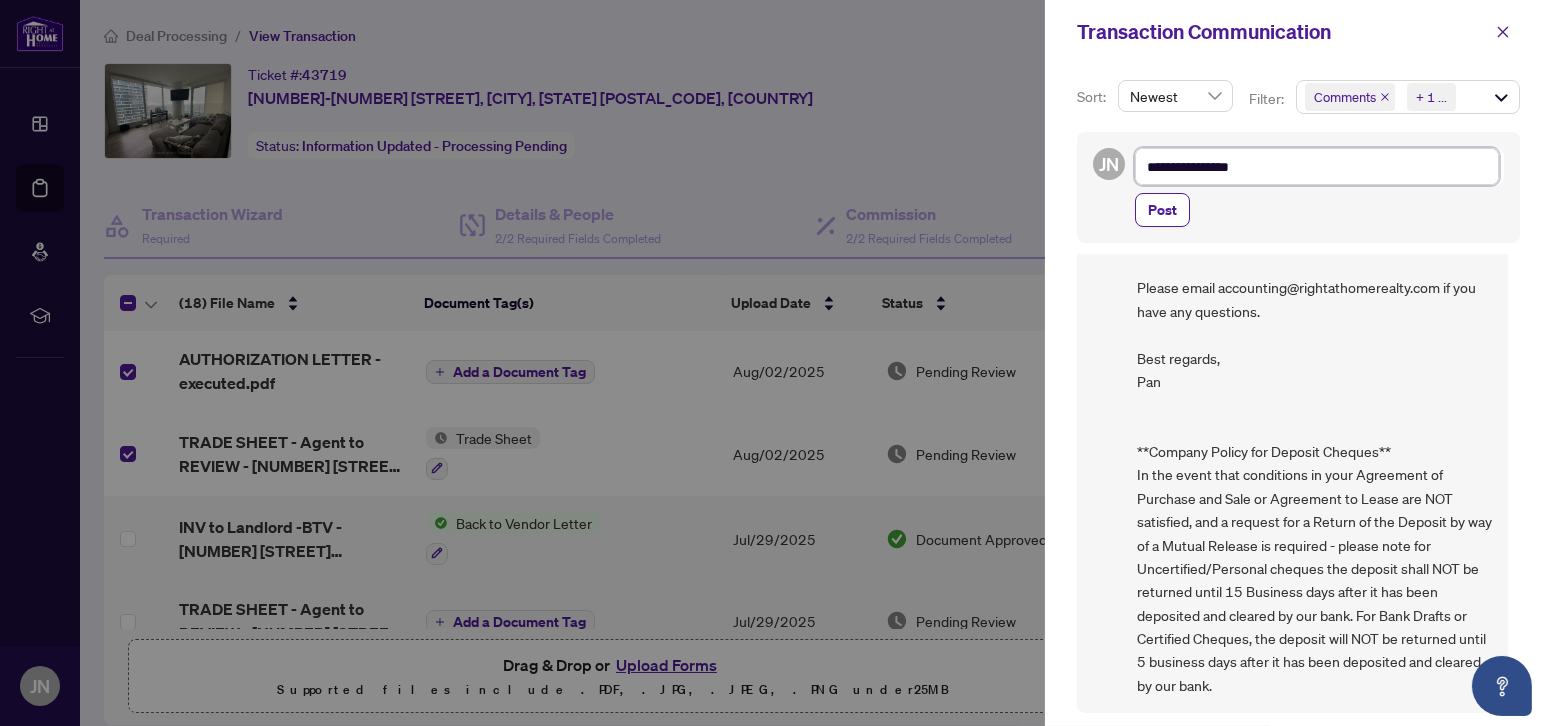 type on "**********" 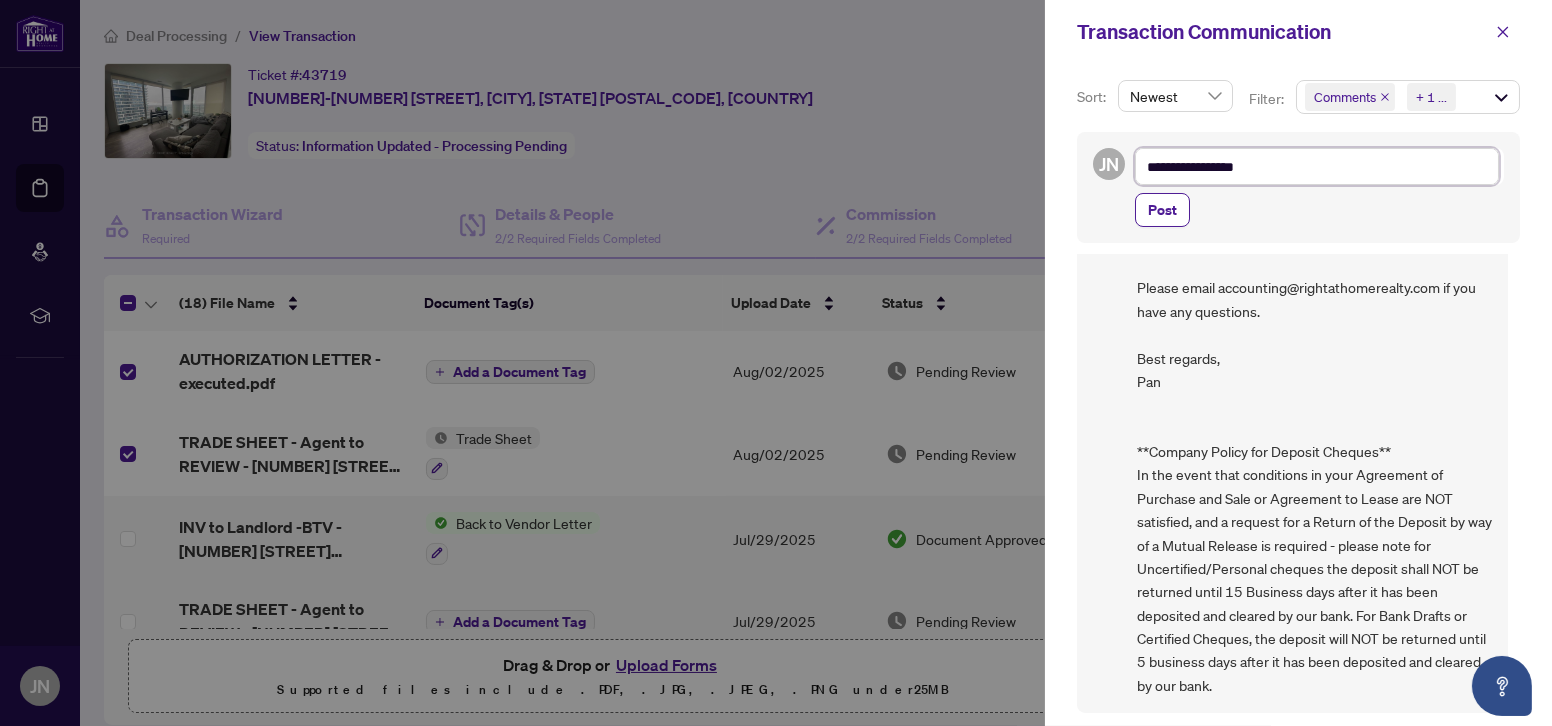 type on "**********" 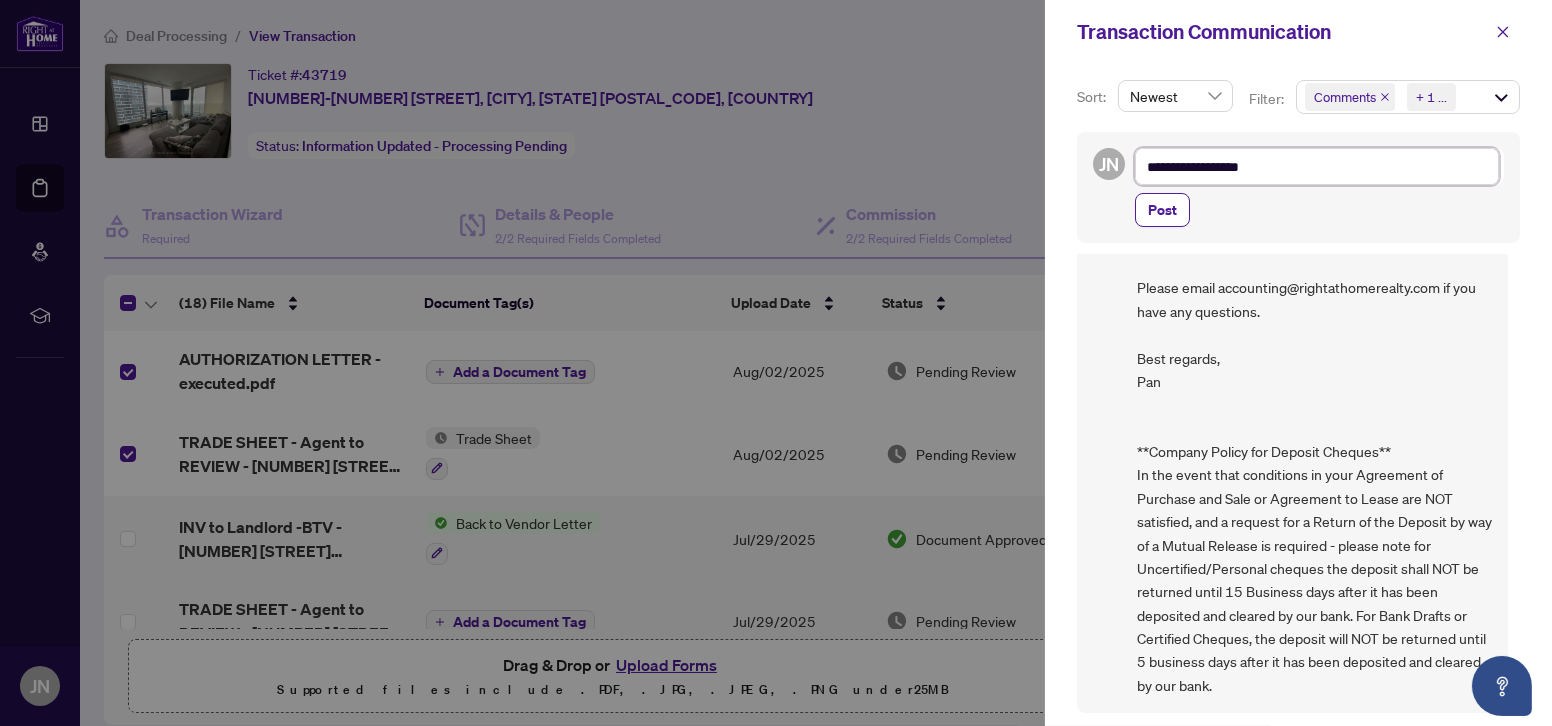type on "**********" 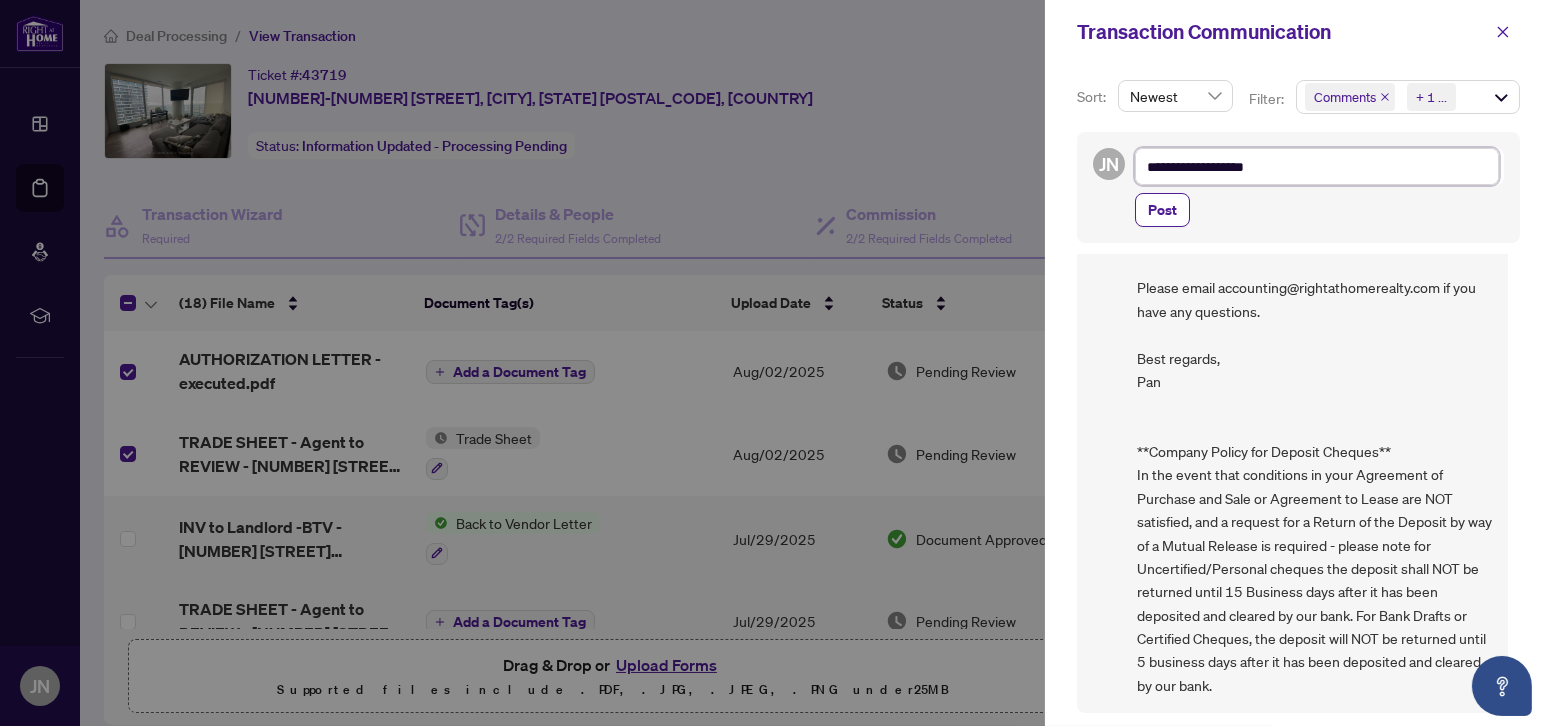 type on "**********" 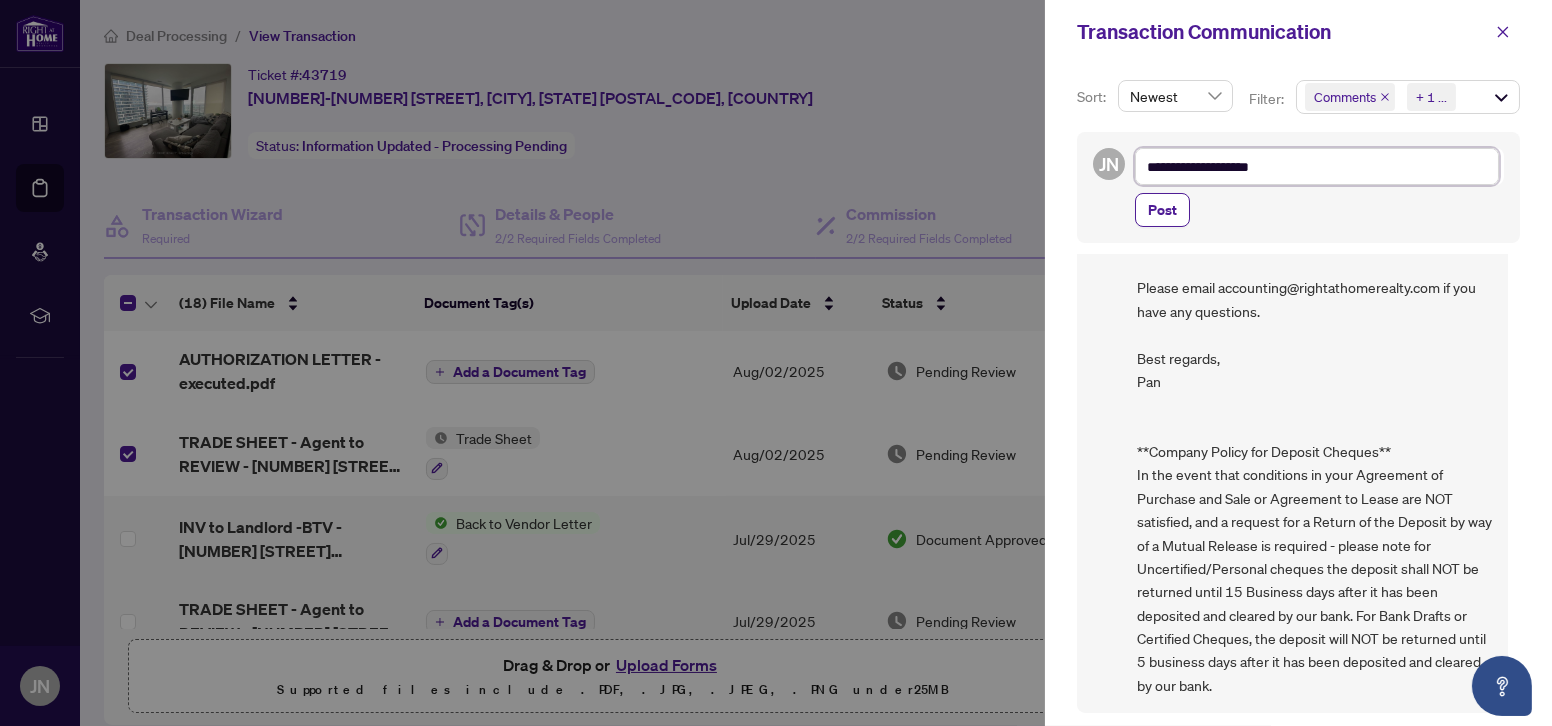 type on "**********" 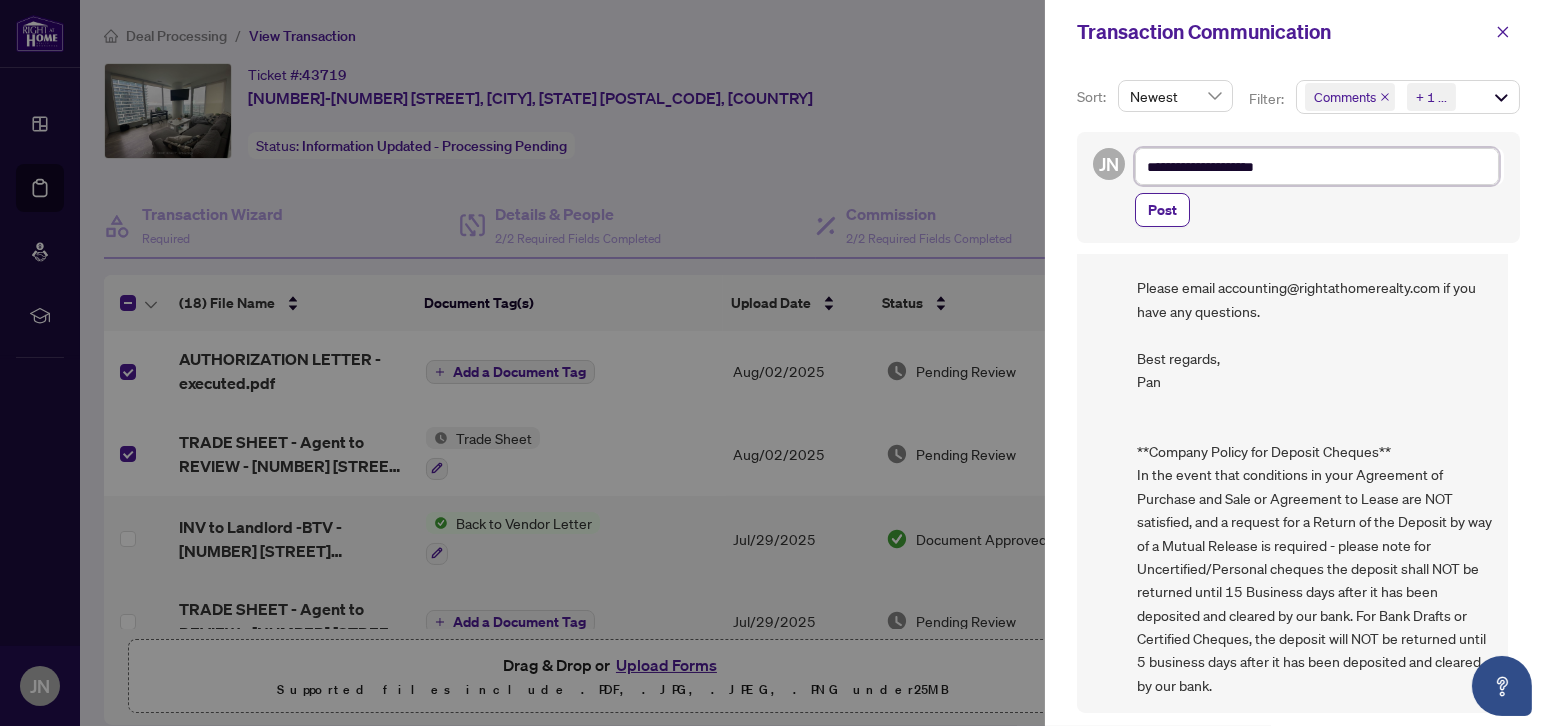 type on "**********" 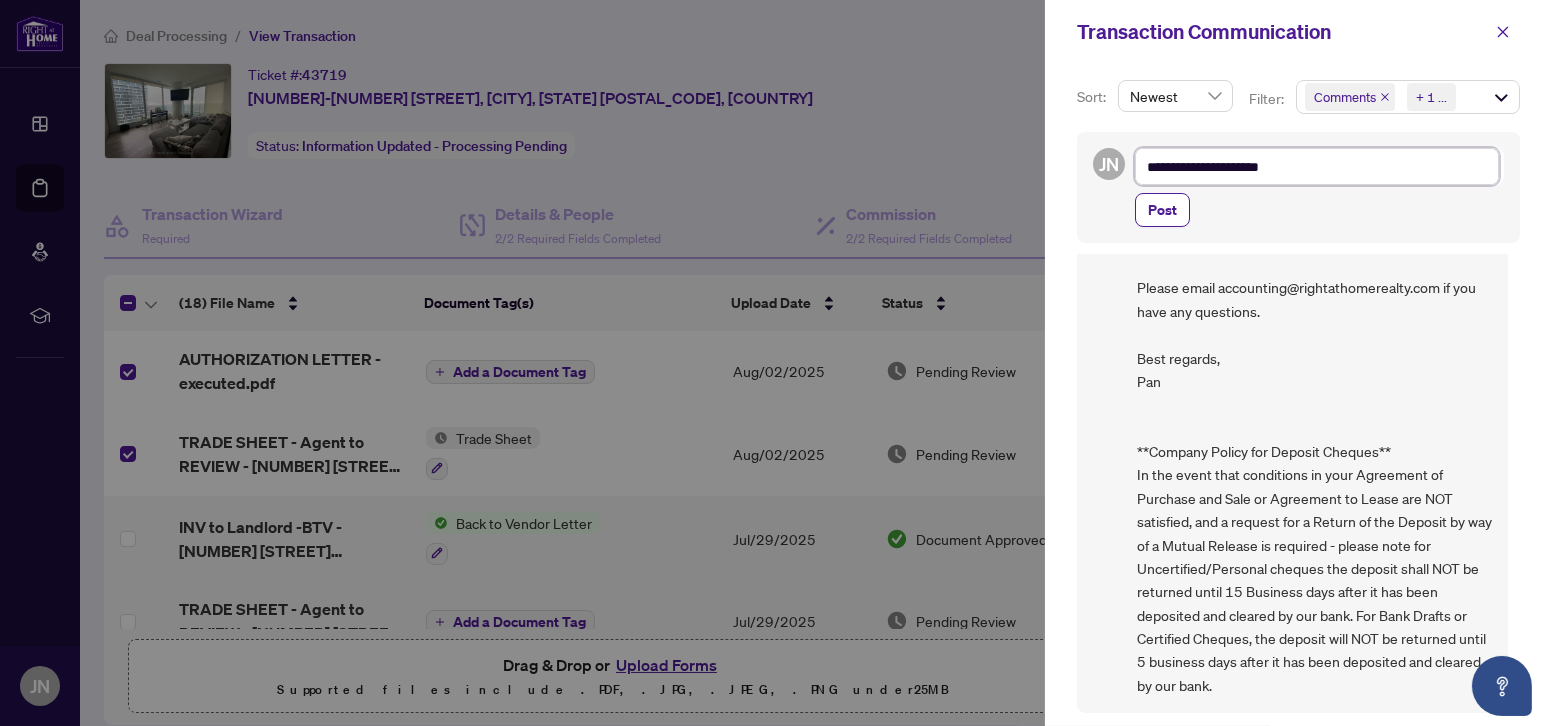 type on "**********" 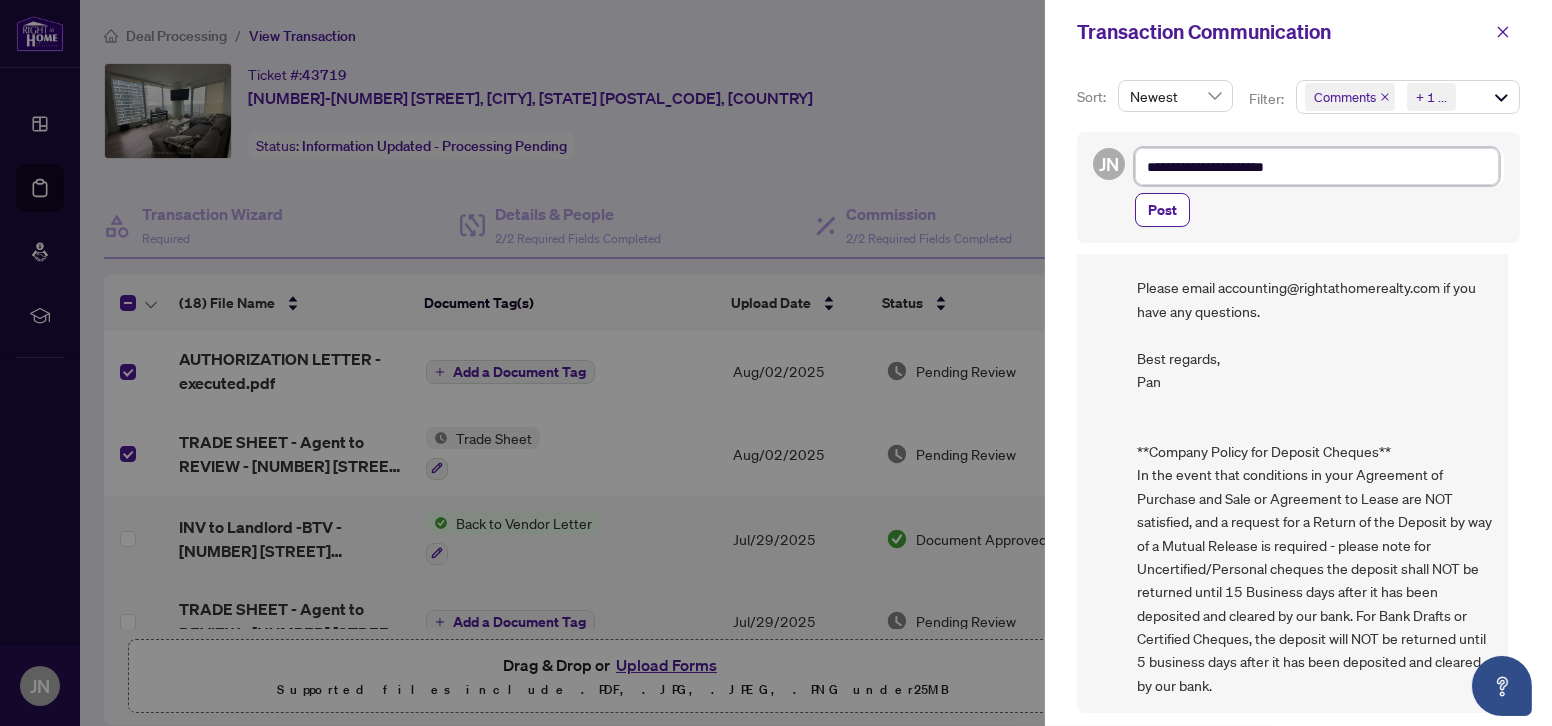 type on "**********" 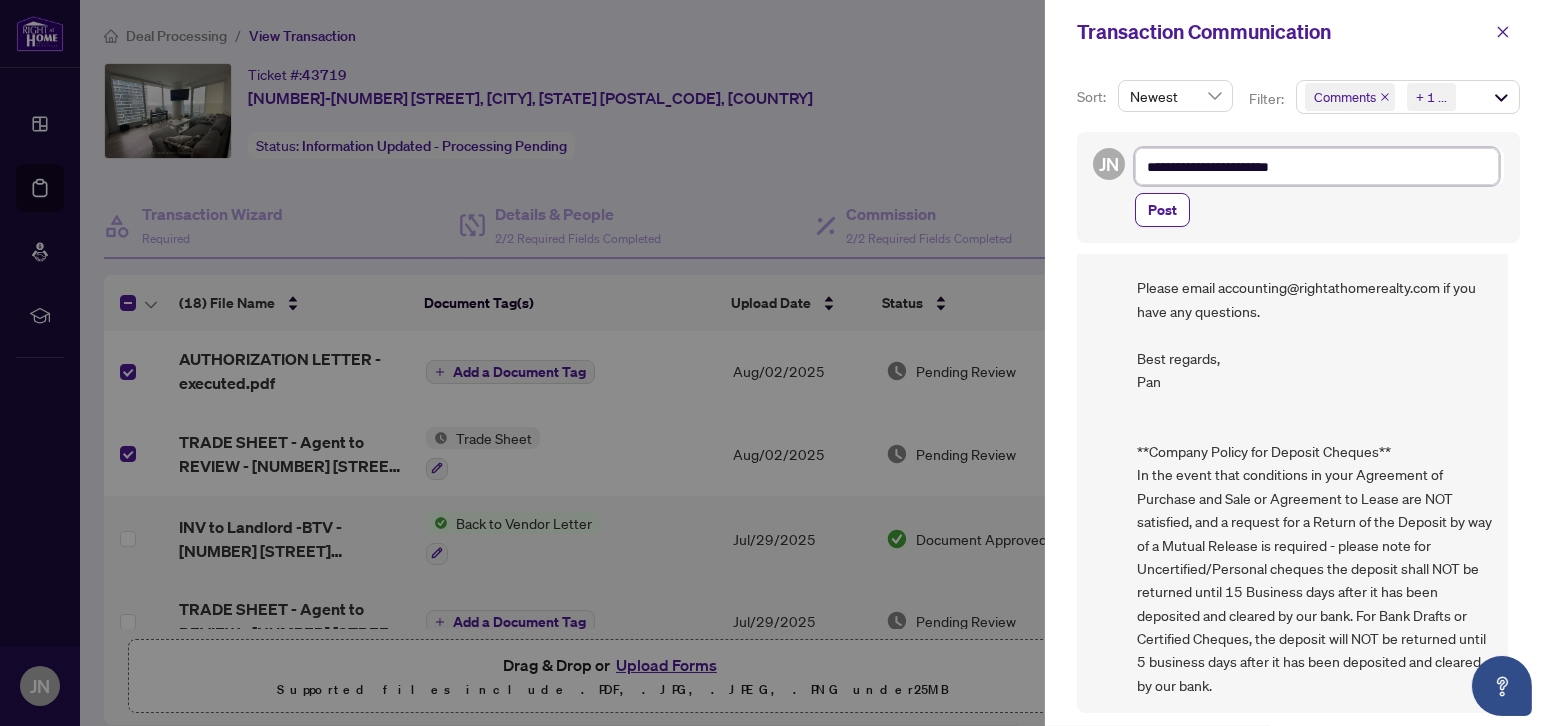 type on "**********" 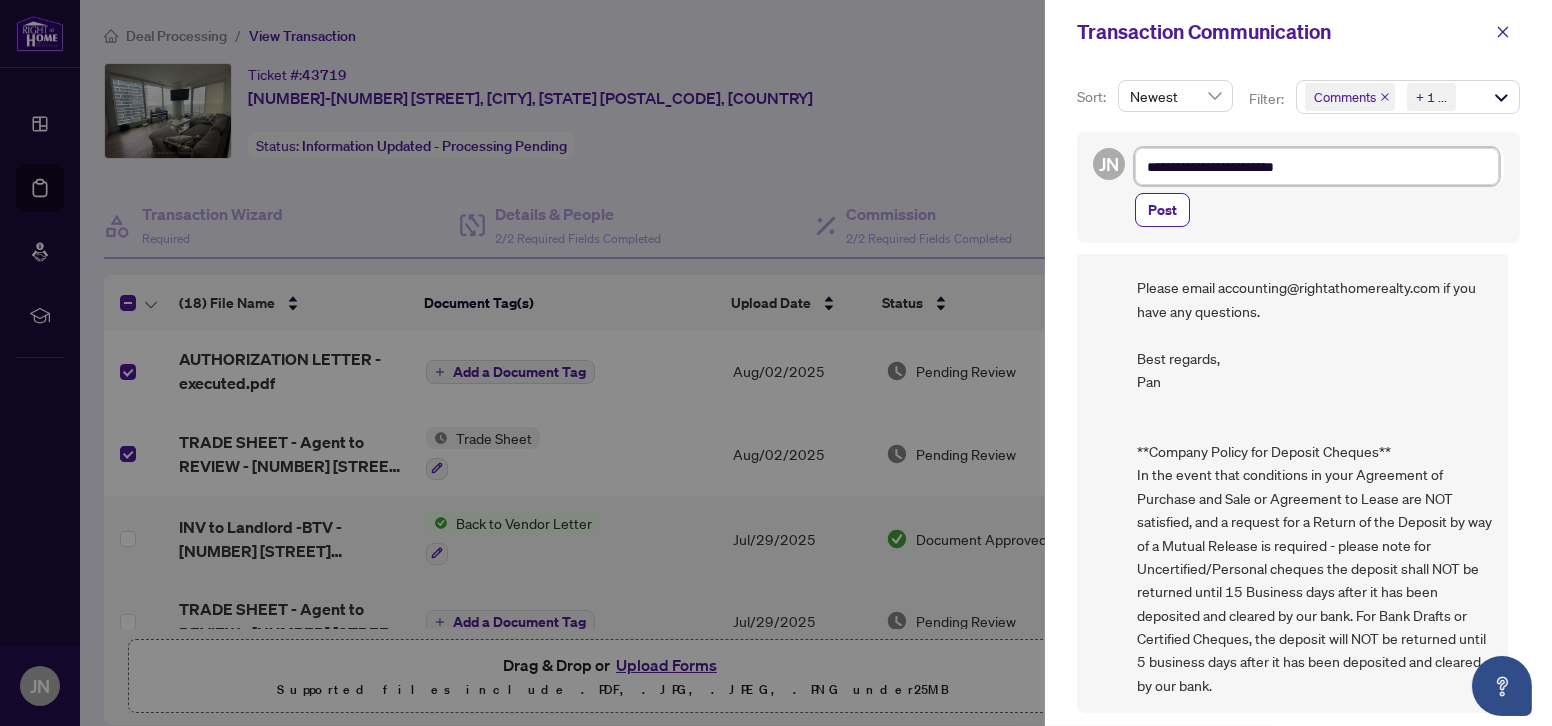 type on "**********" 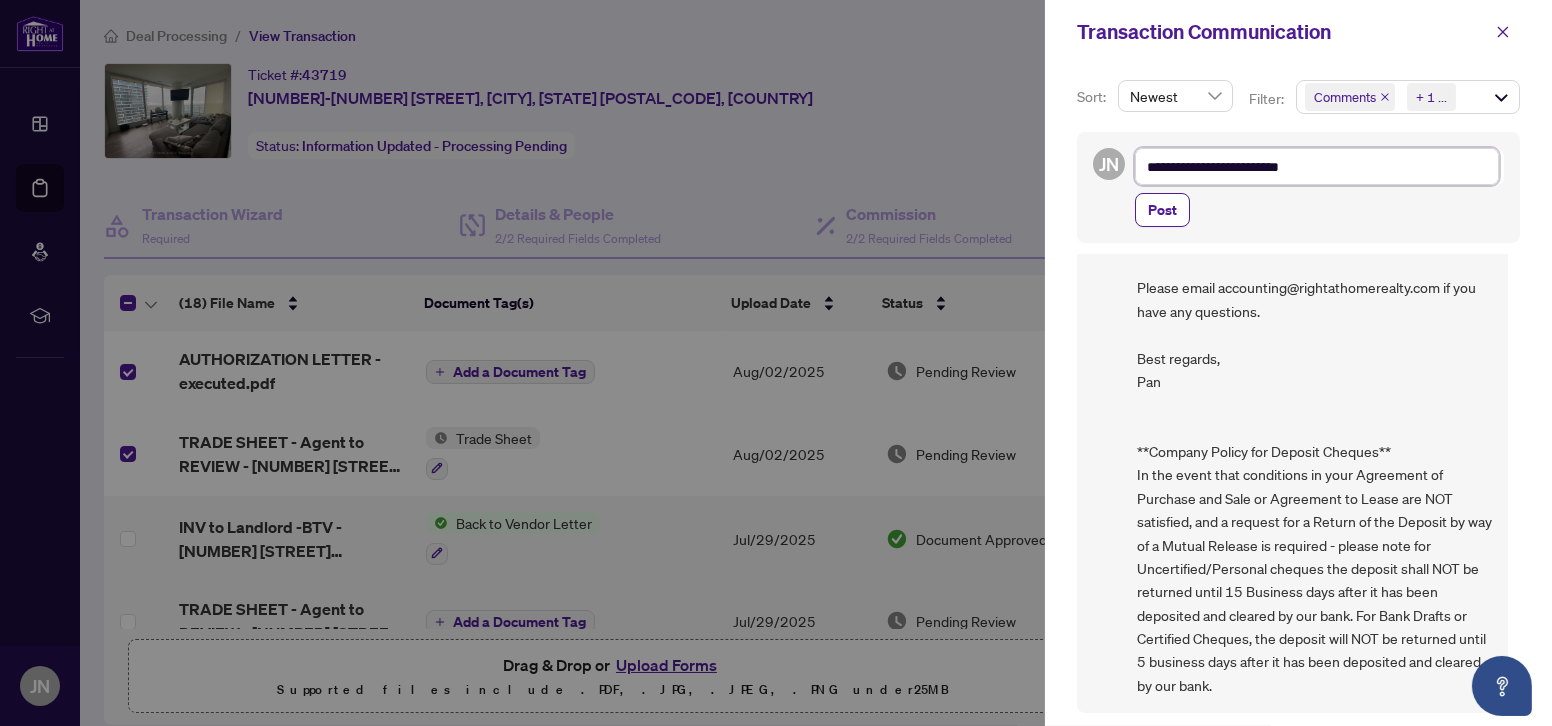 type on "**********" 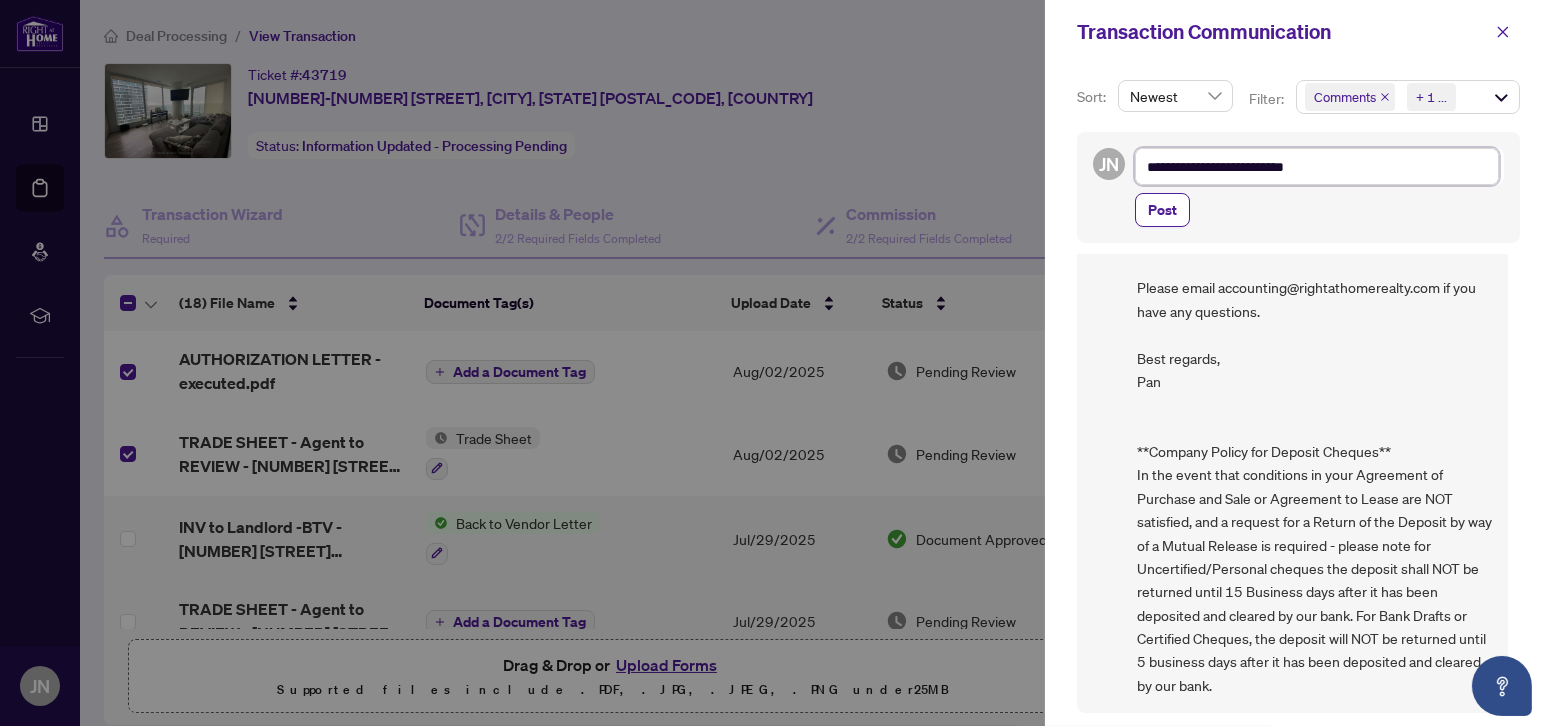 type on "**********" 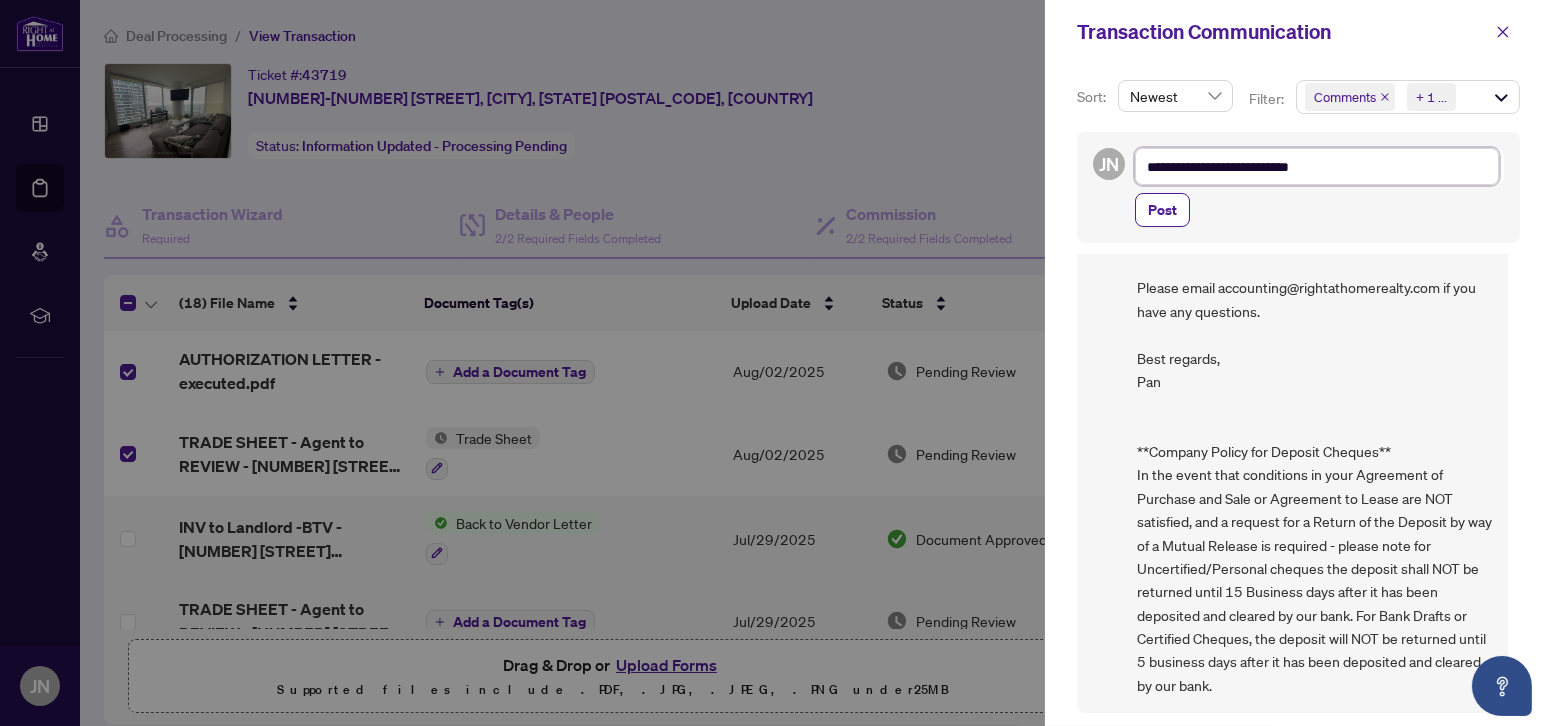type on "**********" 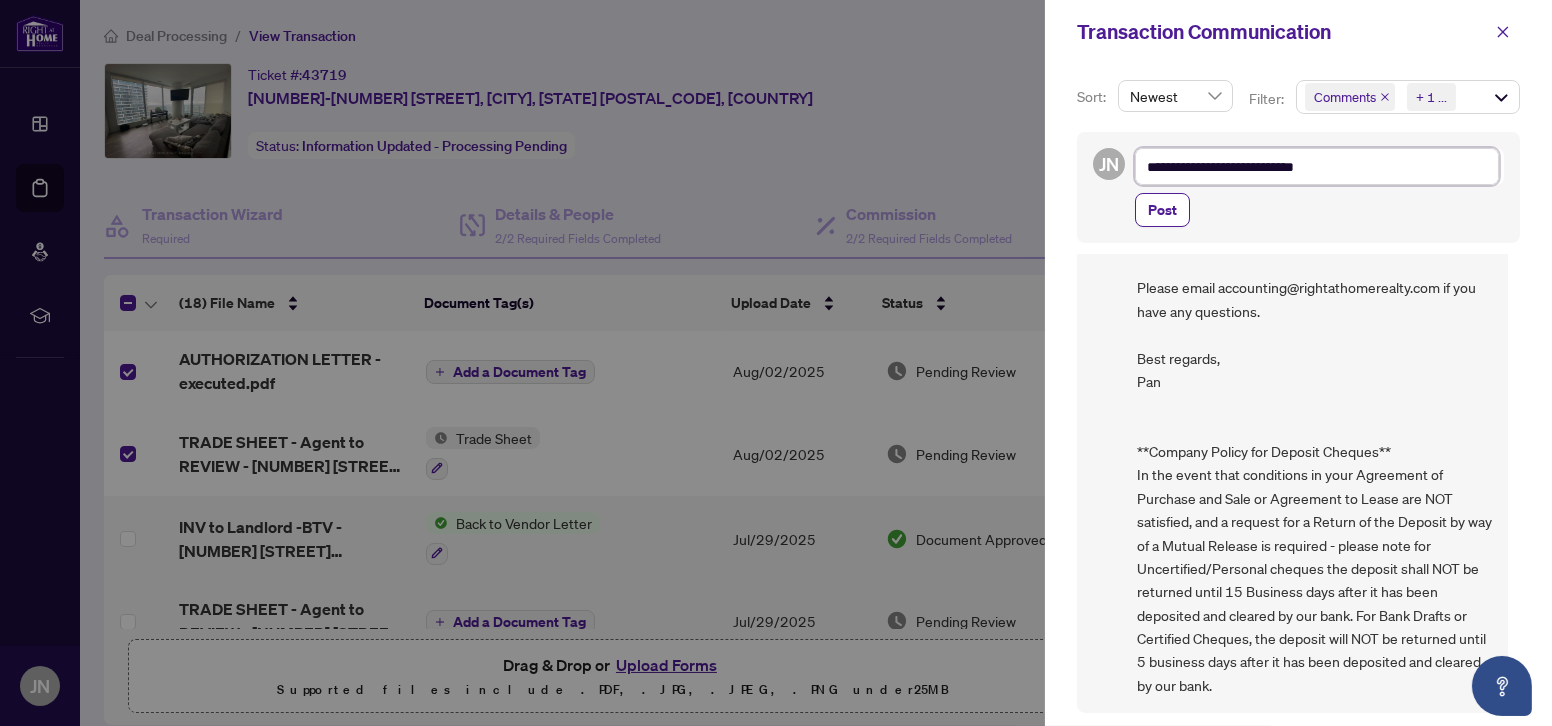 type on "**********" 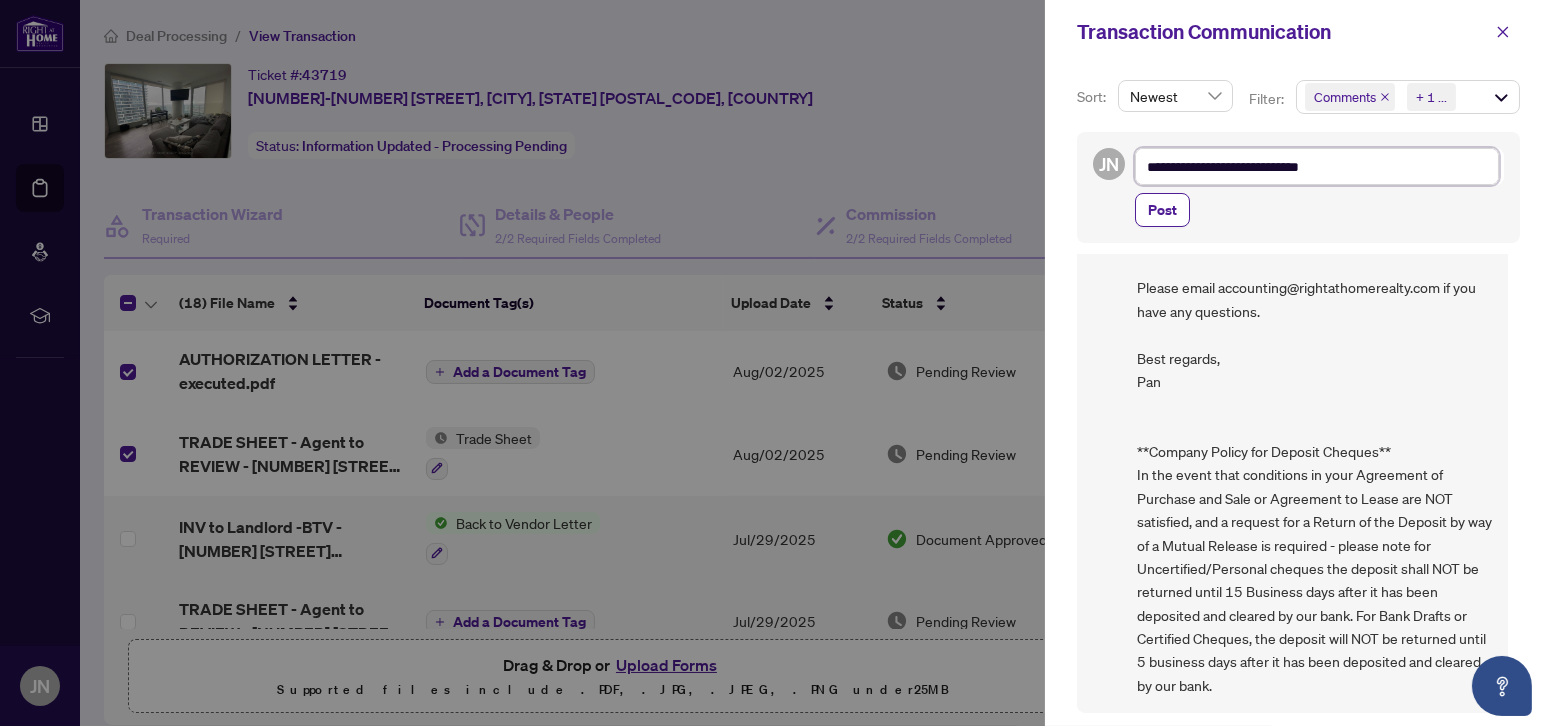 type on "**********" 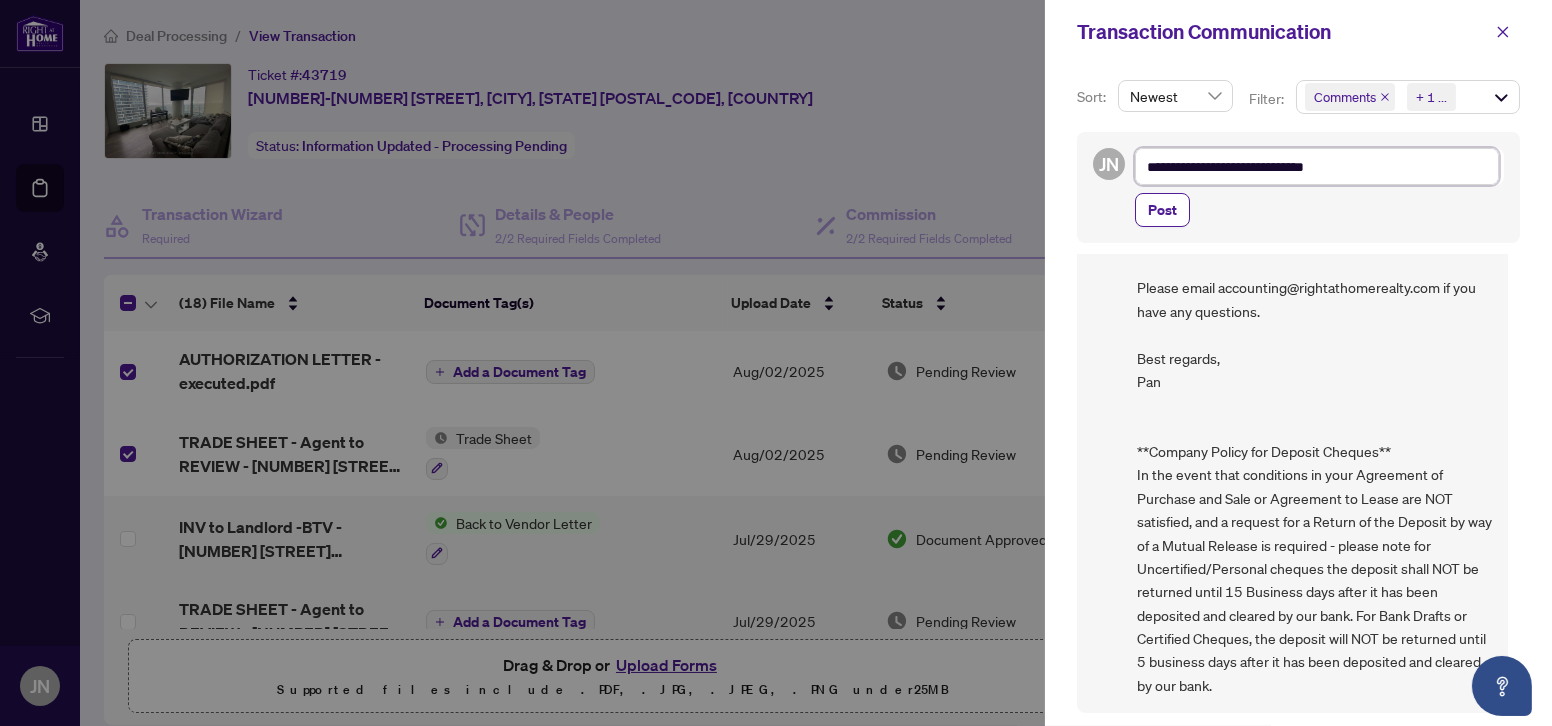 type on "**********" 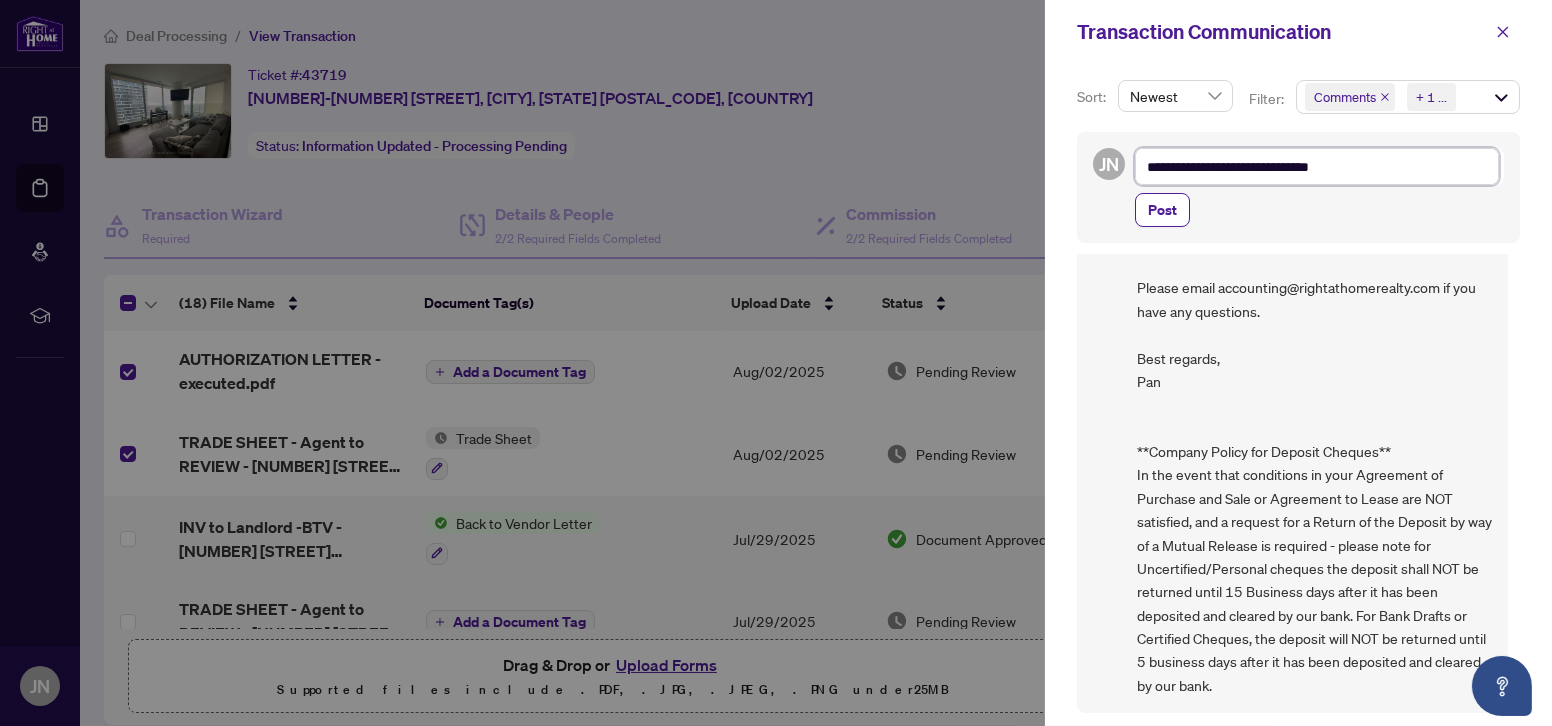 type on "**********" 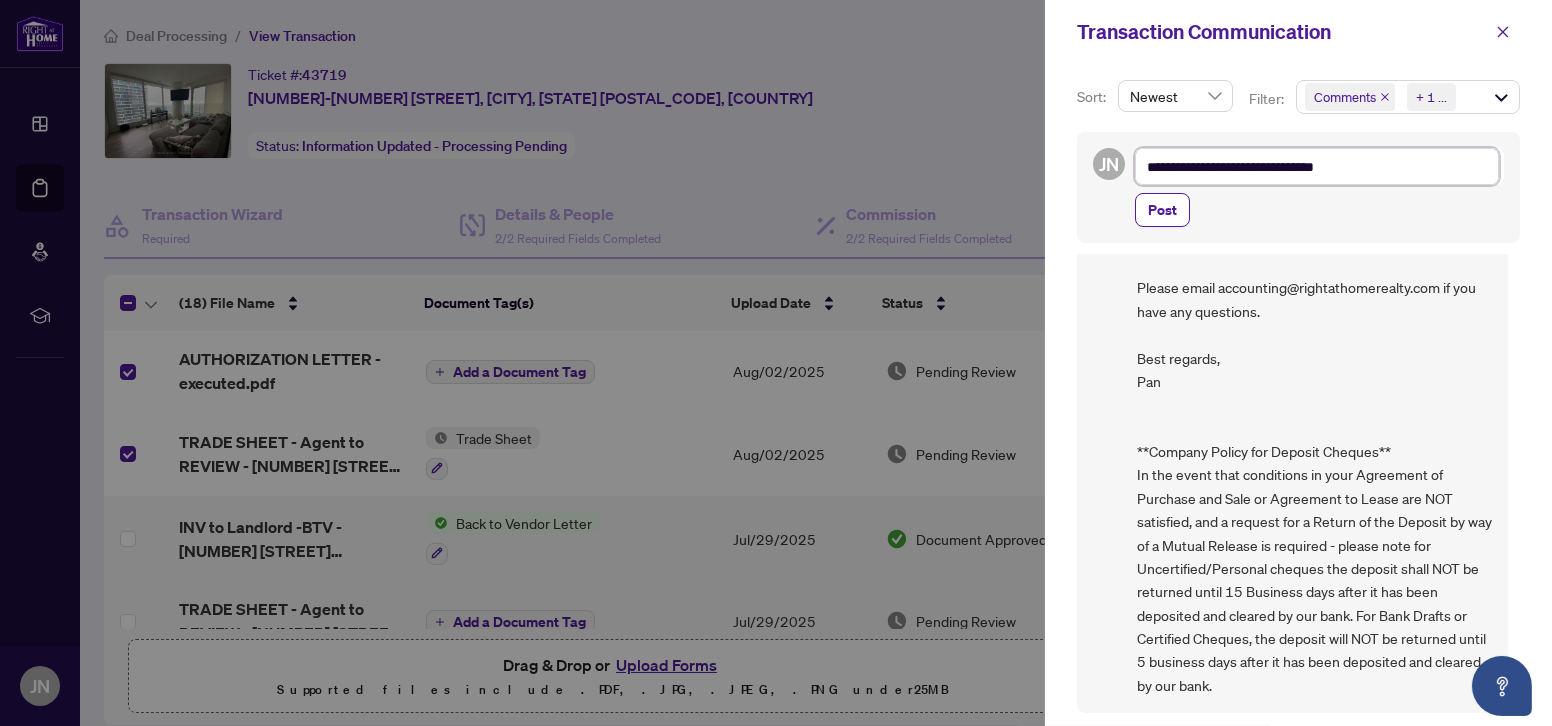 type on "**********" 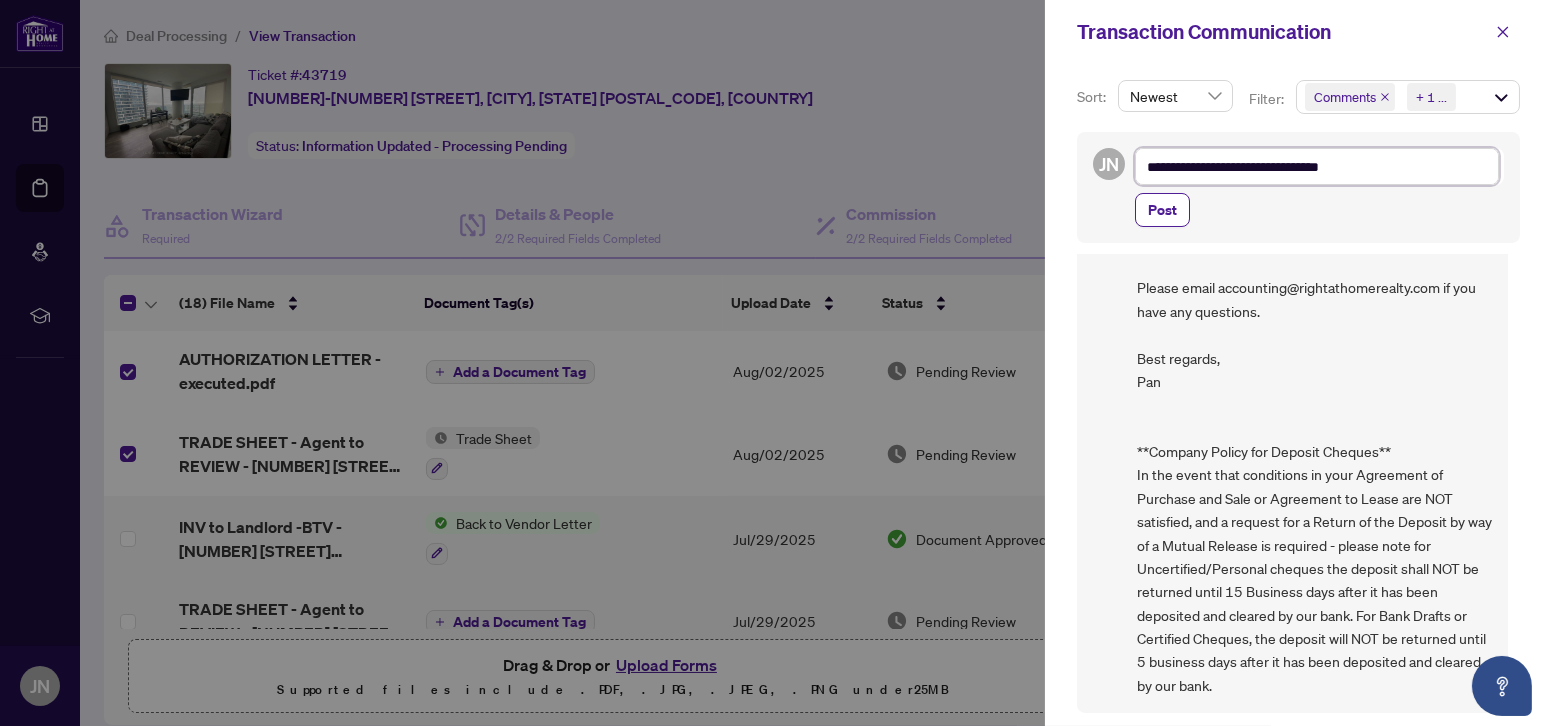type on "**********" 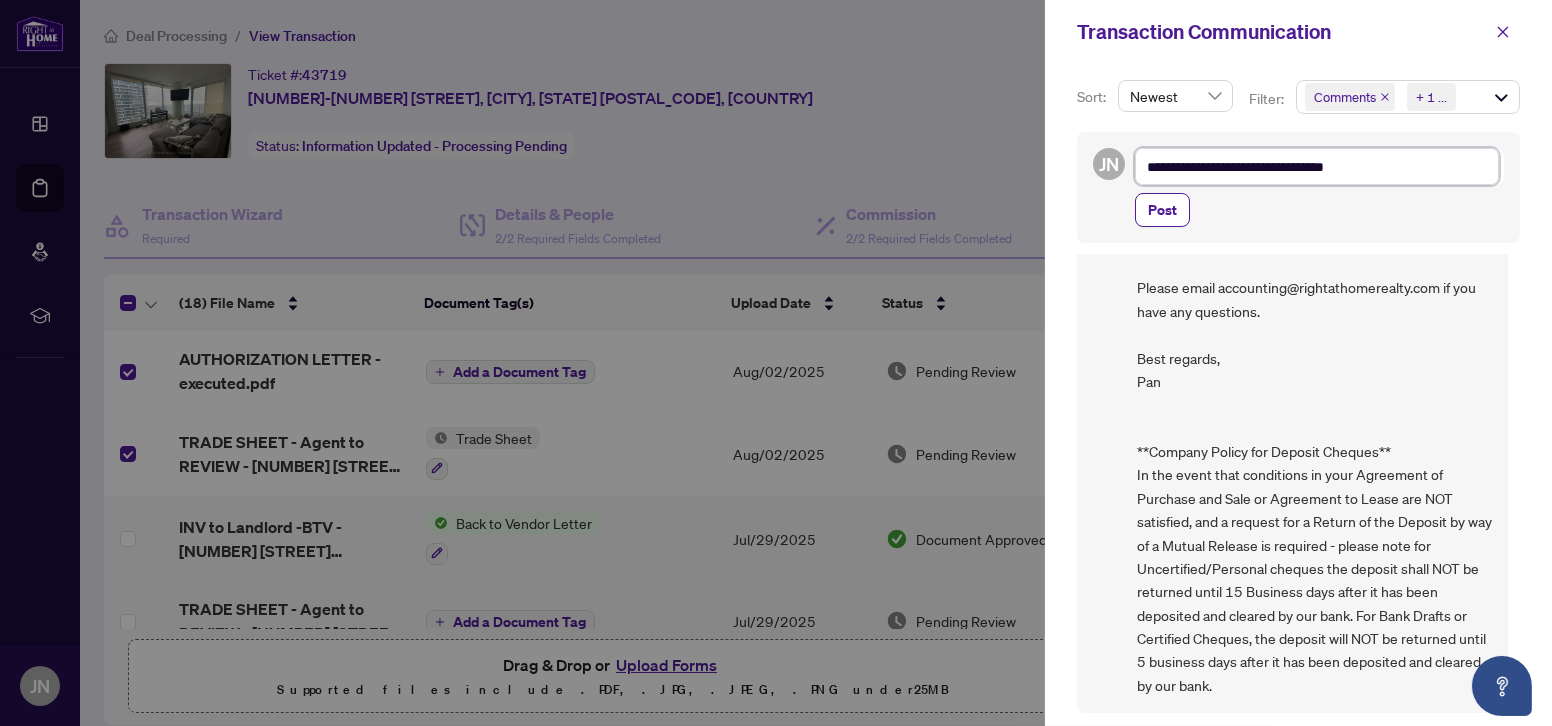 type on "**********" 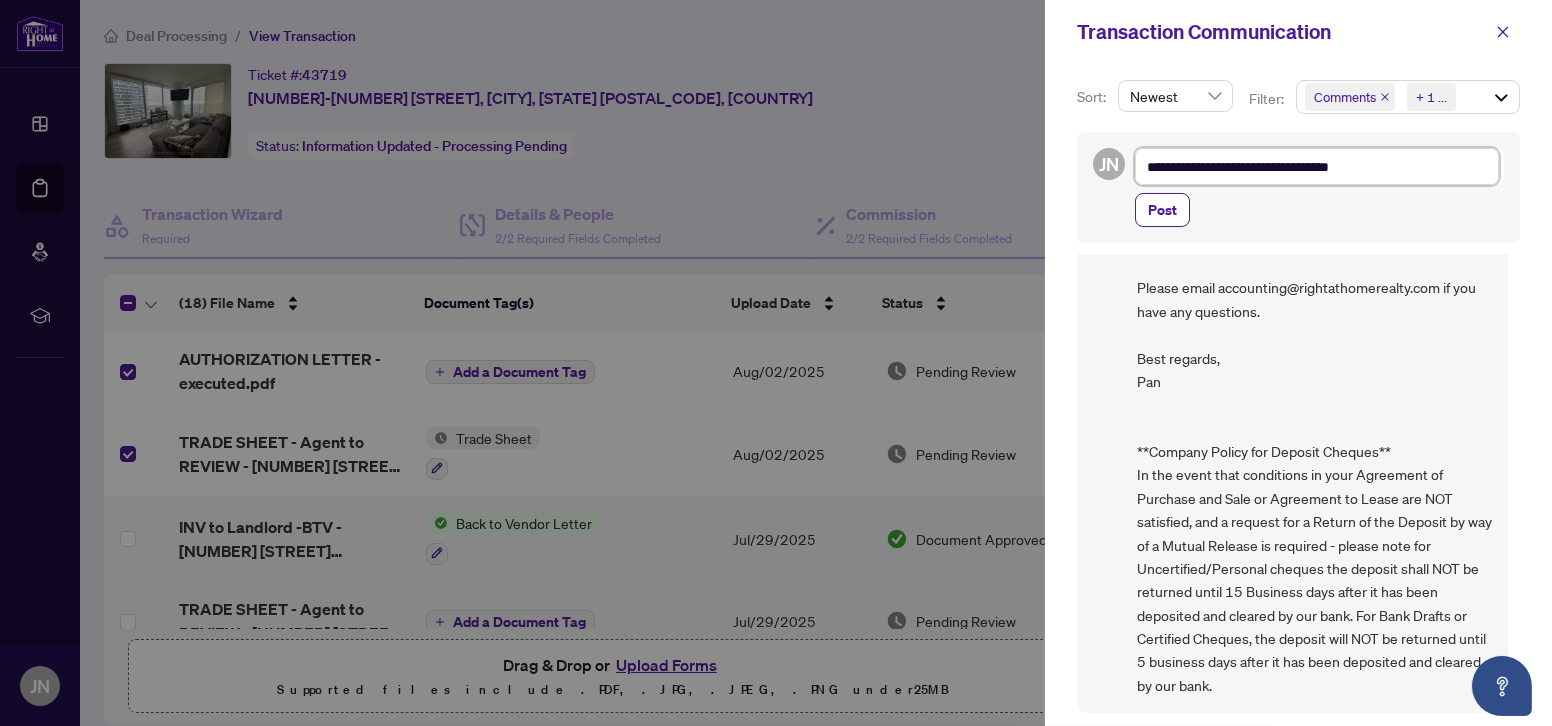 type on "**********" 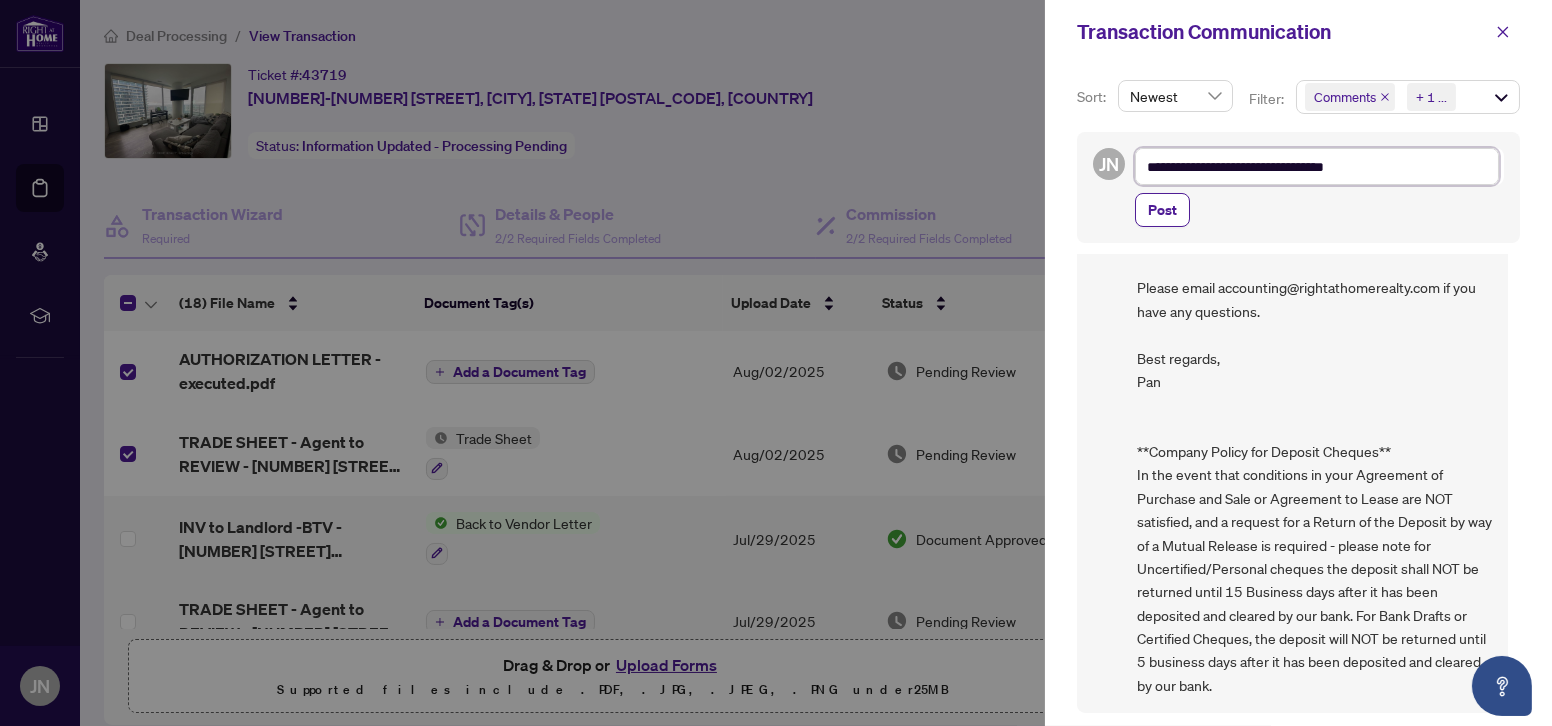 type on "**********" 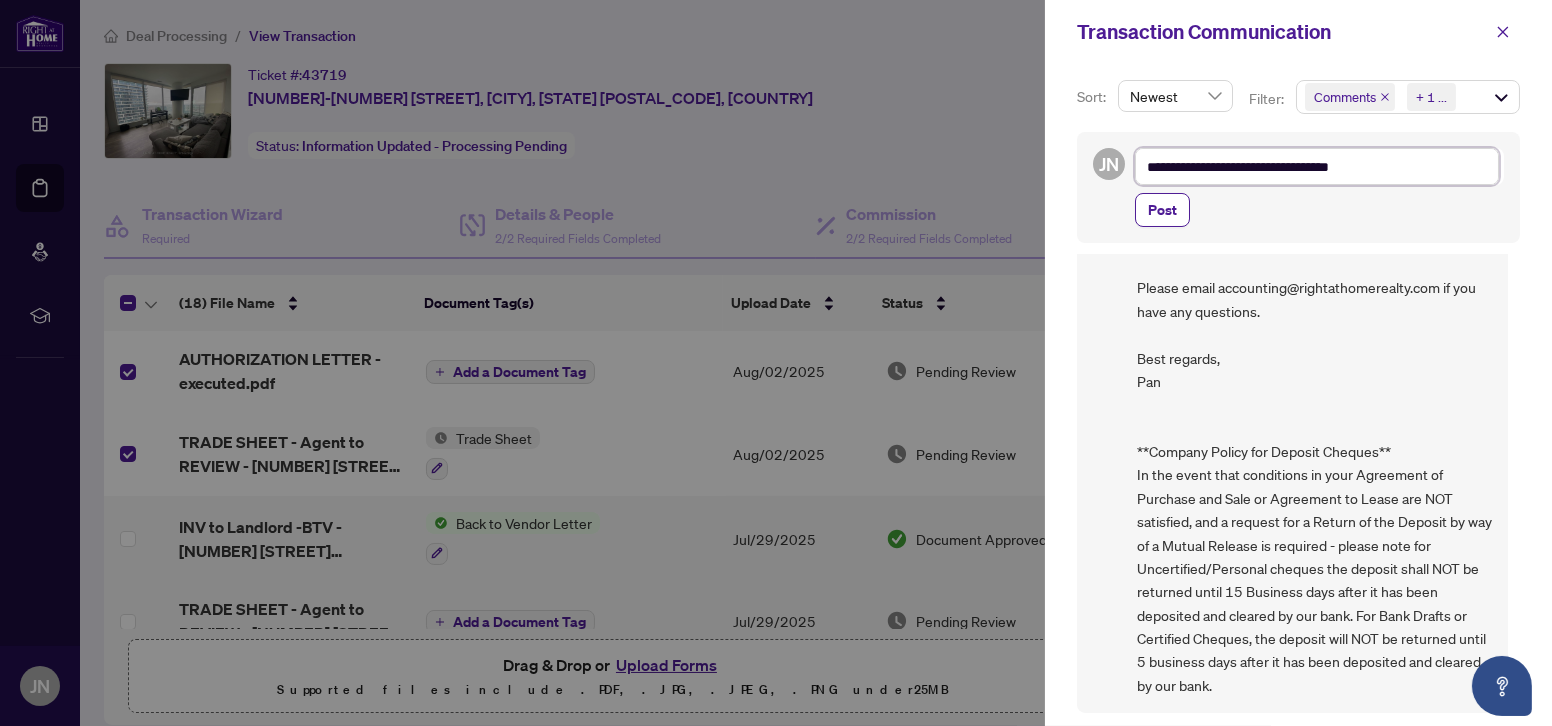 type on "**********" 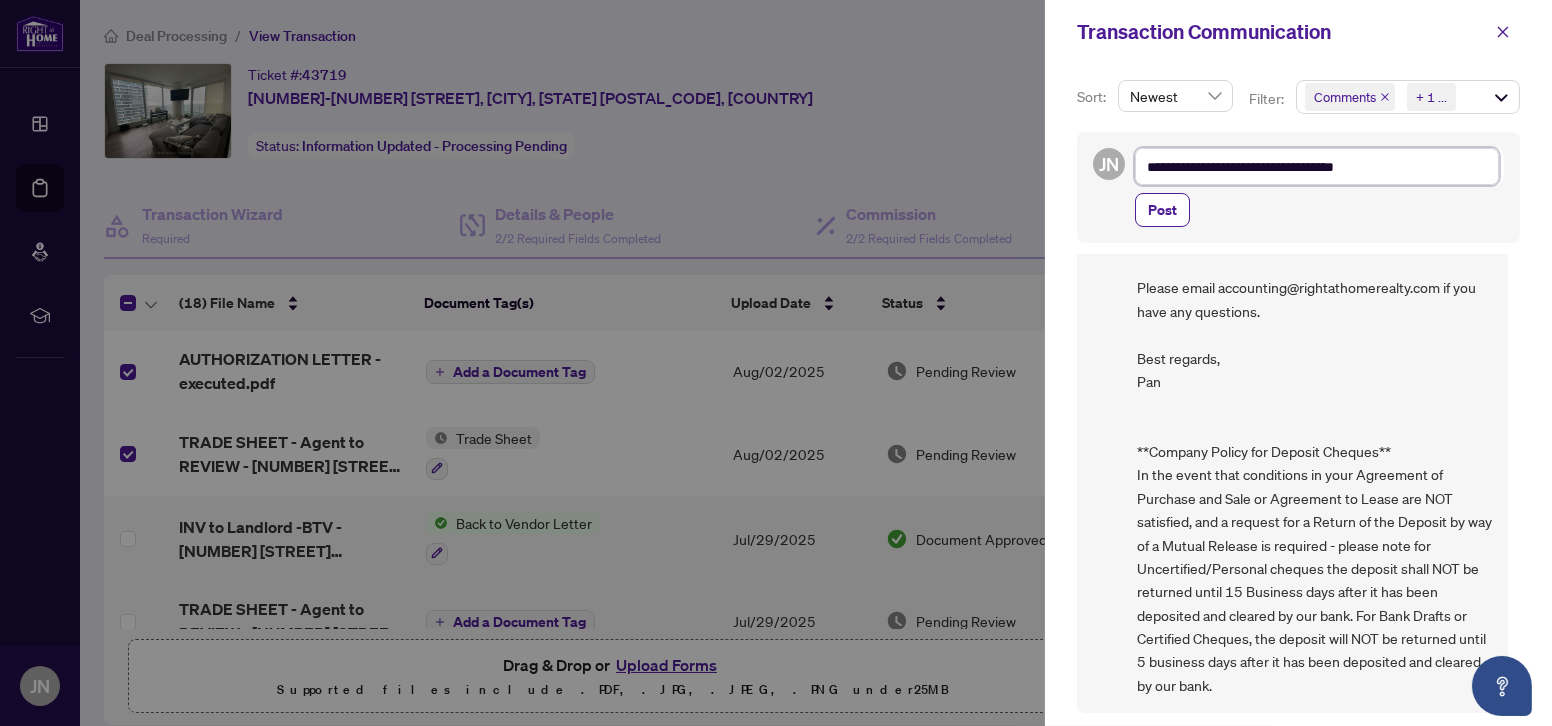 type on "**********" 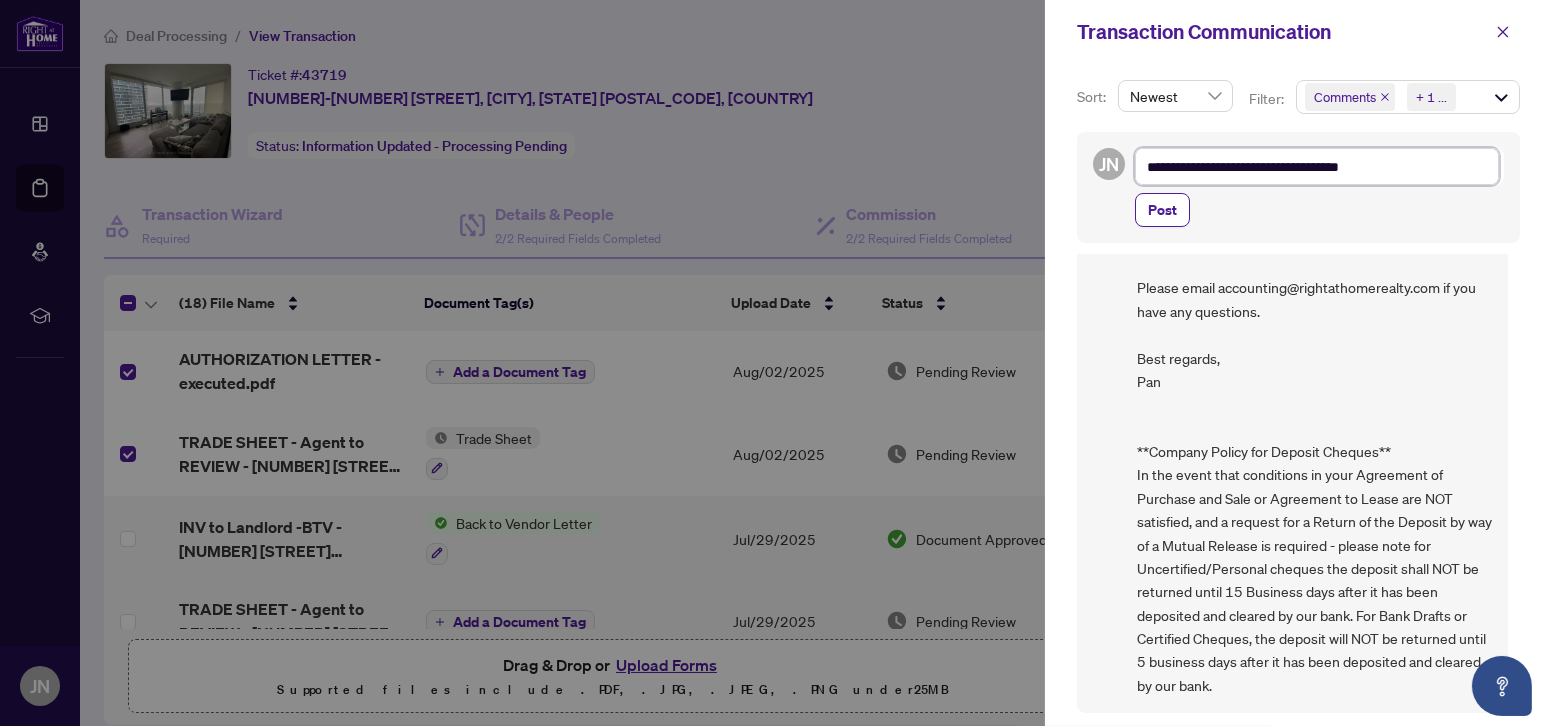 type on "**********" 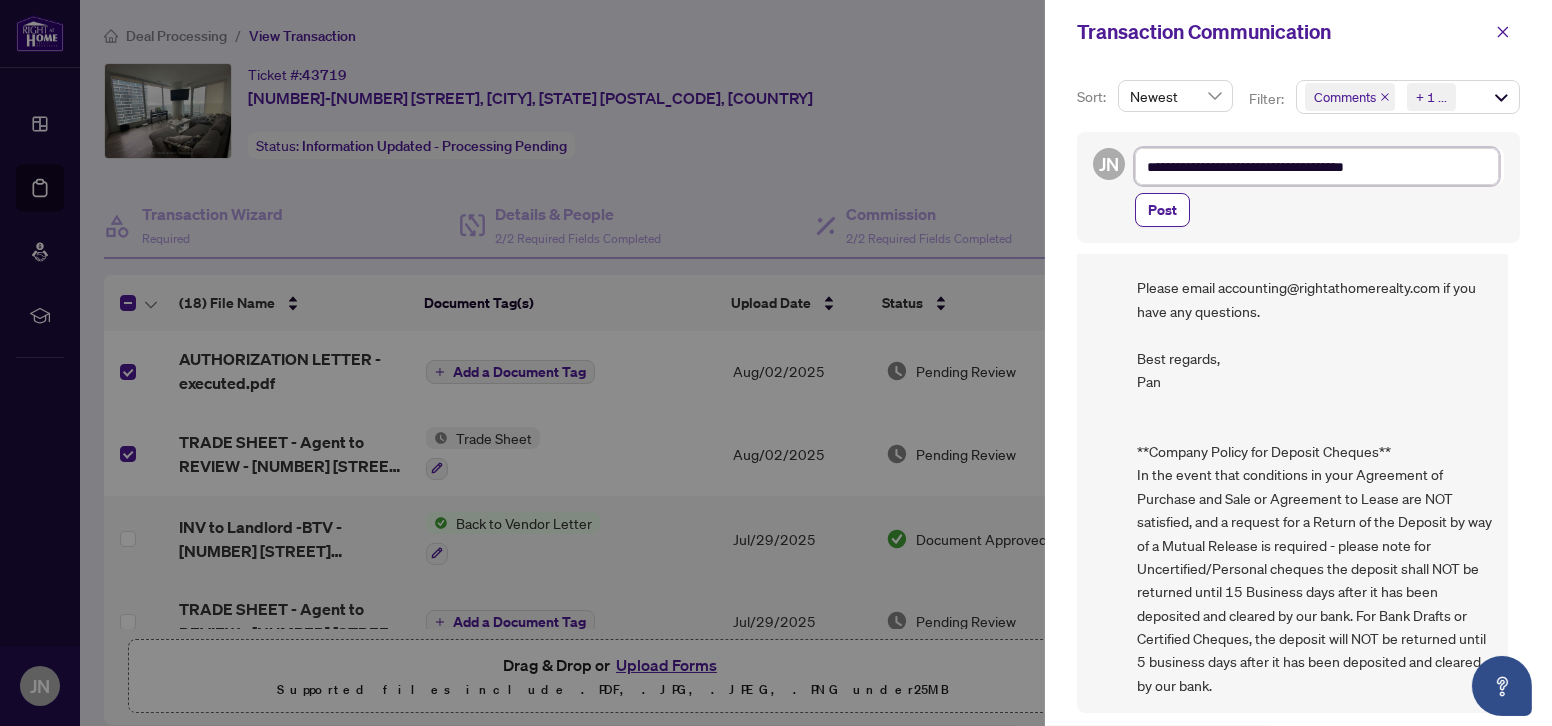 type on "**********" 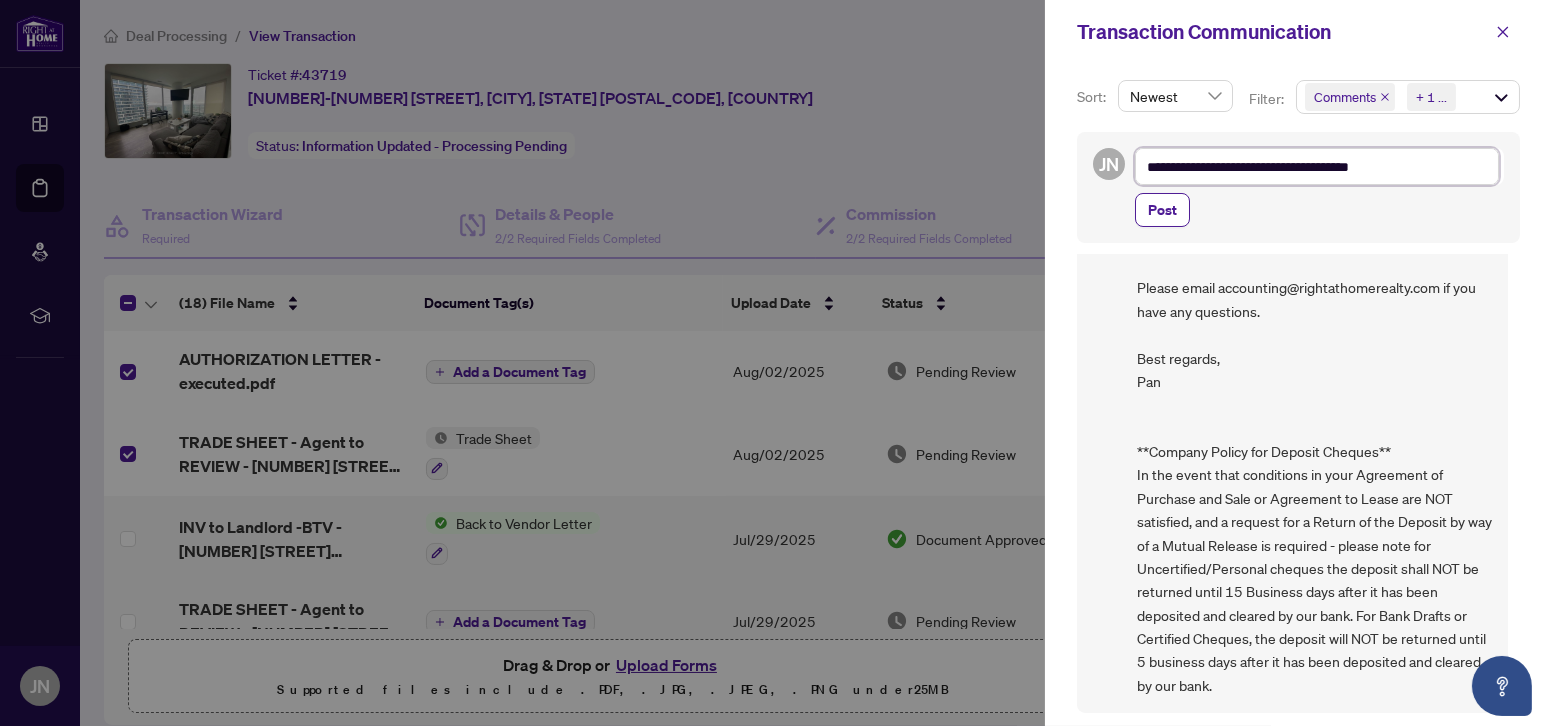 type on "**********" 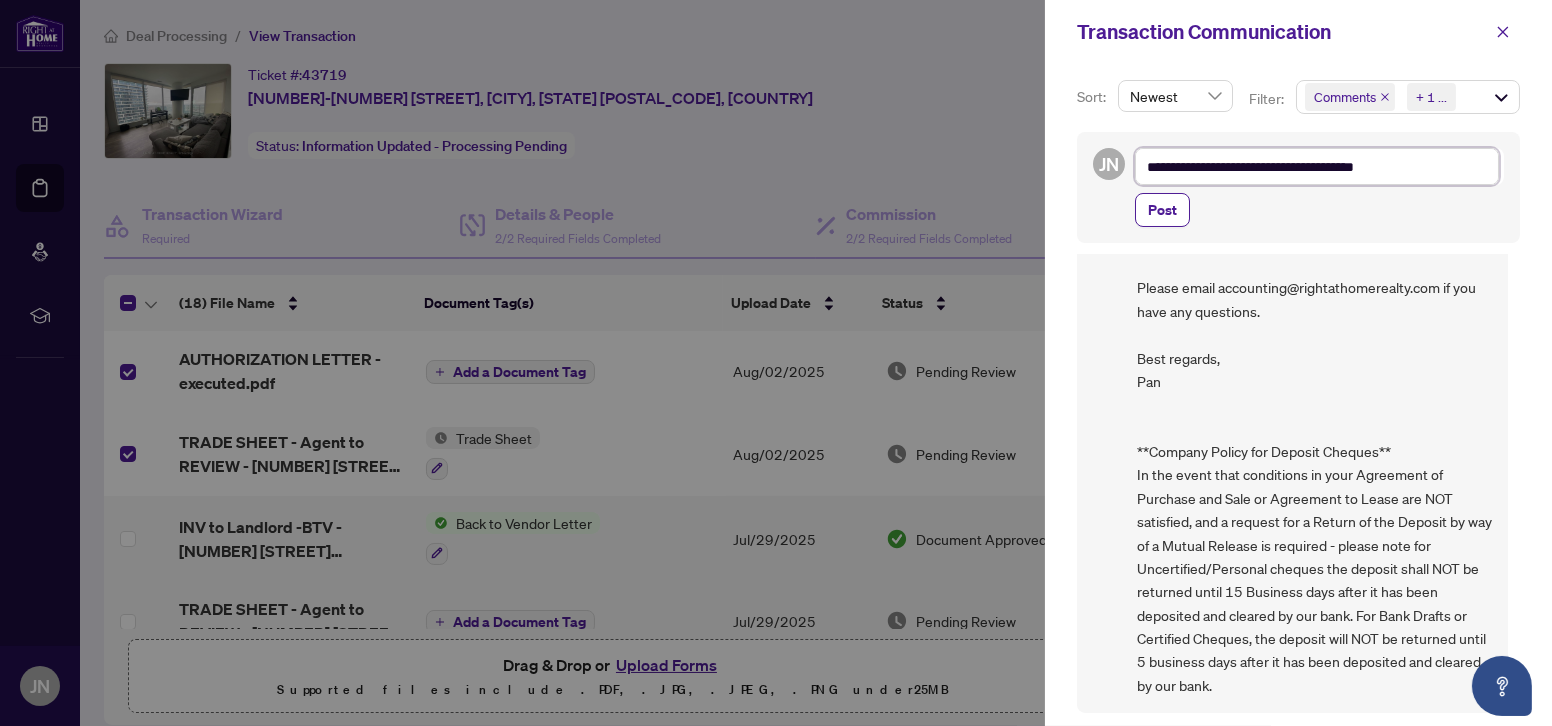 type on "**********" 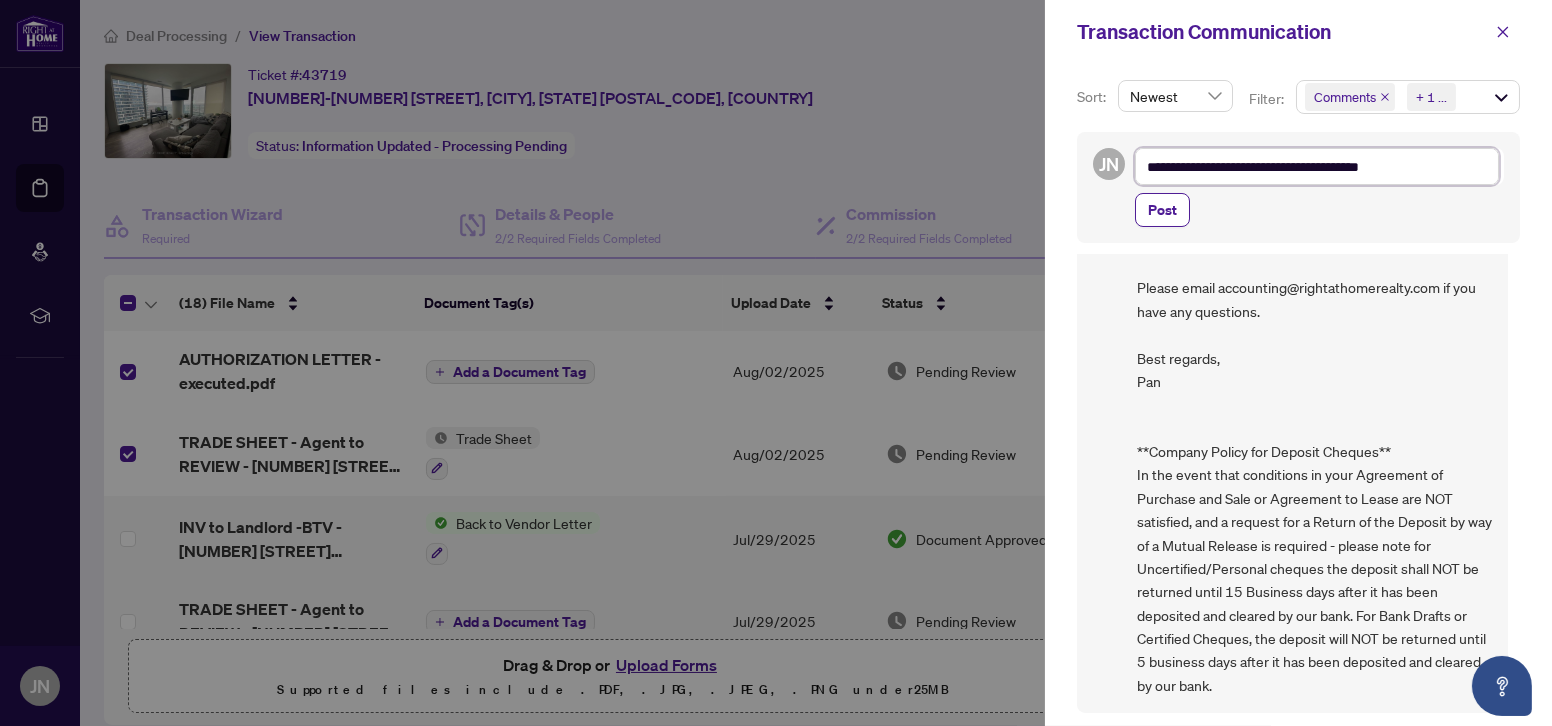 type on "**********" 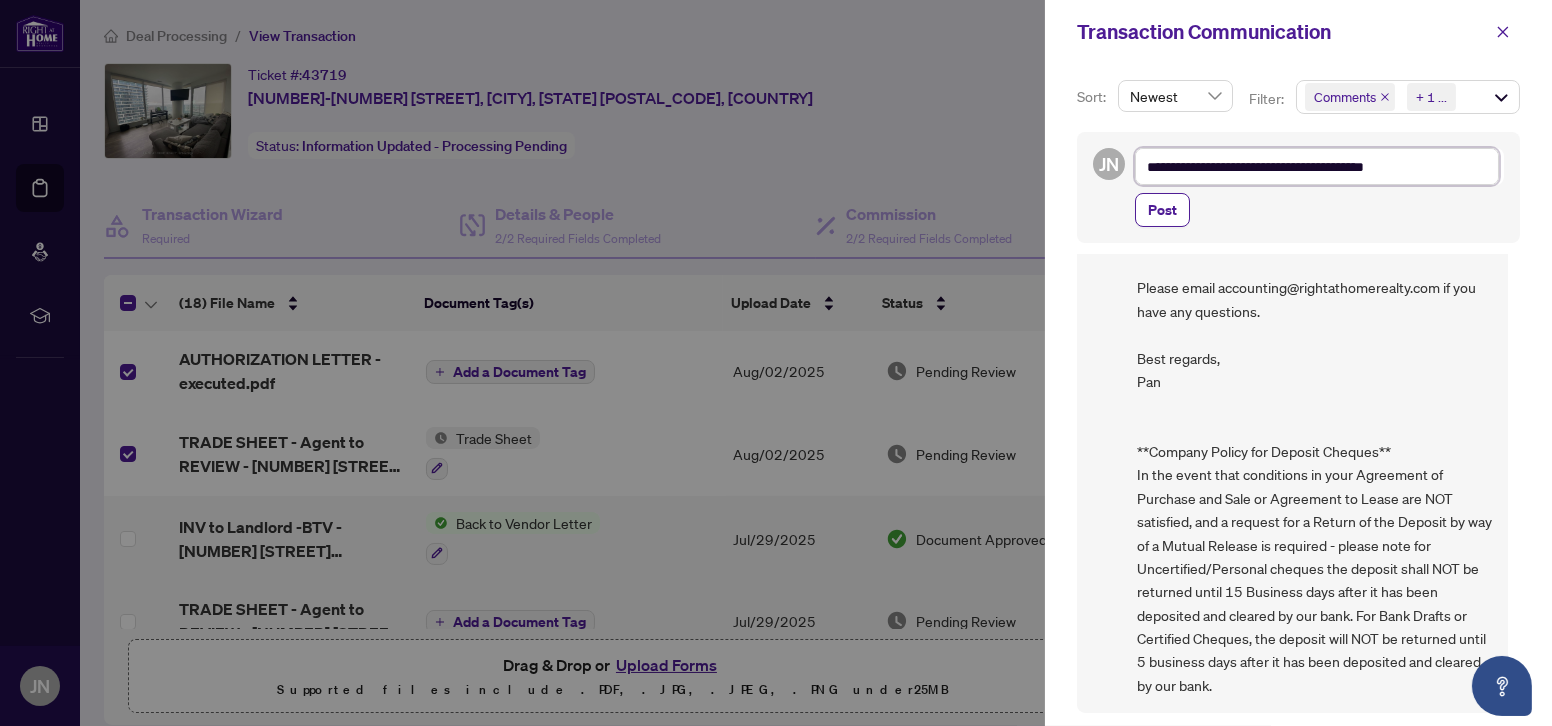 type on "**********" 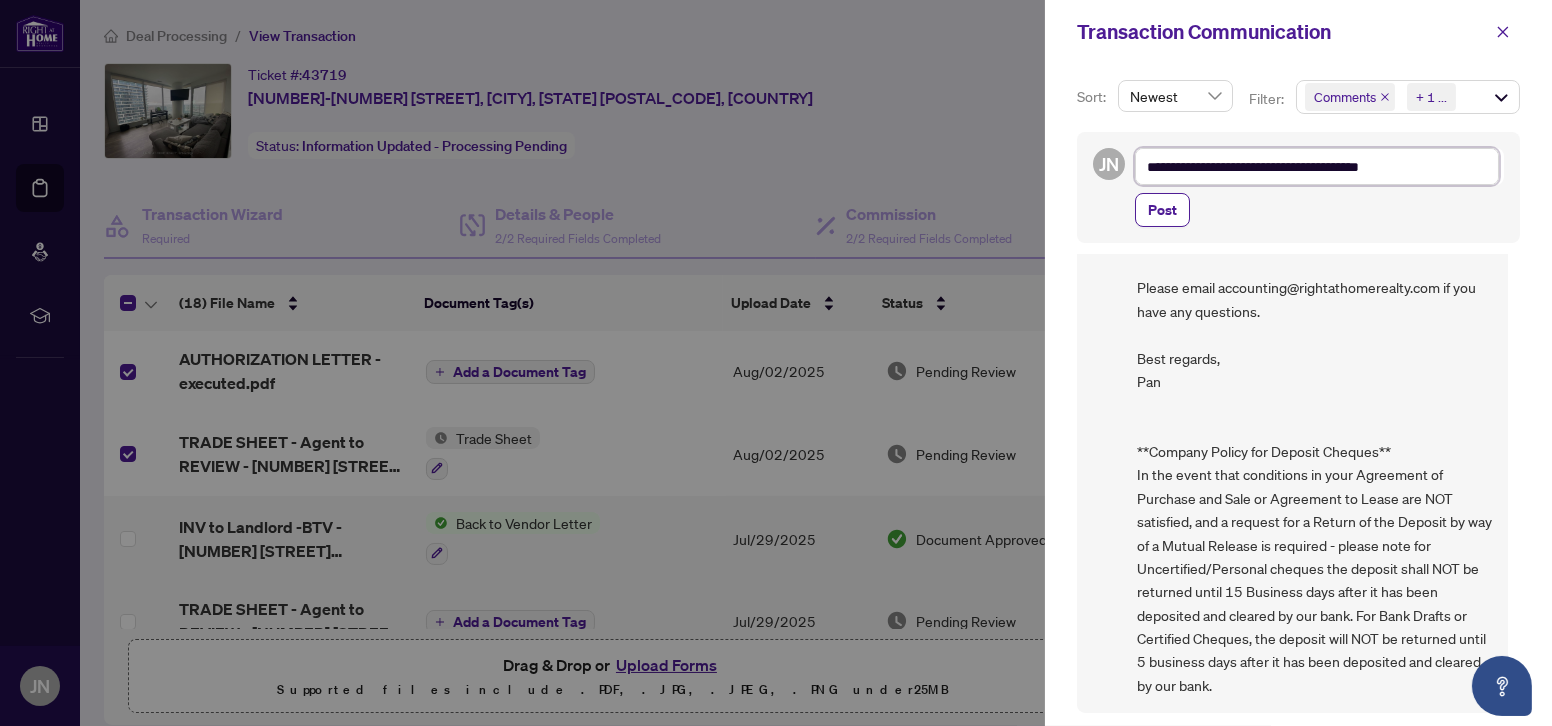 type on "**********" 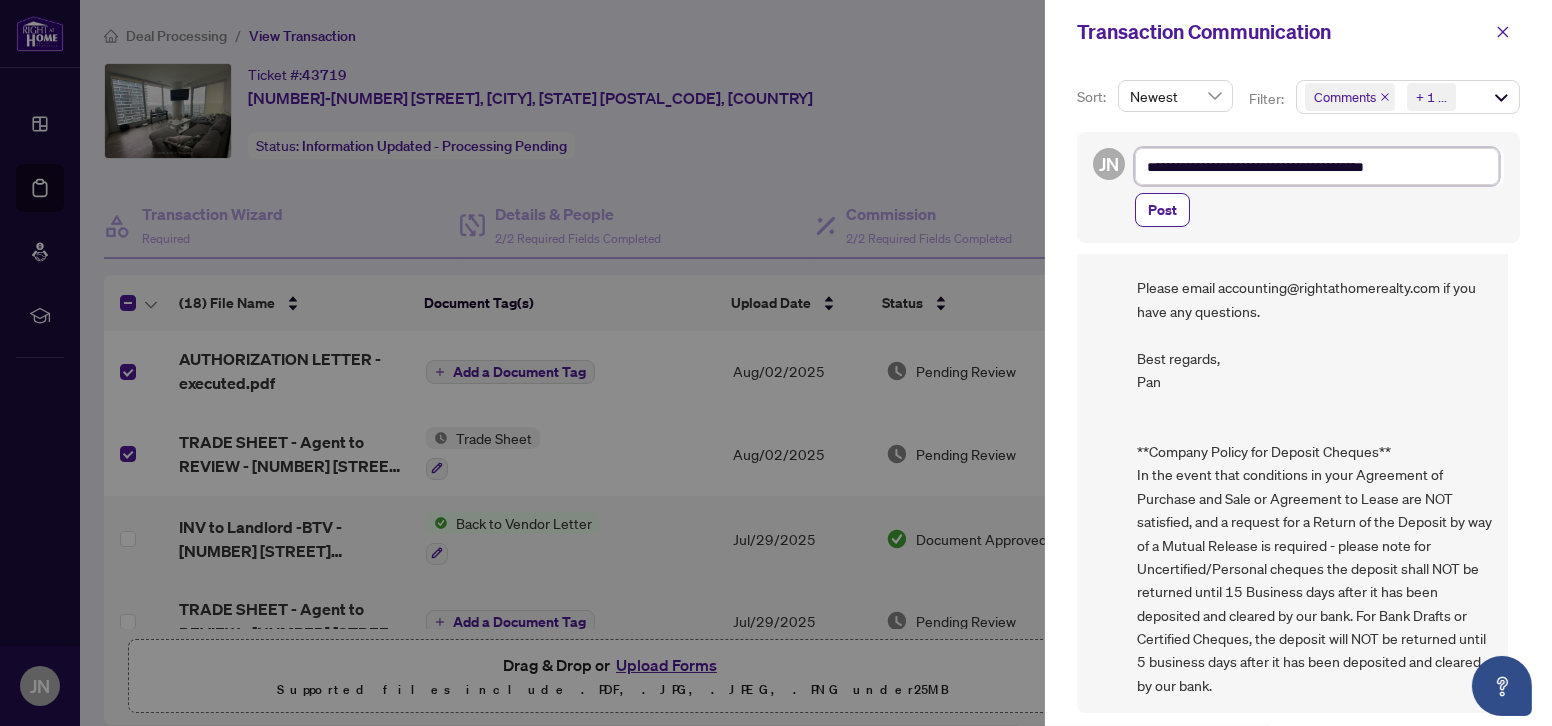 type on "**********" 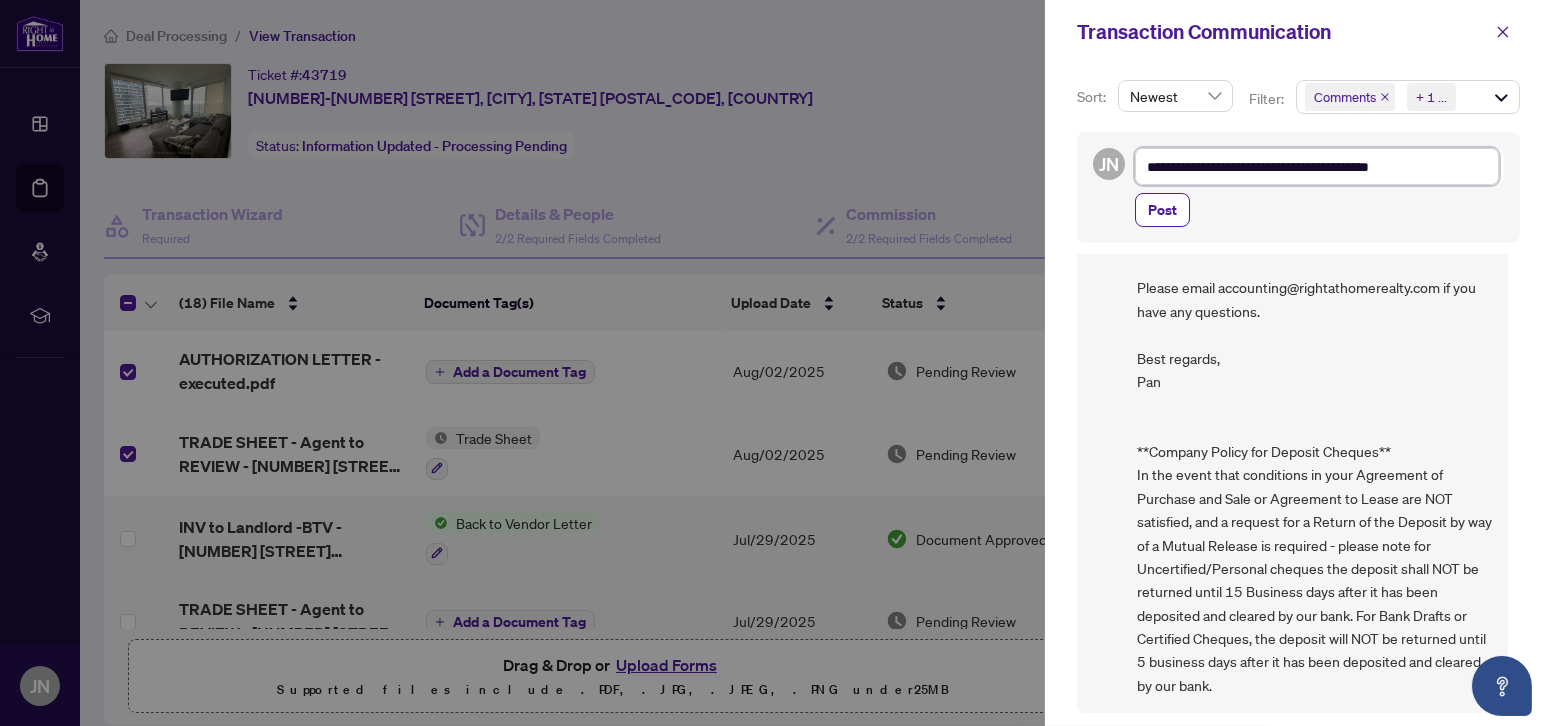 type on "**********" 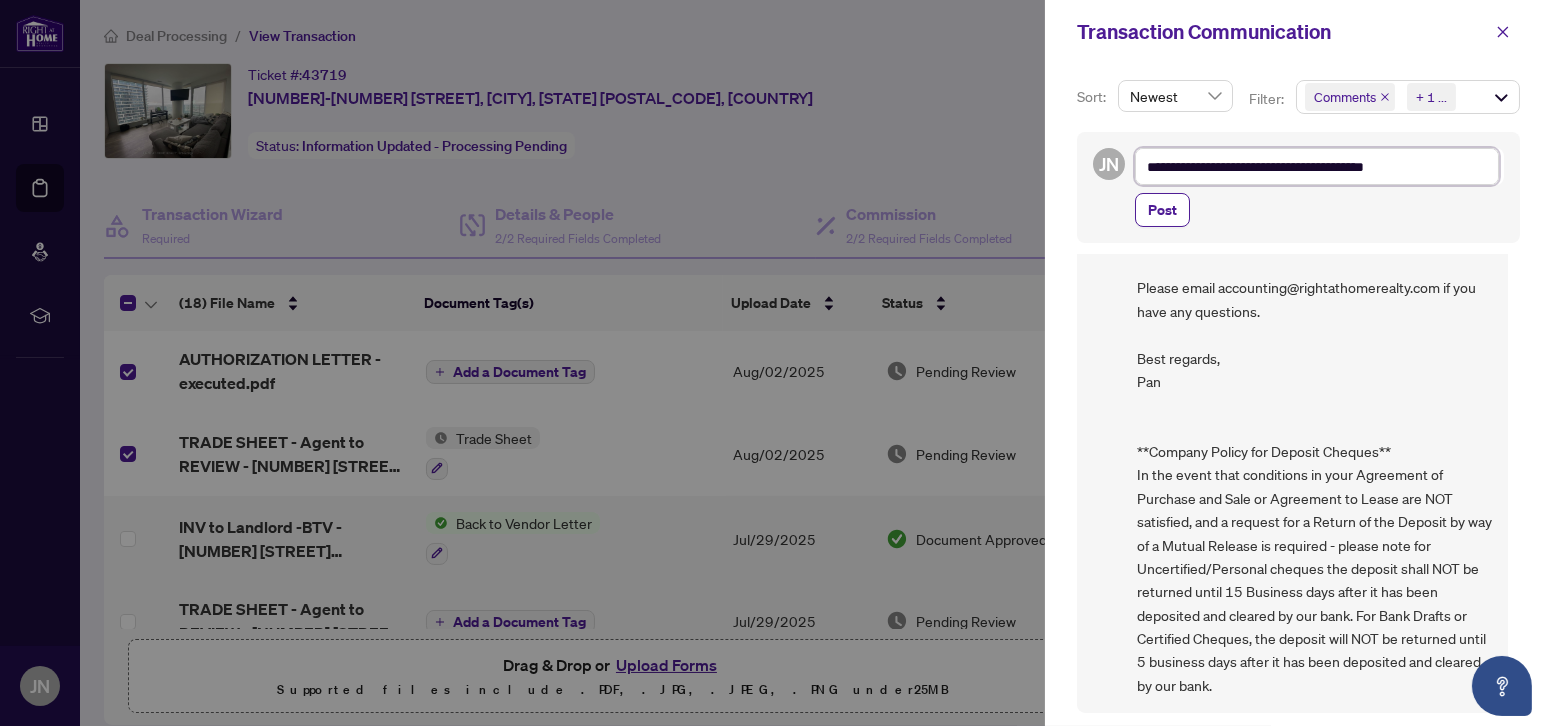 type on "**********" 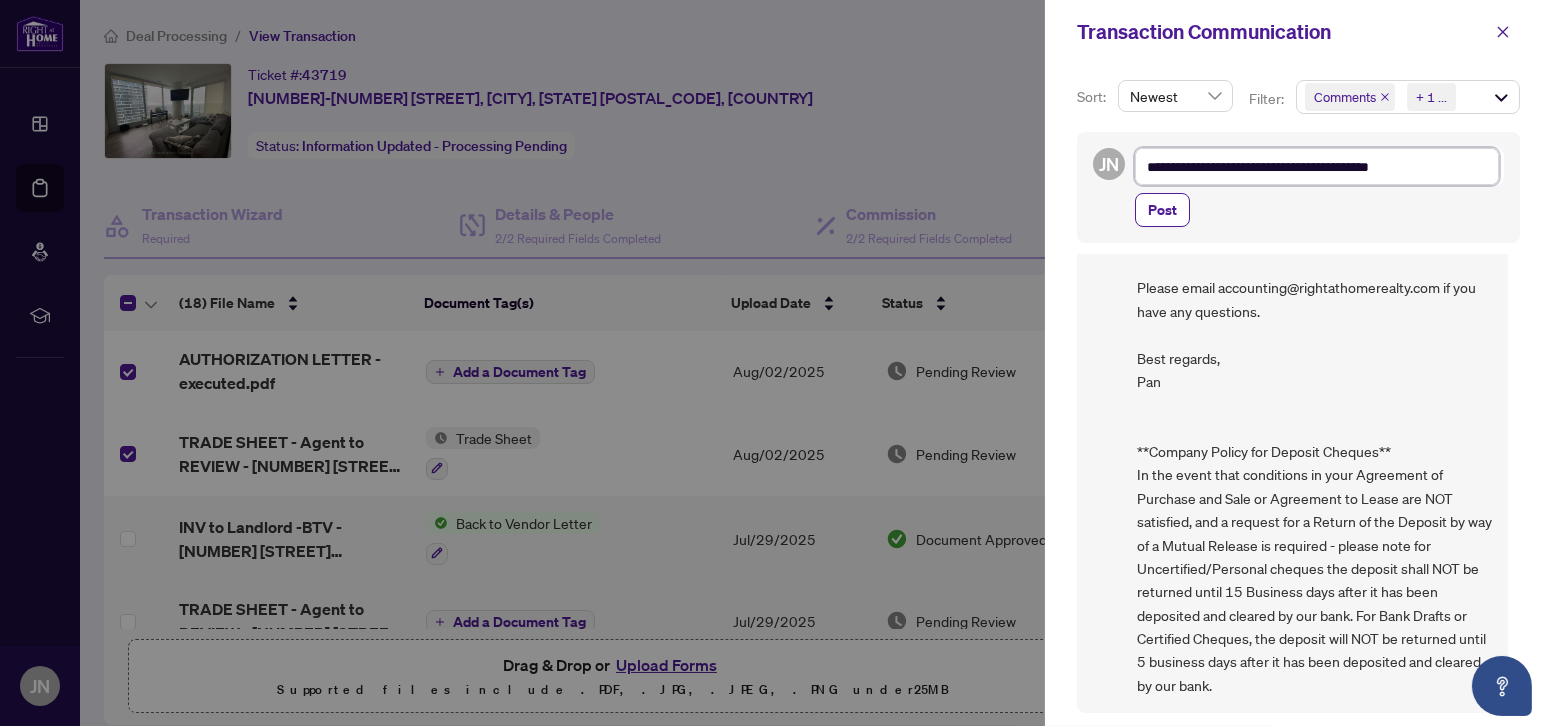 type on "**********" 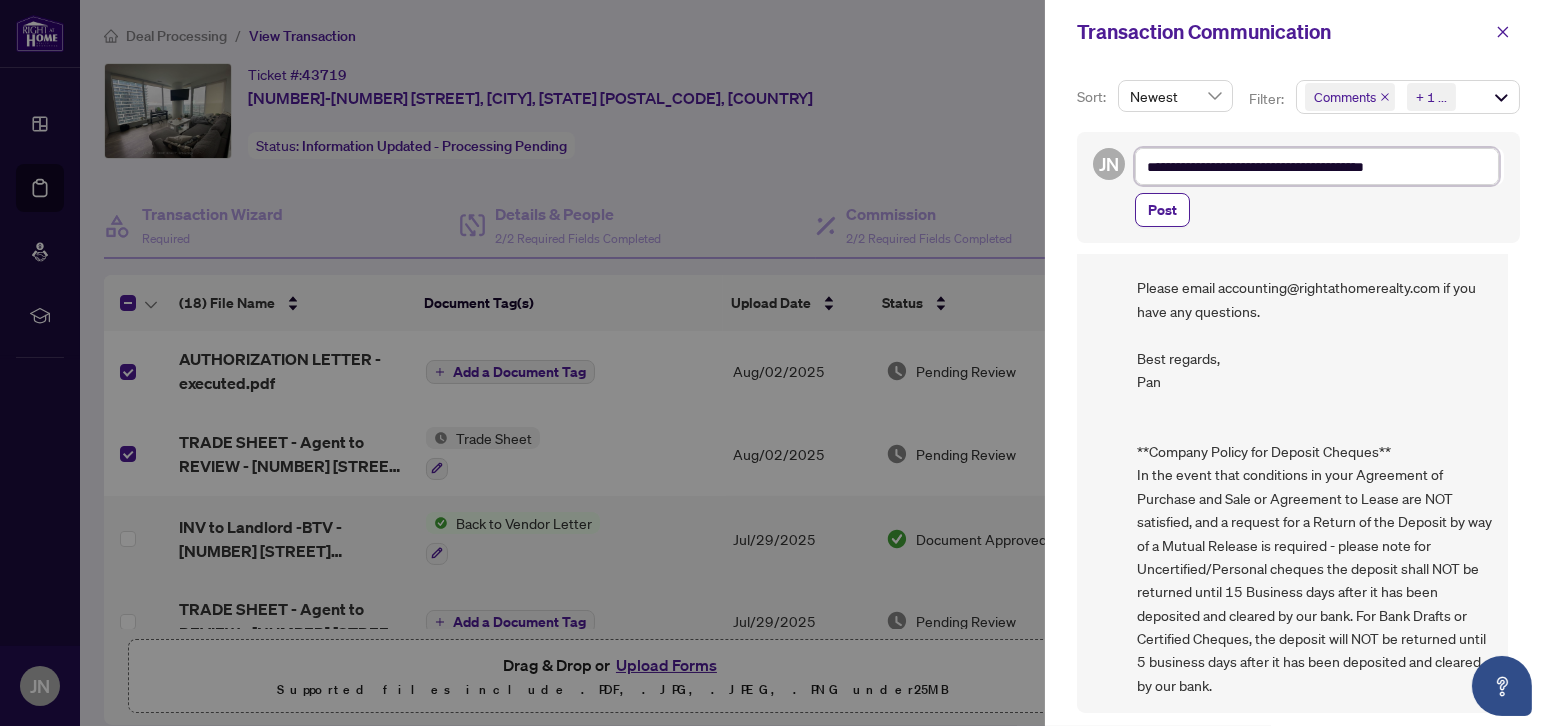 type on "**********" 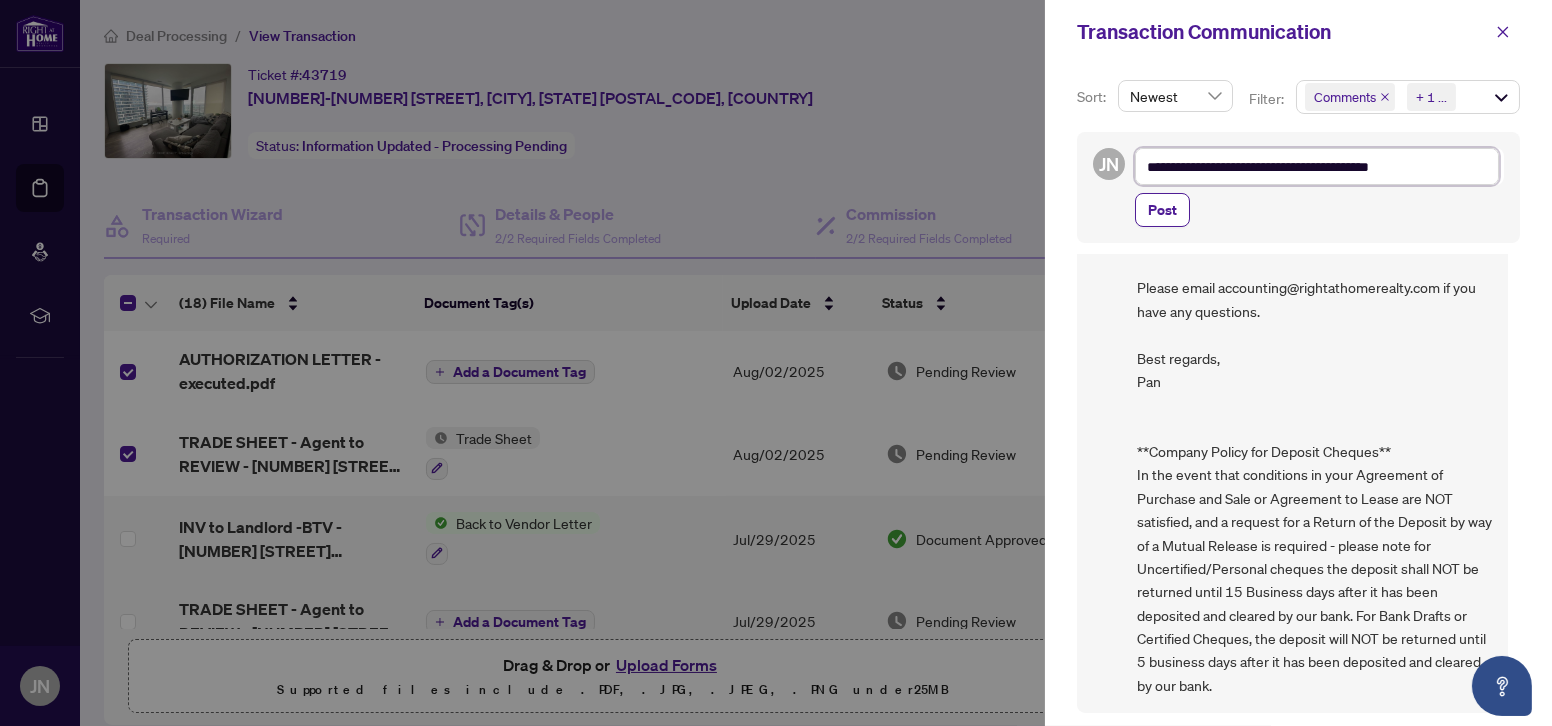 type on "**********" 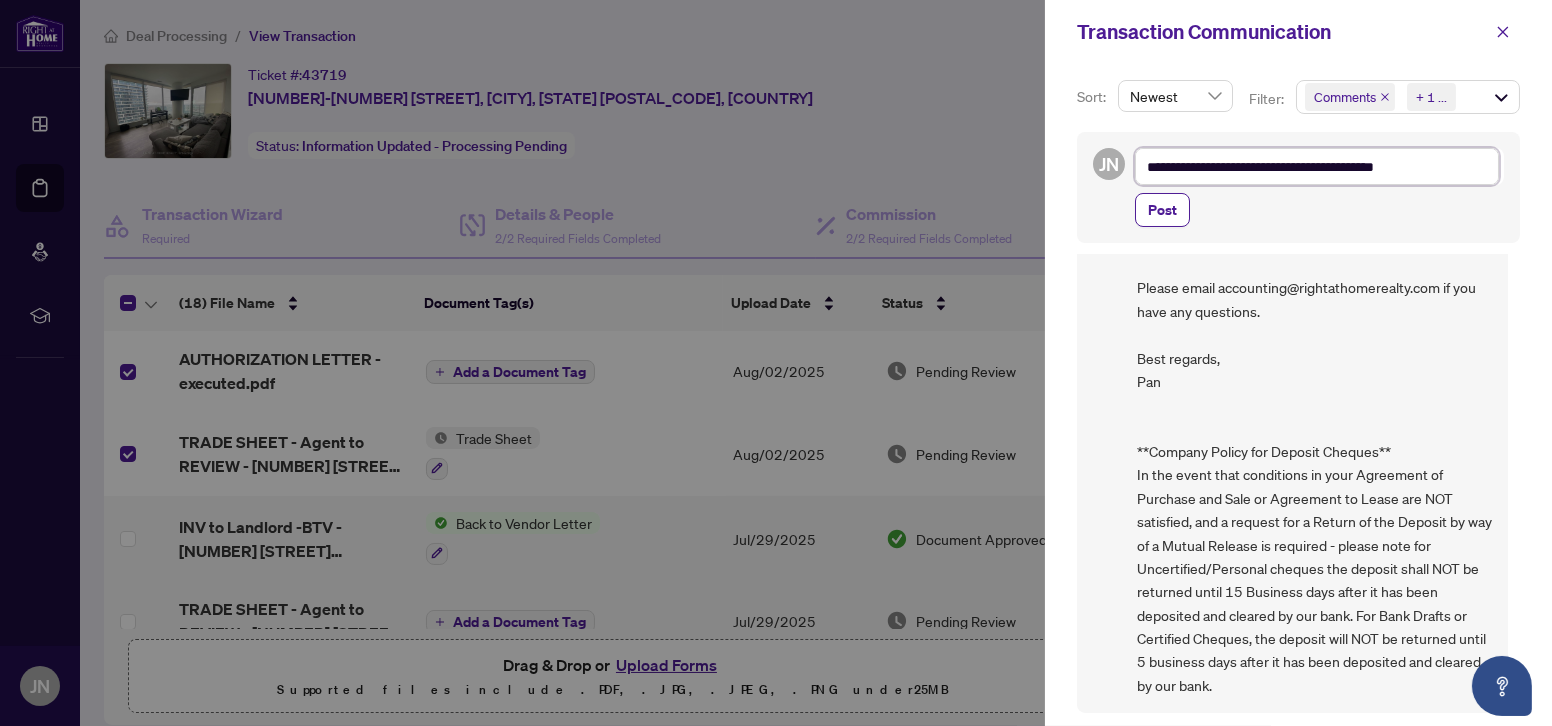 type on "**********" 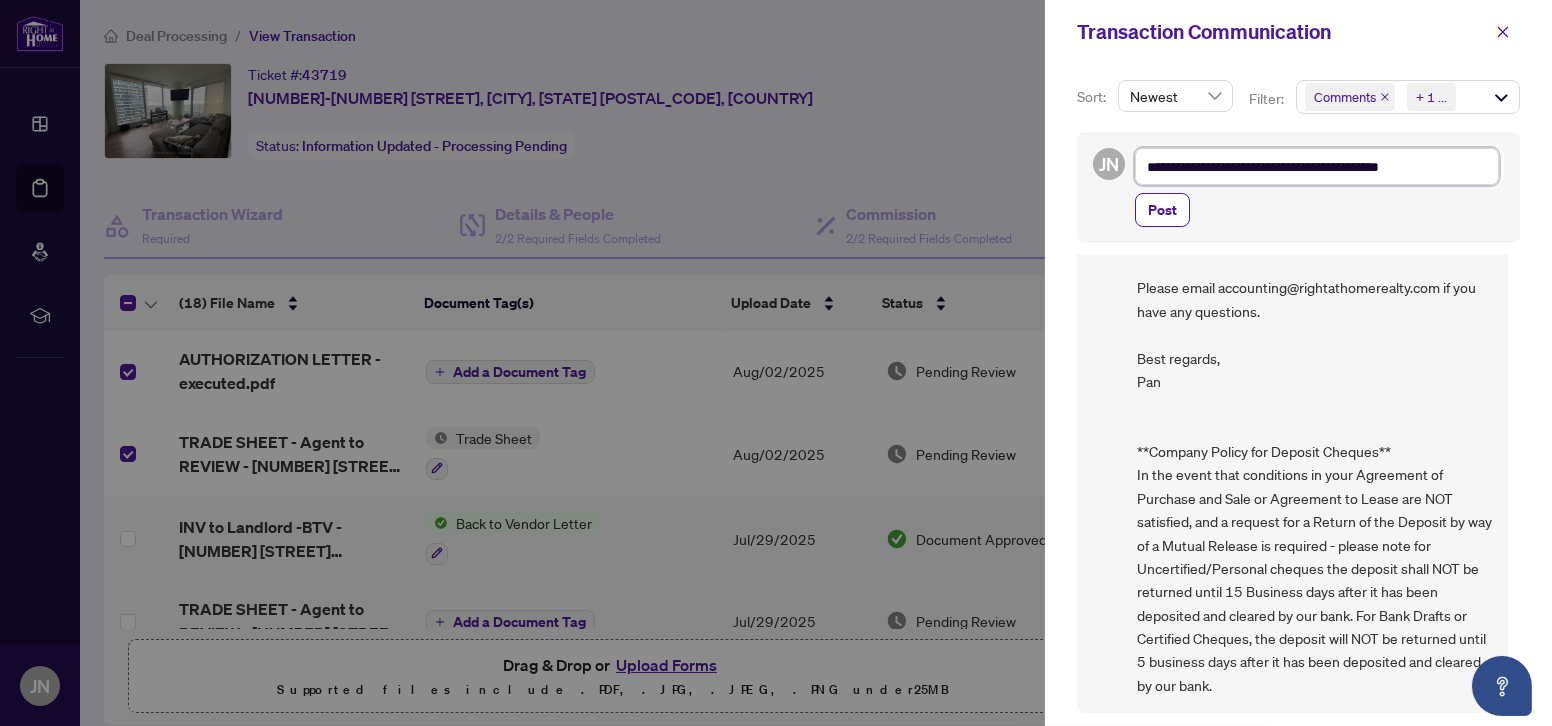type on "**********" 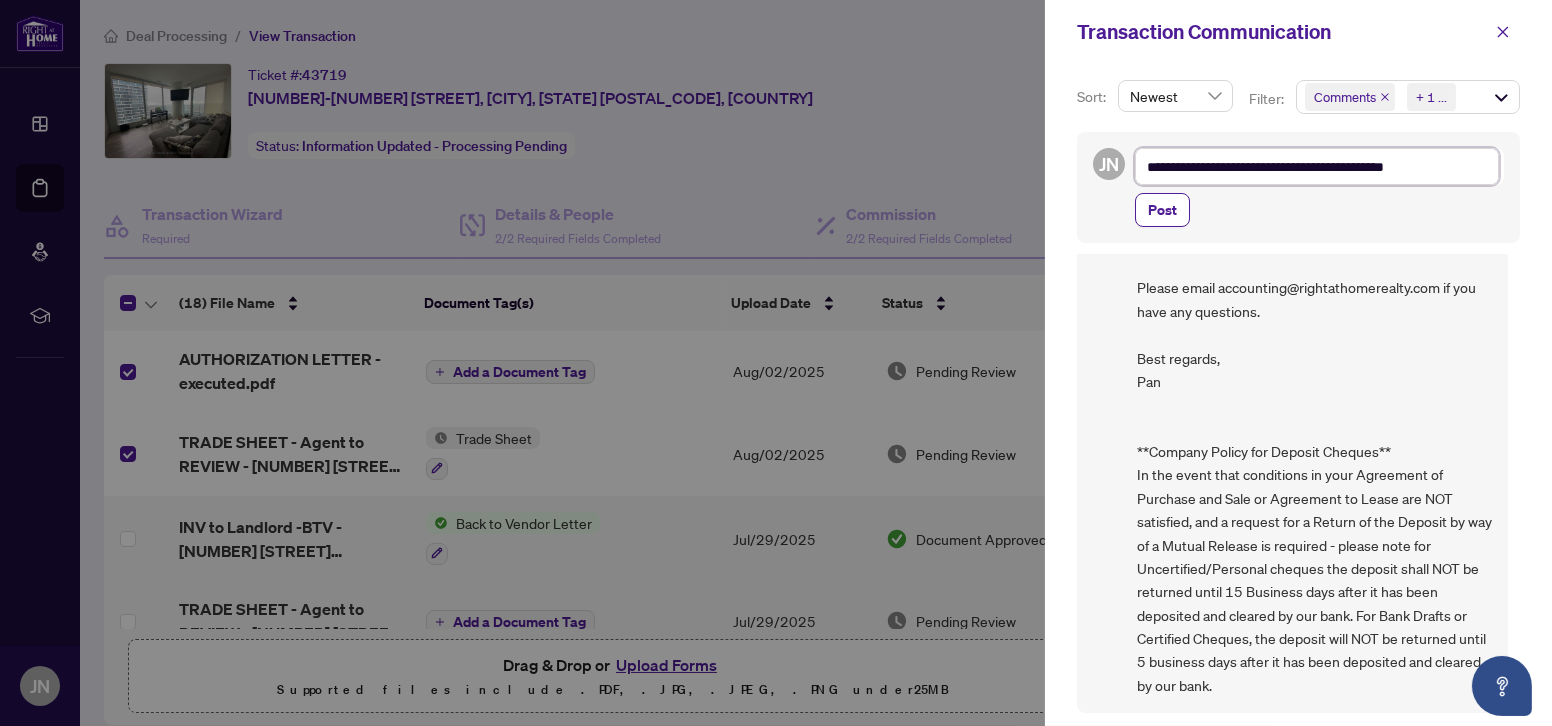 type on "**********" 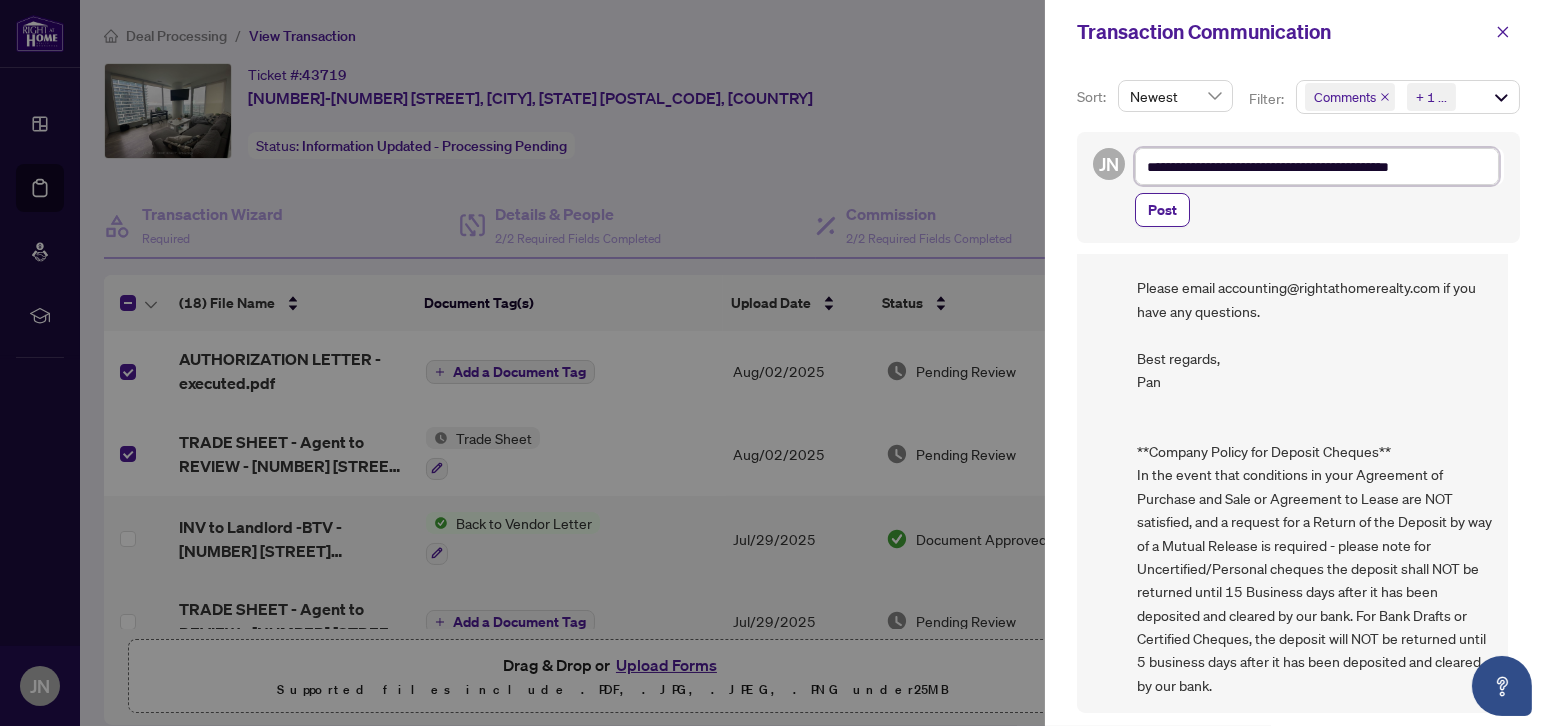 type on "**********" 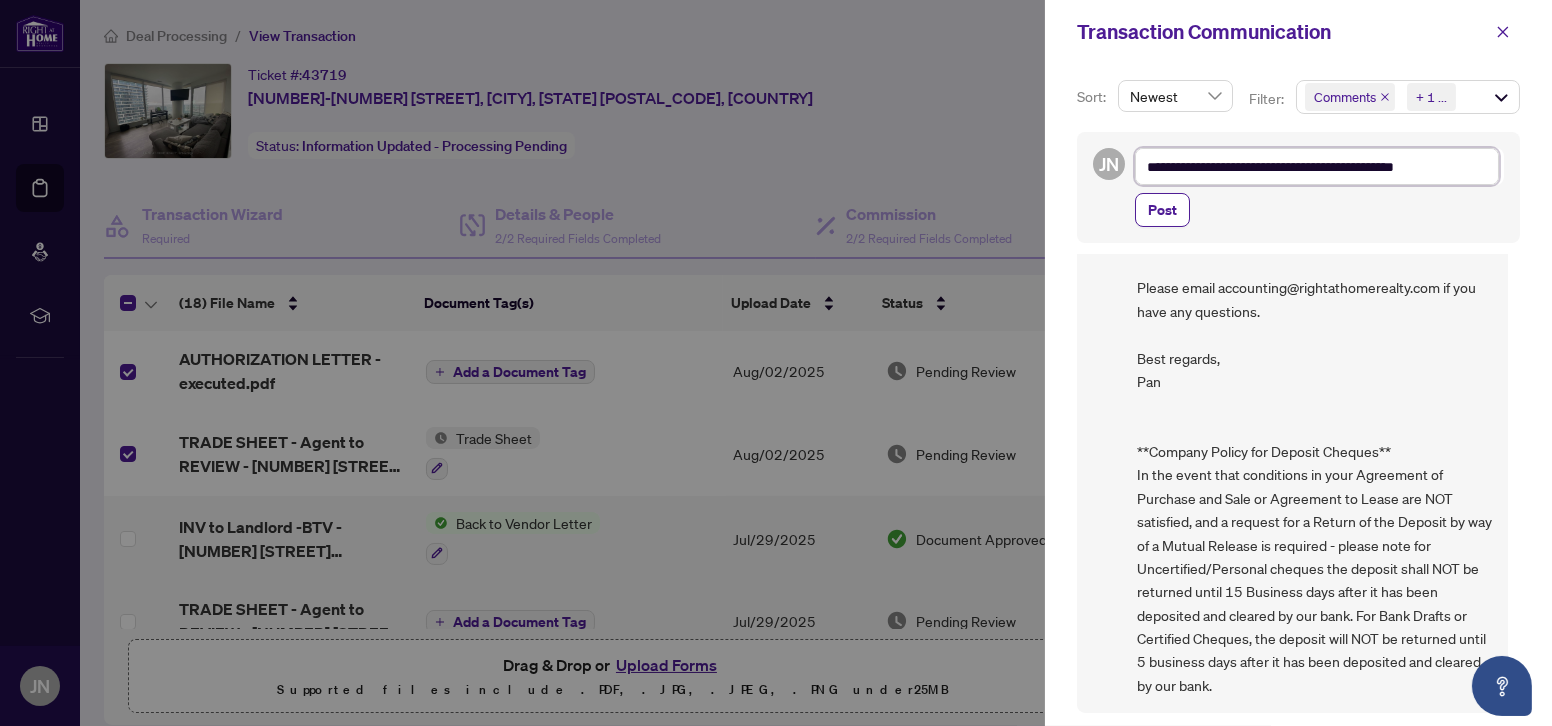 type on "**********" 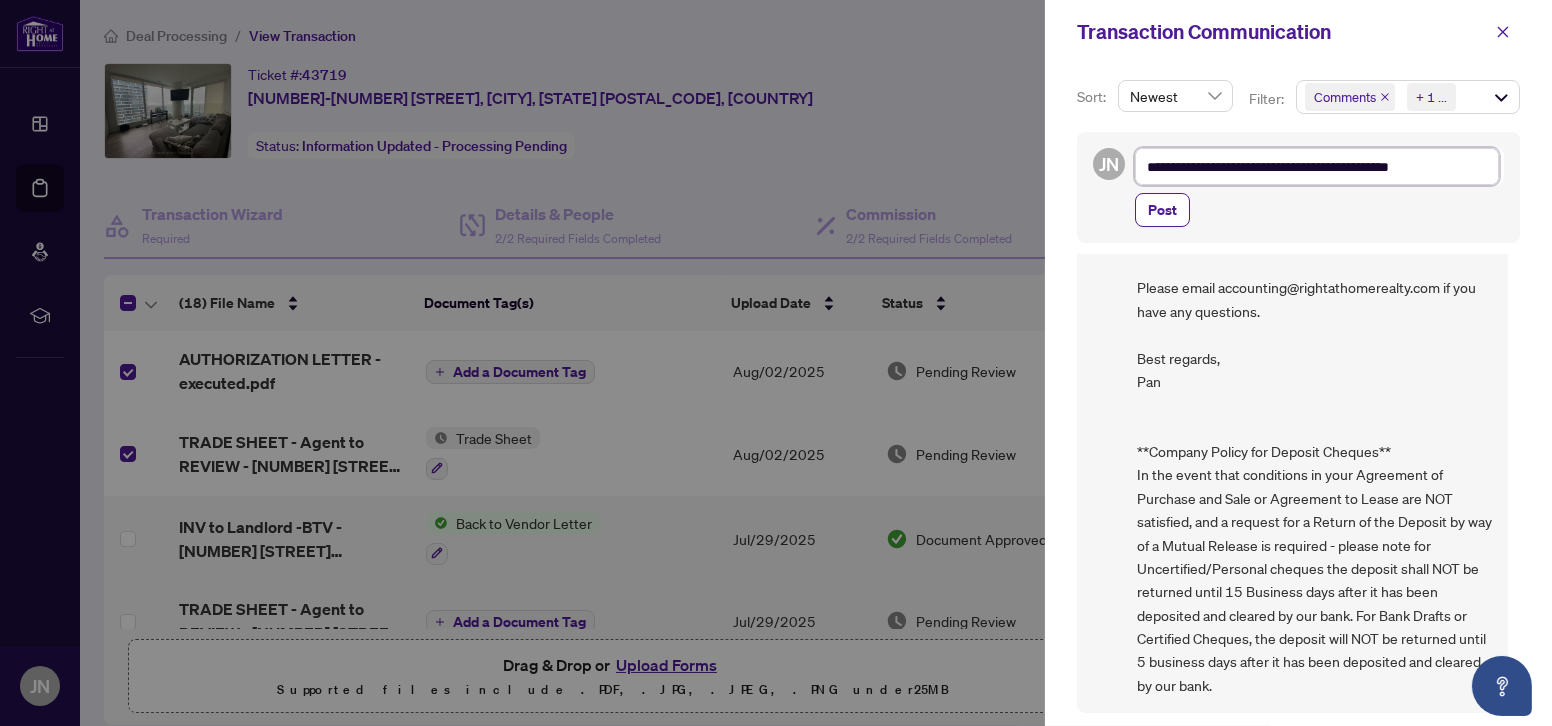 type on "**********" 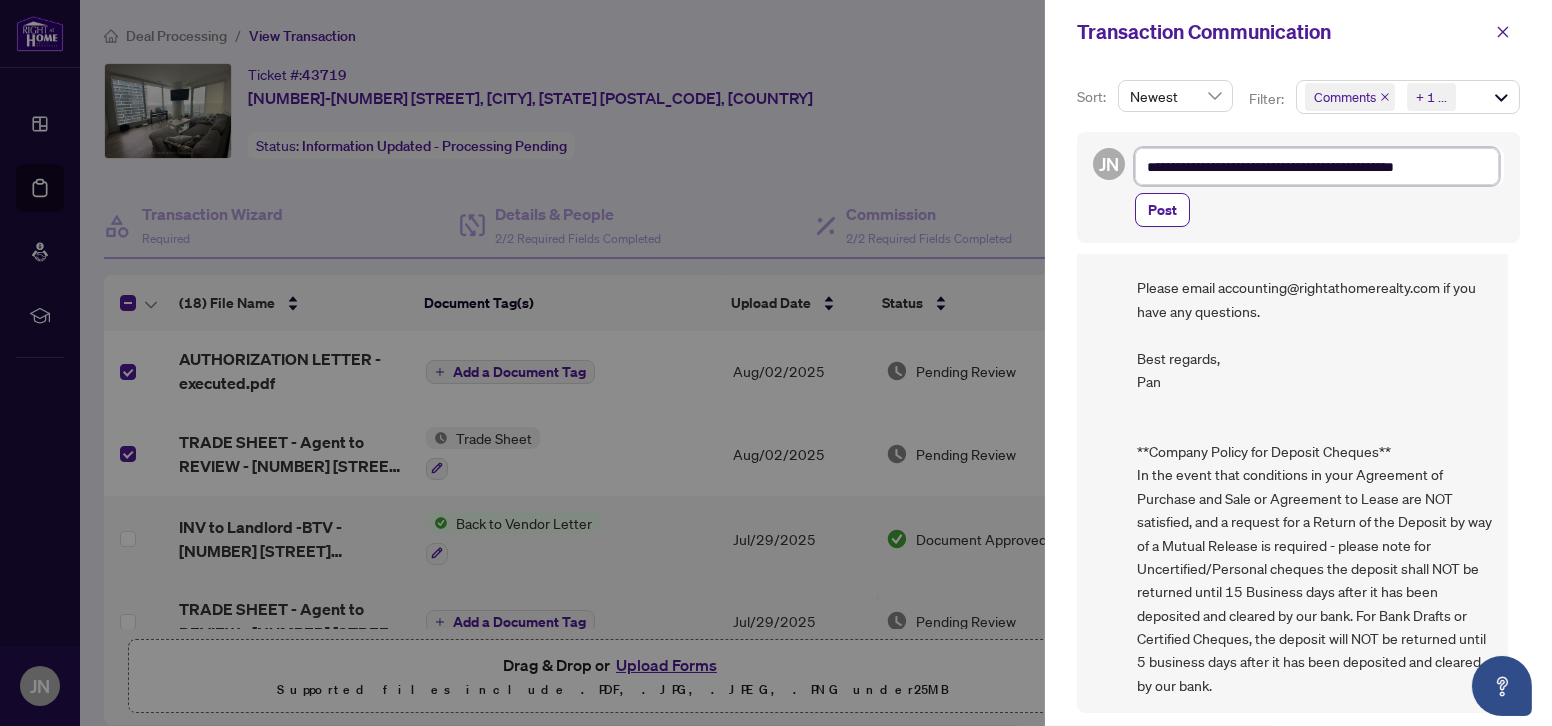 type on "**********" 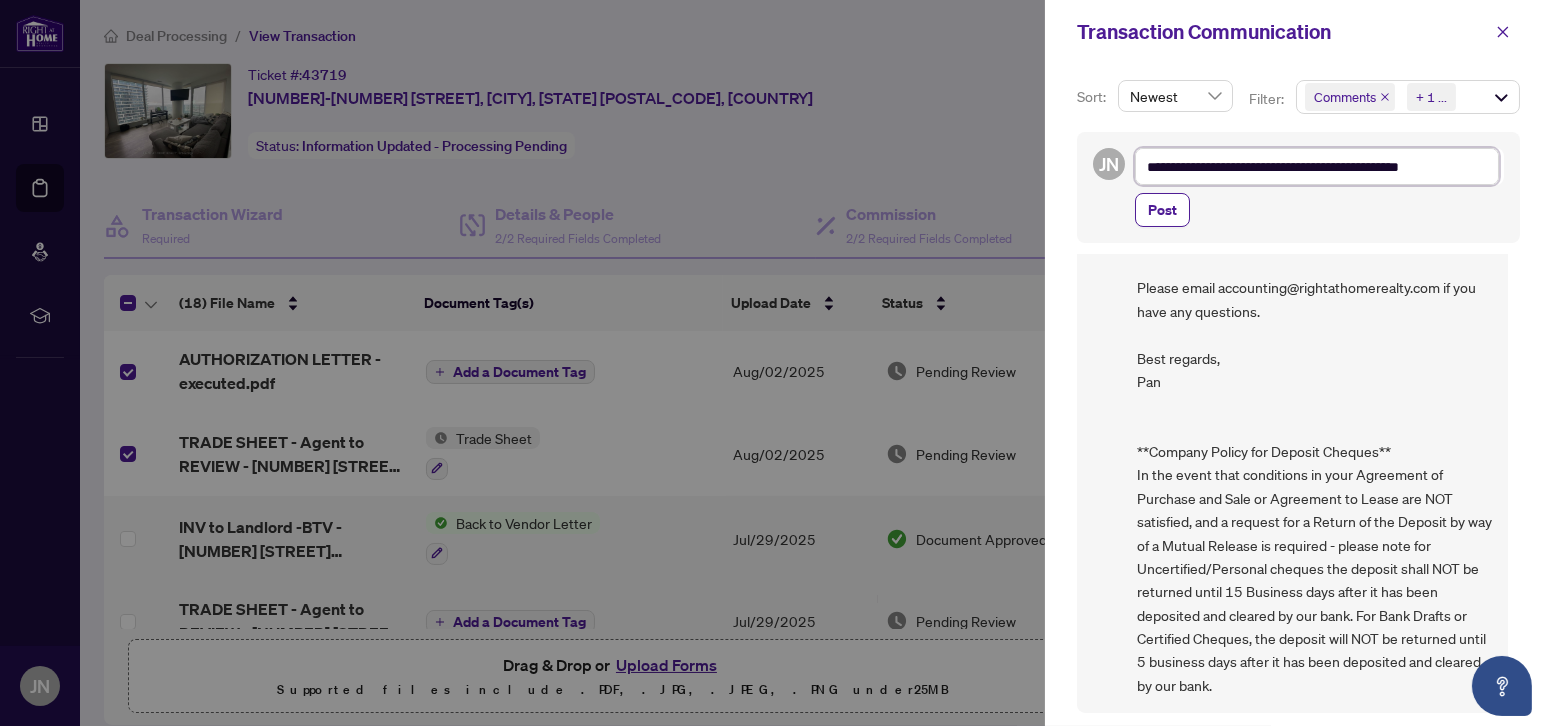 type on "**********" 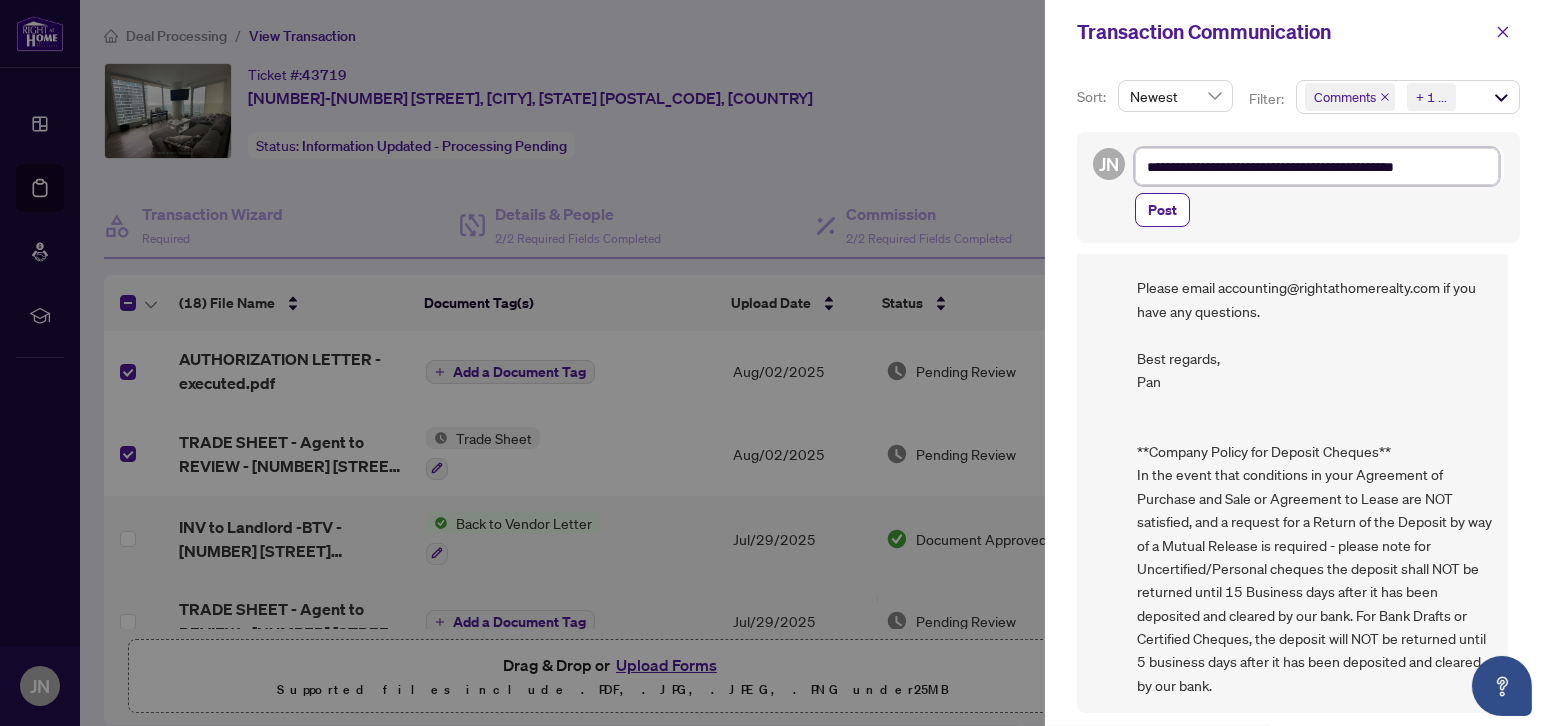 type on "**********" 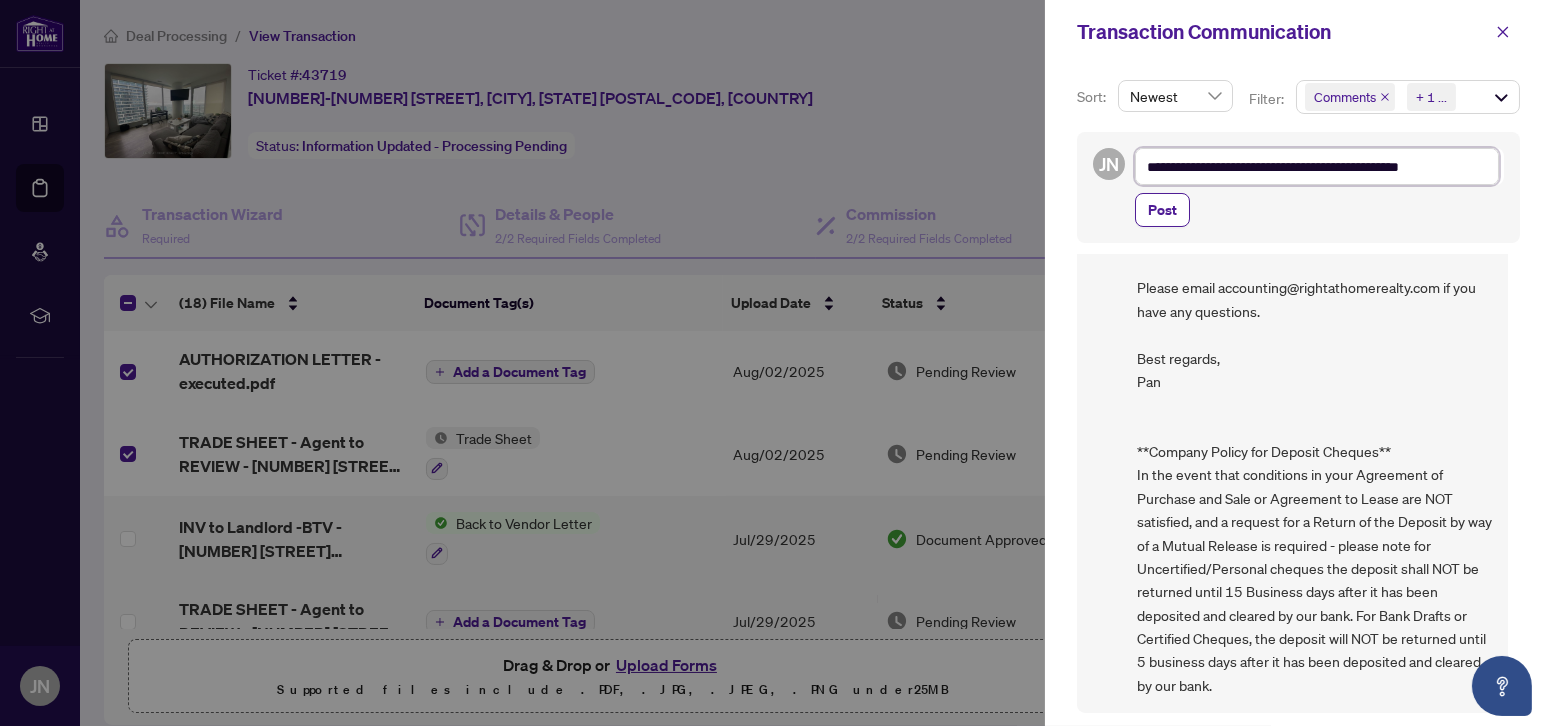 type on "**********" 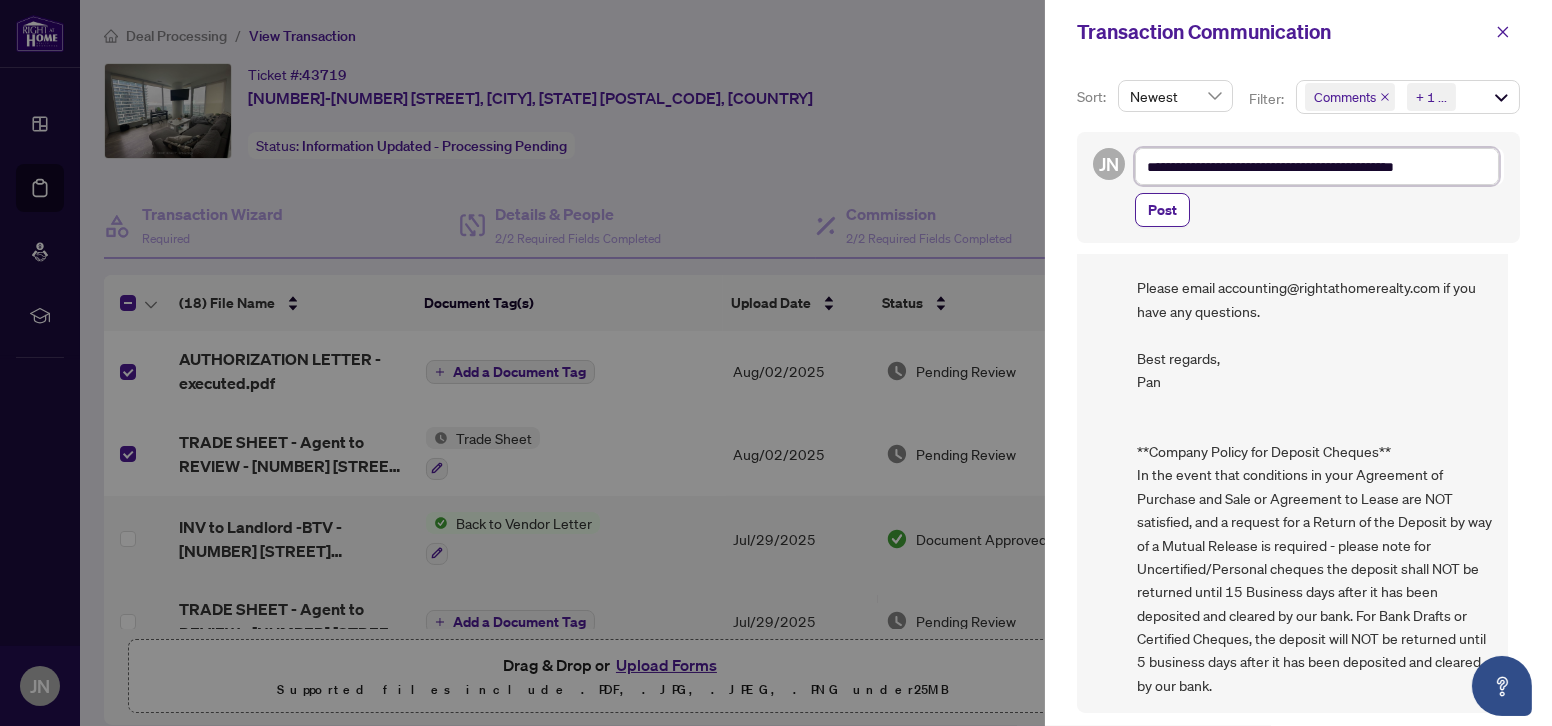 type on "**********" 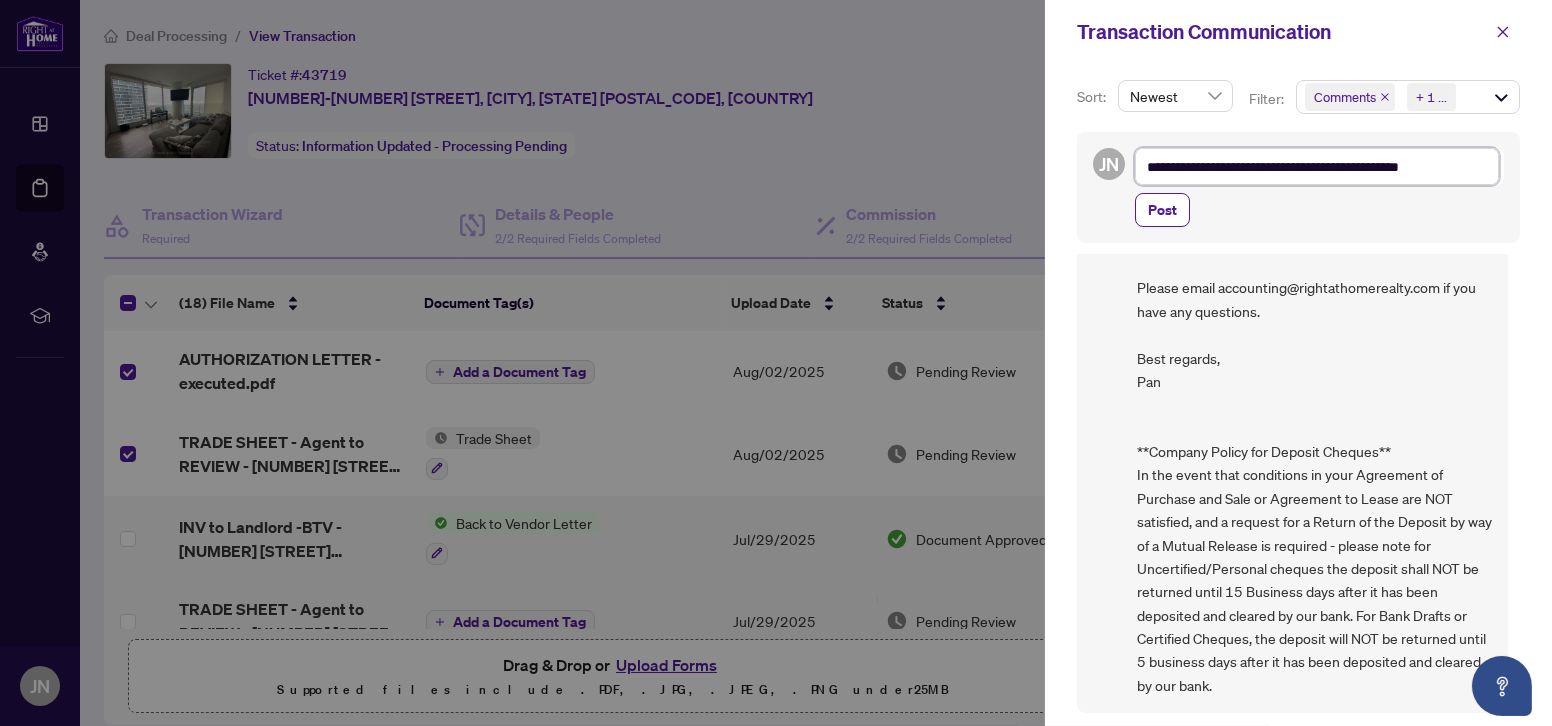 type on "**********" 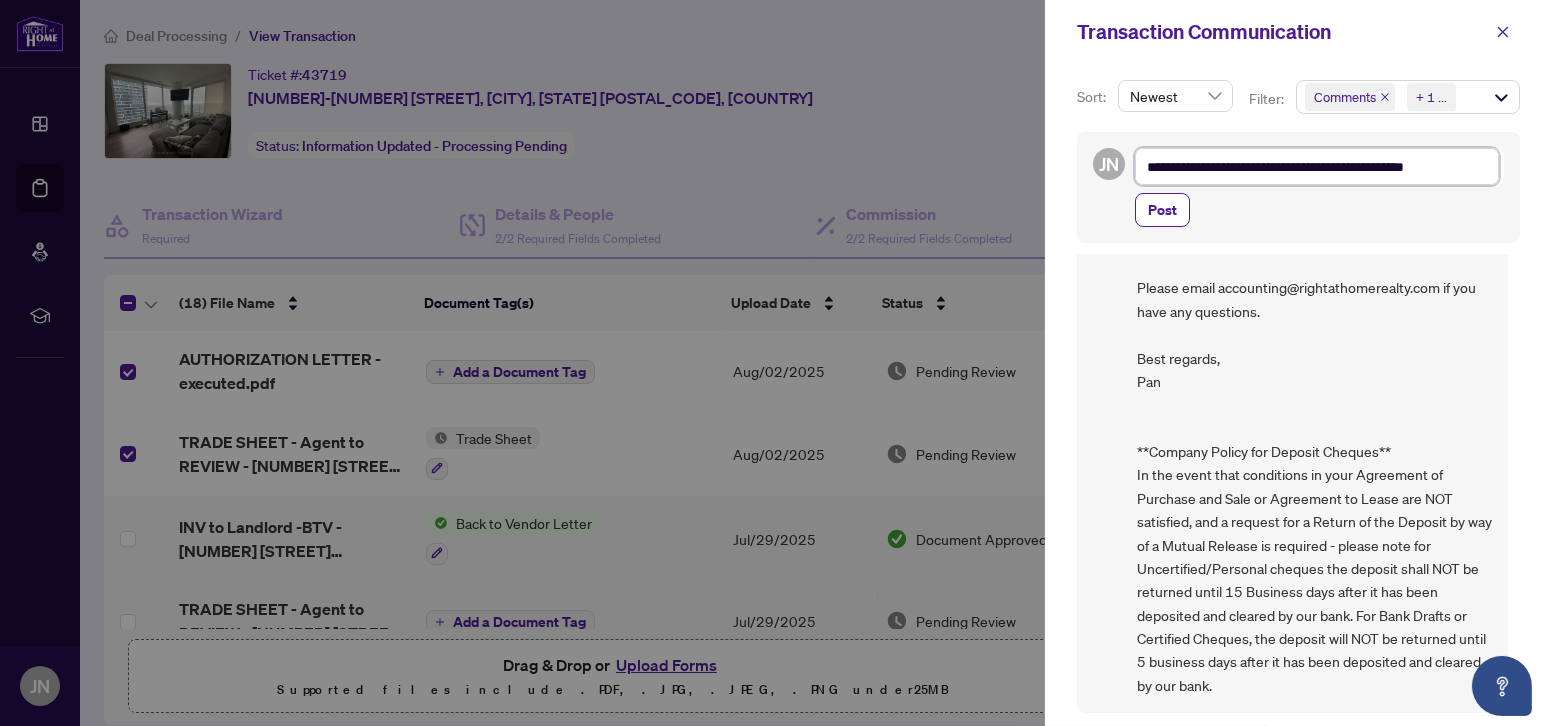 type on "**********" 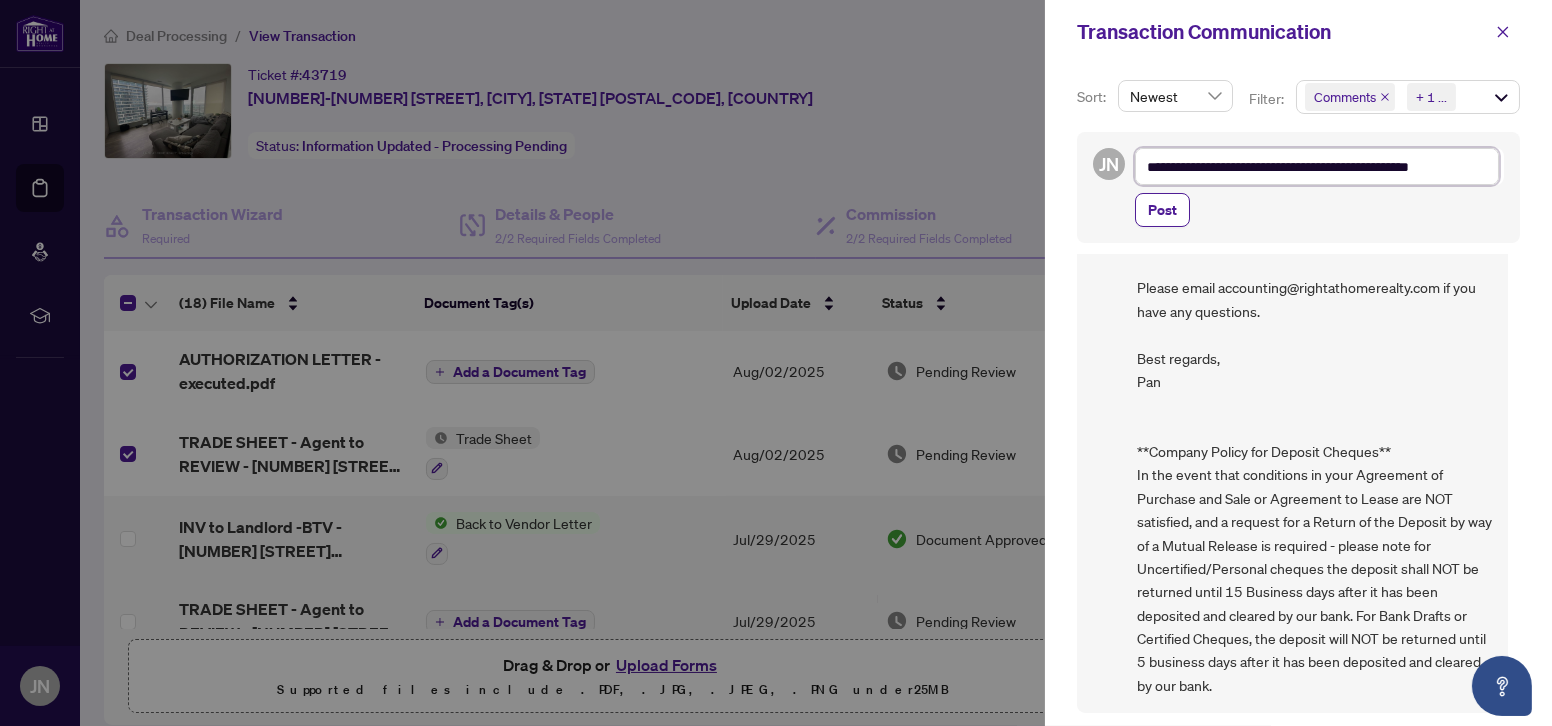 type on "**********" 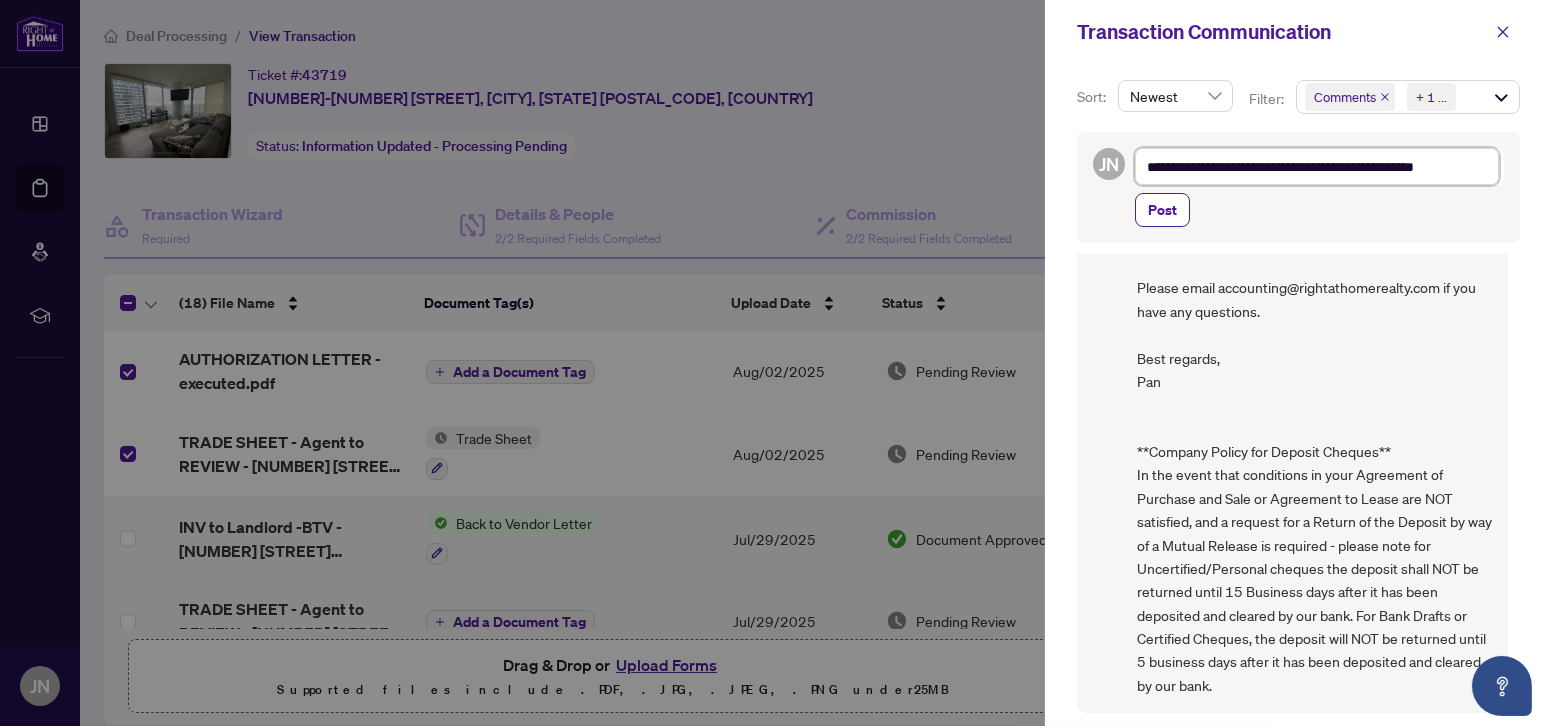 type on "**********" 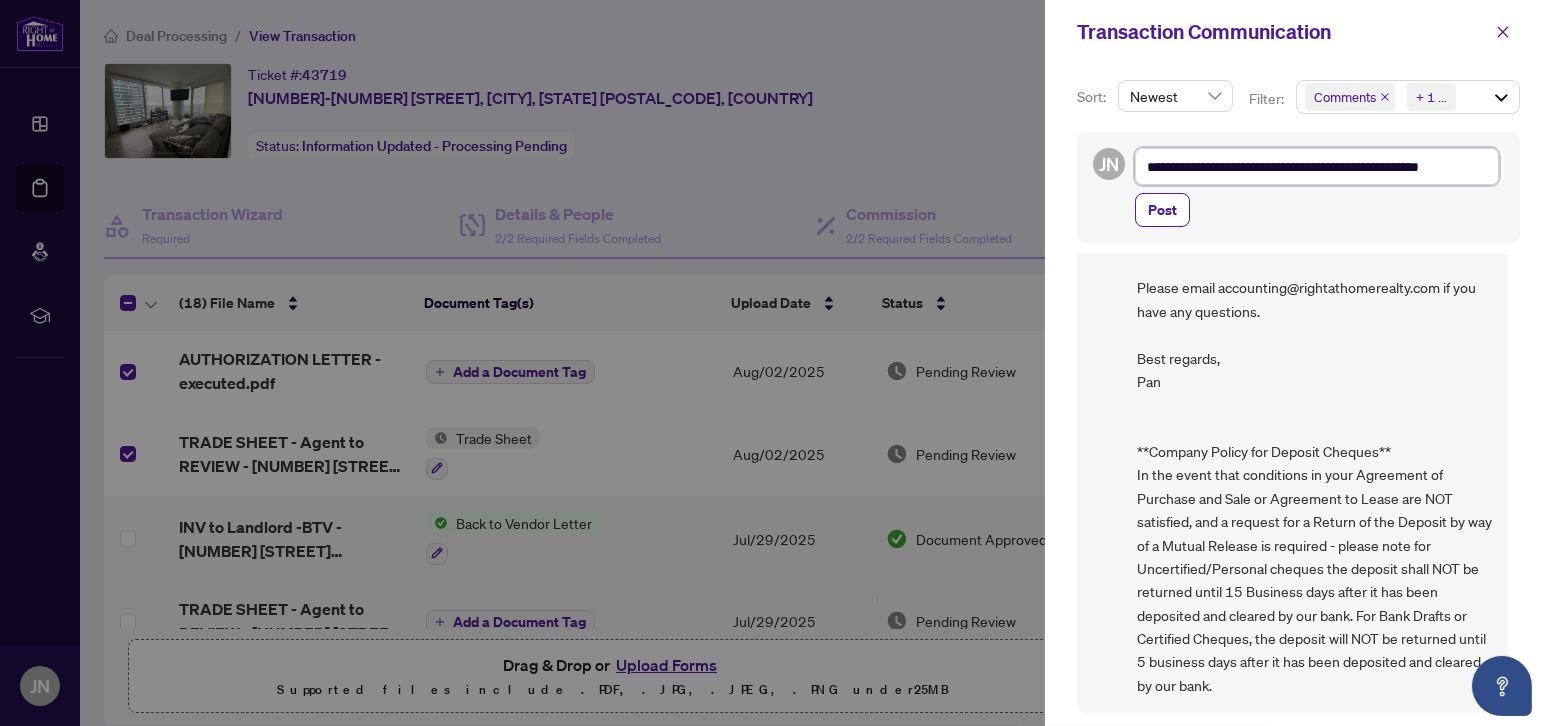 type on "**********" 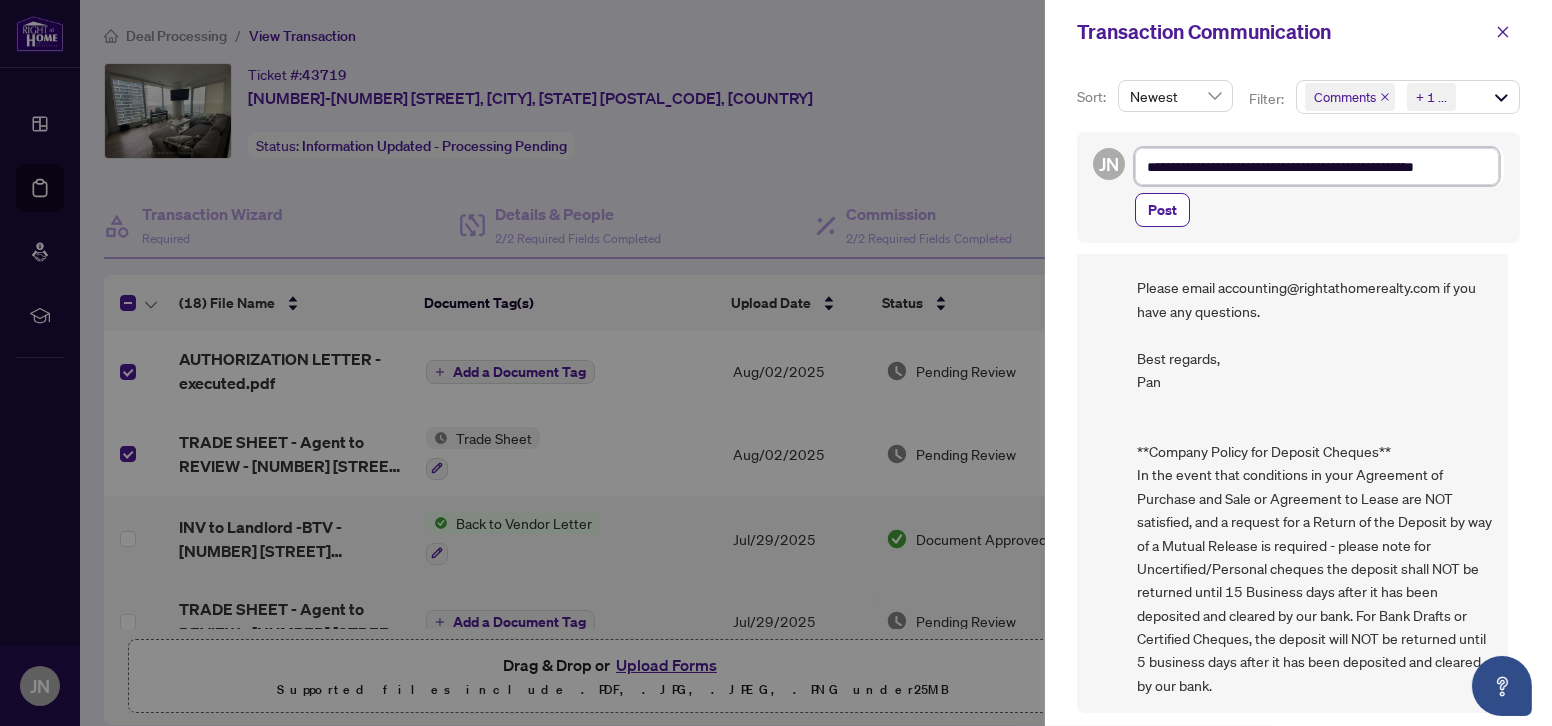 type on "**********" 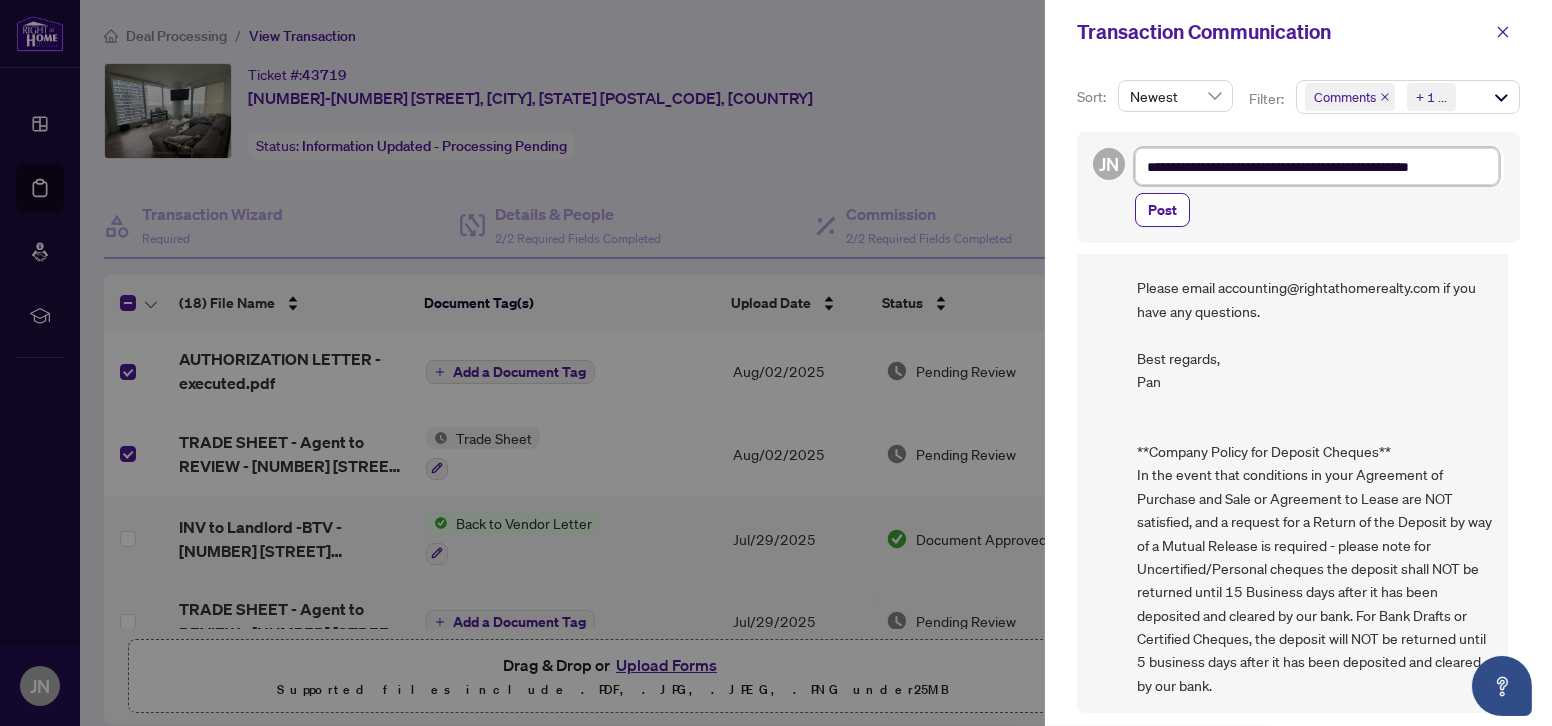 type on "**********" 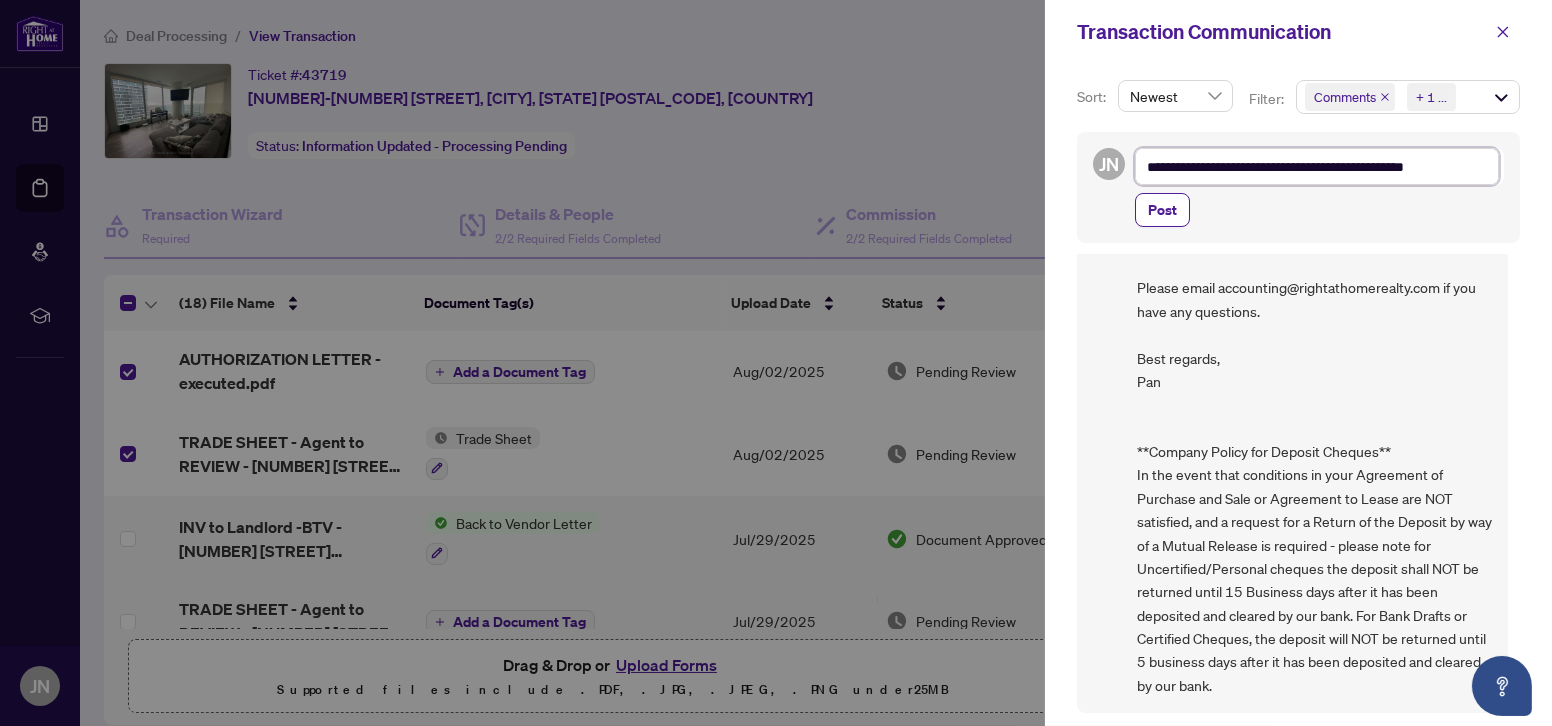 type on "**********" 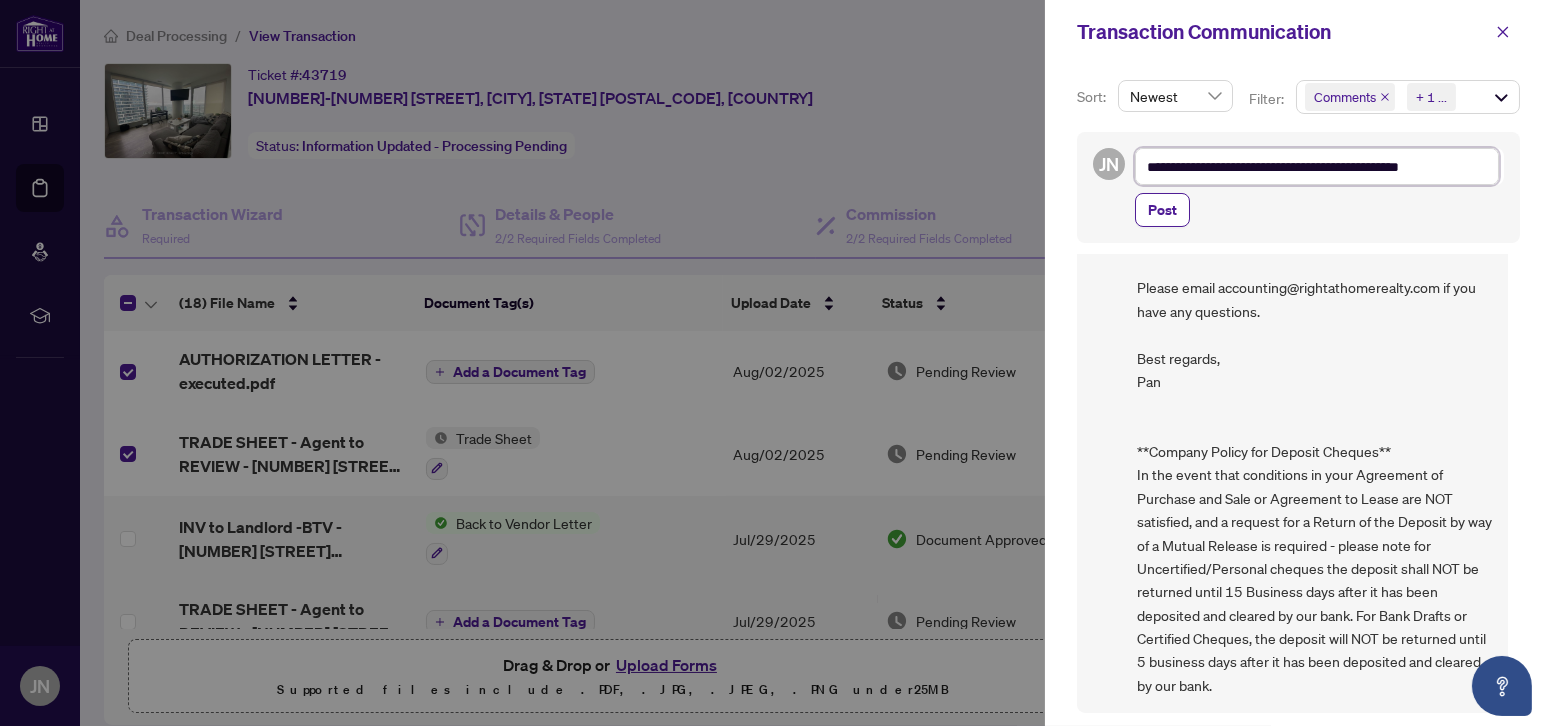 type on "**********" 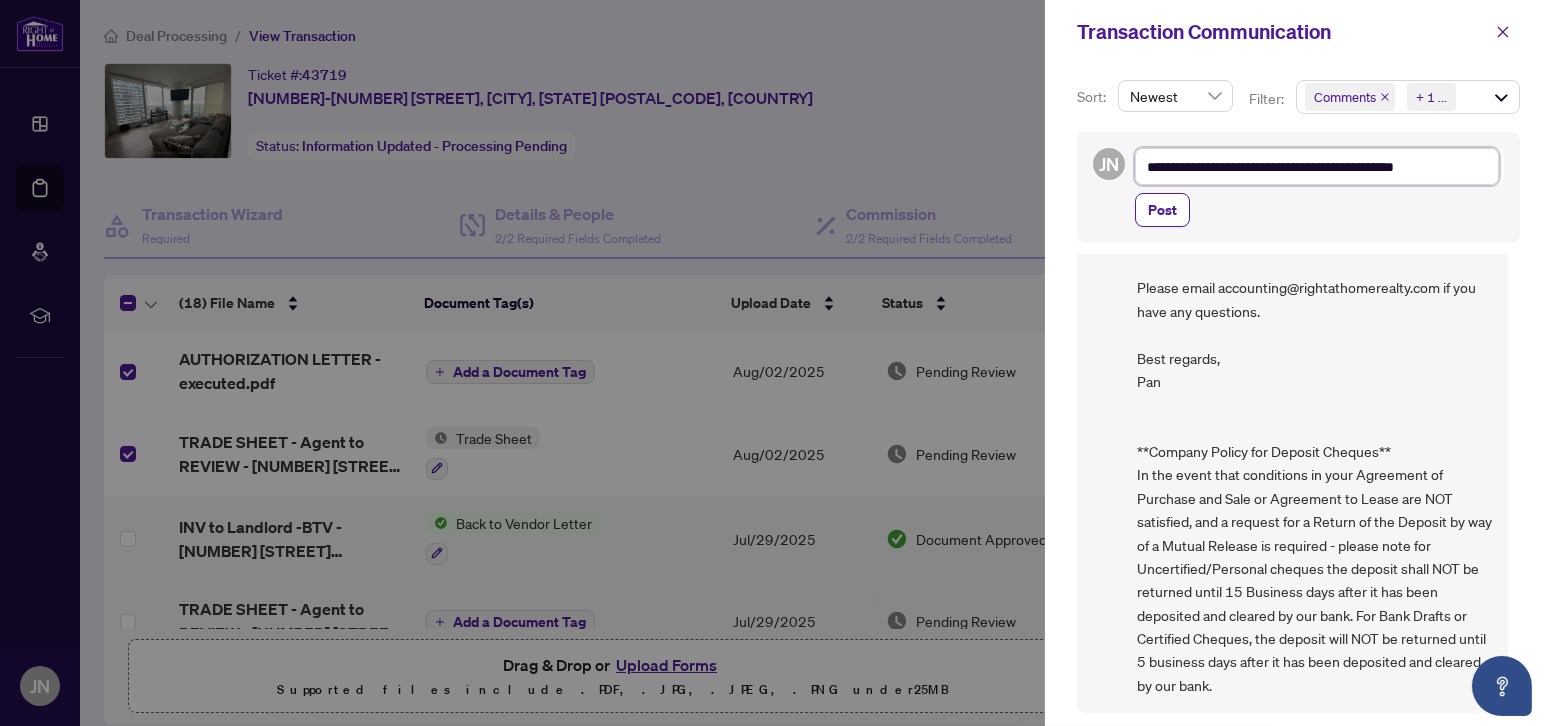 type on "**********" 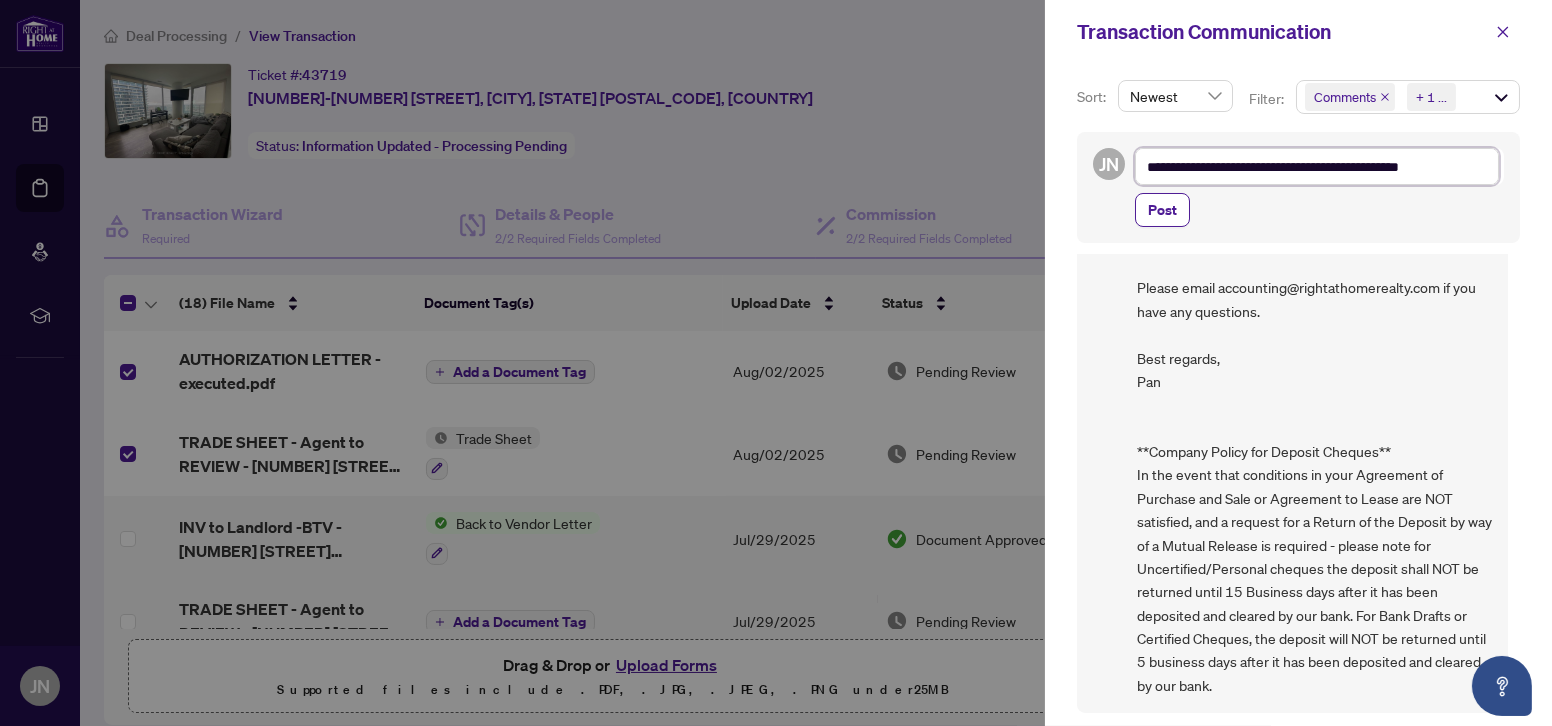 type on "**********" 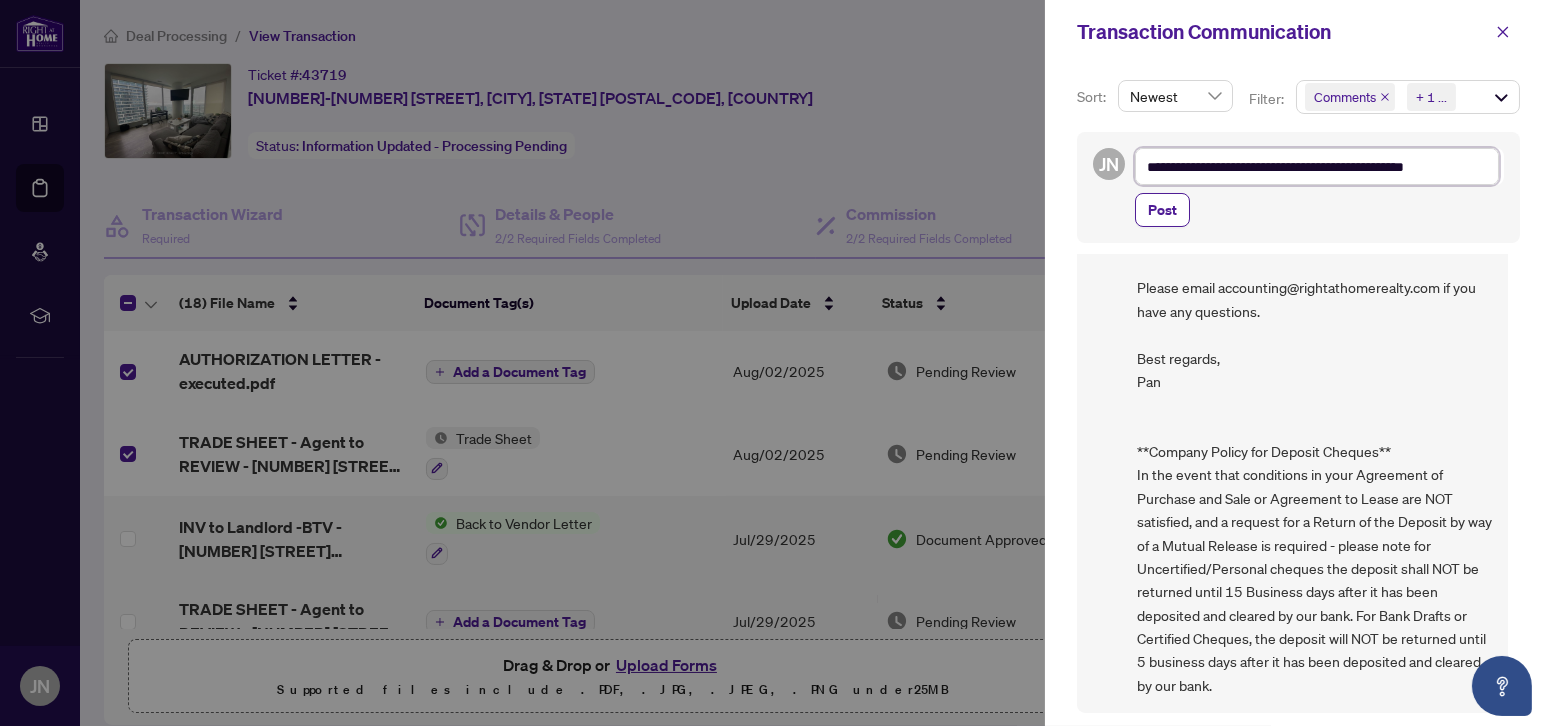 type on "**********" 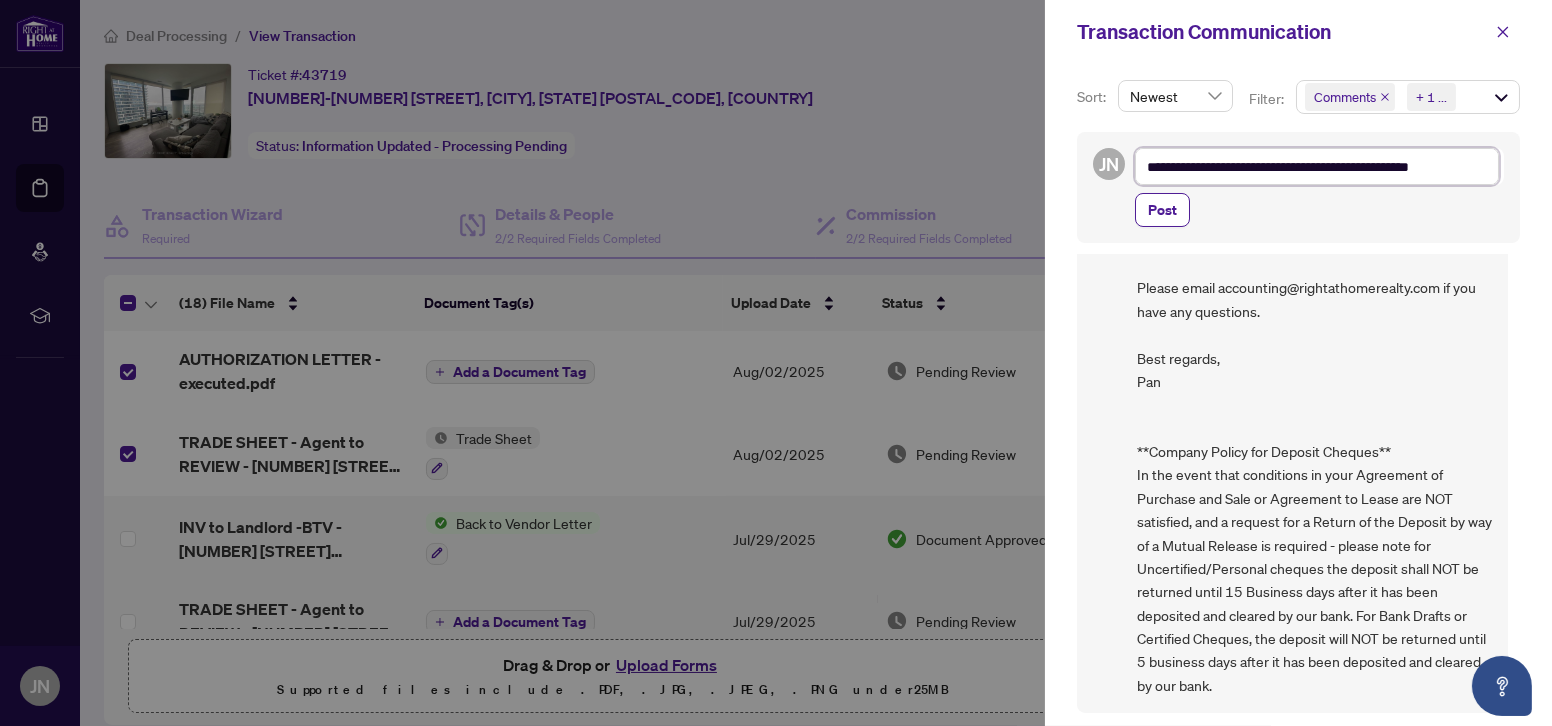 type on "**********" 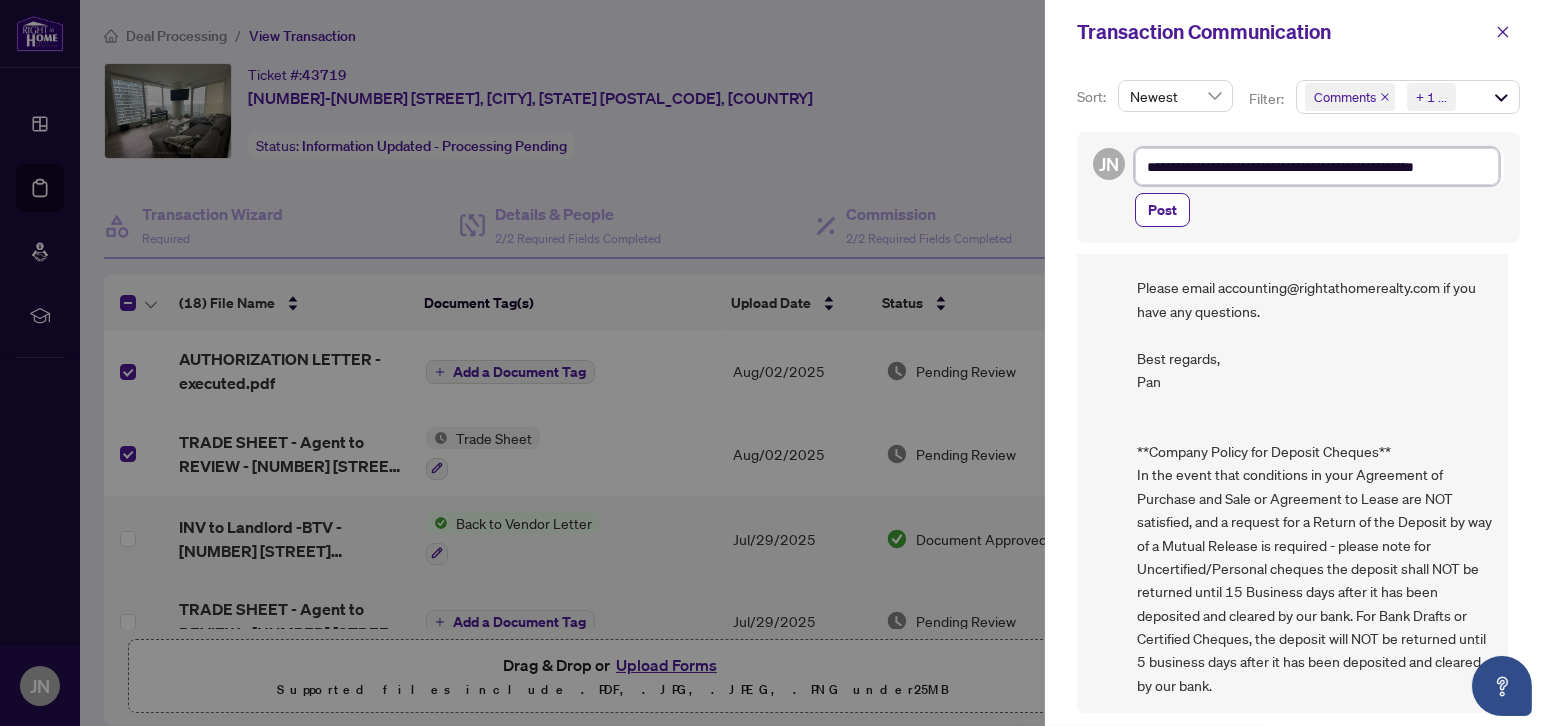 type on "**********" 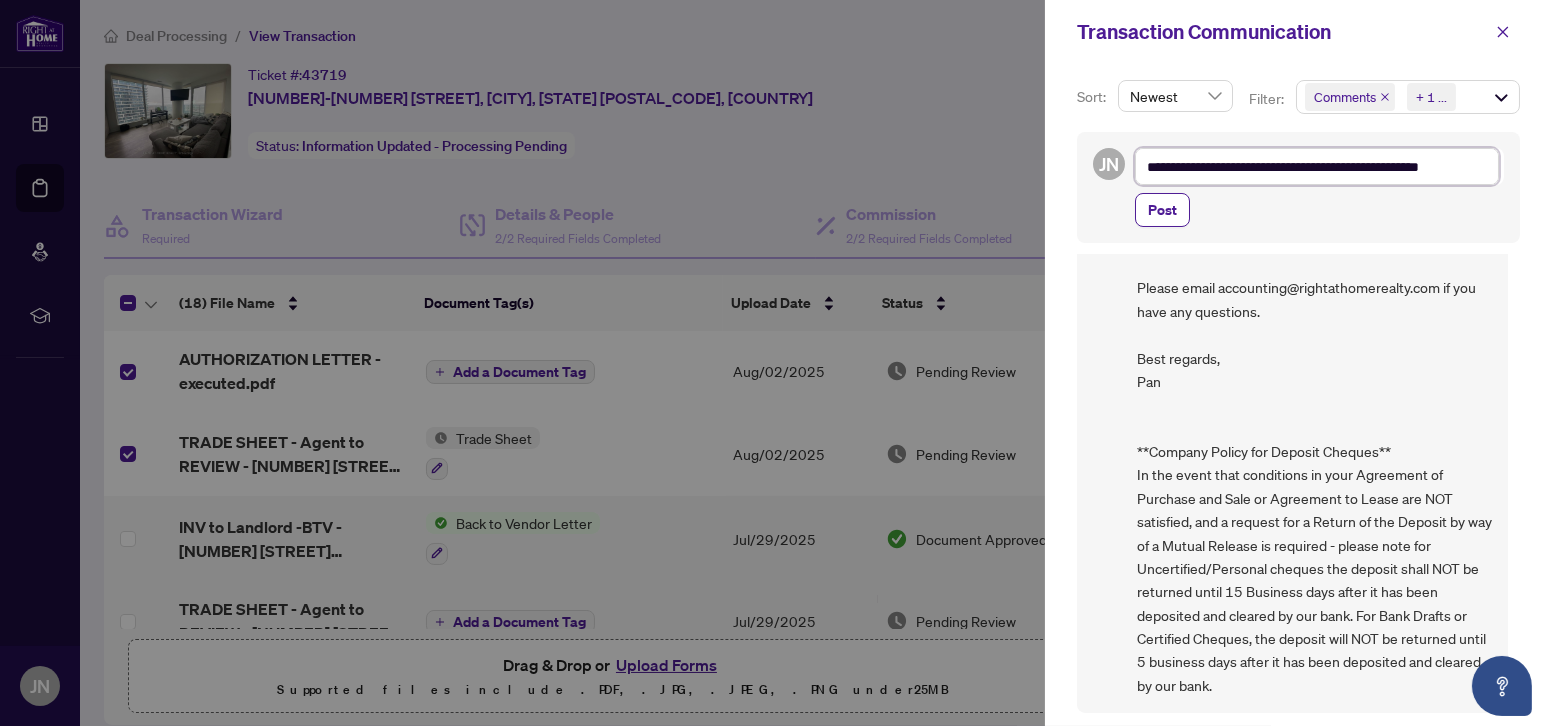 type on "**********" 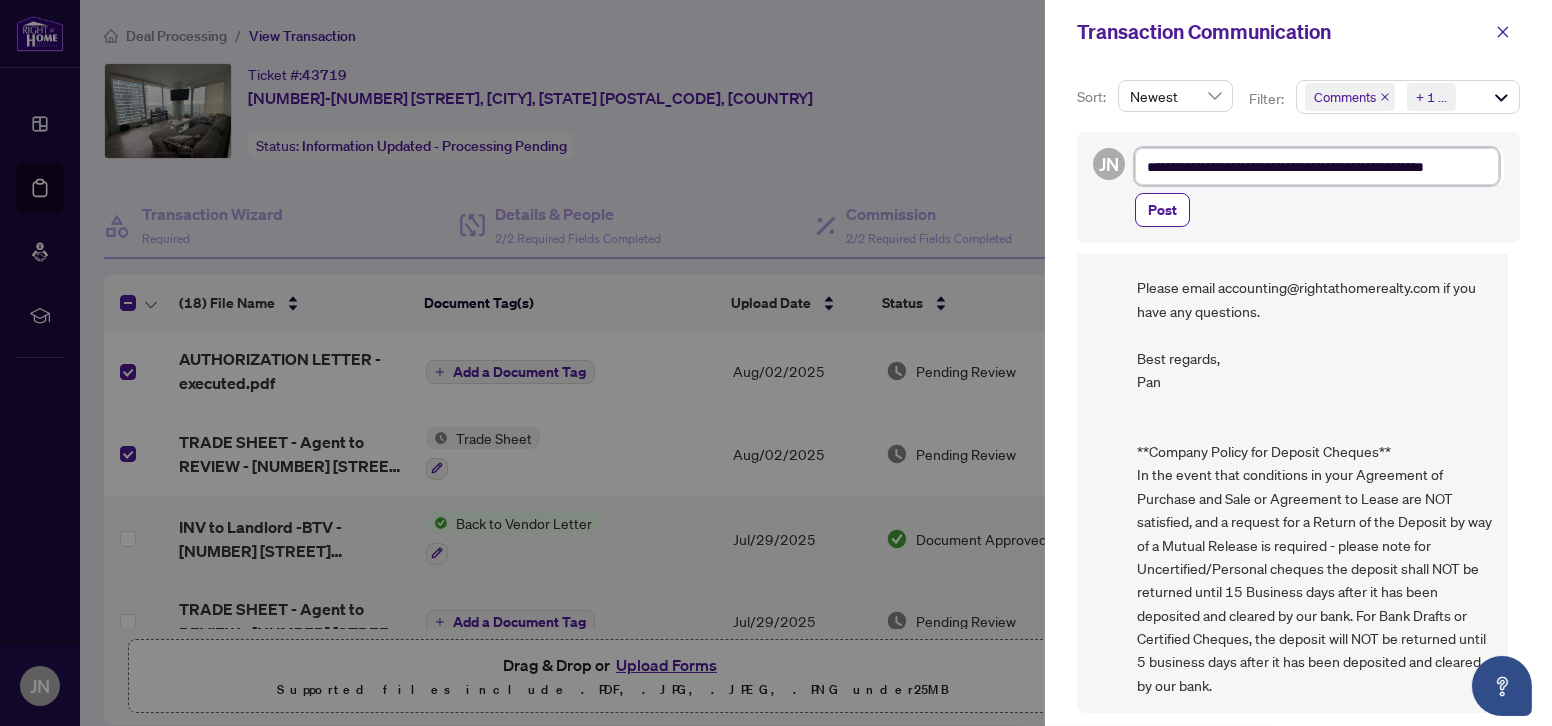 type on "**********" 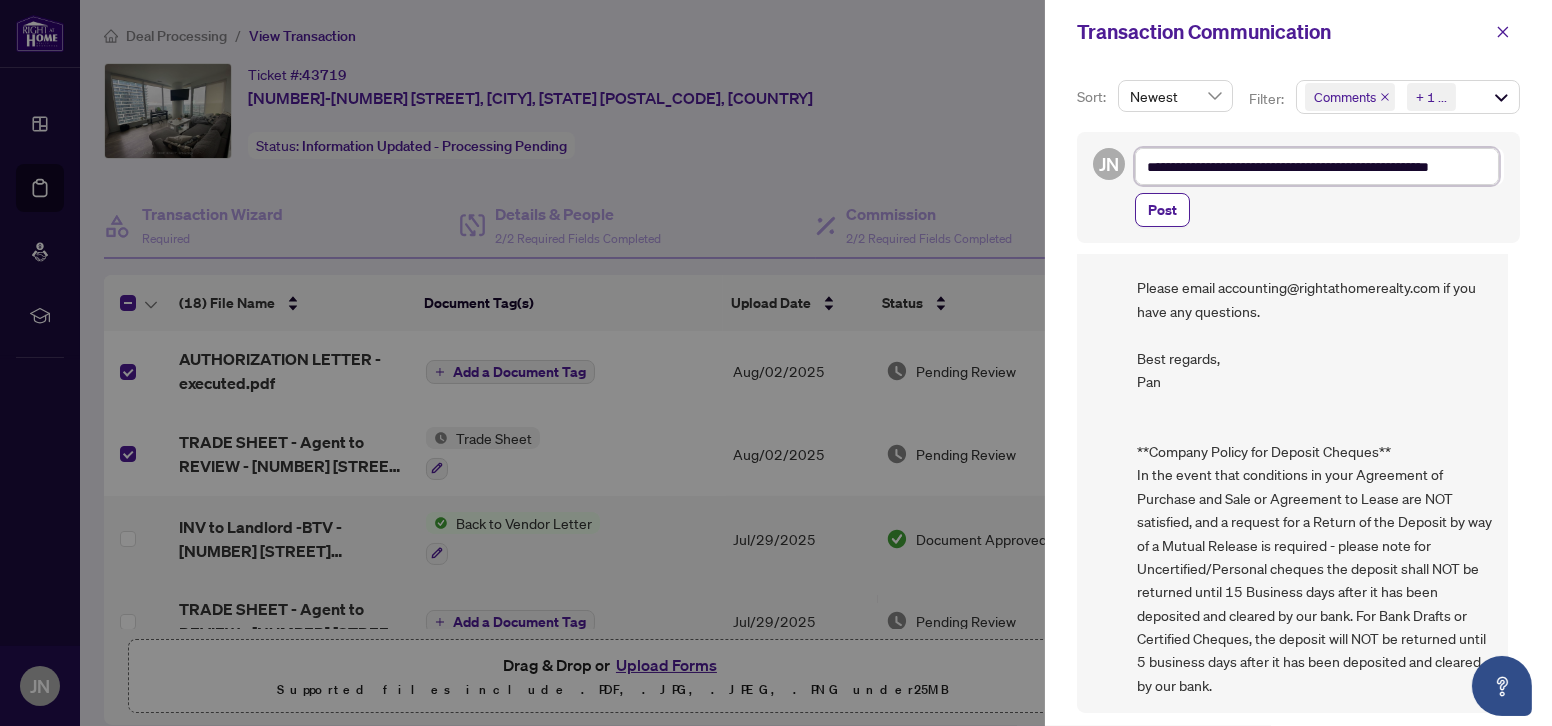 type on "**********" 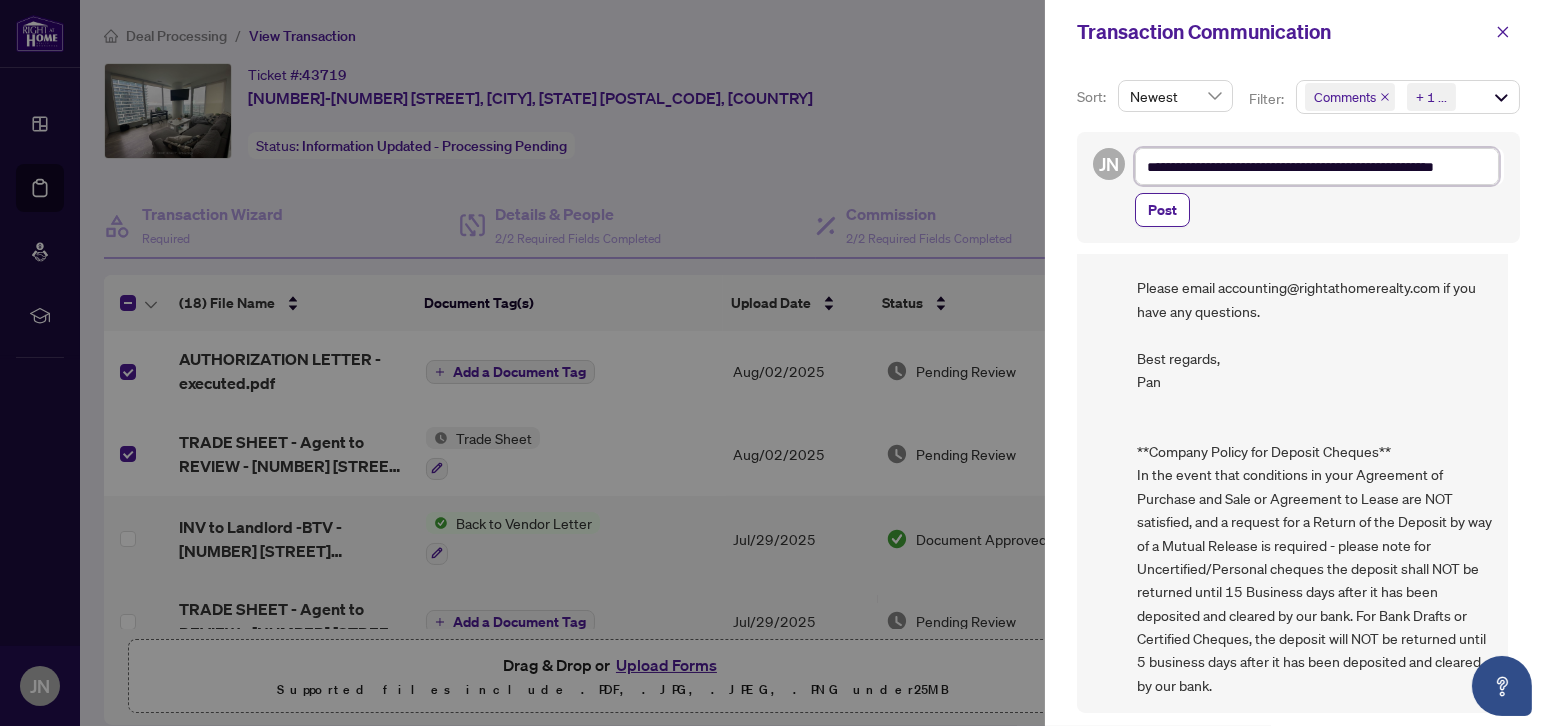 type on "**********" 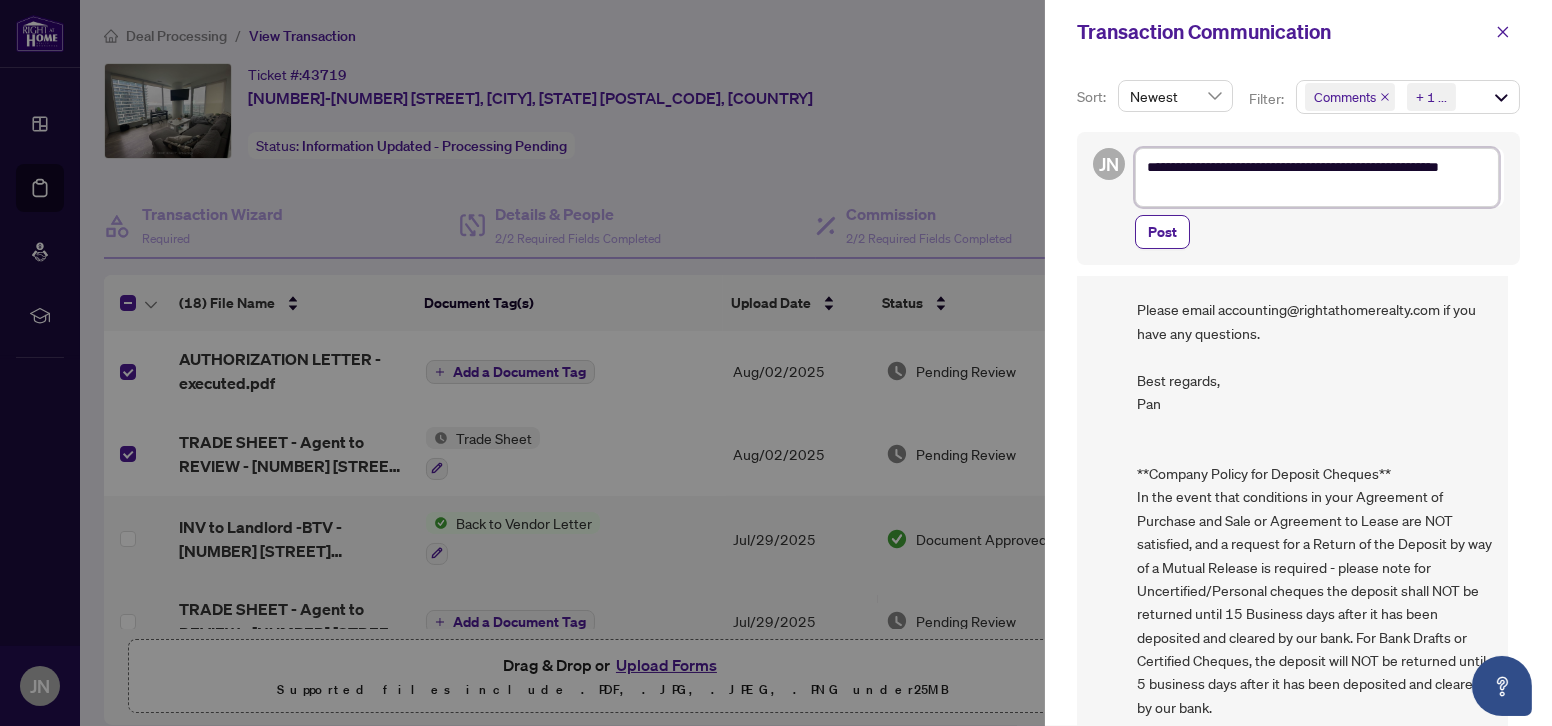 type on "**********" 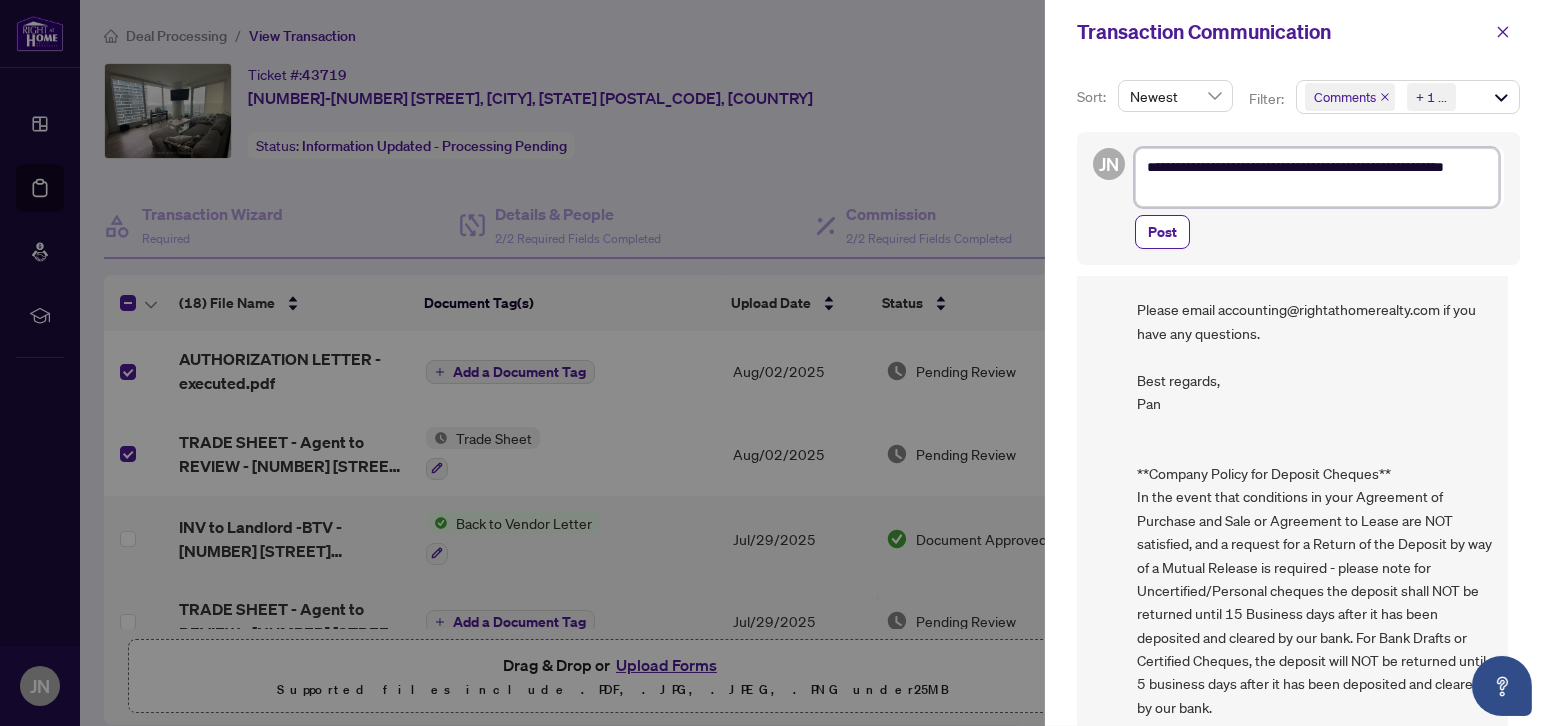 type on "**********" 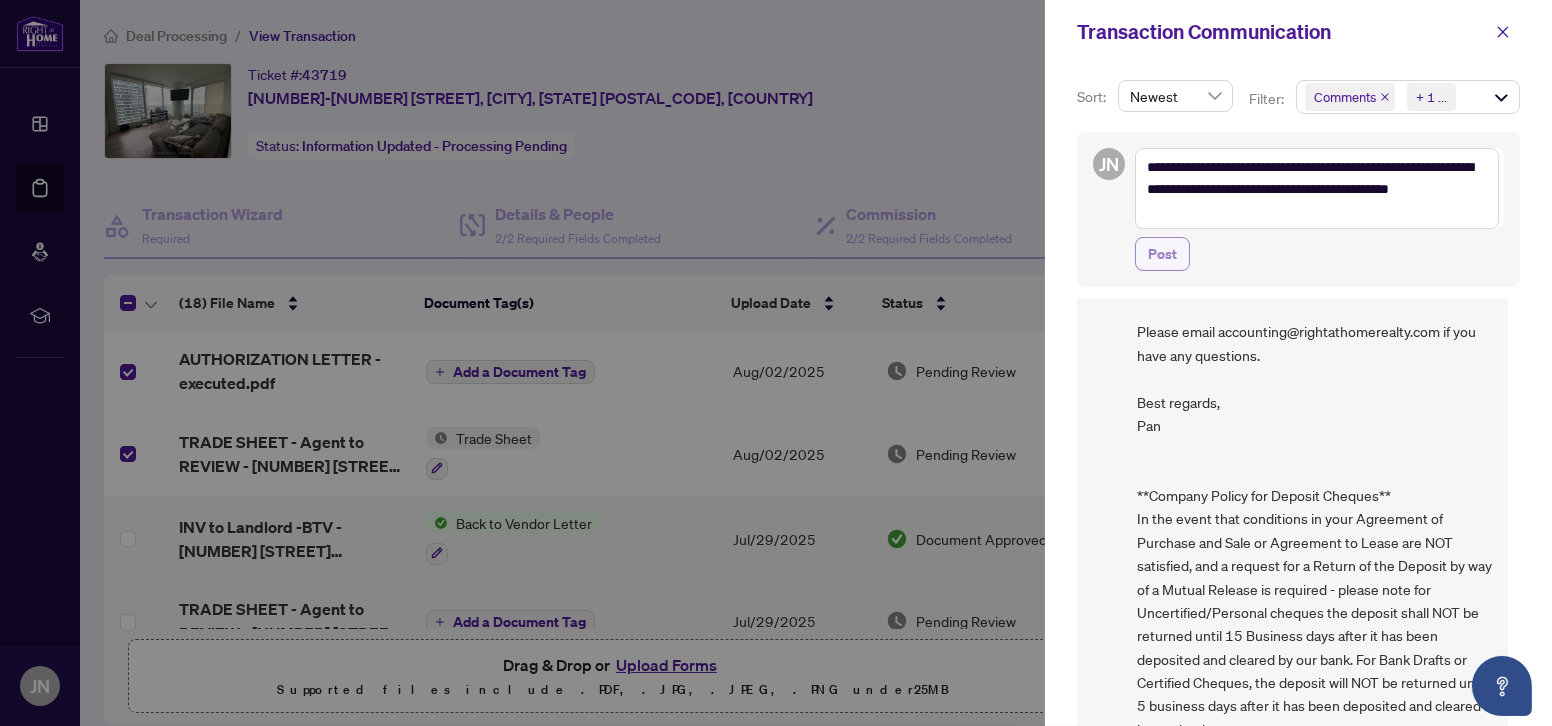 click on "Post" at bounding box center (1162, 254) 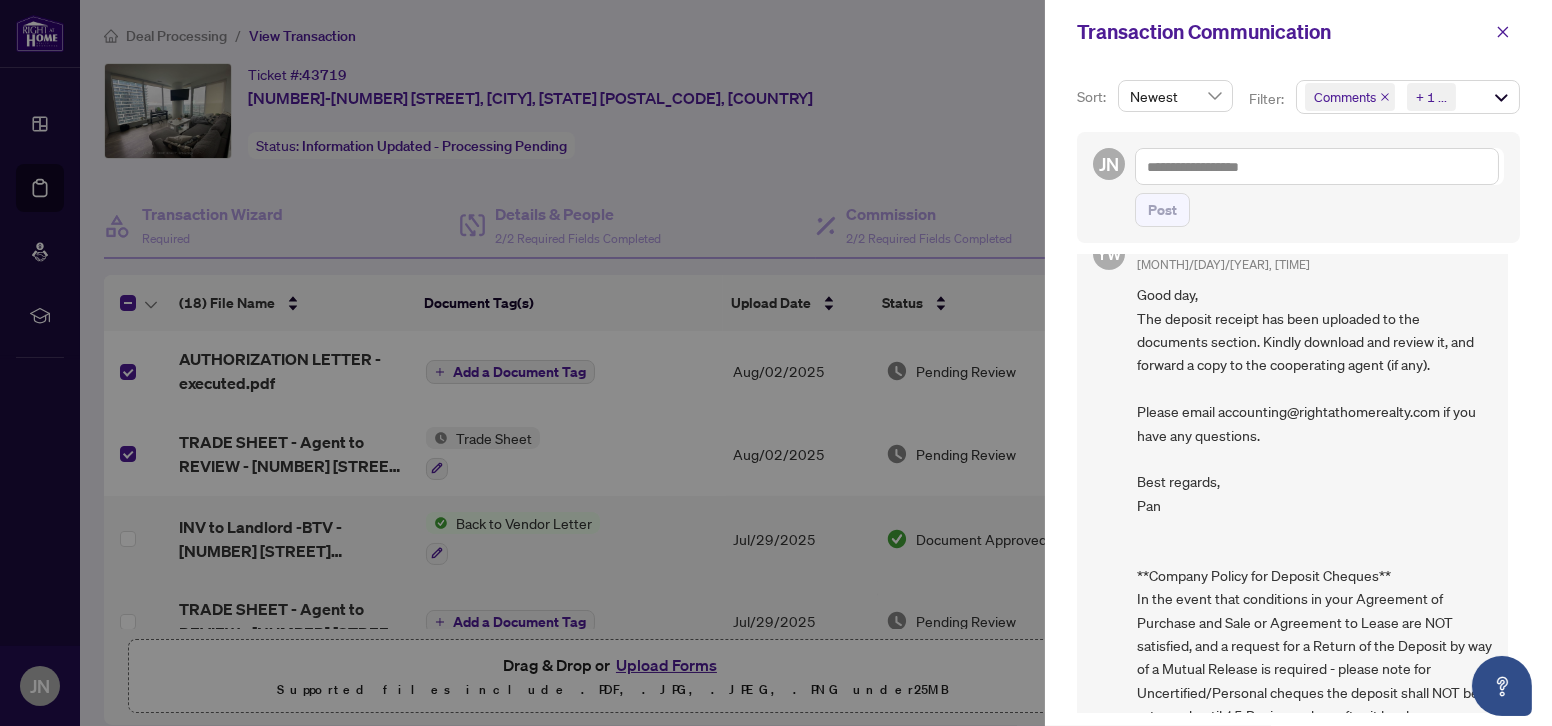 scroll, scrollTop: 0, scrollLeft: 0, axis: both 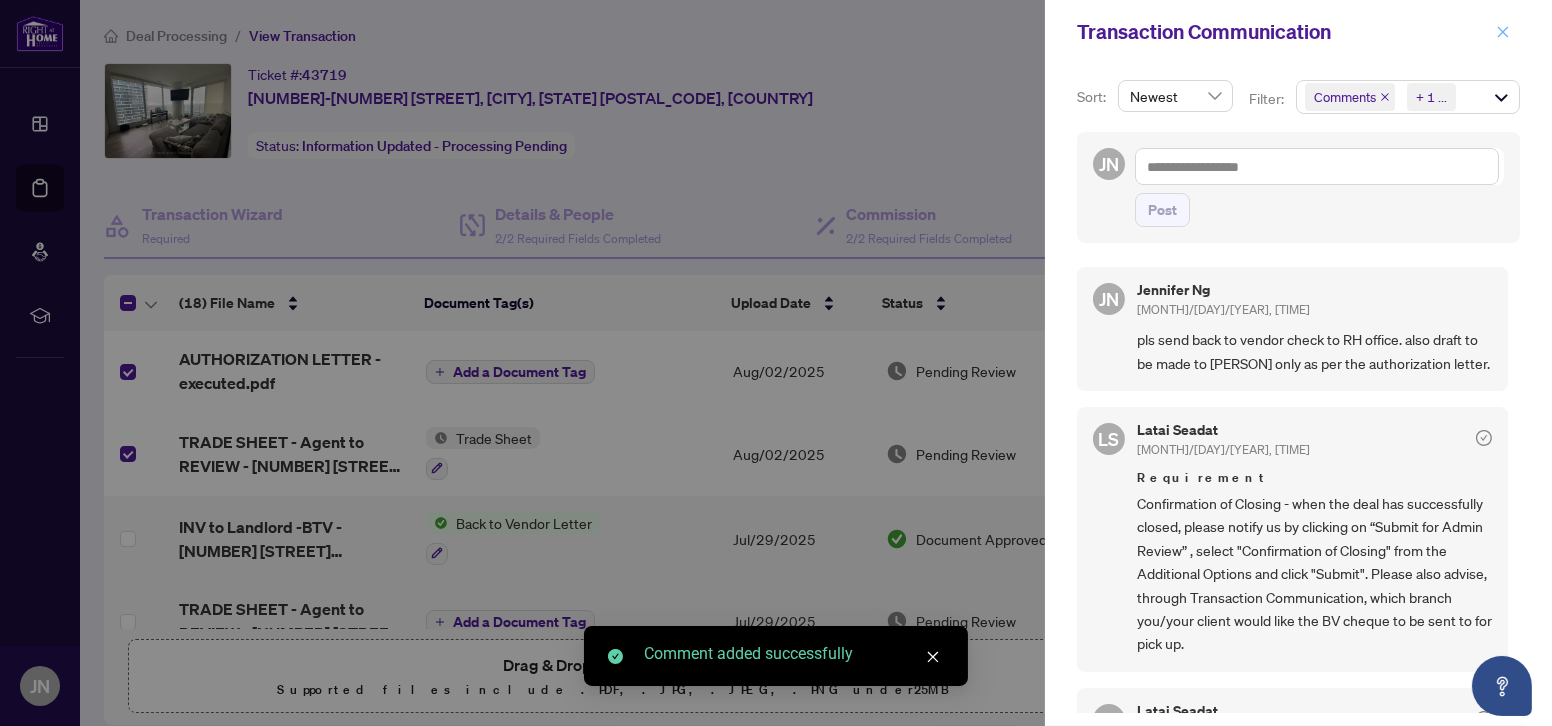 click 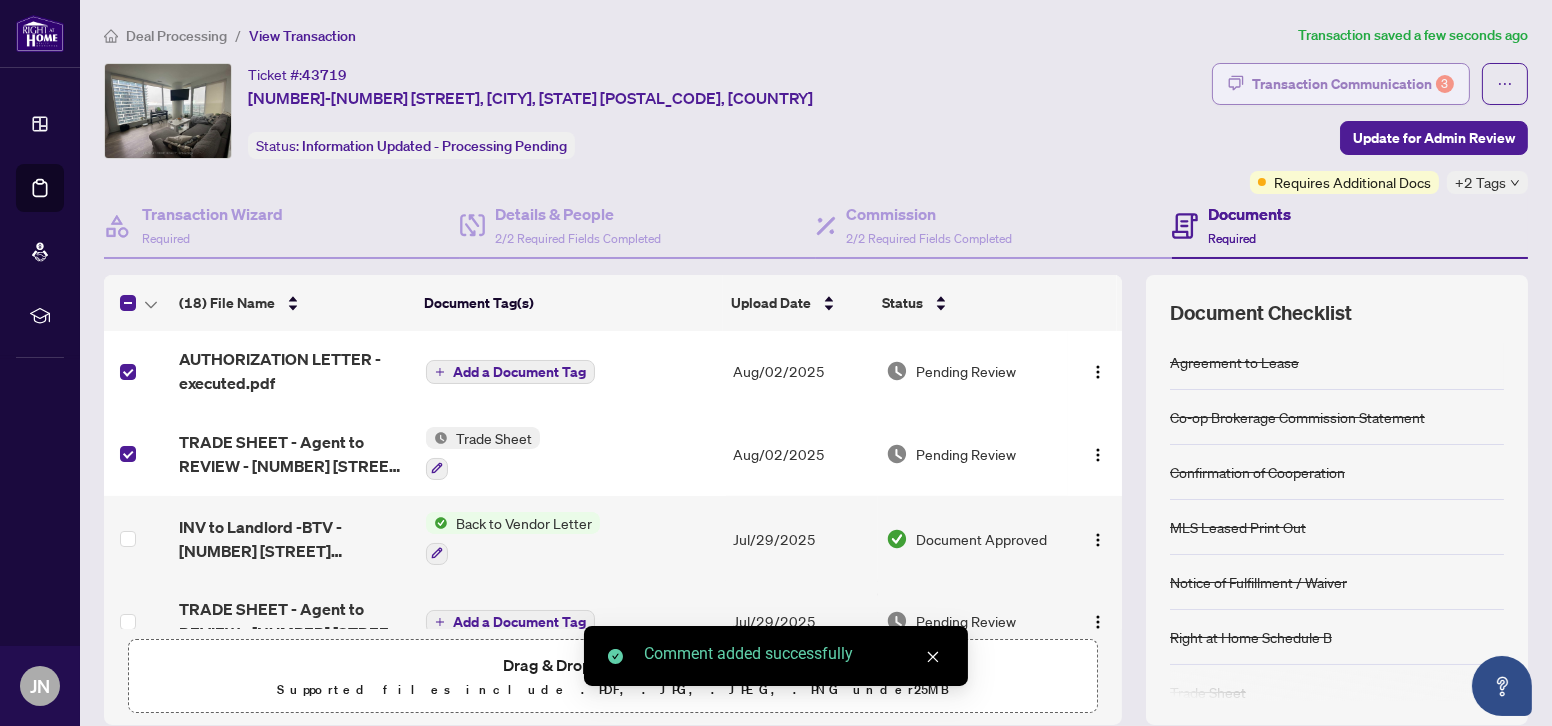 click on "Transaction Communication 3" at bounding box center (1353, 84) 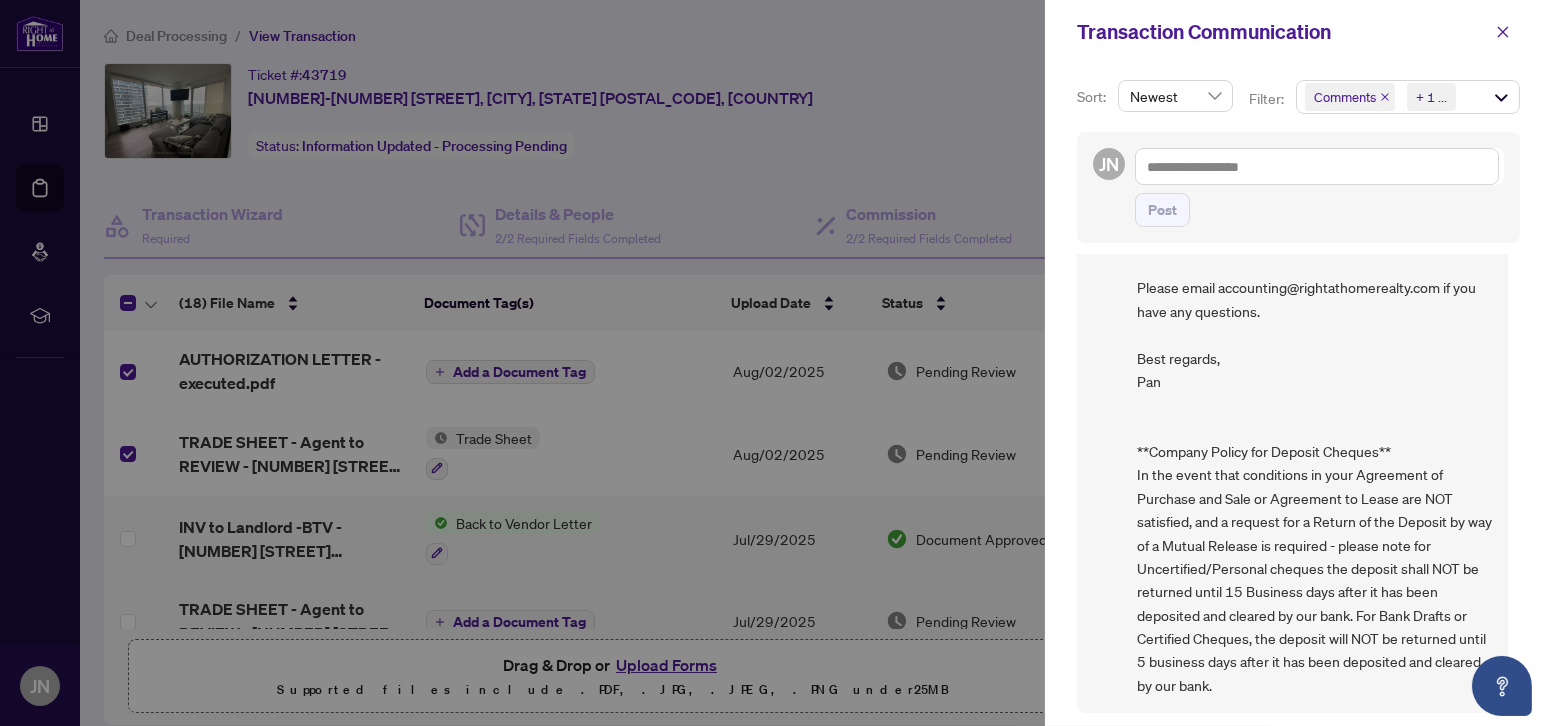 scroll, scrollTop: 1073, scrollLeft: 0, axis: vertical 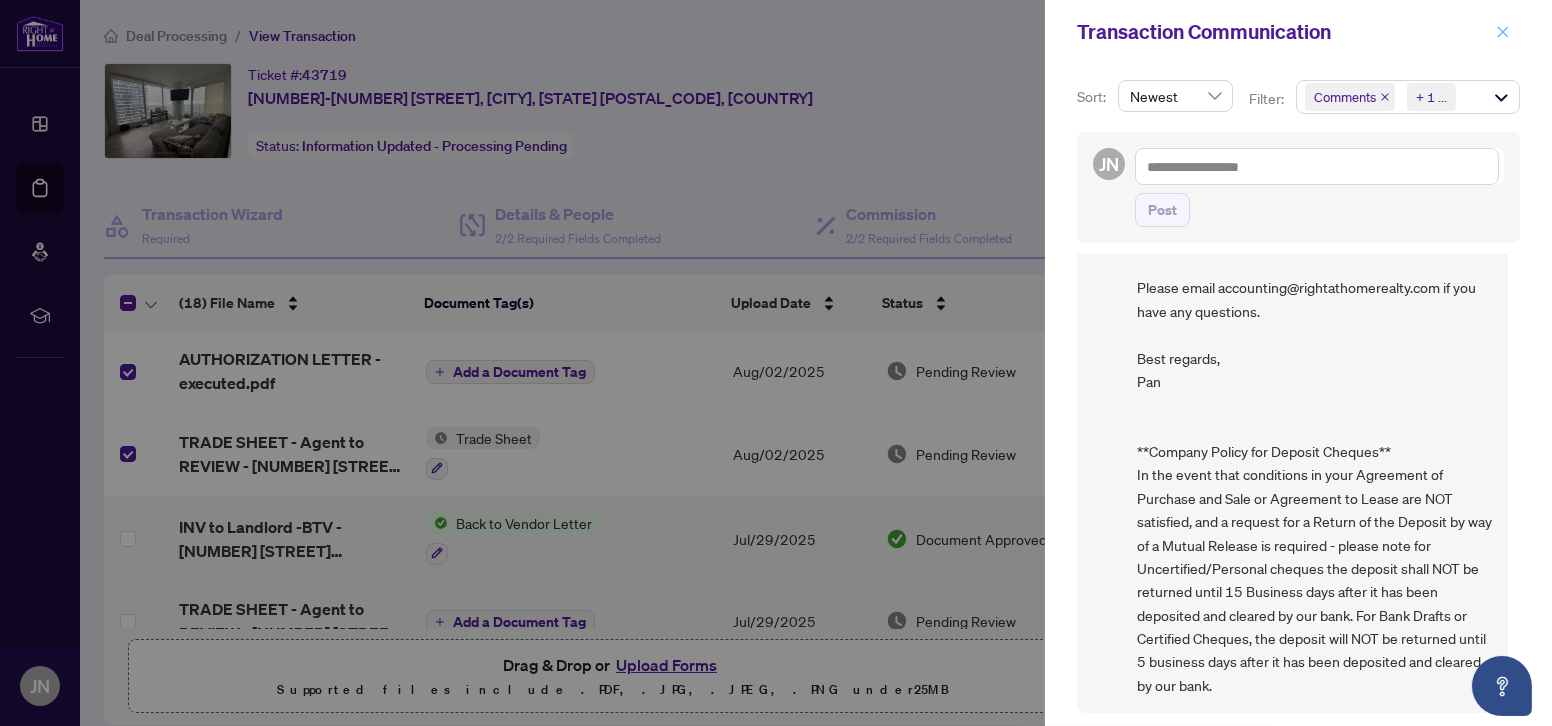 click 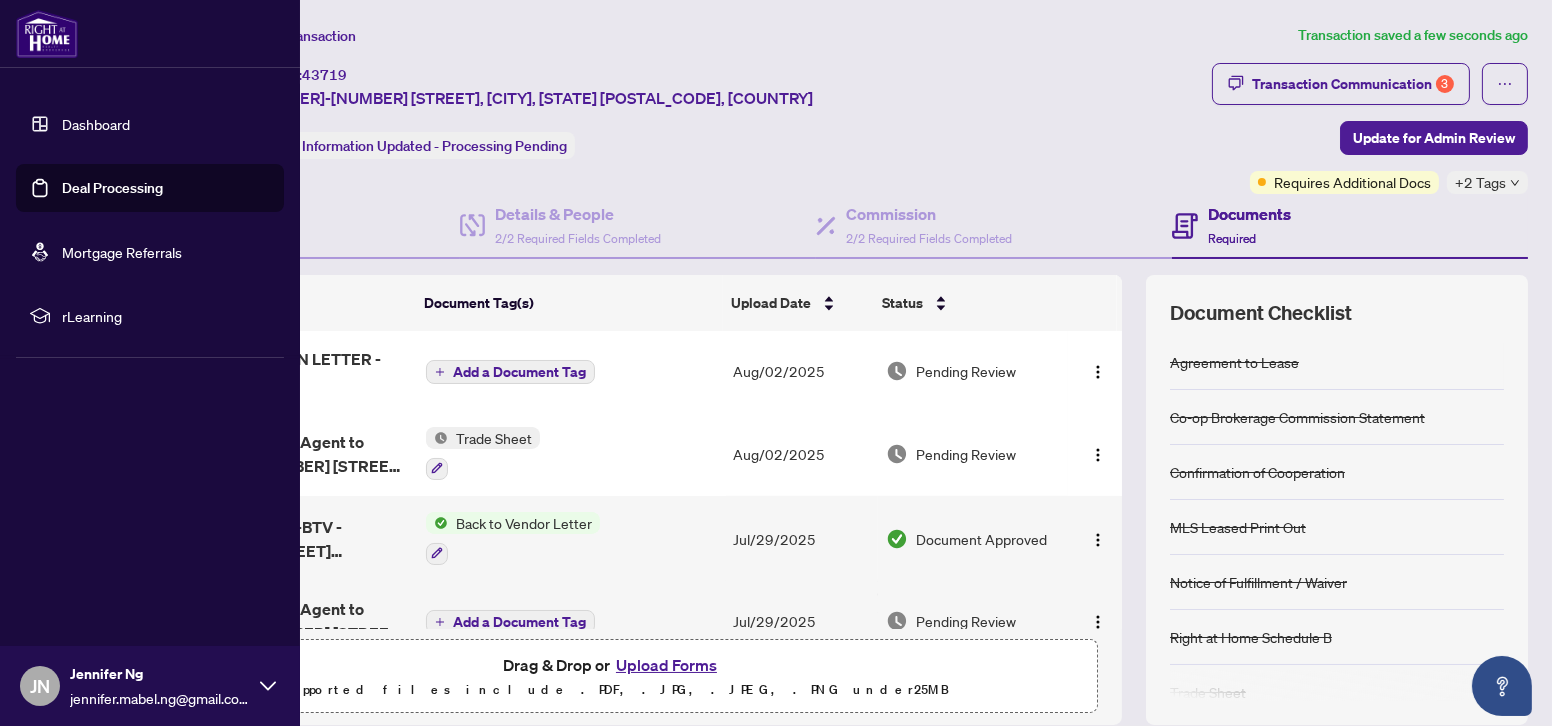 click on "Dashboard" at bounding box center (96, 124) 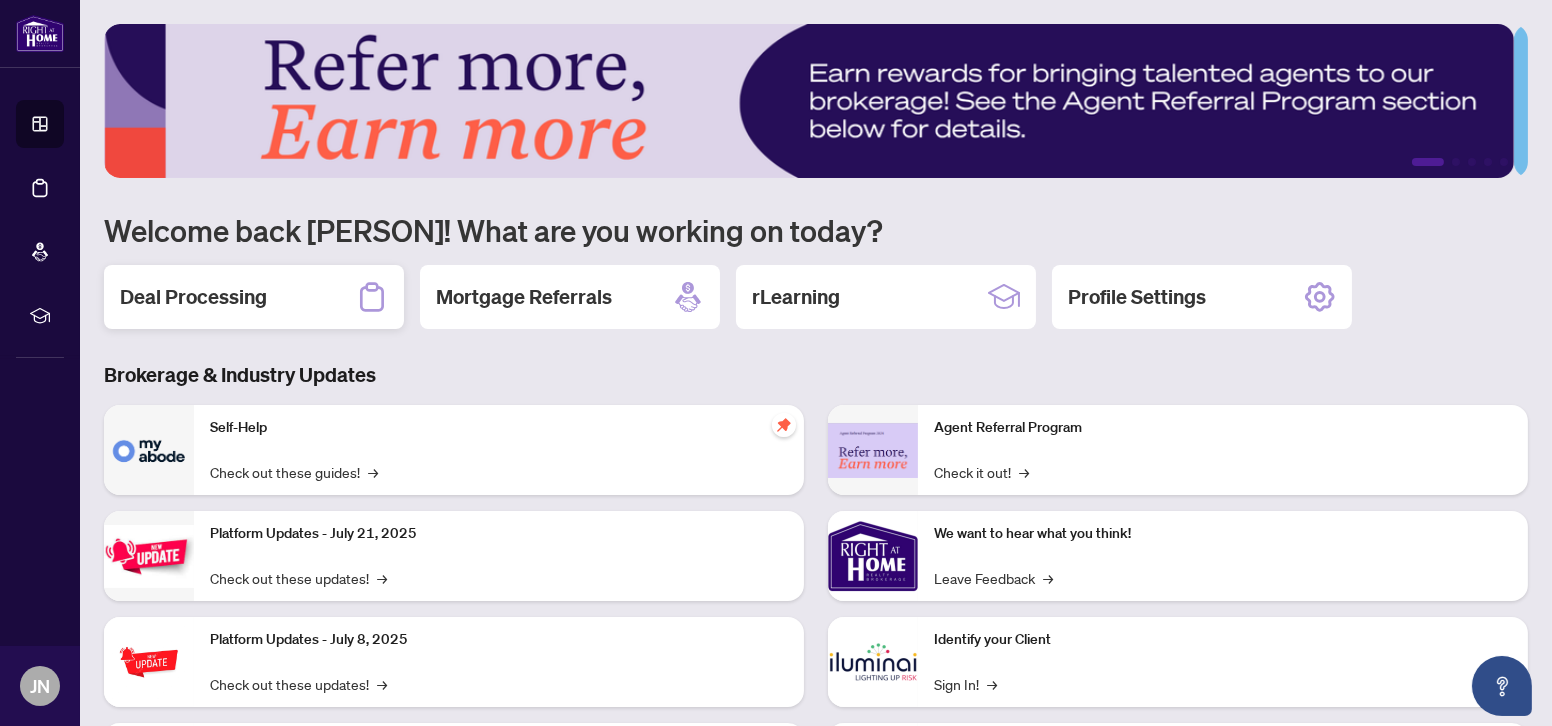 click on "Deal Processing" at bounding box center (193, 297) 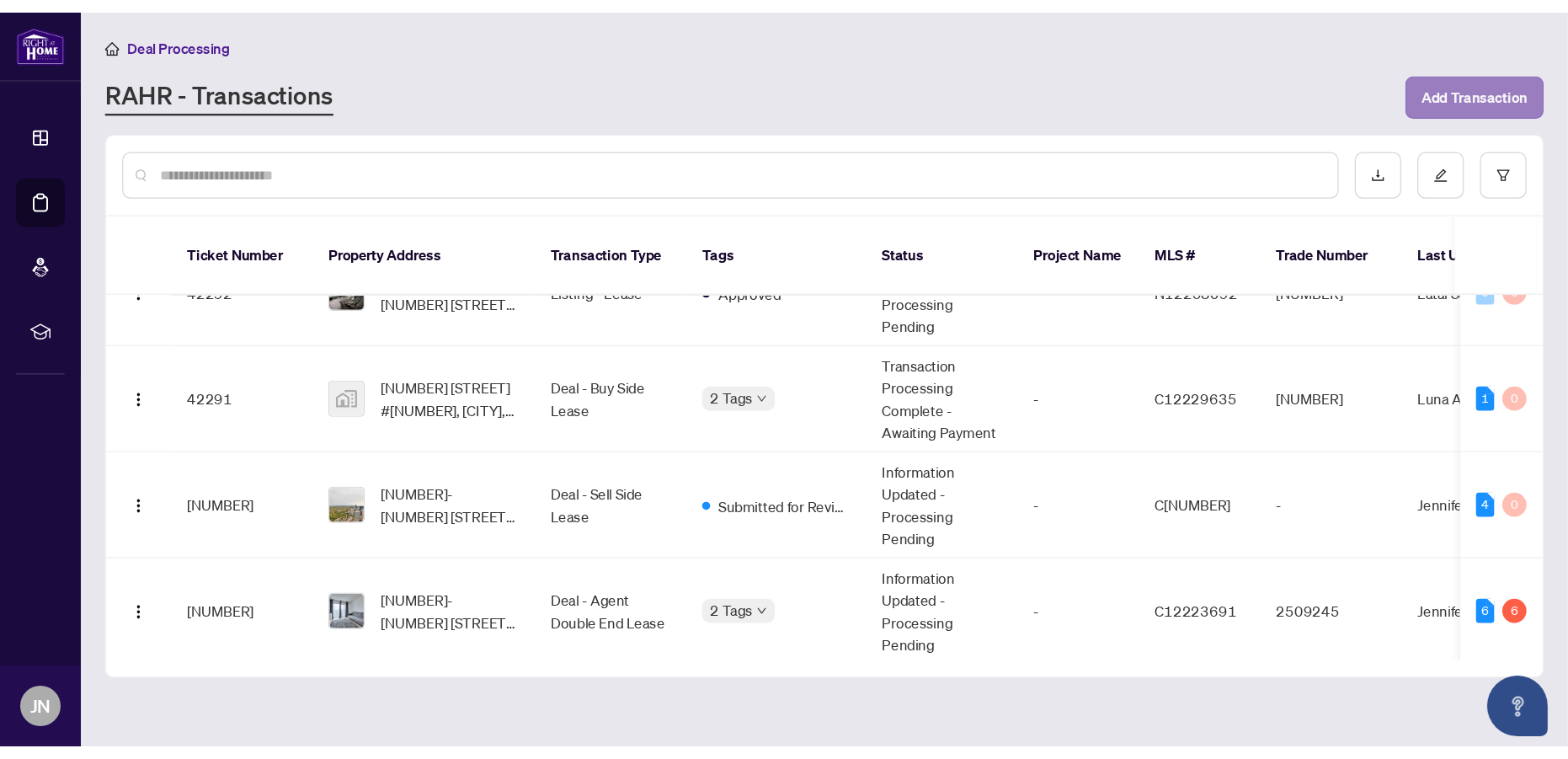 scroll, scrollTop: 1455, scrollLeft: 0, axis: vertical 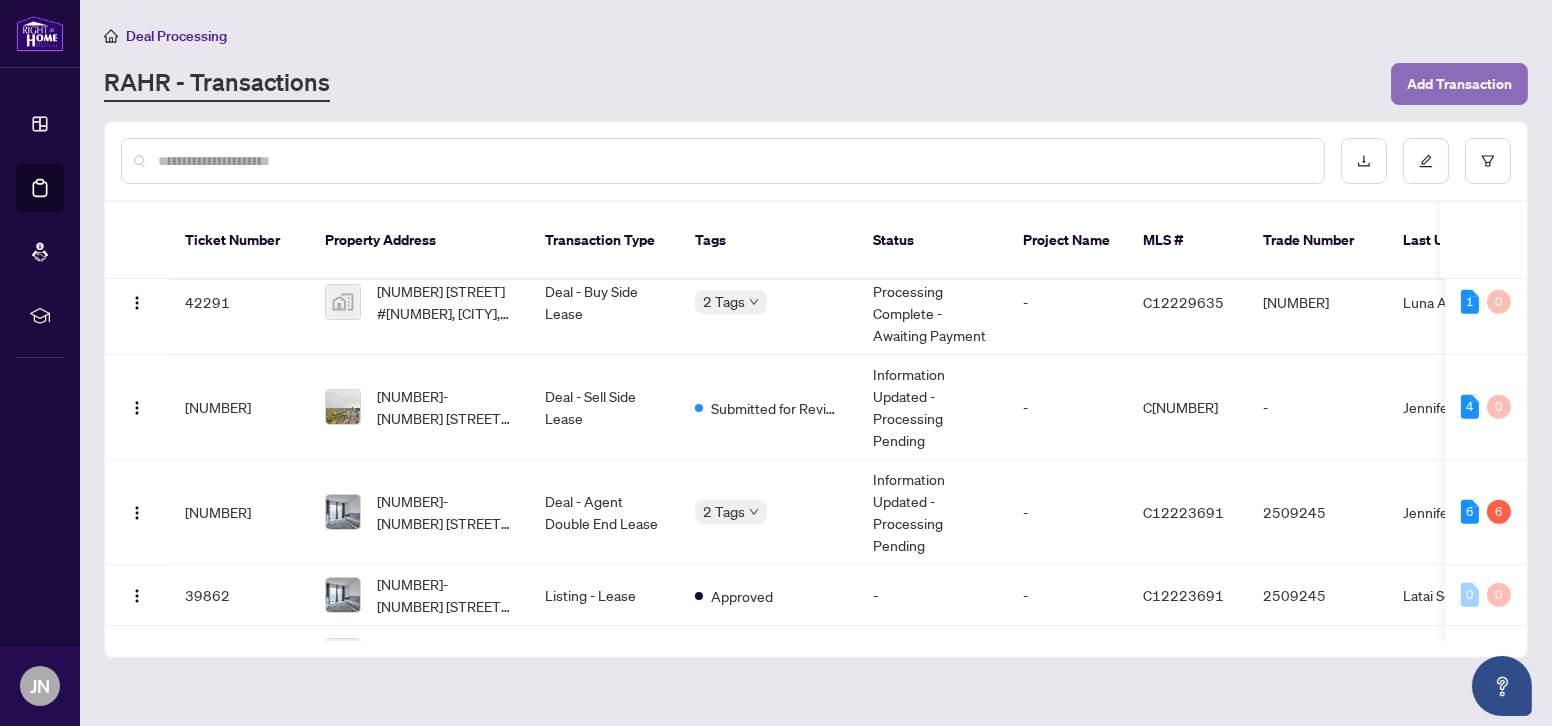 click on "Add Transaction" at bounding box center (1459, 84) 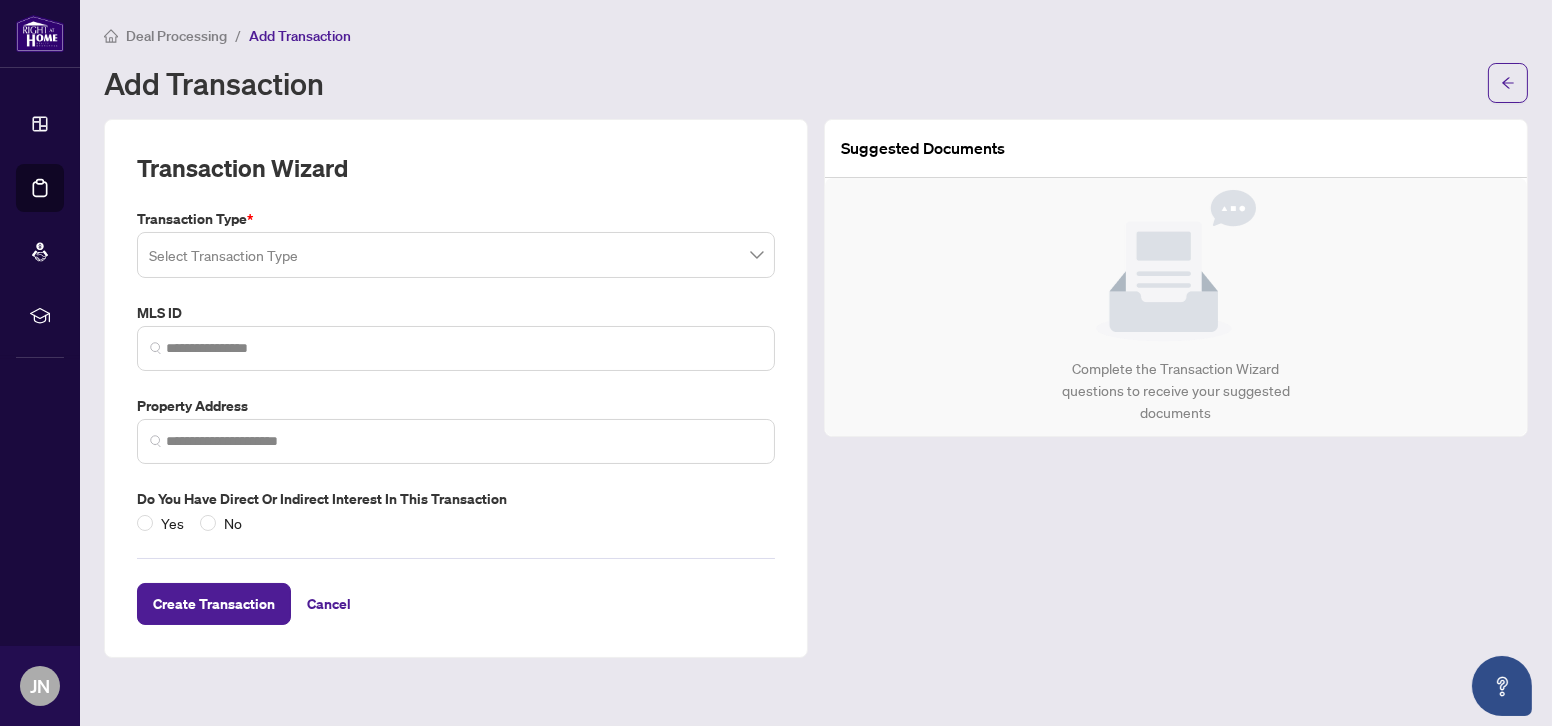 click at bounding box center (456, 255) 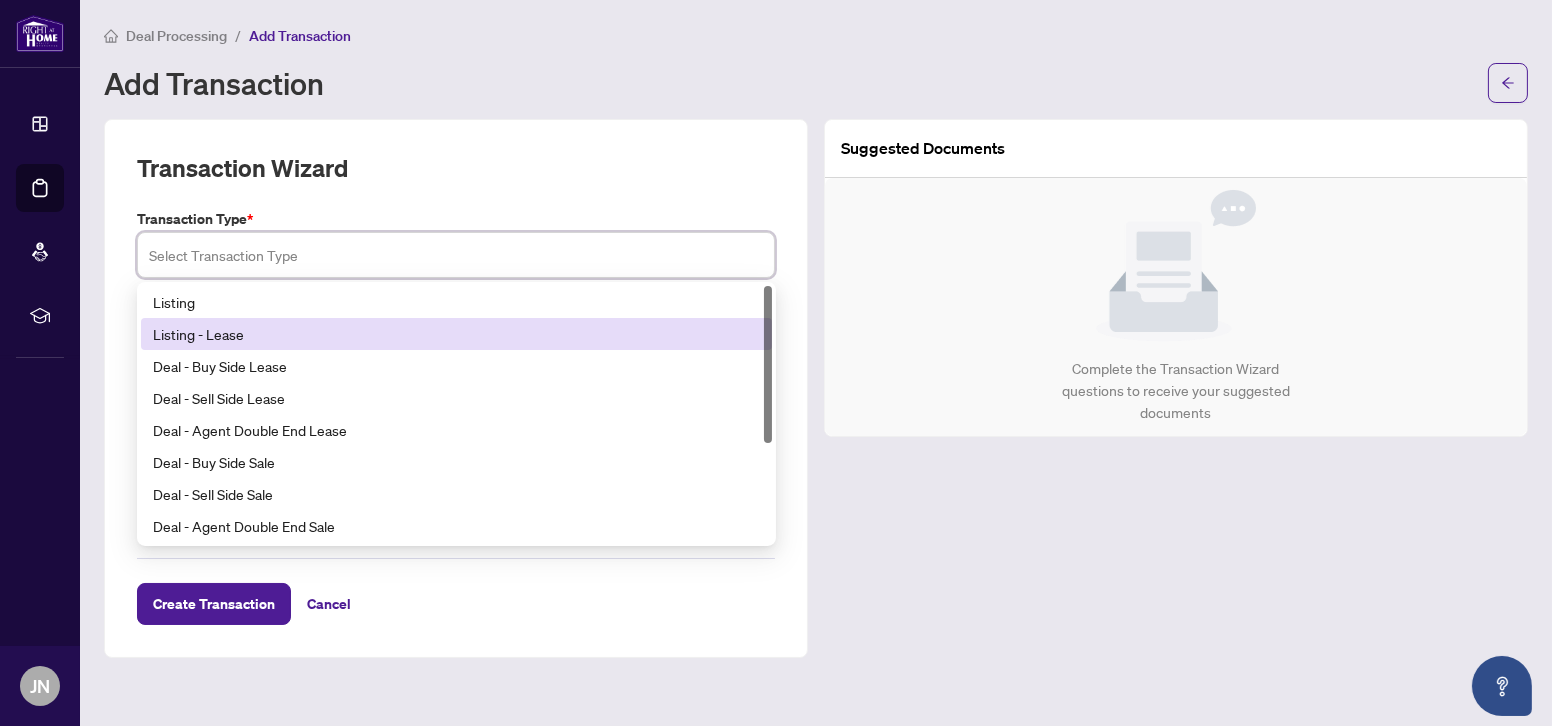 click on "Listing - Lease" at bounding box center (456, 334) 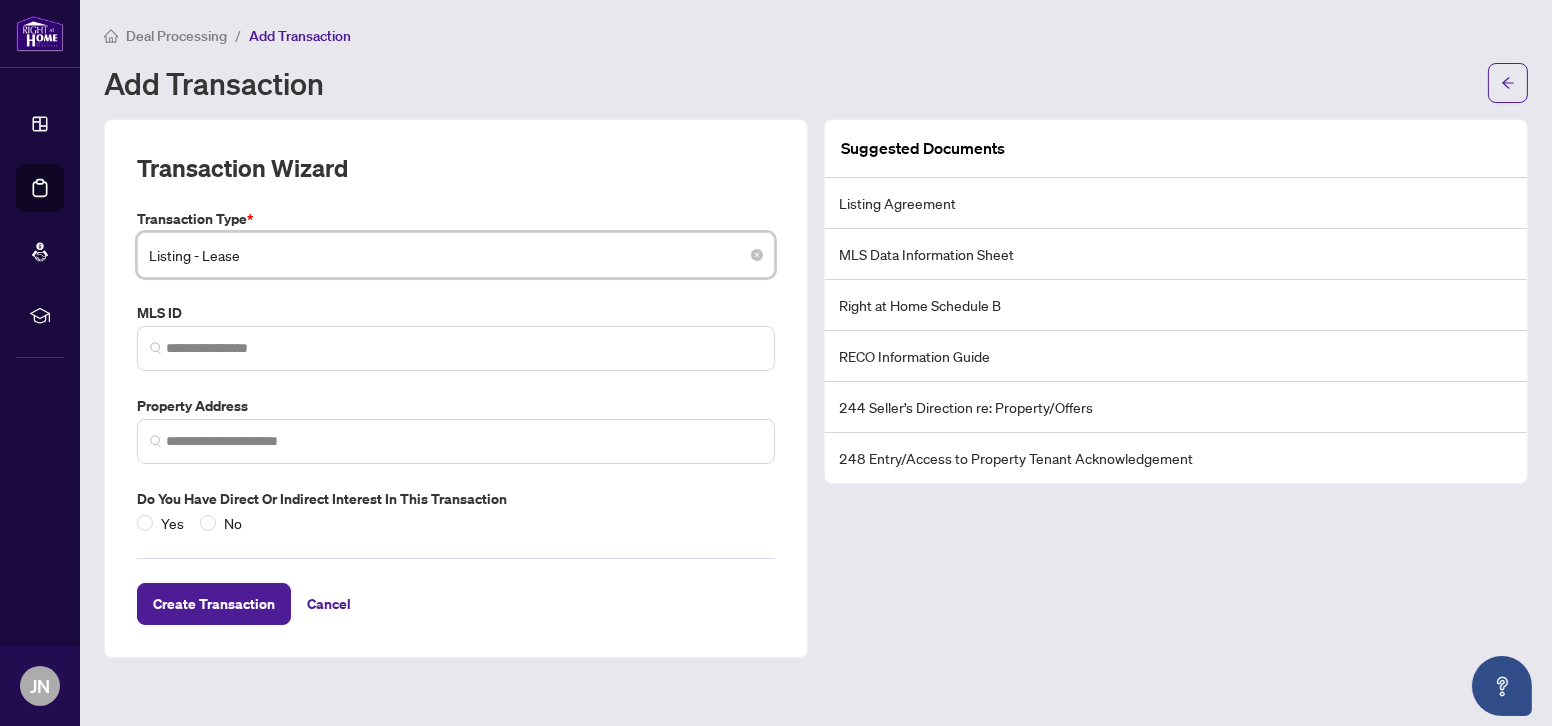 click on "Listing - Lease" at bounding box center [456, 255] 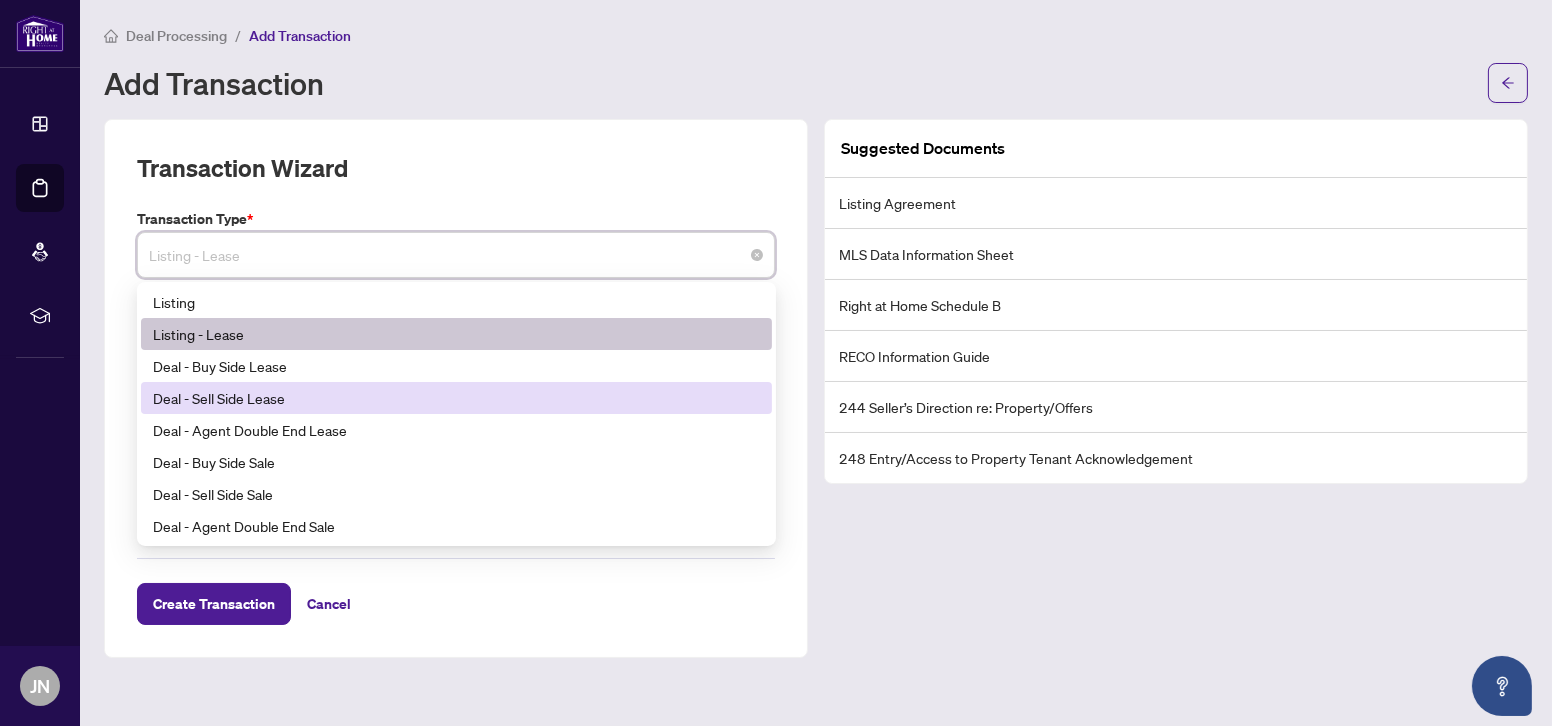 click on "Deal - Sell Side Lease" at bounding box center (456, 398) 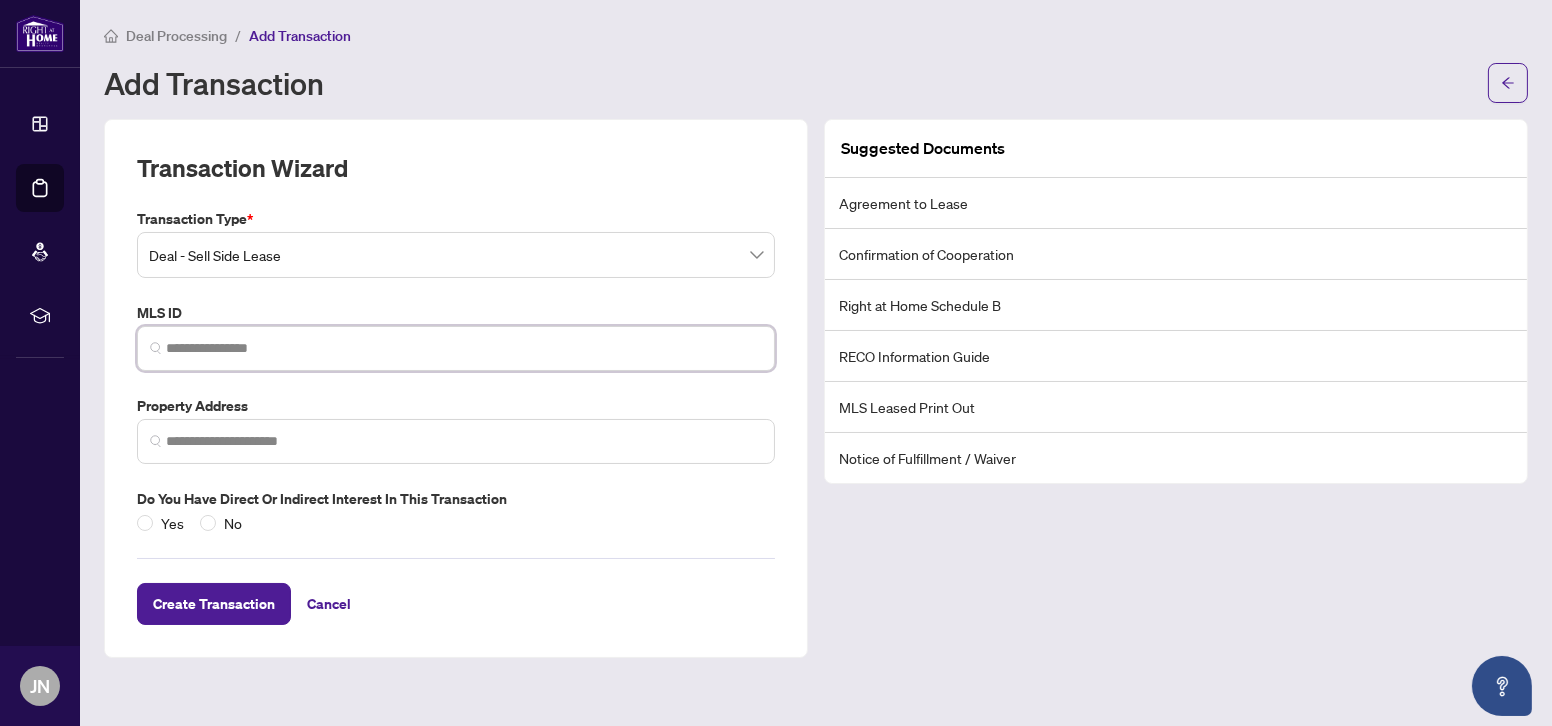 click at bounding box center (464, 348) 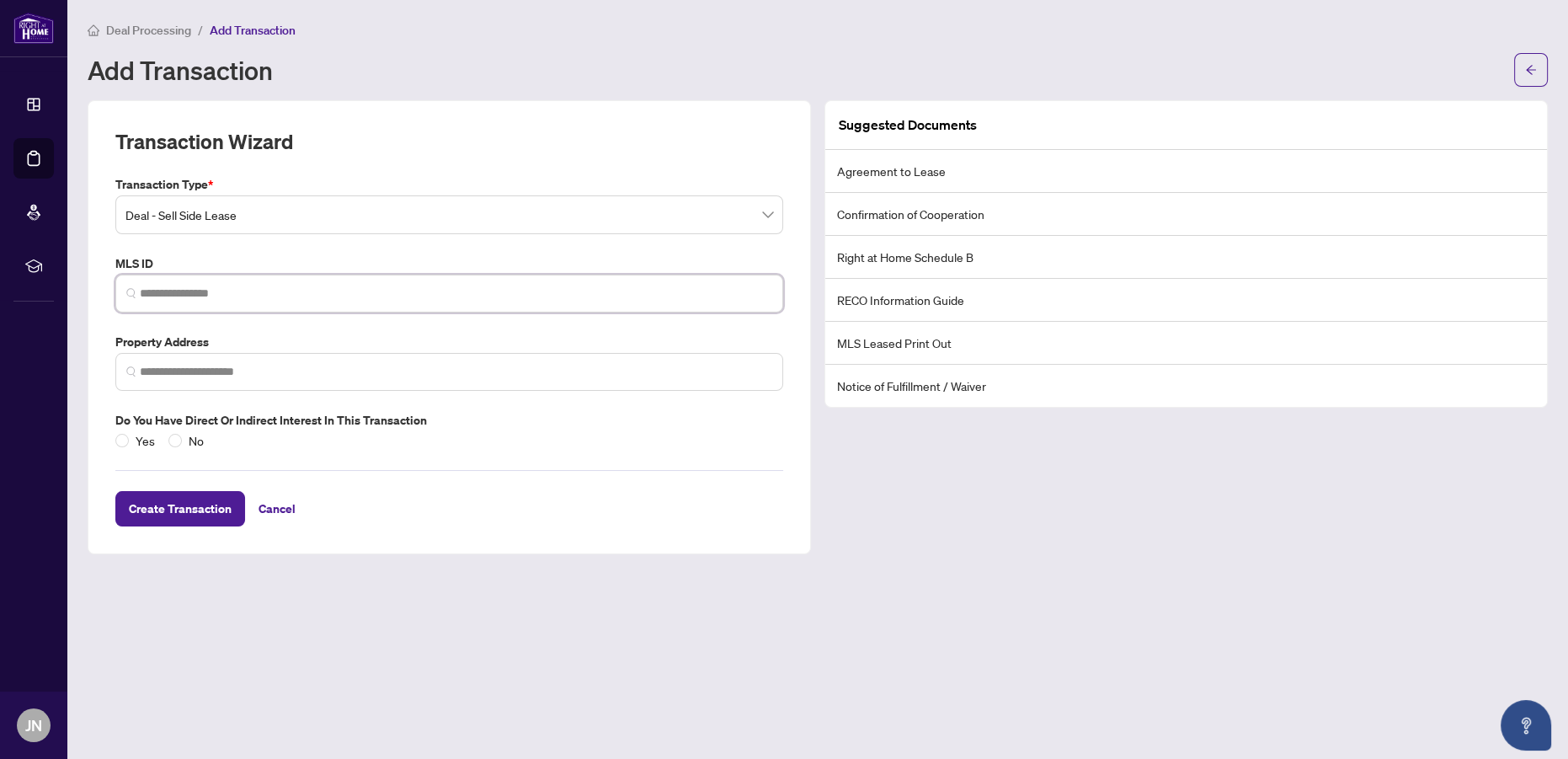 click at bounding box center (456, 293) 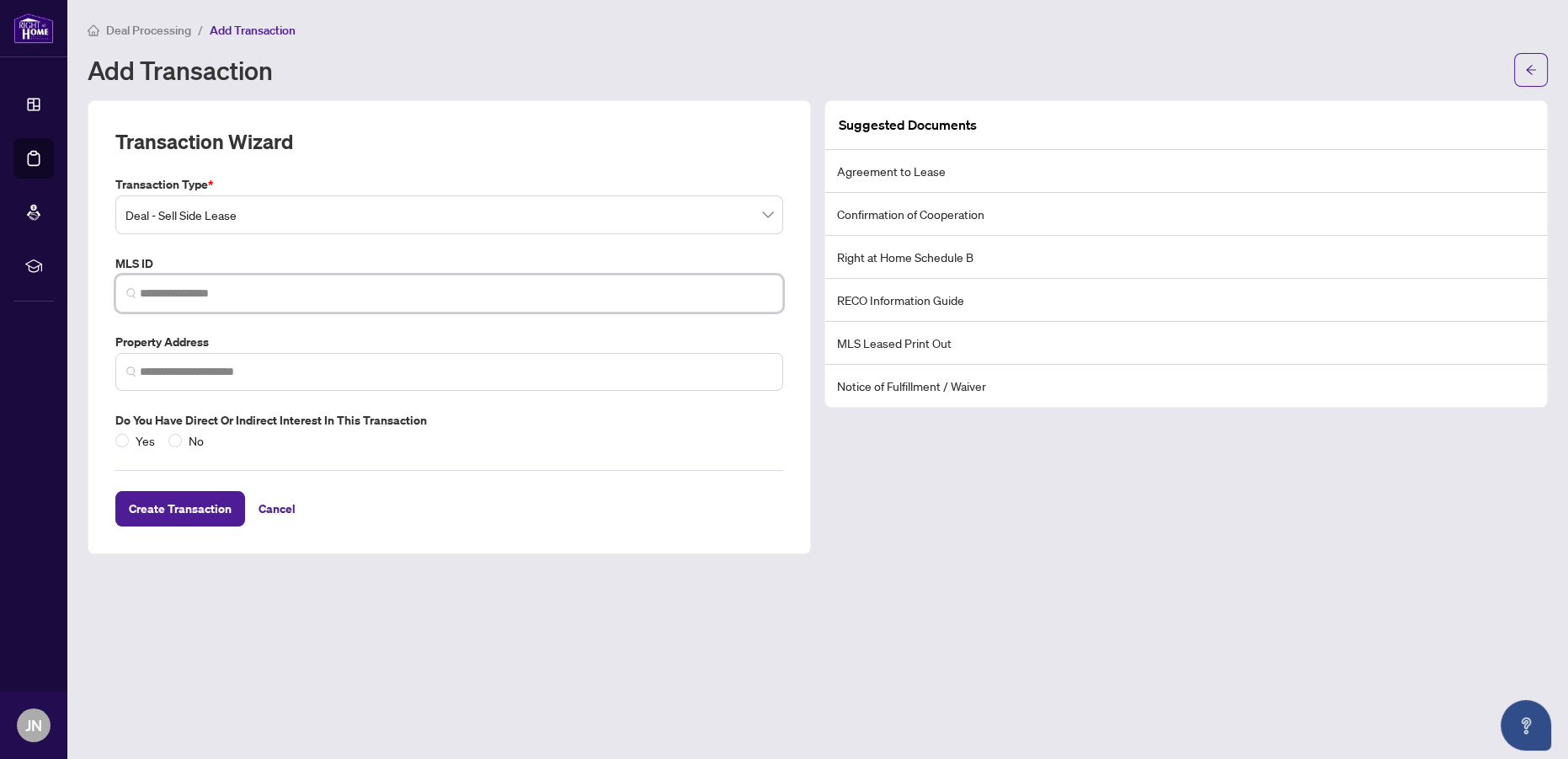 click at bounding box center [456, 293] 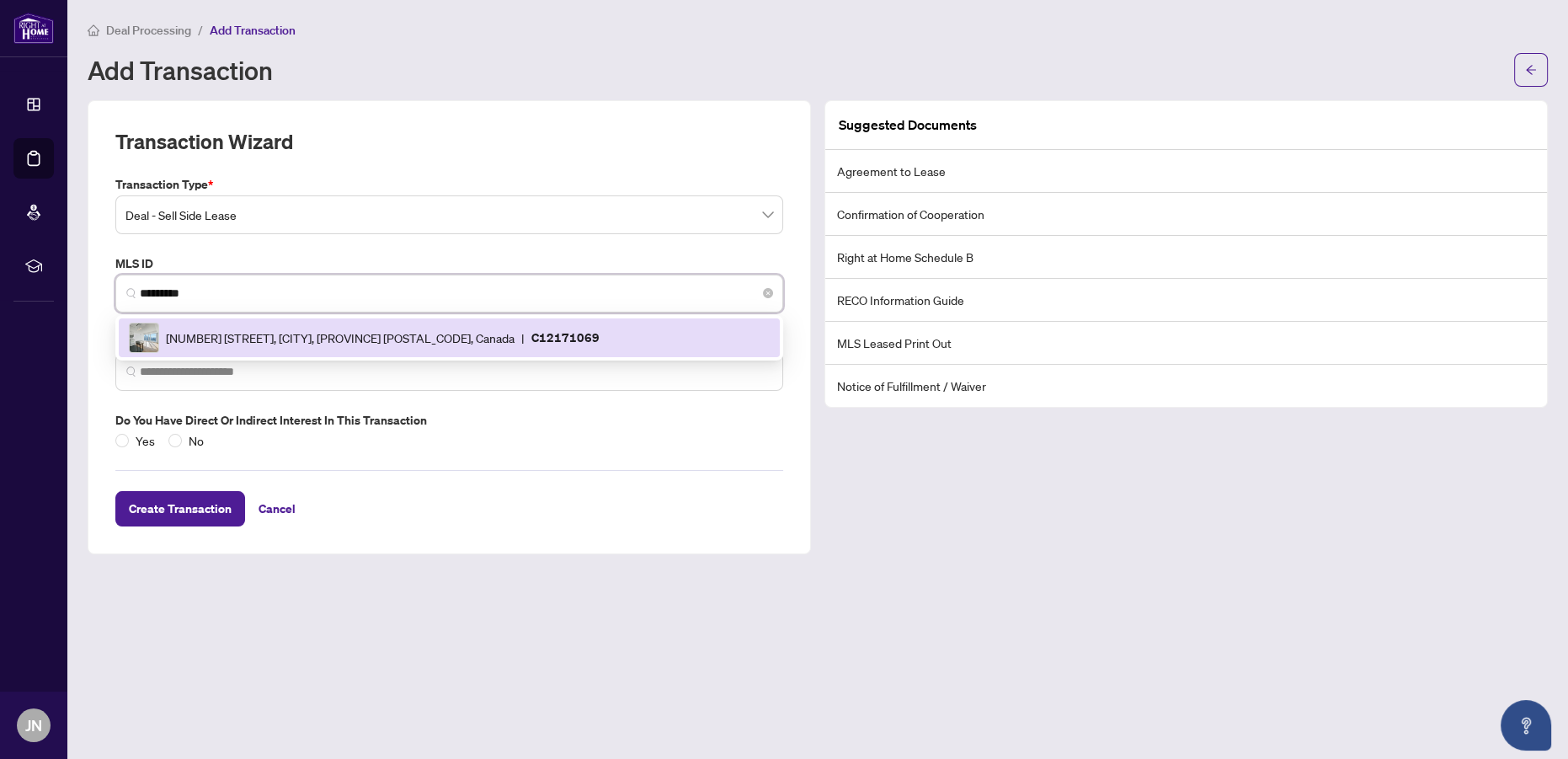 click on "[NUMBER] [STREET], [CITY], [PROVINCE] [POSTAL_CODE], Canada" at bounding box center [340, 338] 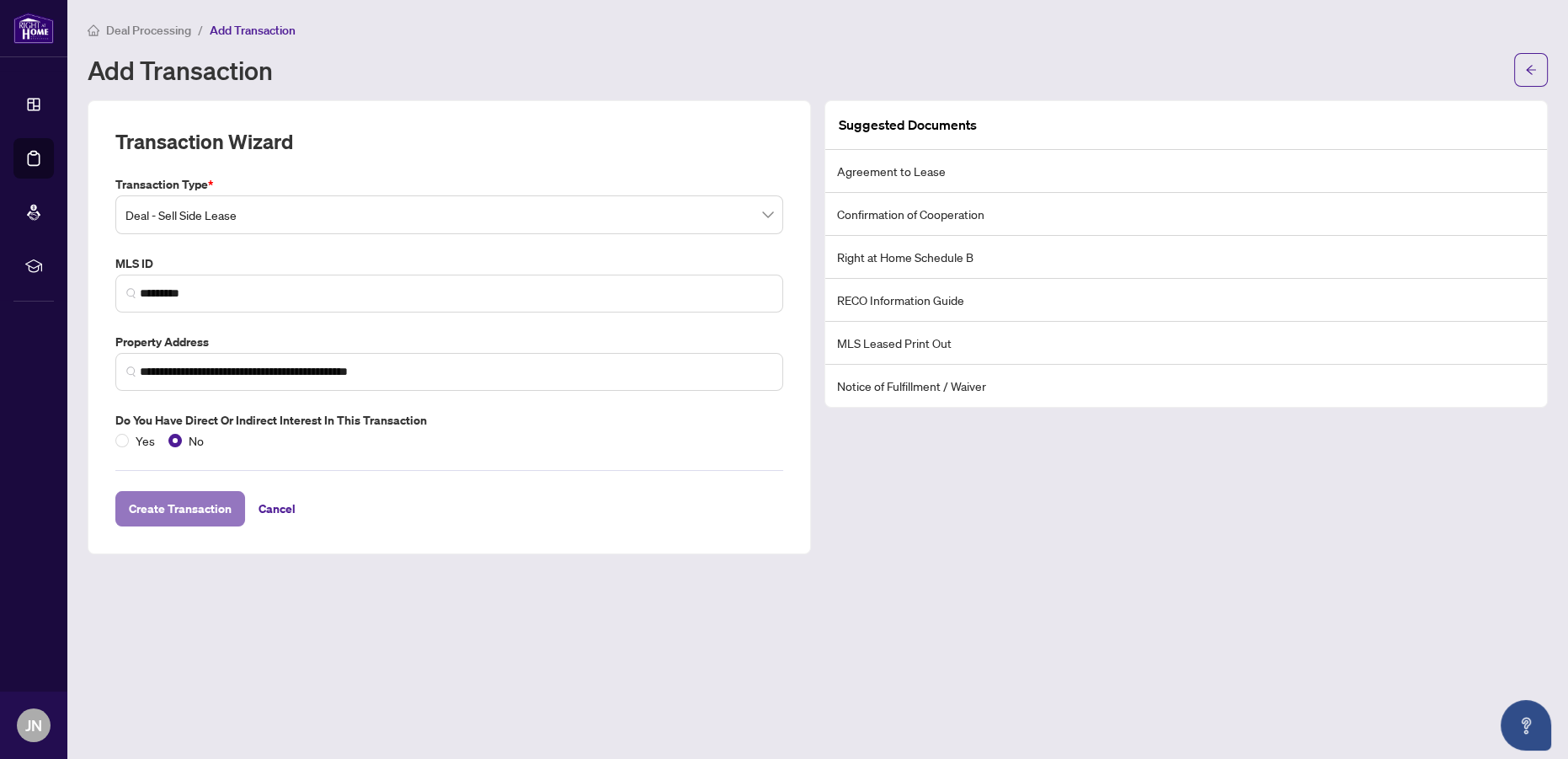 click on "Create Transaction" at bounding box center (180, 509) 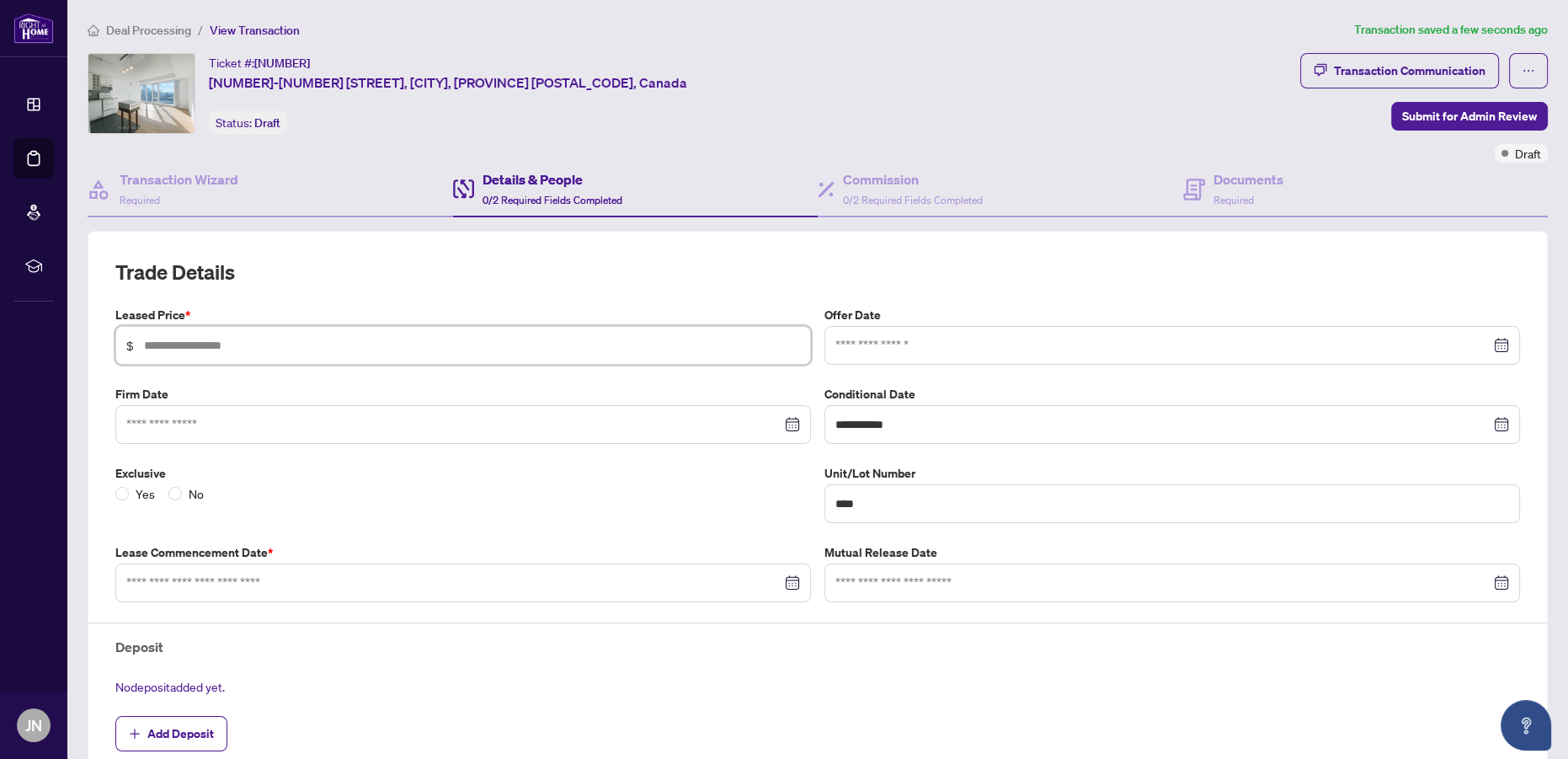 click at bounding box center (472, 345) 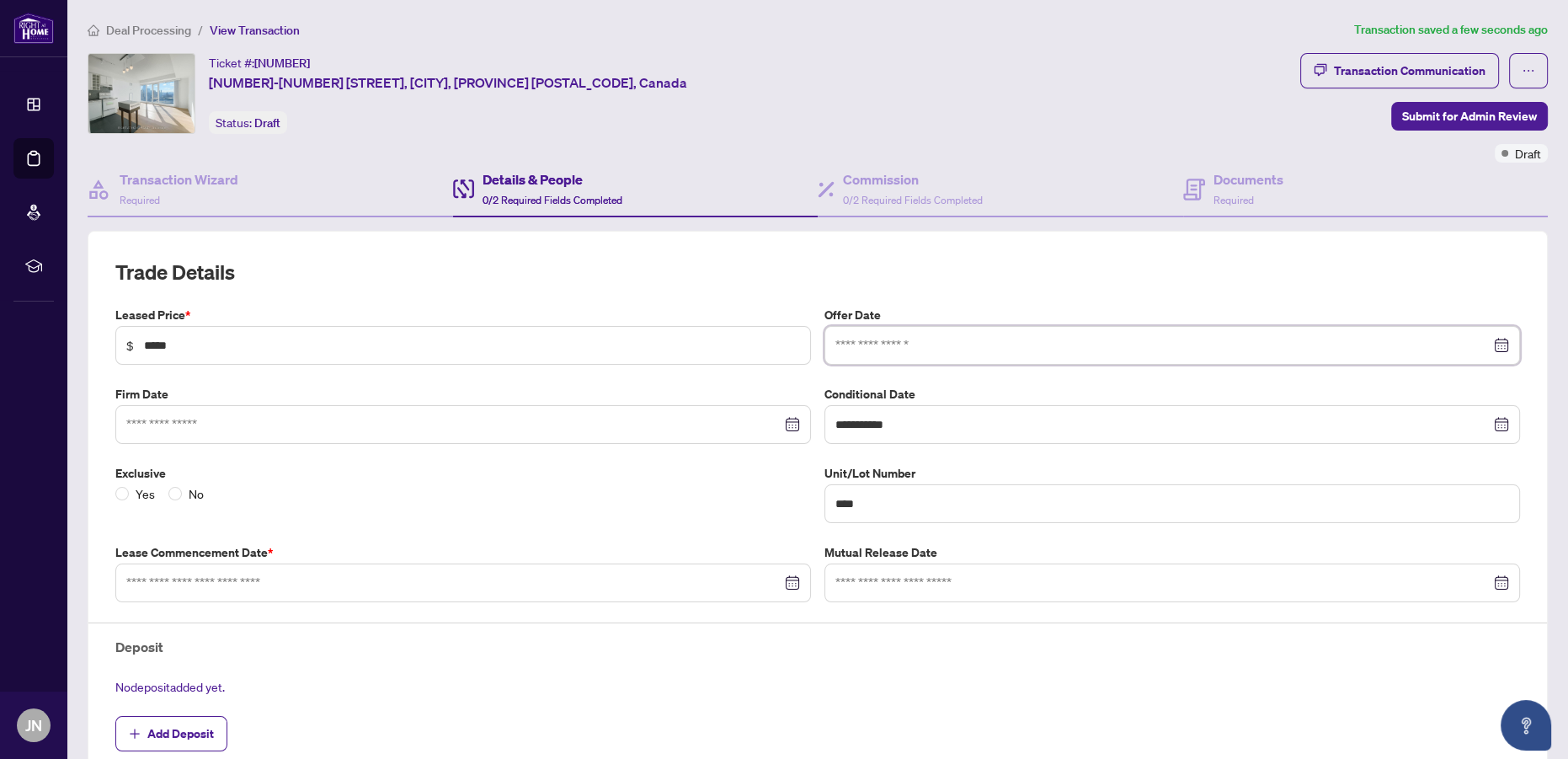 click at bounding box center (1163, 345) 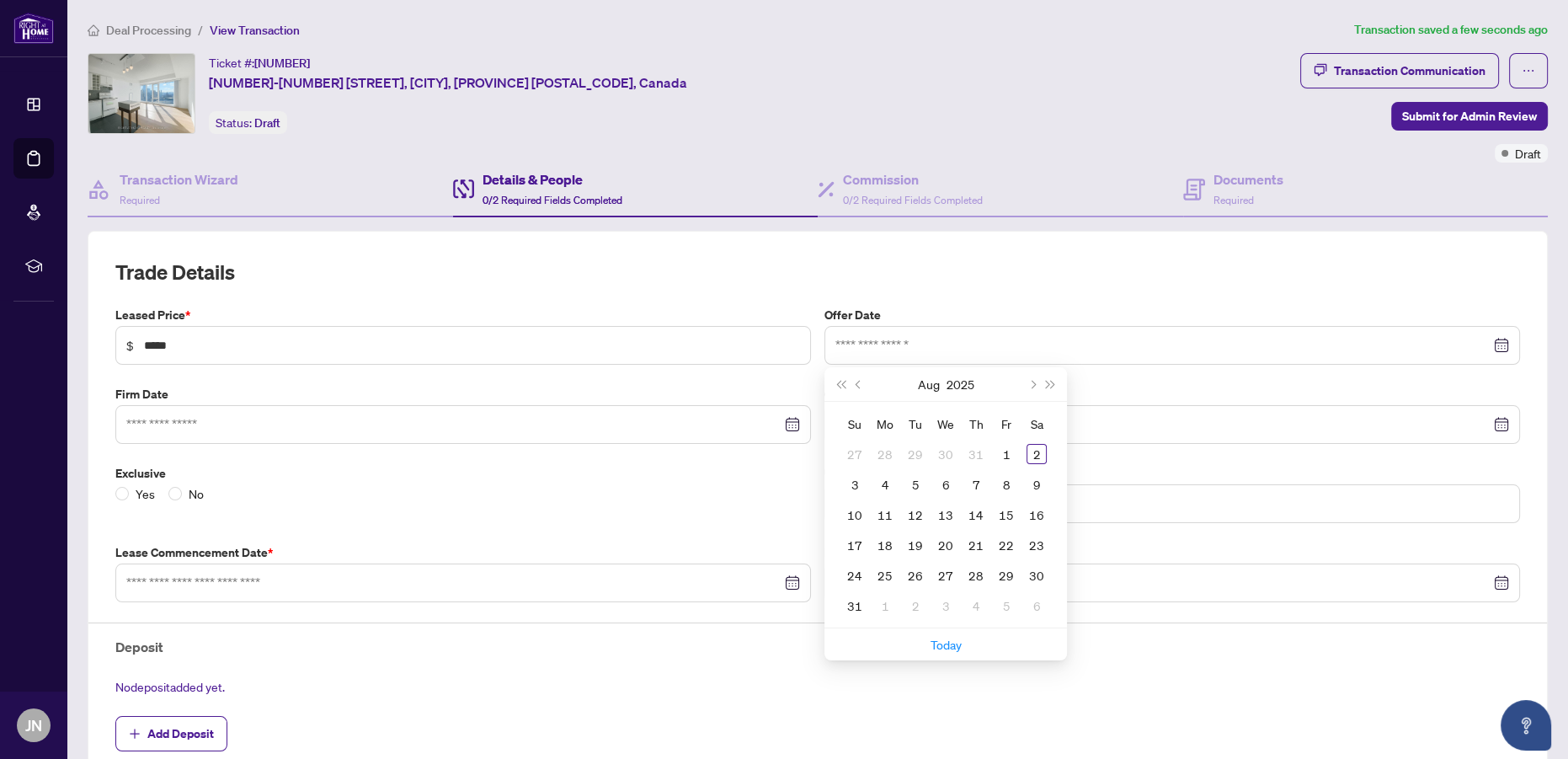 drag, startPoint x: 1105, startPoint y: 305, endPoint x: 1170, endPoint y: 305, distance: 65 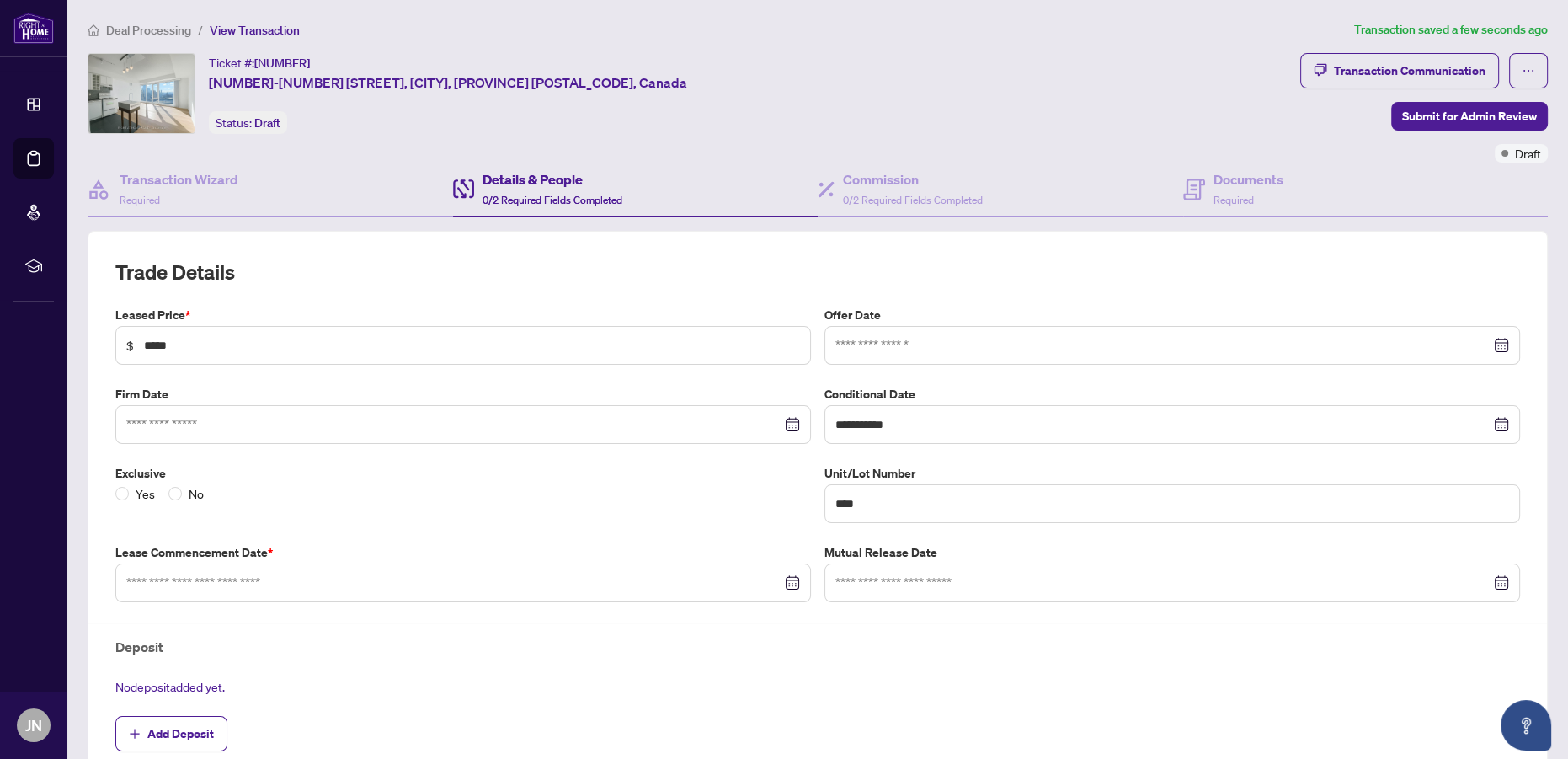 click at bounding box center [1172, 345] 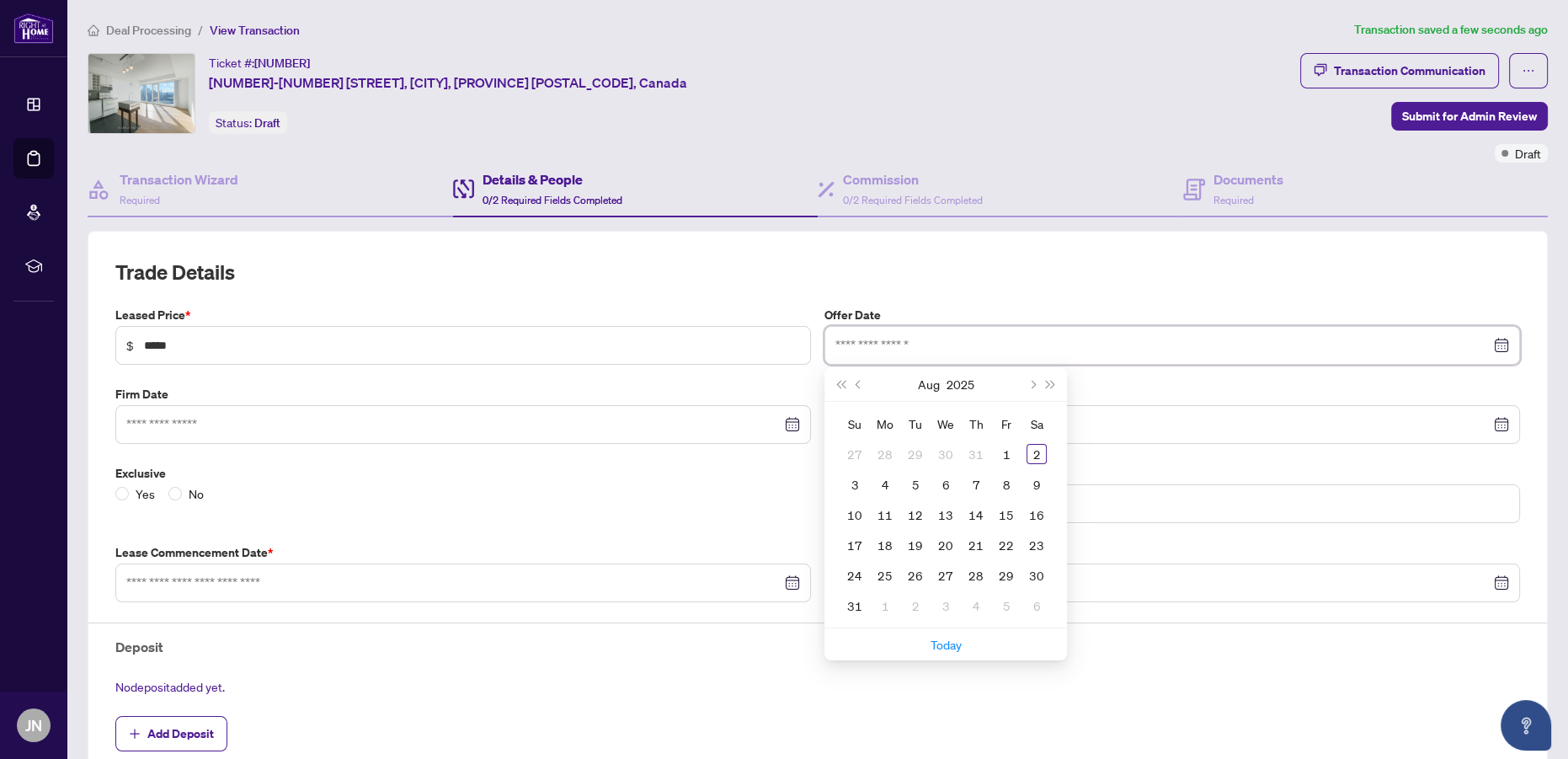 click at bounding box center (1172, 345) 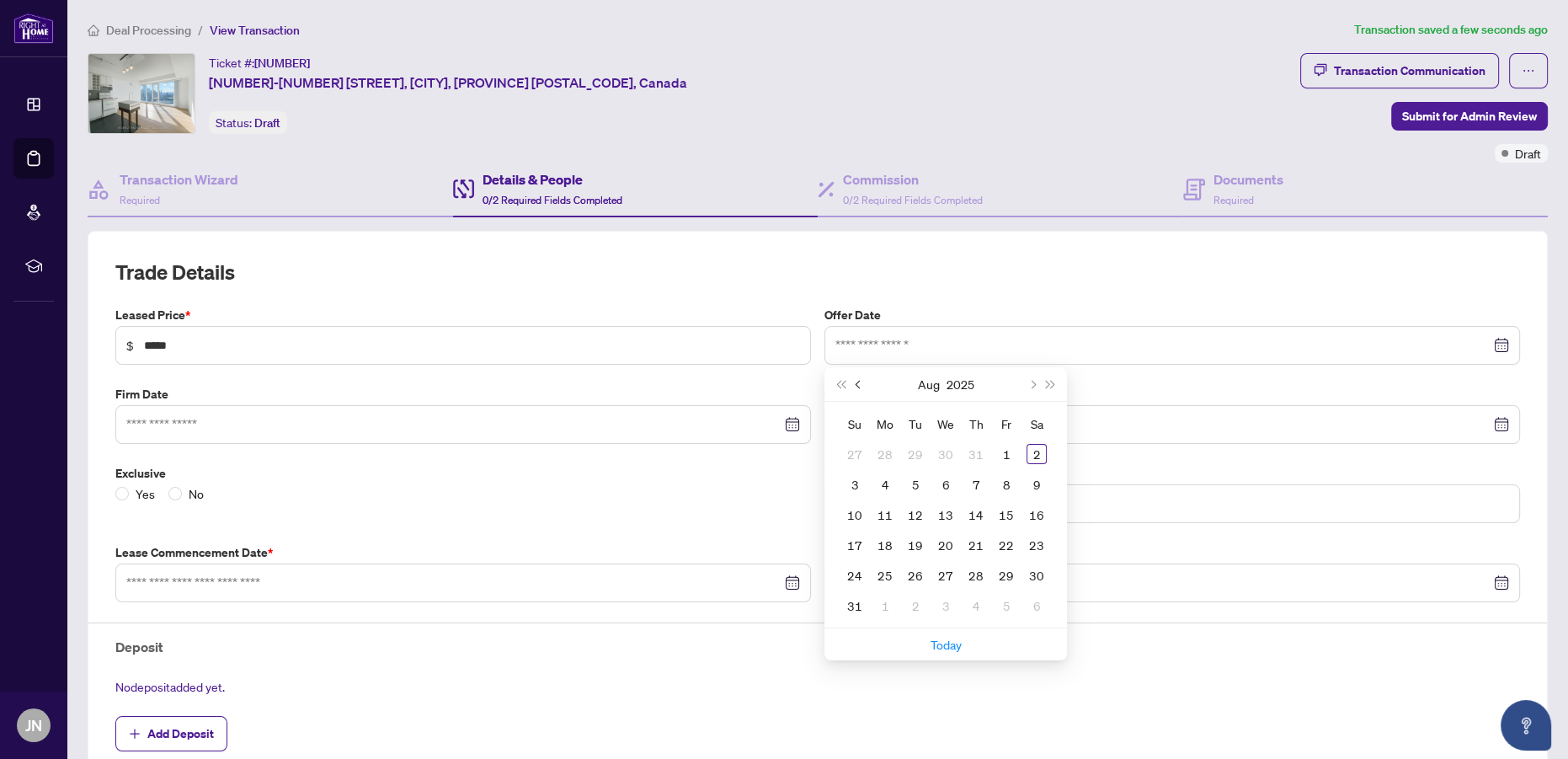 click at bounding box center [859, 384] 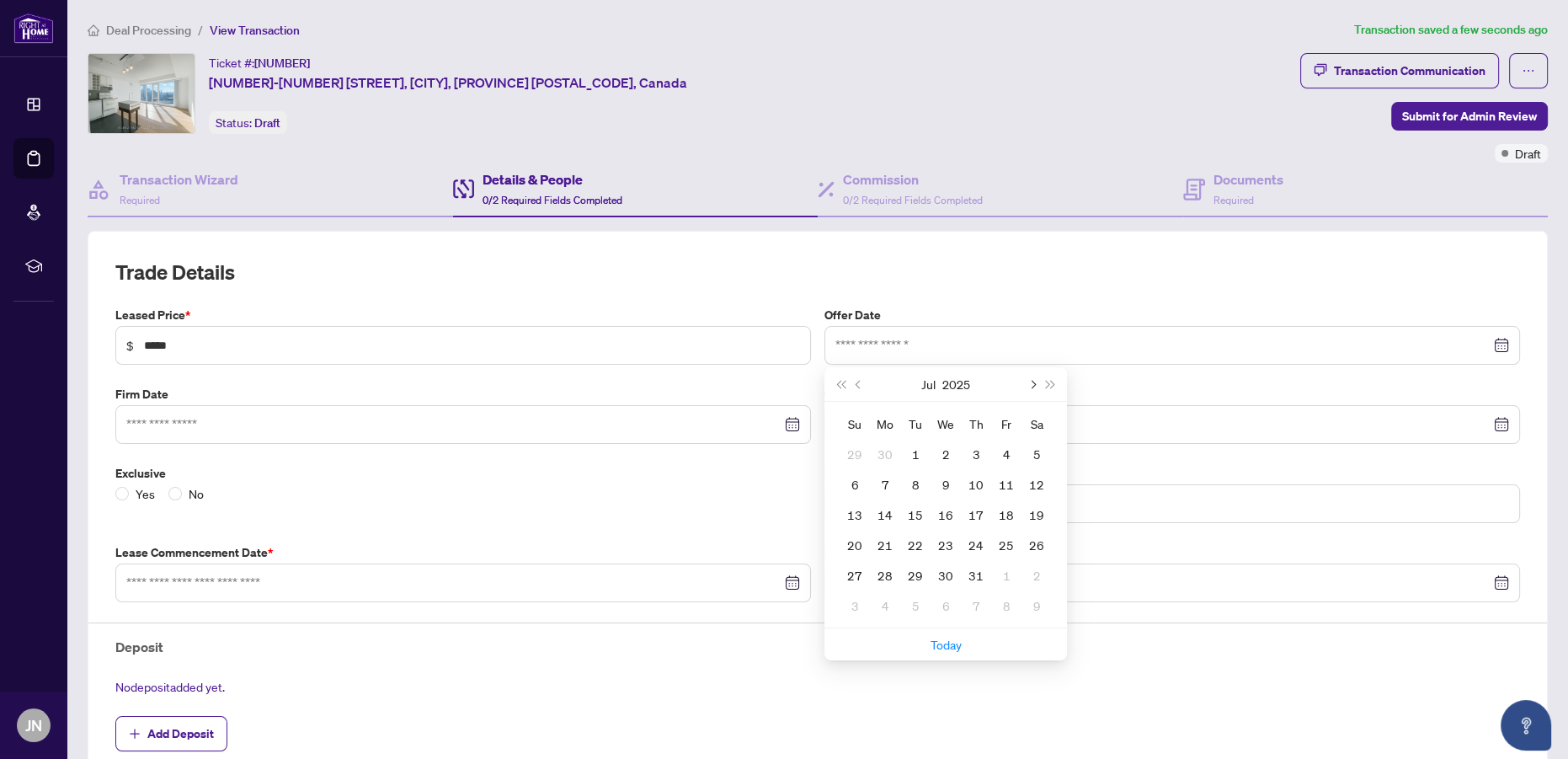 click at bounding box center [1032, 384] 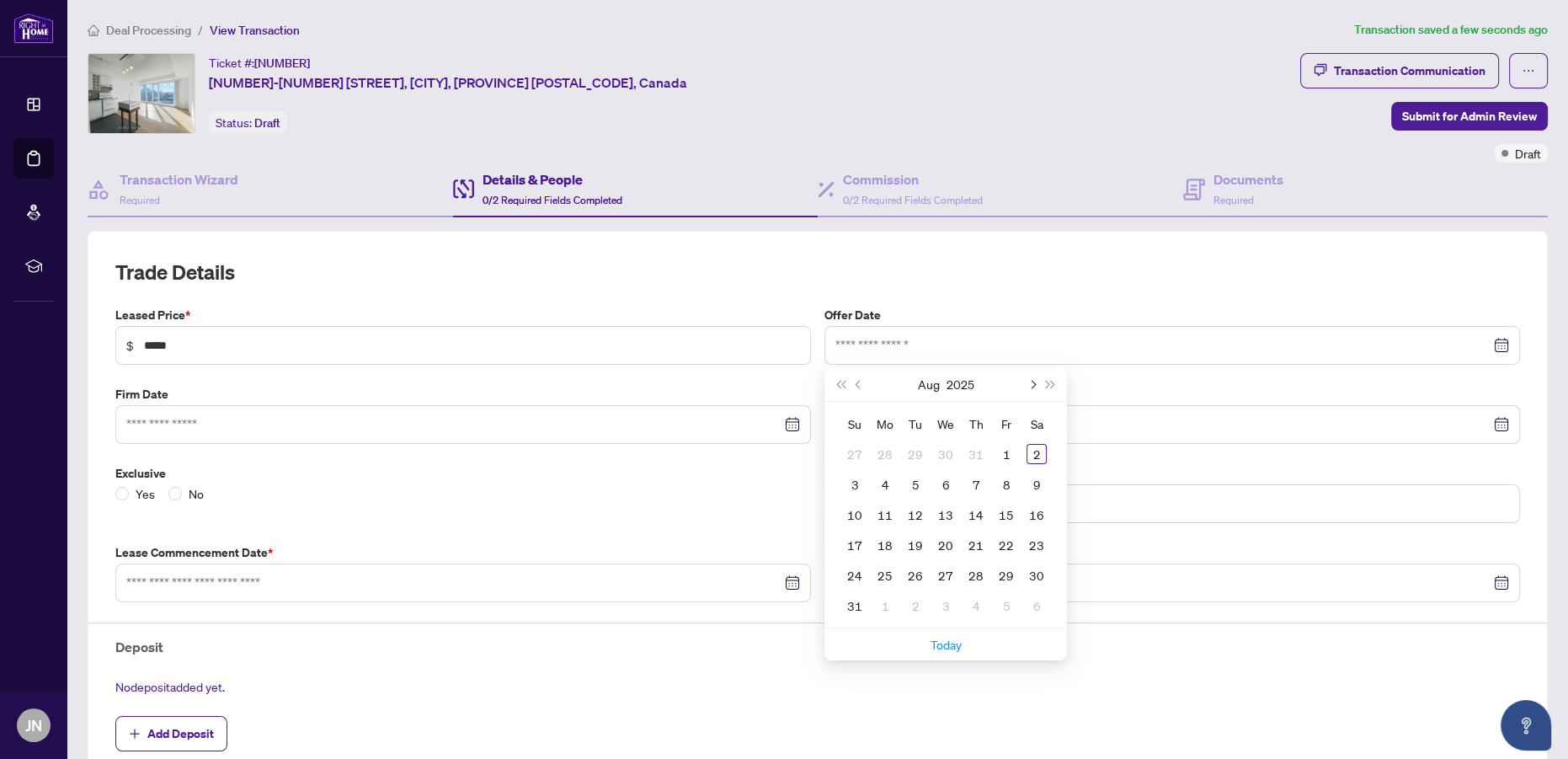 click at bounding box center [1032, 384] 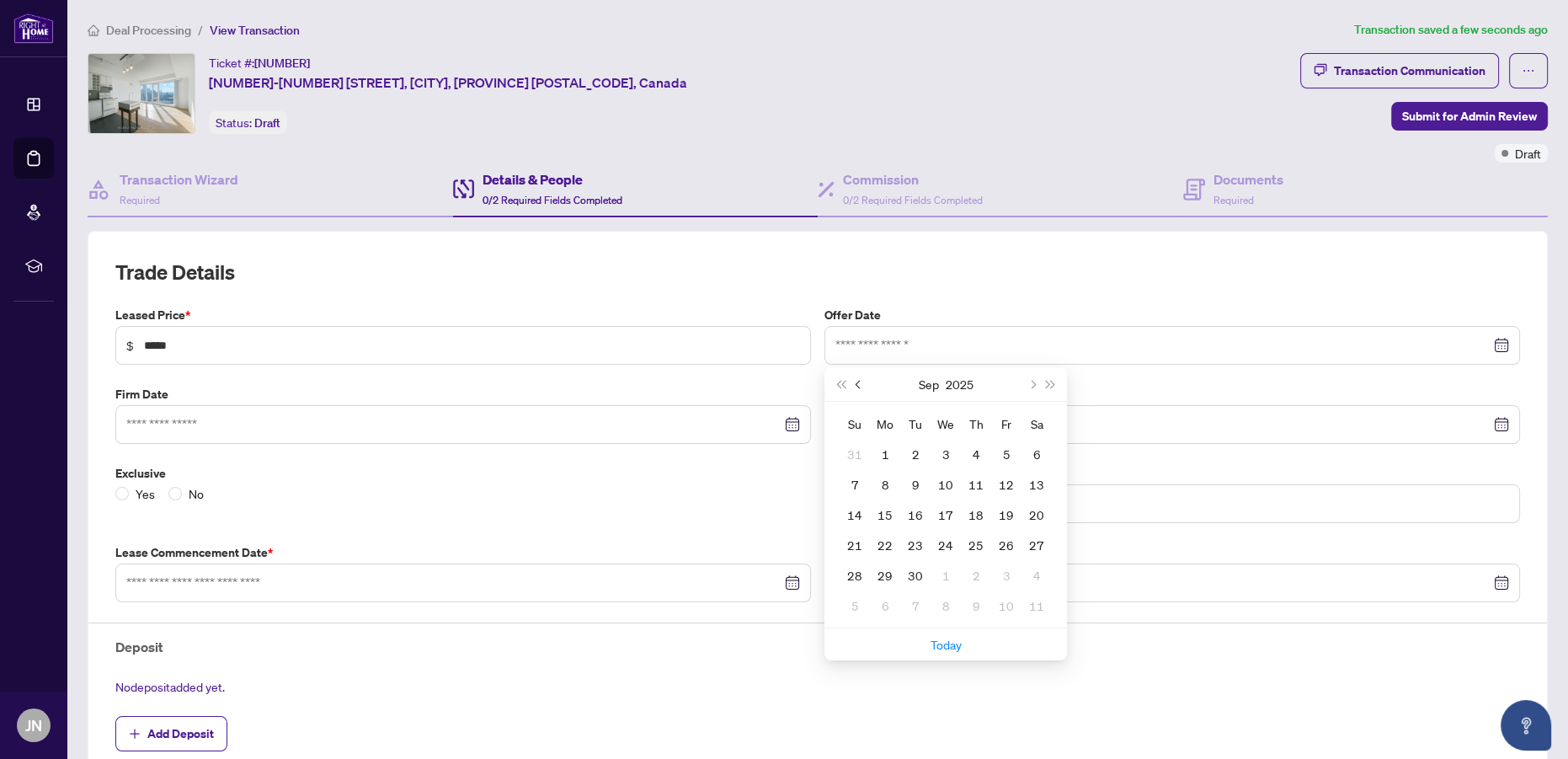 click at bounding box center (859, 384) 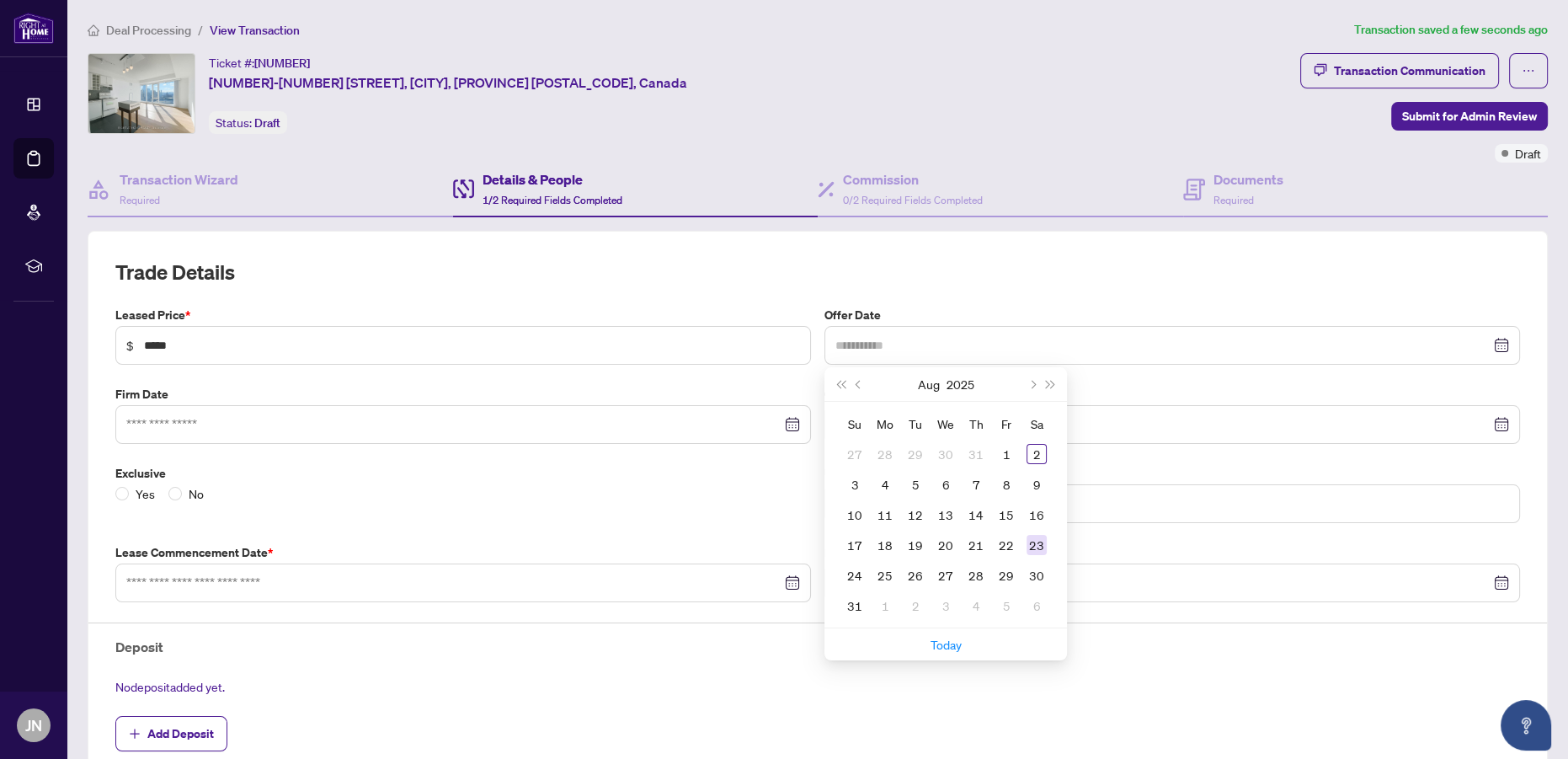 click on "23" at bounding box center [1037, 545] 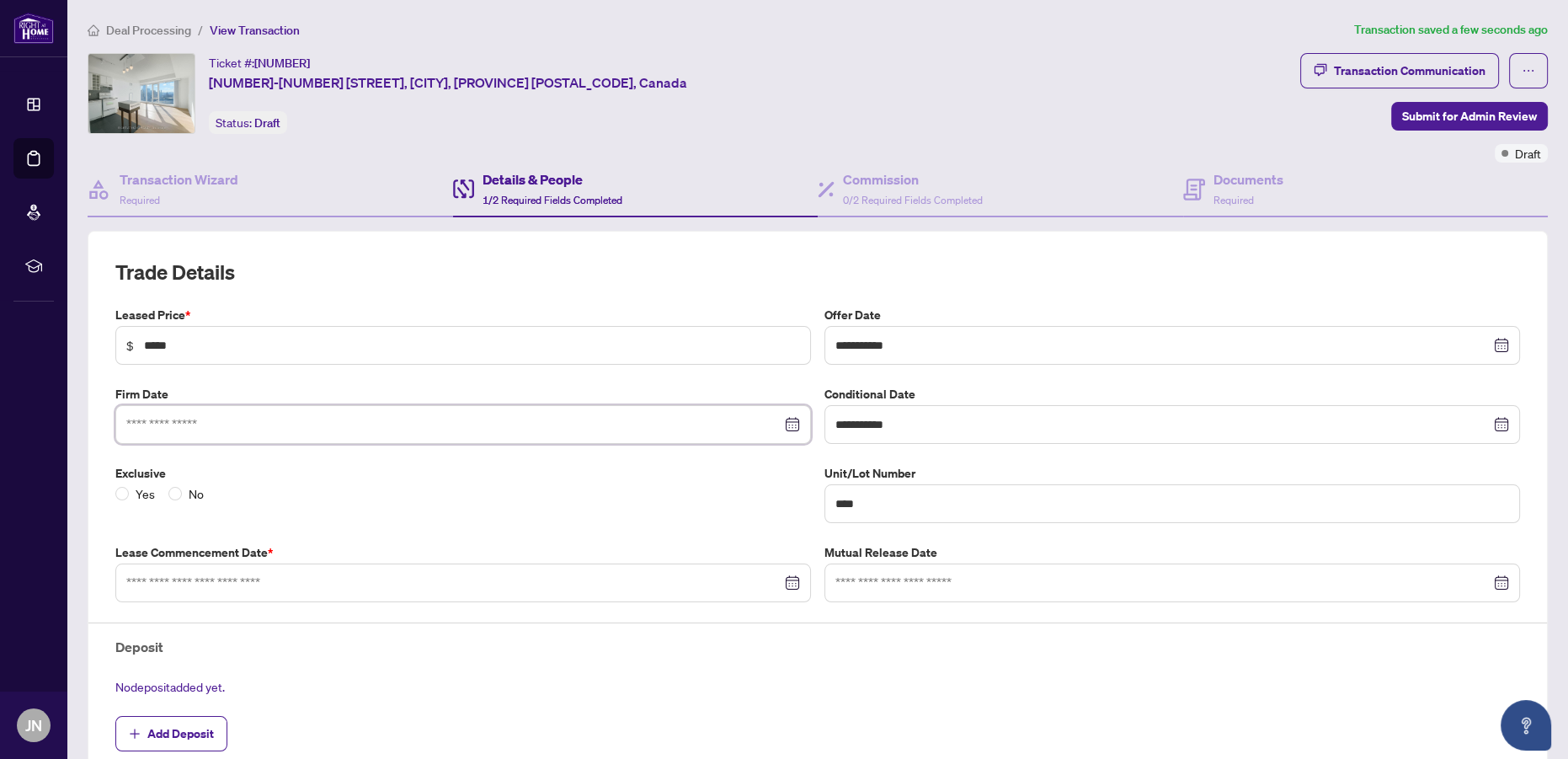 click at bounding box center (454, 425) 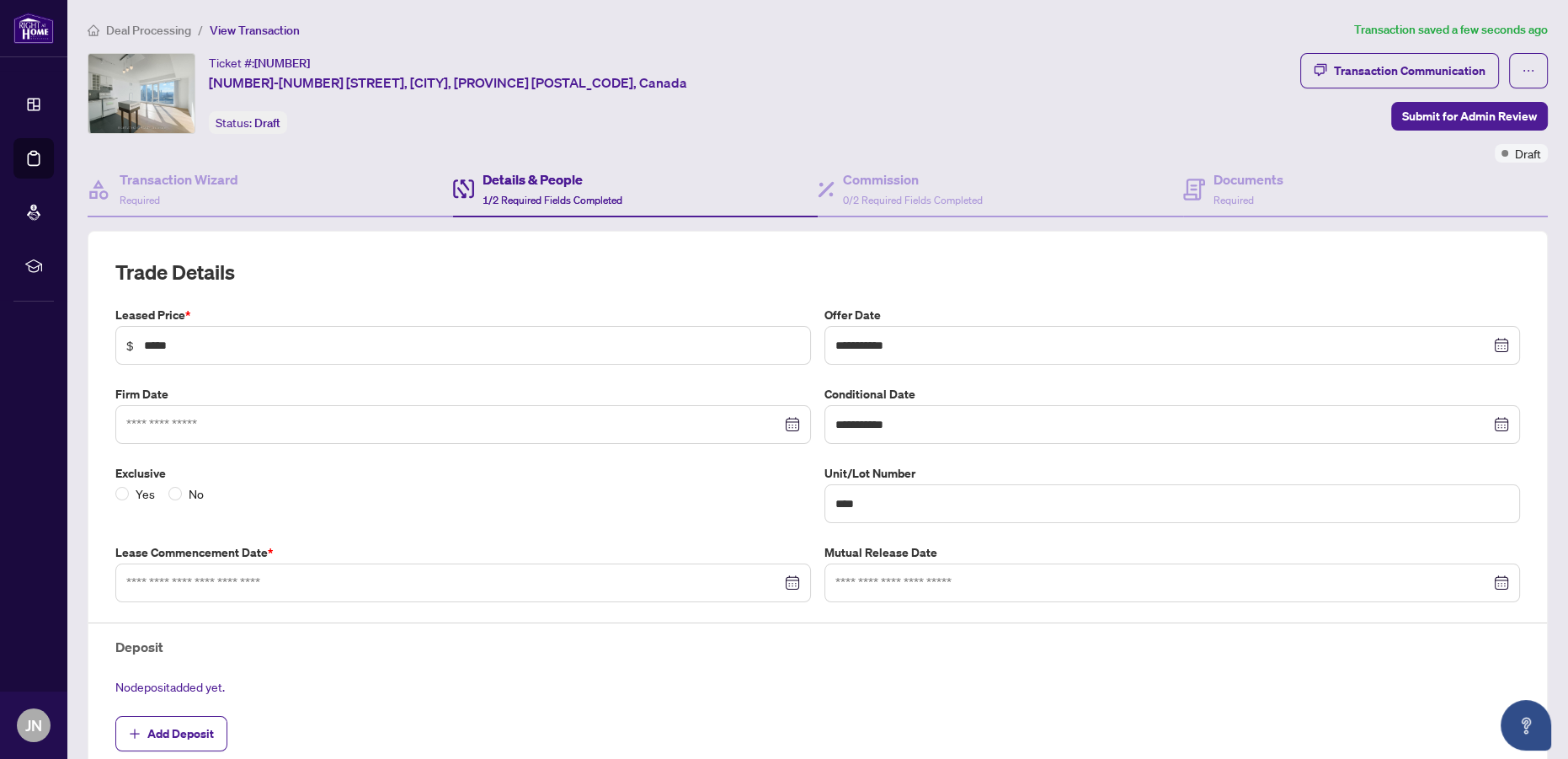 click on "Firm Date" at bounding box center [463, 394] 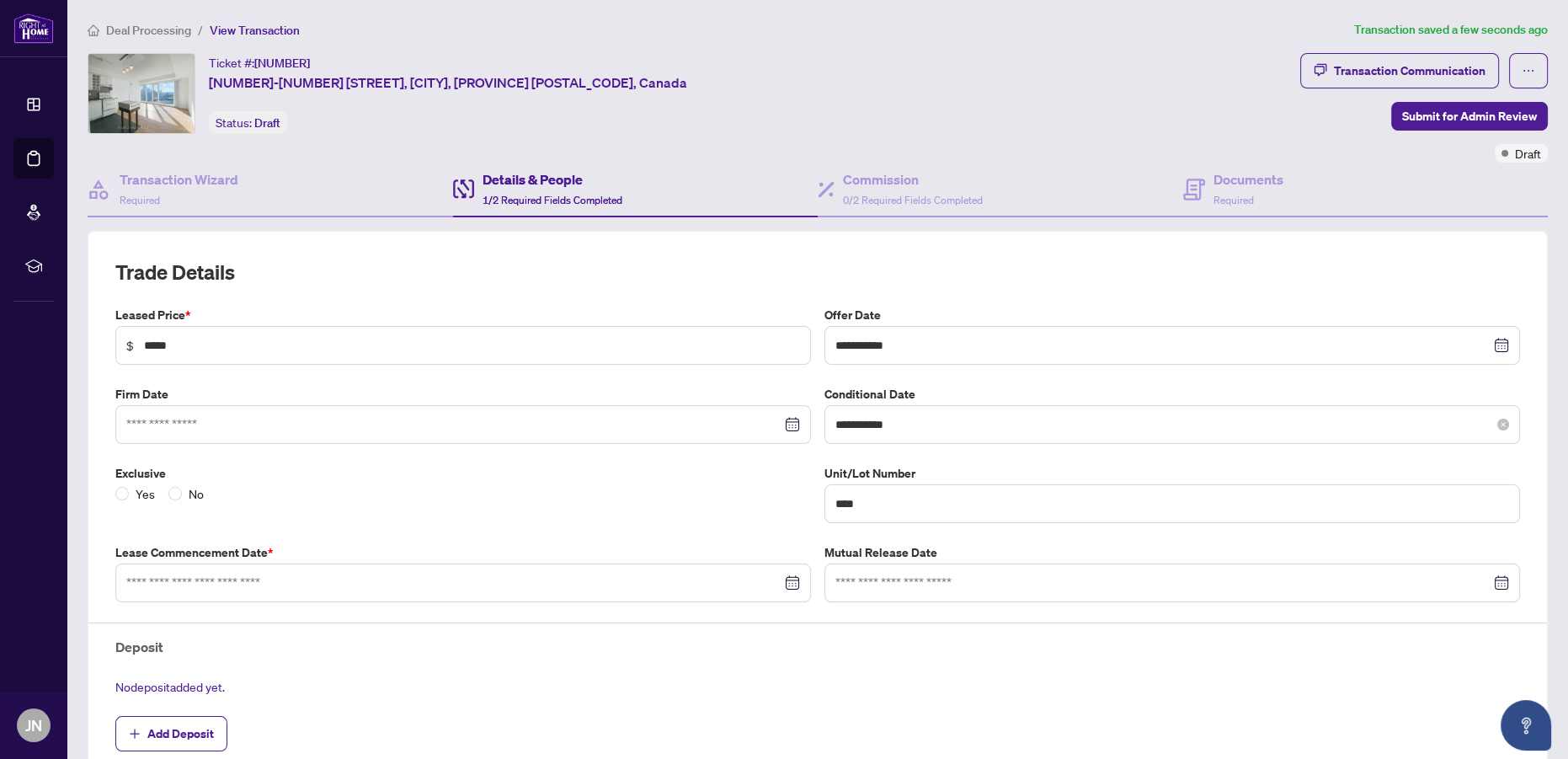 click on "**********" at bounding box center (1172, 425) 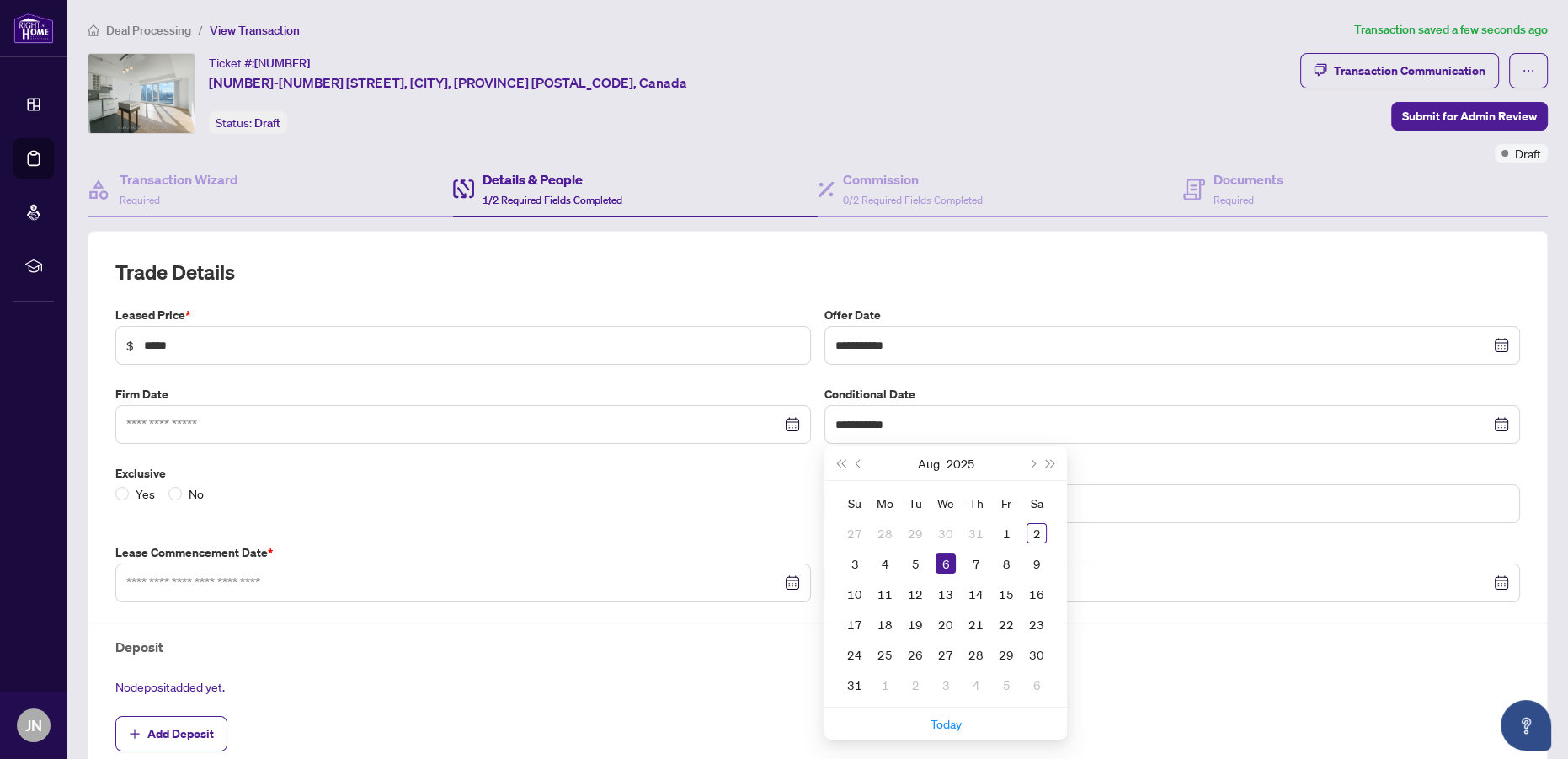 click on "**********" at bounding box center (818, 539) 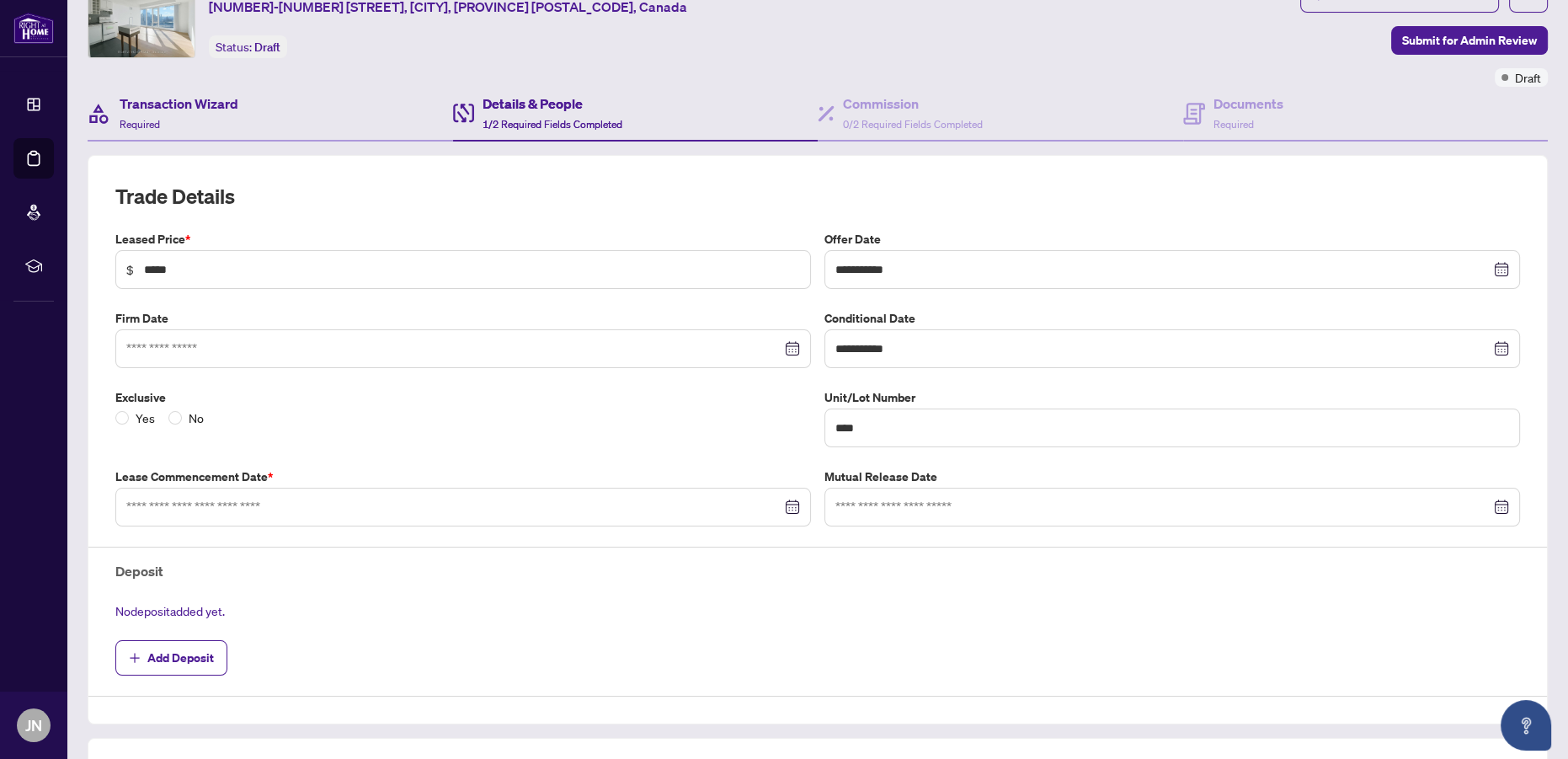 scroll, scrollTop: 0, scrollLeft: 0, axis: both 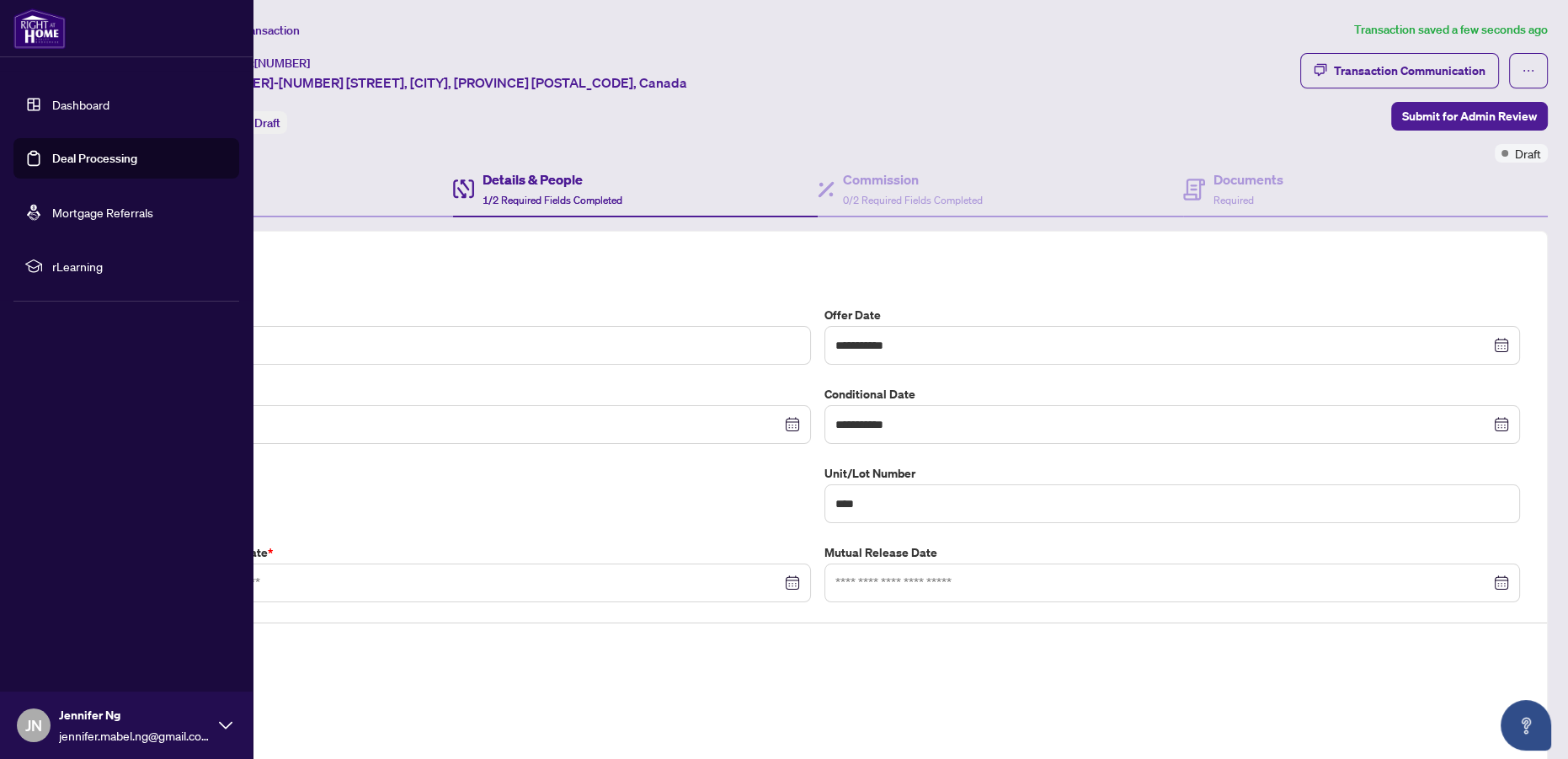 click on "Dashboard" at bounding box center (81, 104) 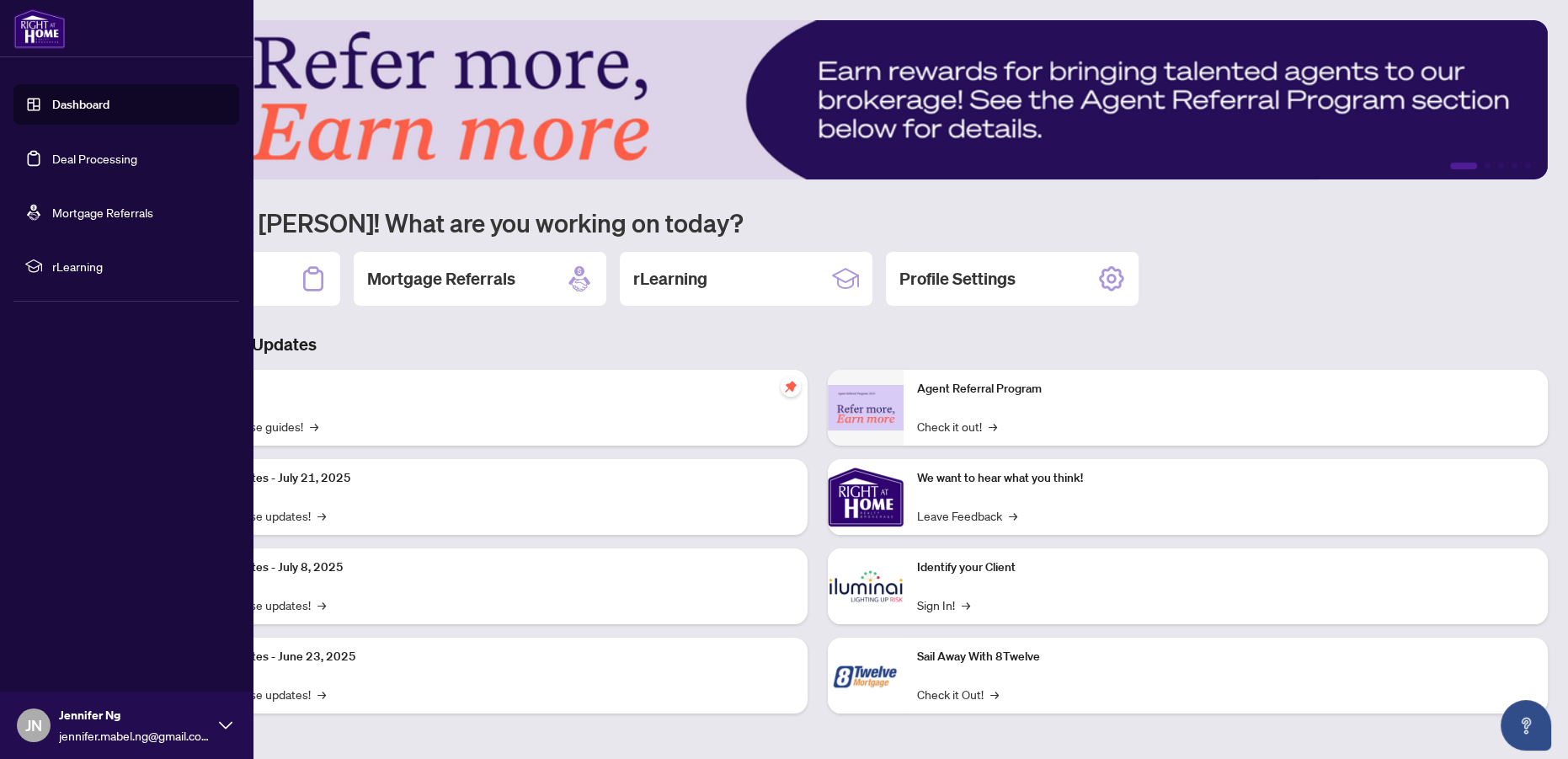 click on "Deal Processing" at bounding box center [94, 158] 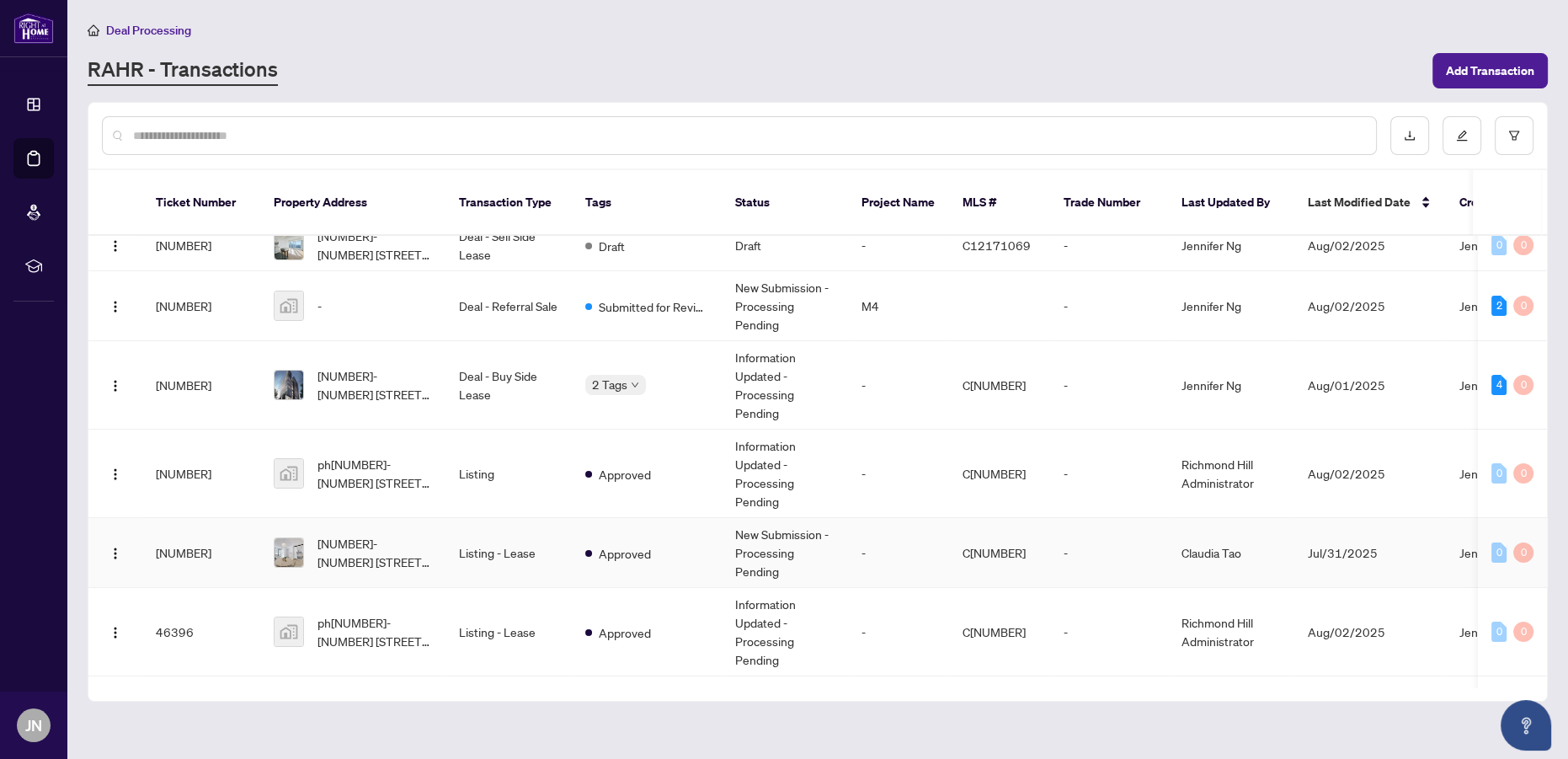 scroll, scrollTop: 0, scrollLeft: 0, axis: both 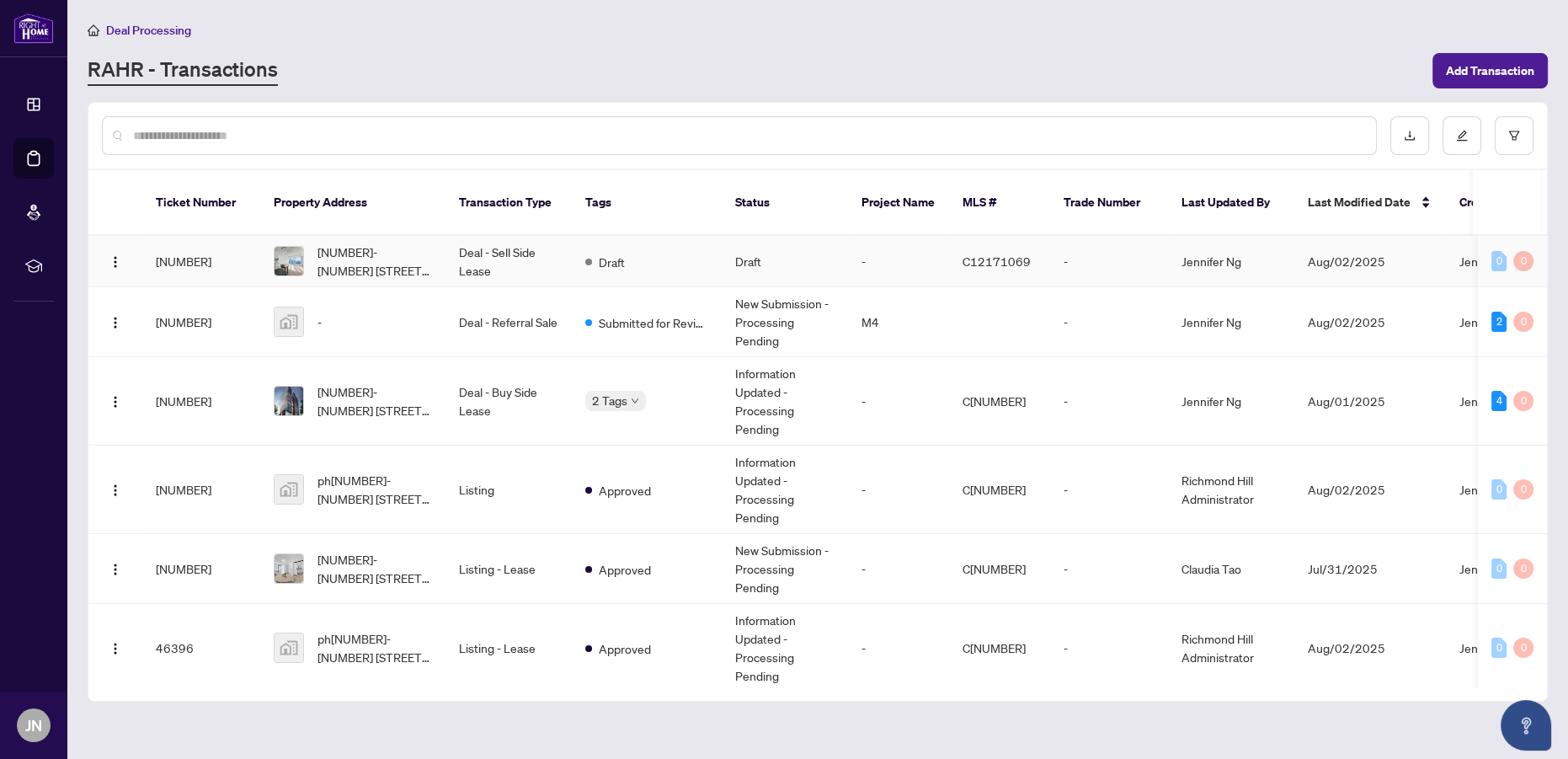 click on "-" at bounding box center (899, 261) 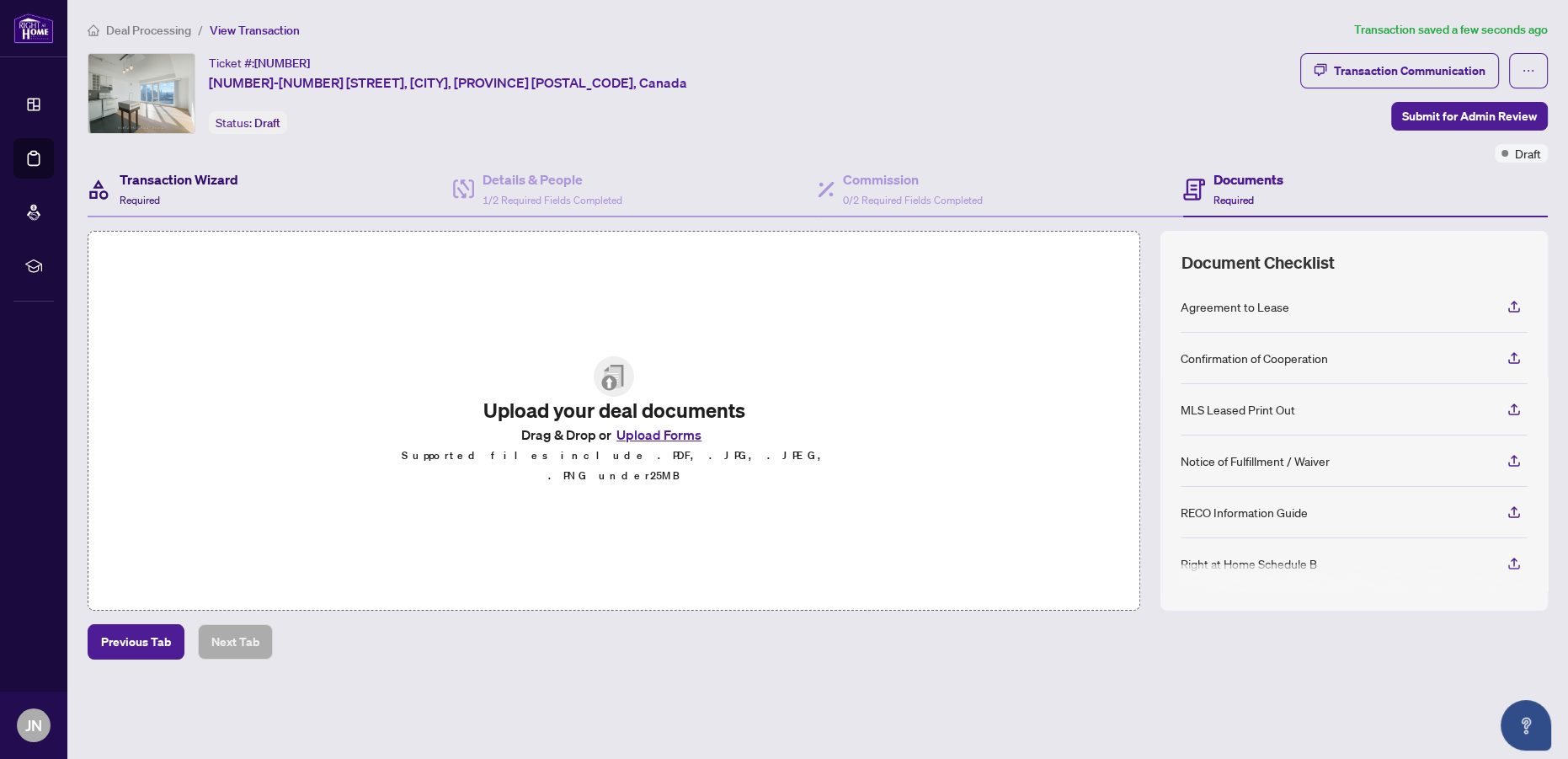 click on "Transaction Wizard" at bounding box center (179, 179) 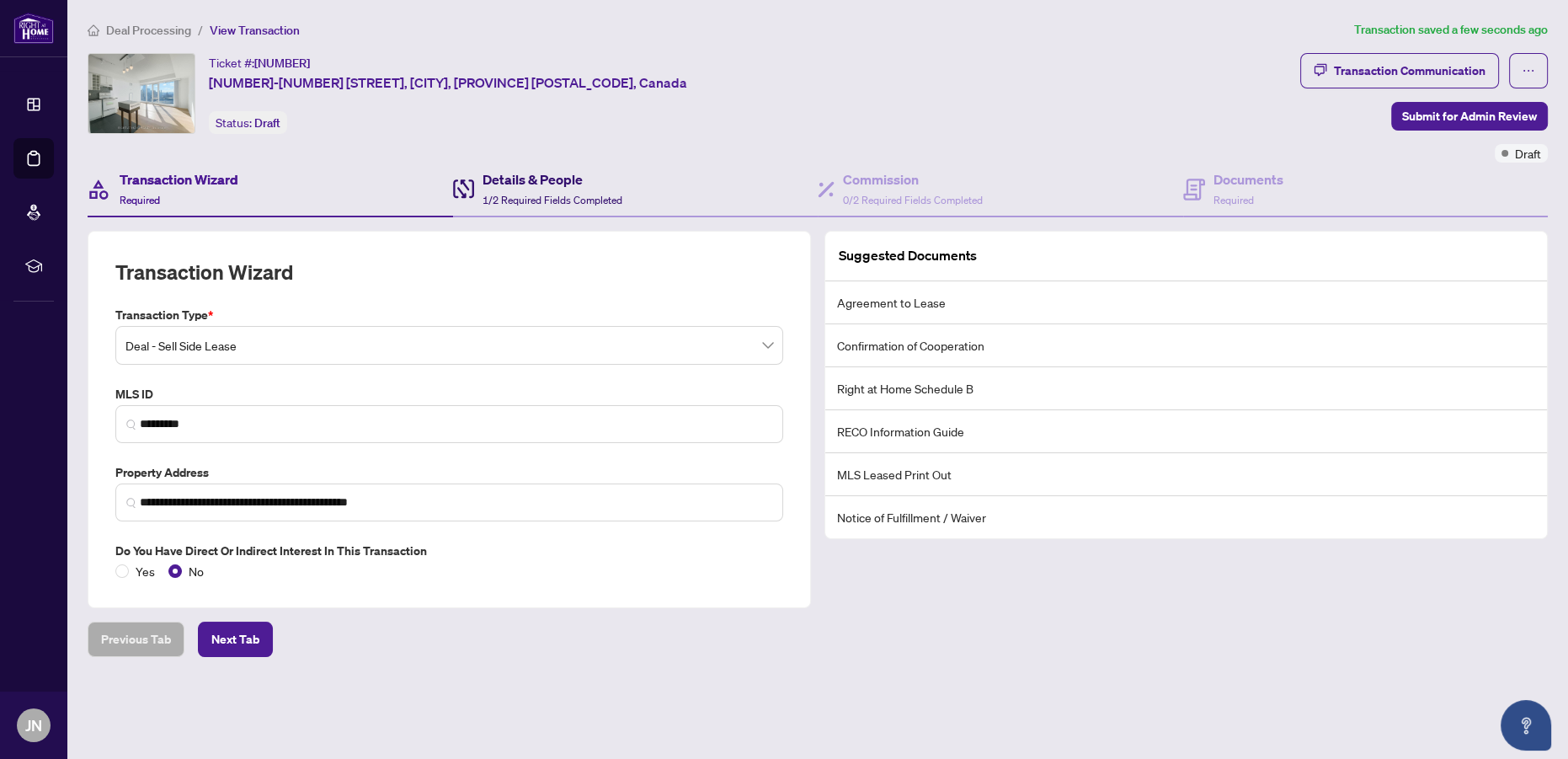 click on "Details & People" at bounding box center (552, 179) 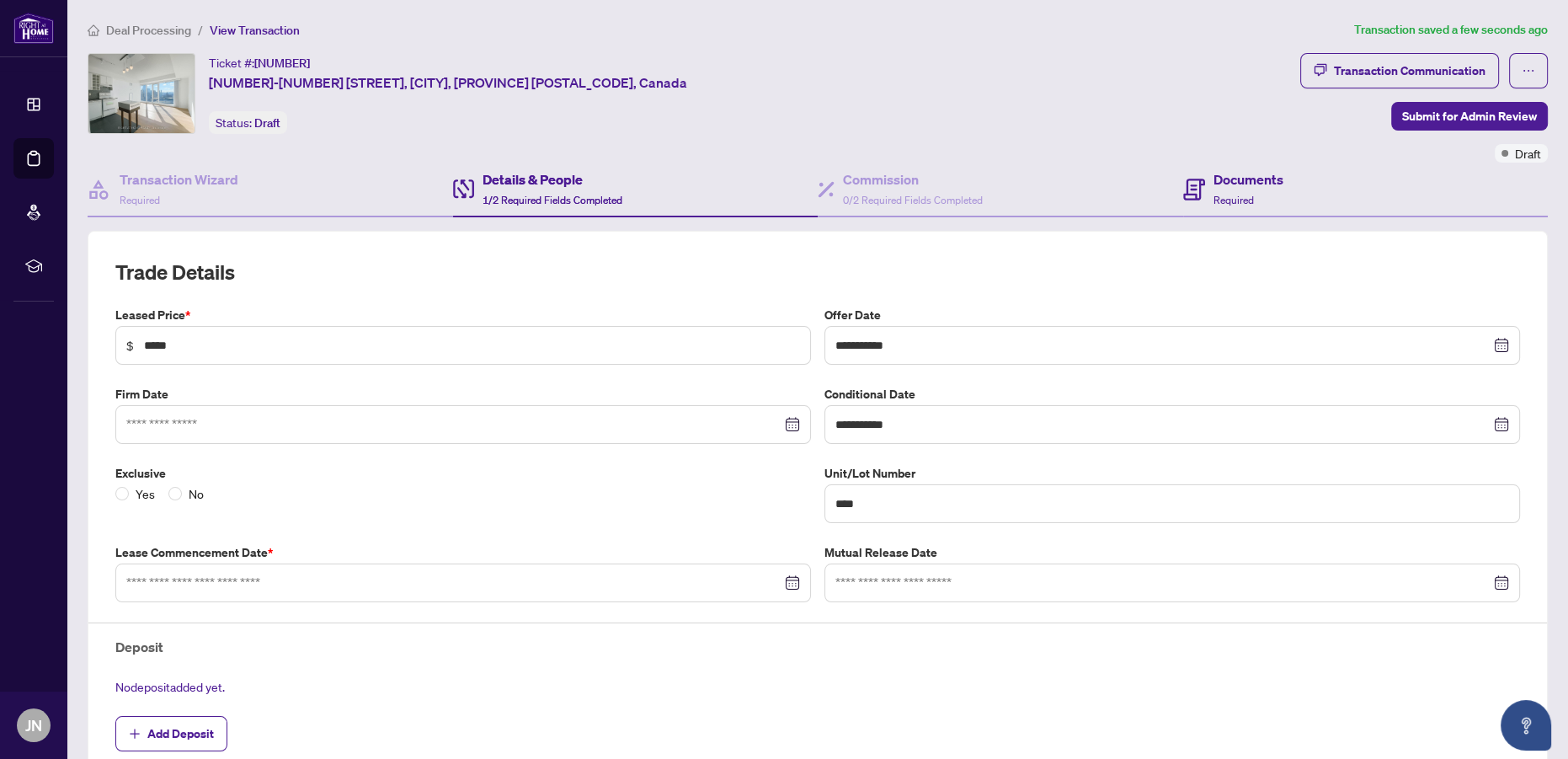 click on "Documents Required" at bounding box center (1366, 190) 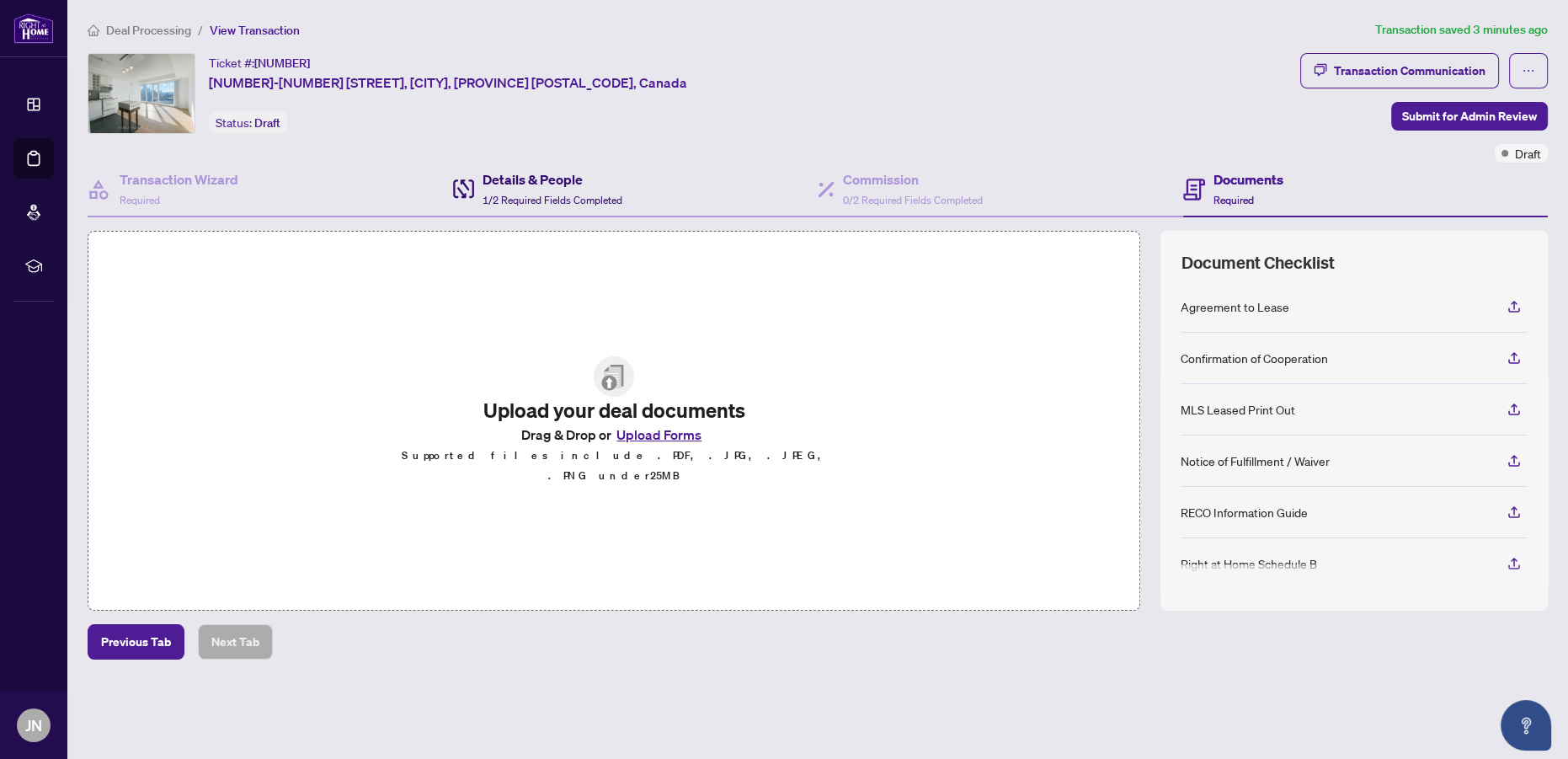 click on "Details & People 1/2 Required Fields Completed" at bounding box center [552, 189] 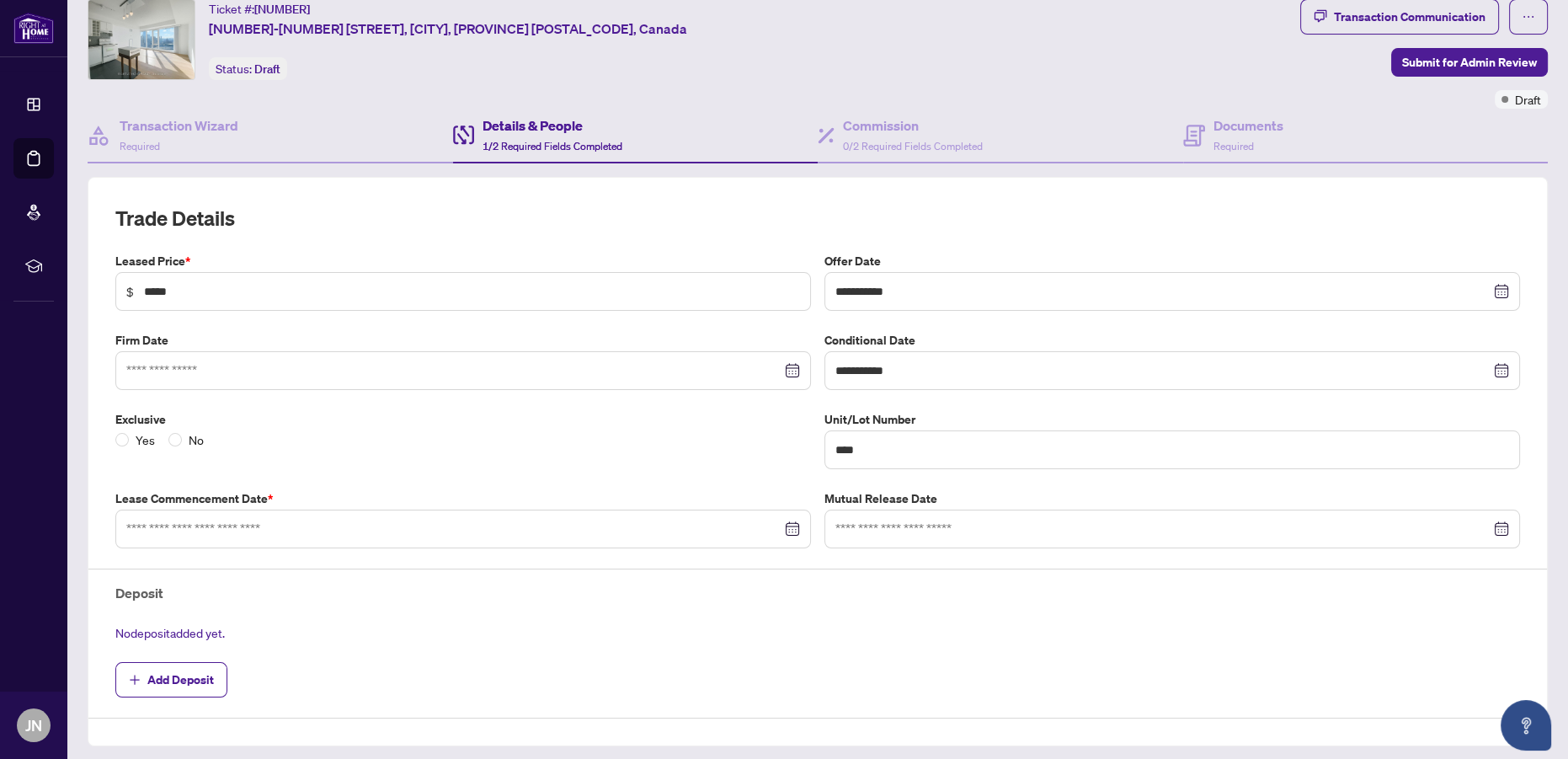 scroll, scrollTop: 76, scrollLeft: 0, axis: vertical 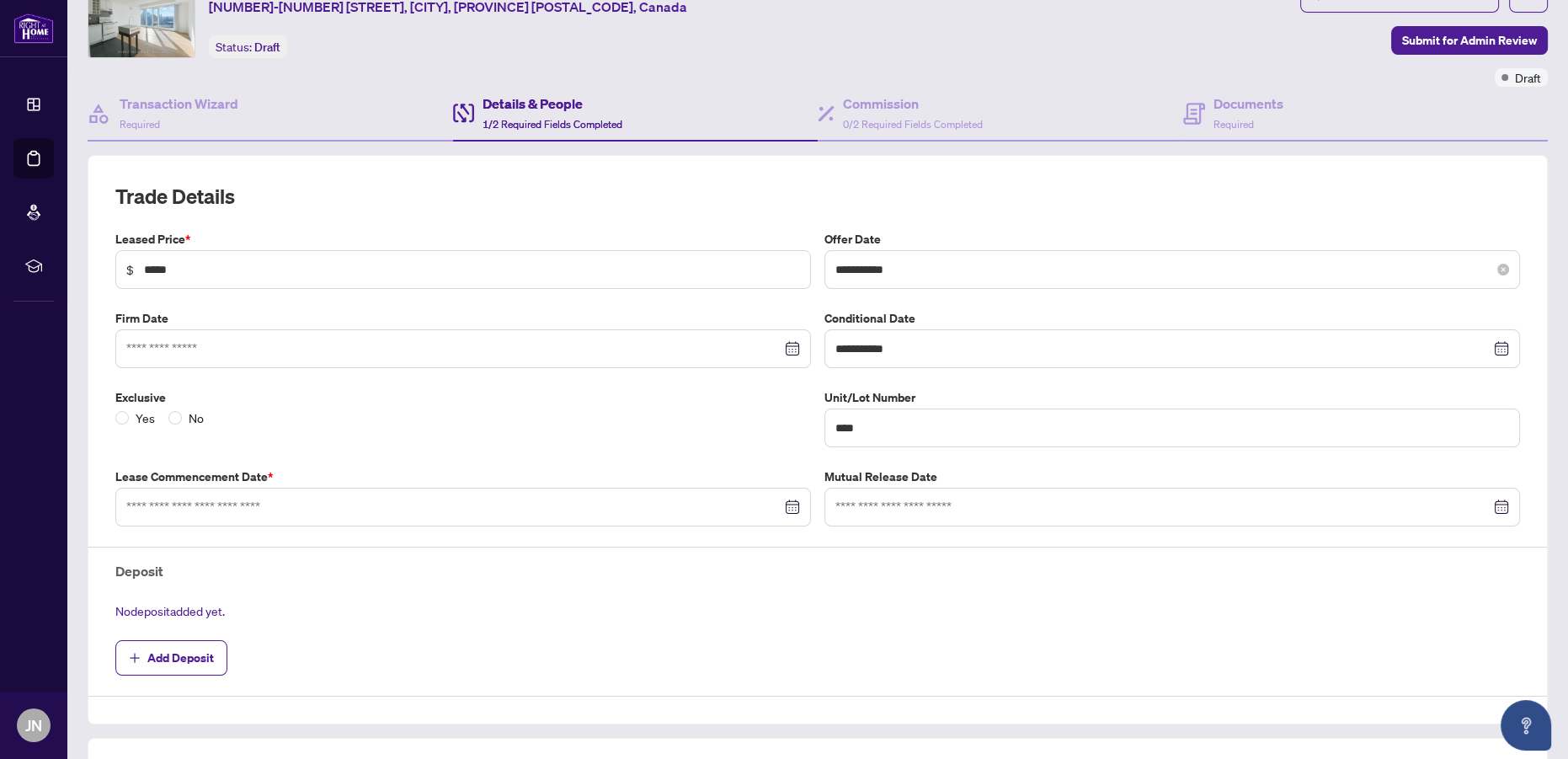 click on "**********" at bounding box center [1172, 270] 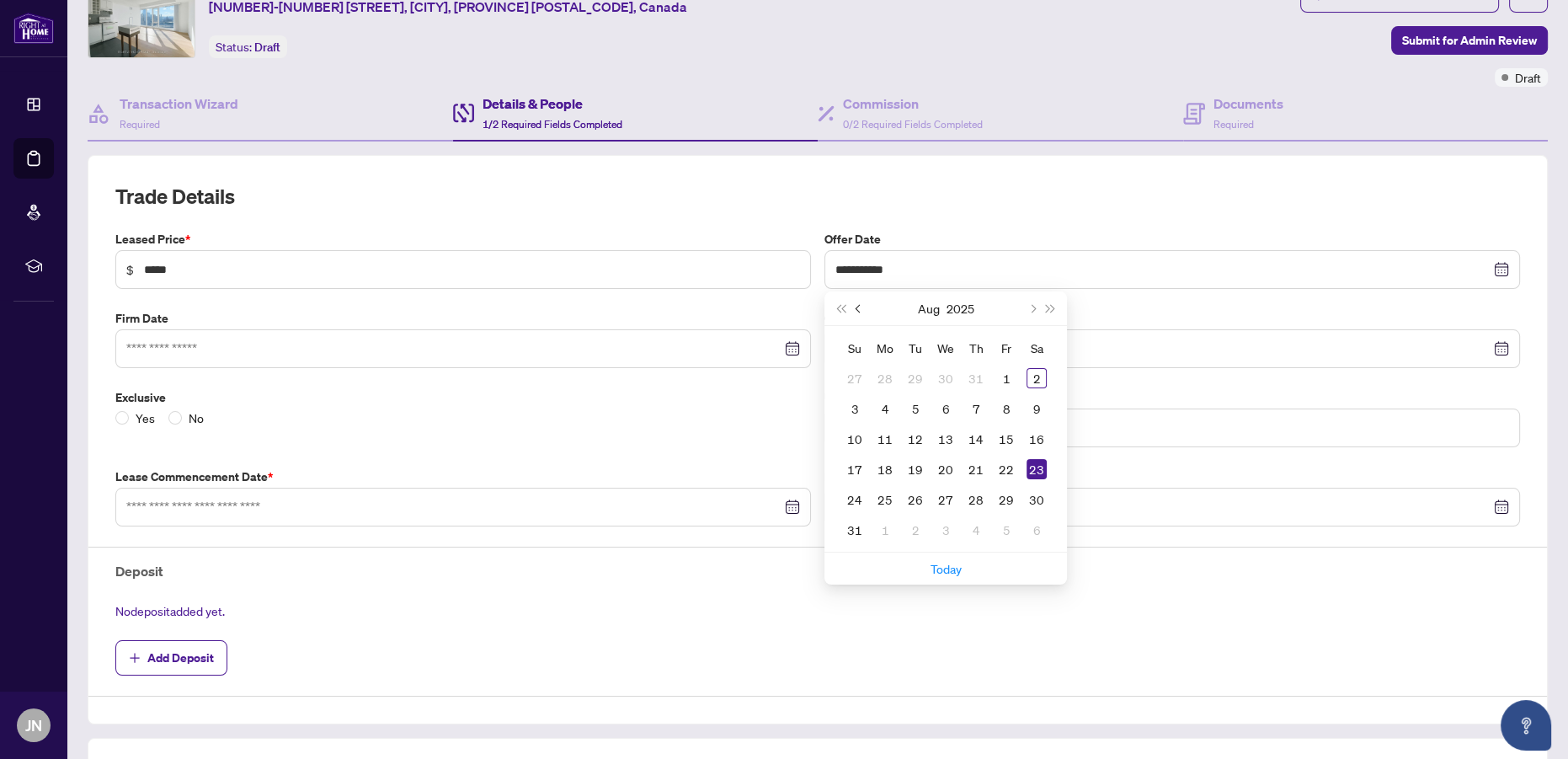 click at bounding box center (859, 308) 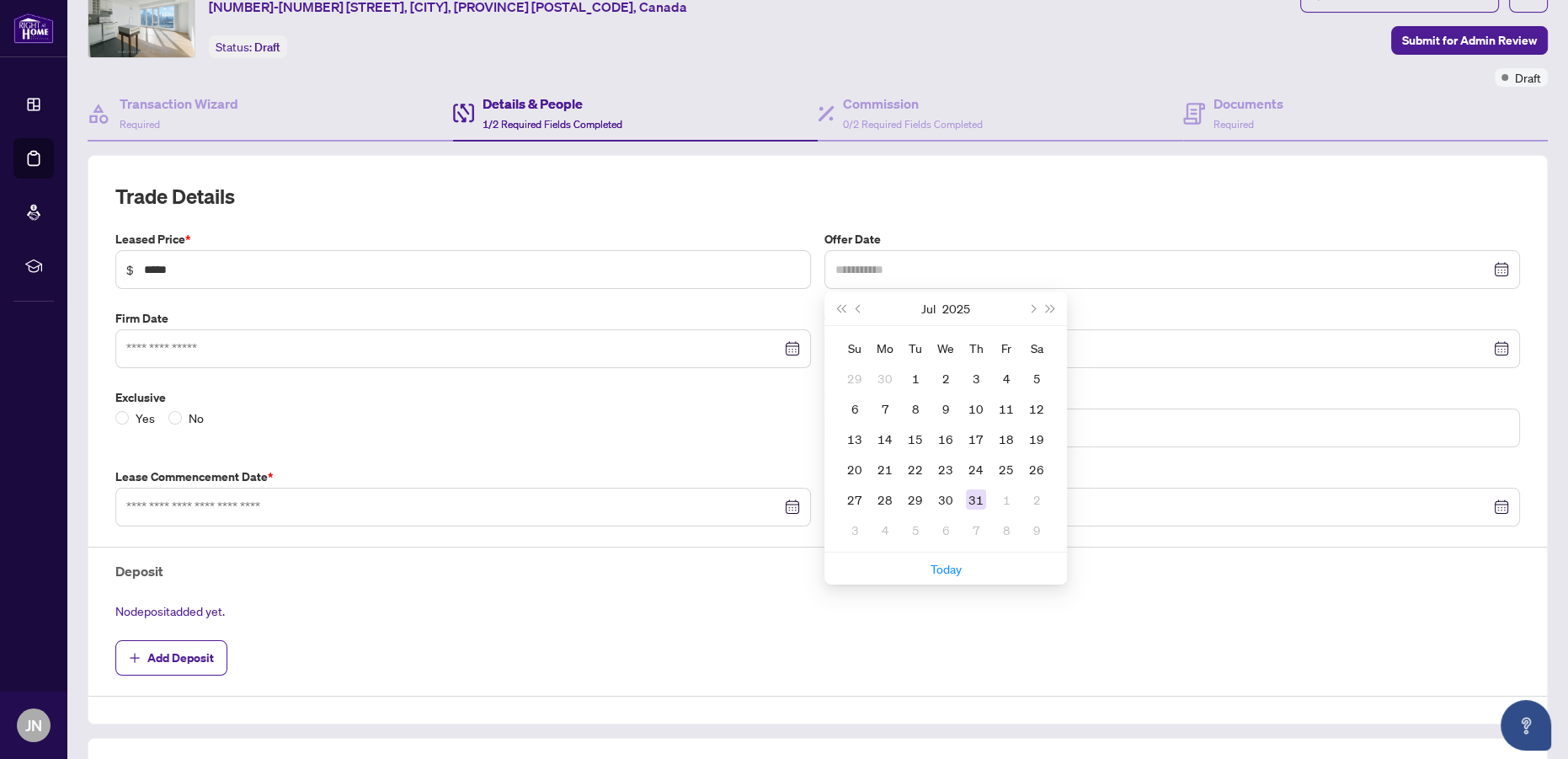 click on "31" at bounding box center [976, 500] 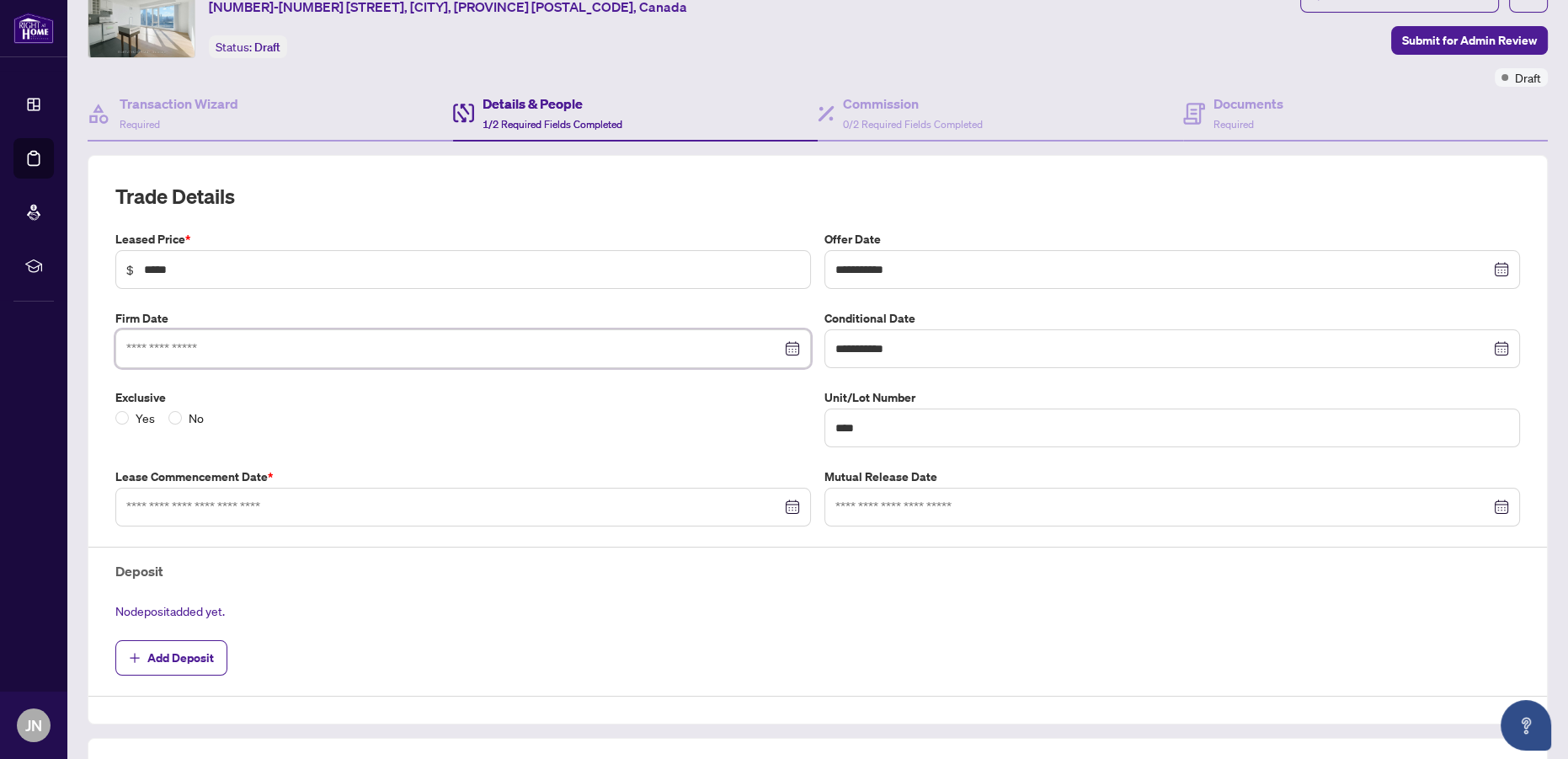 click at bounding box center [454, 349] 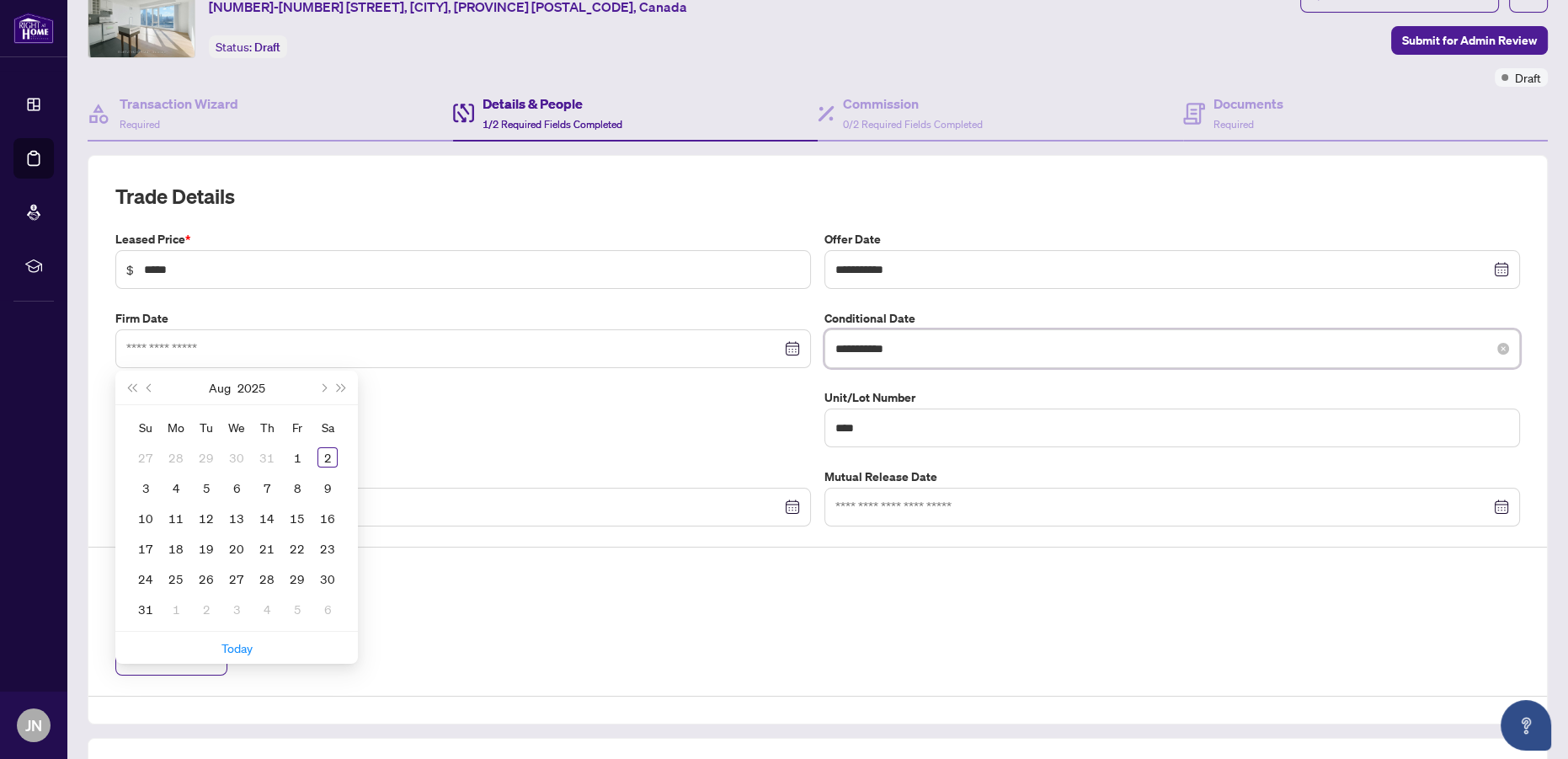 click on "**********" at bounding box center (1163, 349) 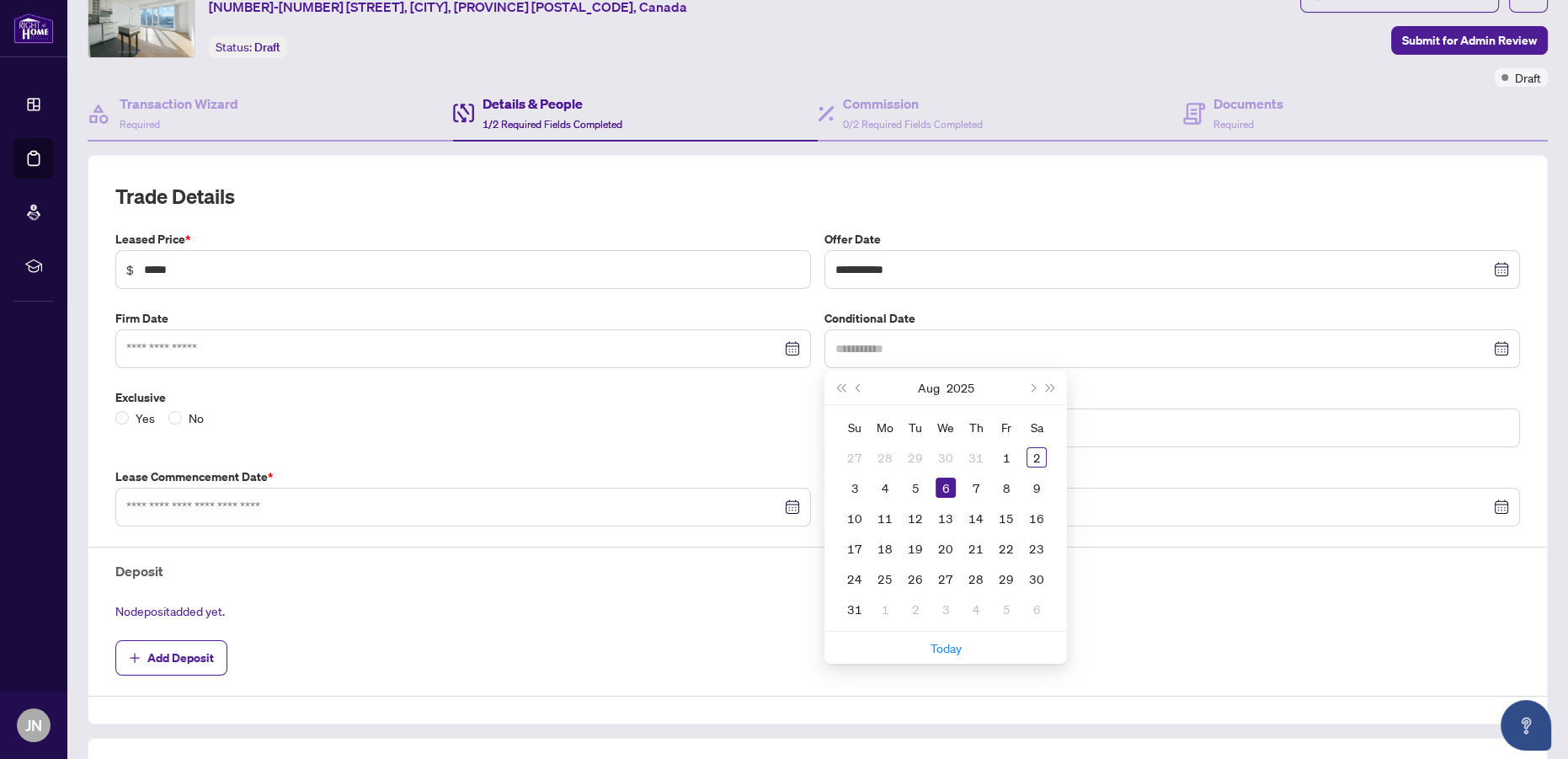 click on "6" at bounding box center [946, 488] 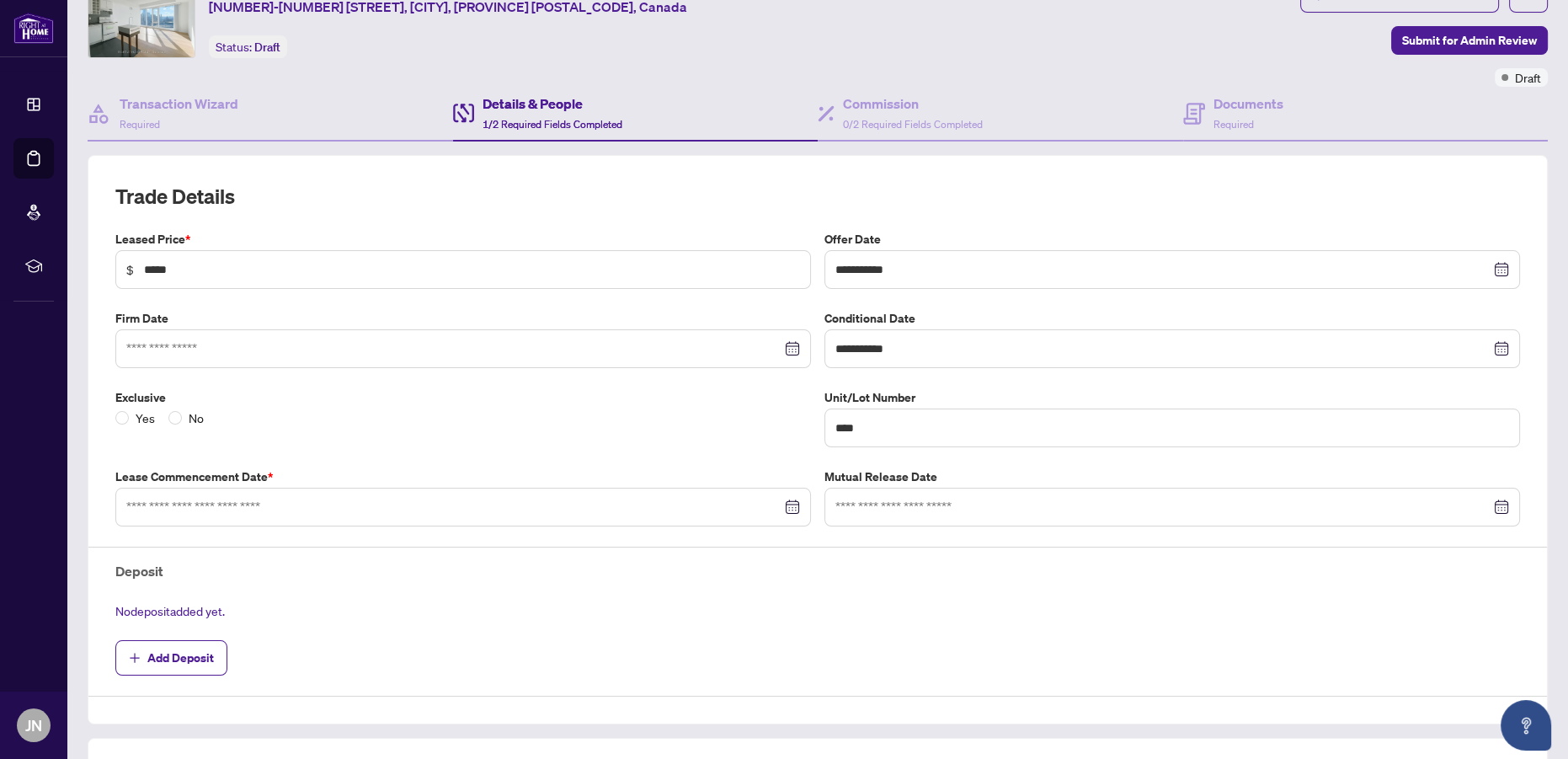 scroll, scrollTop: 152, scrollLeft: 0, axis: vertical 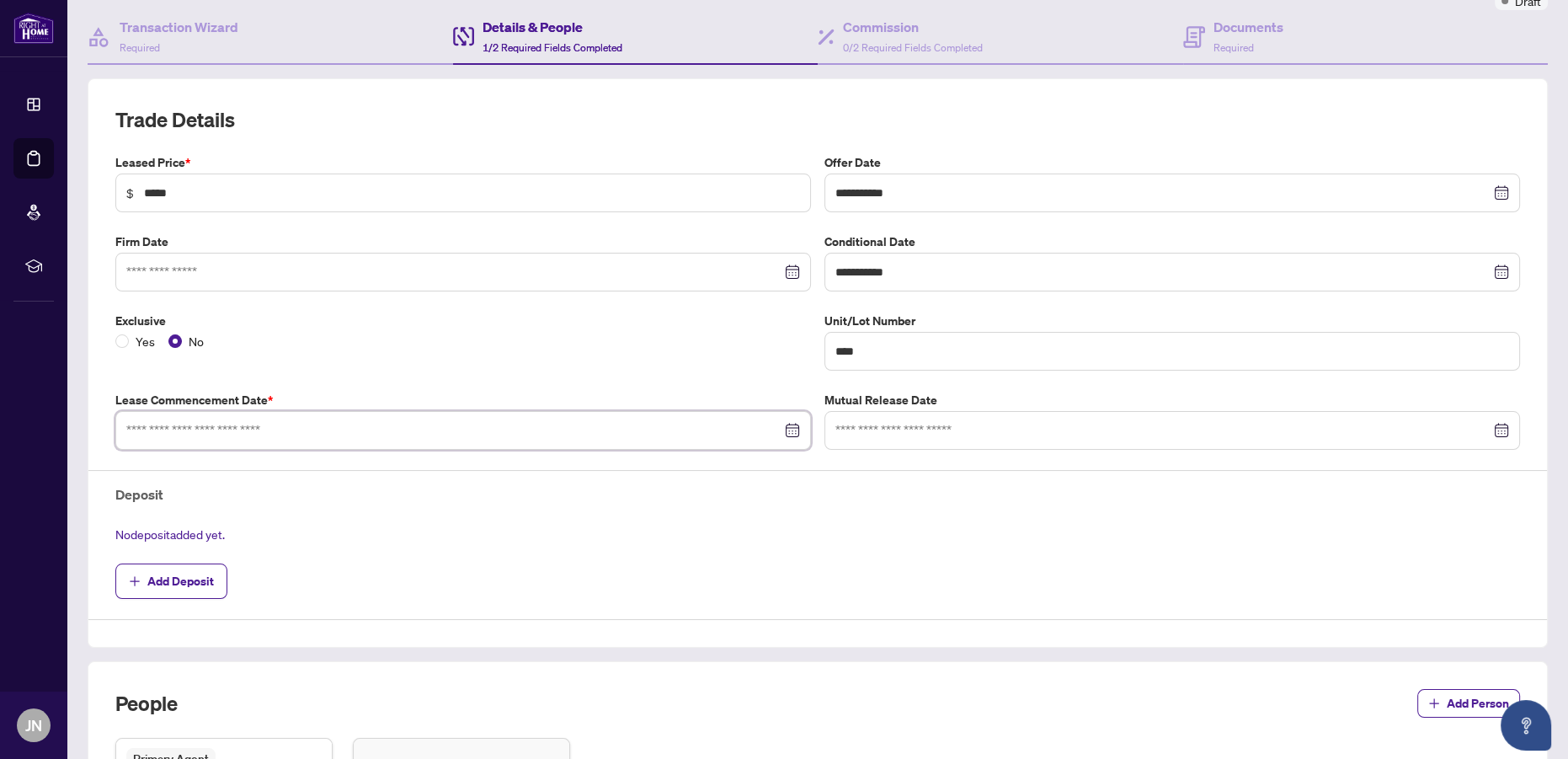 click at bounding box center [454, 430] 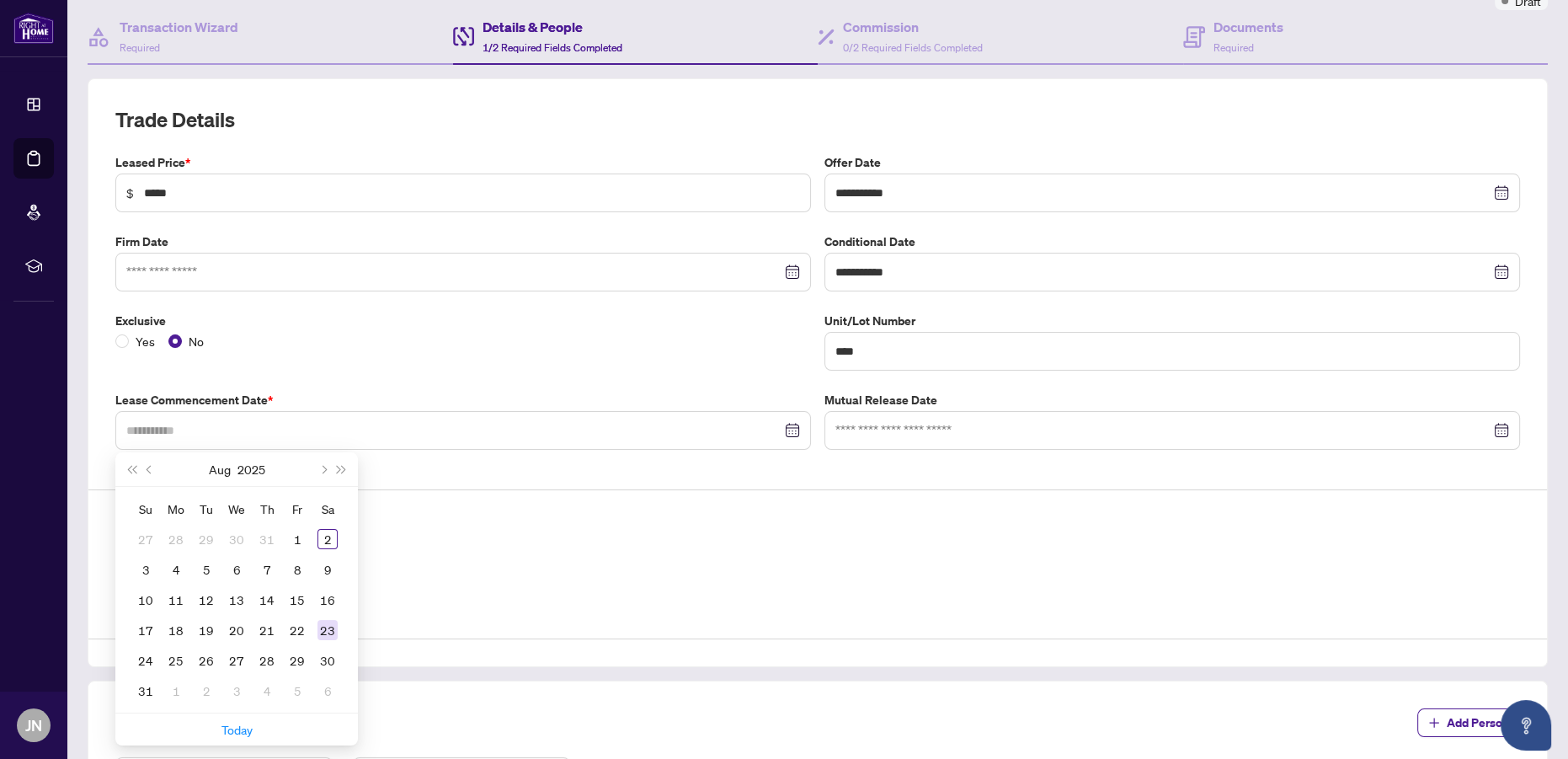 click on "23" at bounding box center [328, 630] 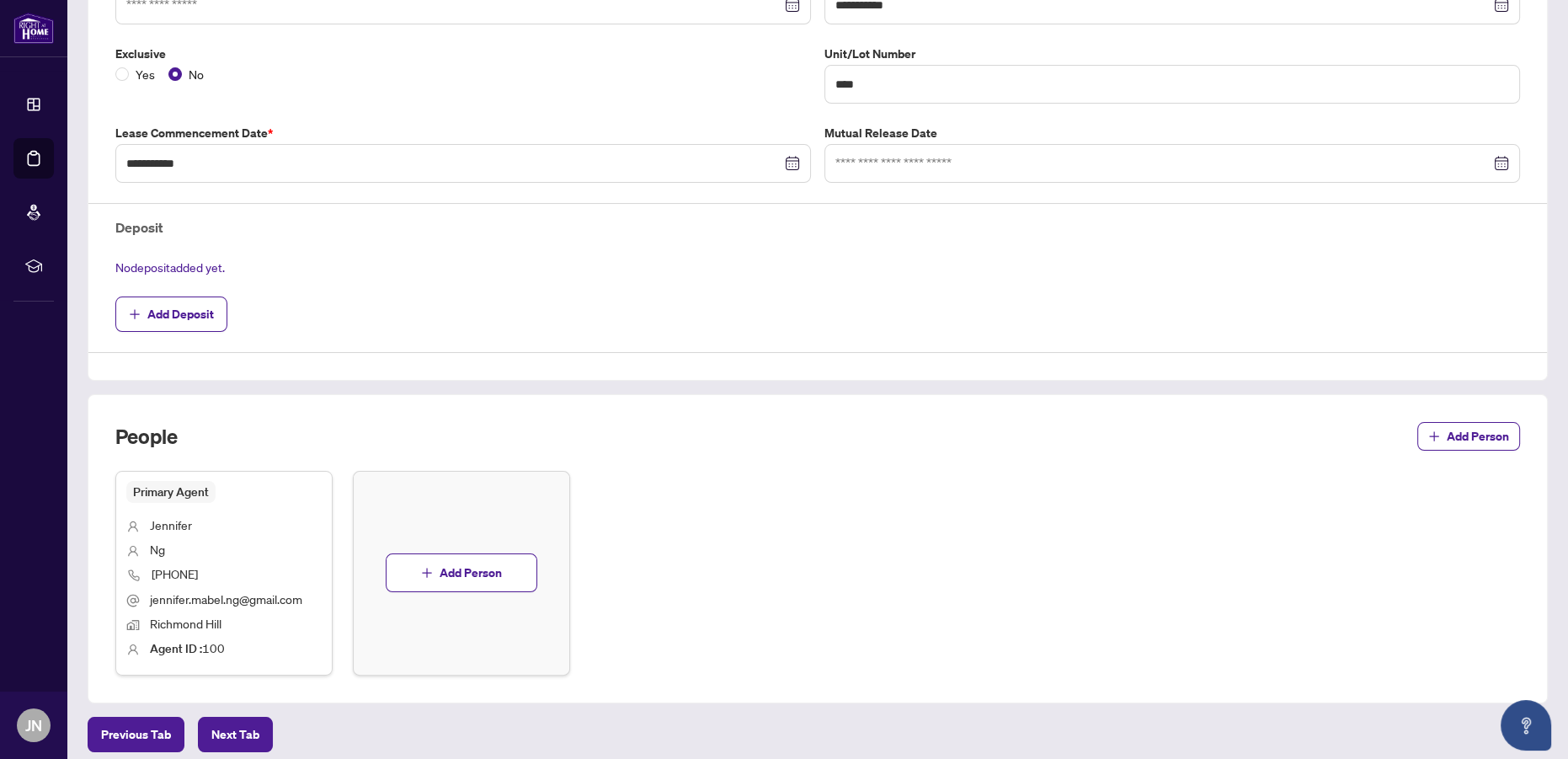 scroll, scrollTop: 484, scrollLeft: 0, axis: vertical 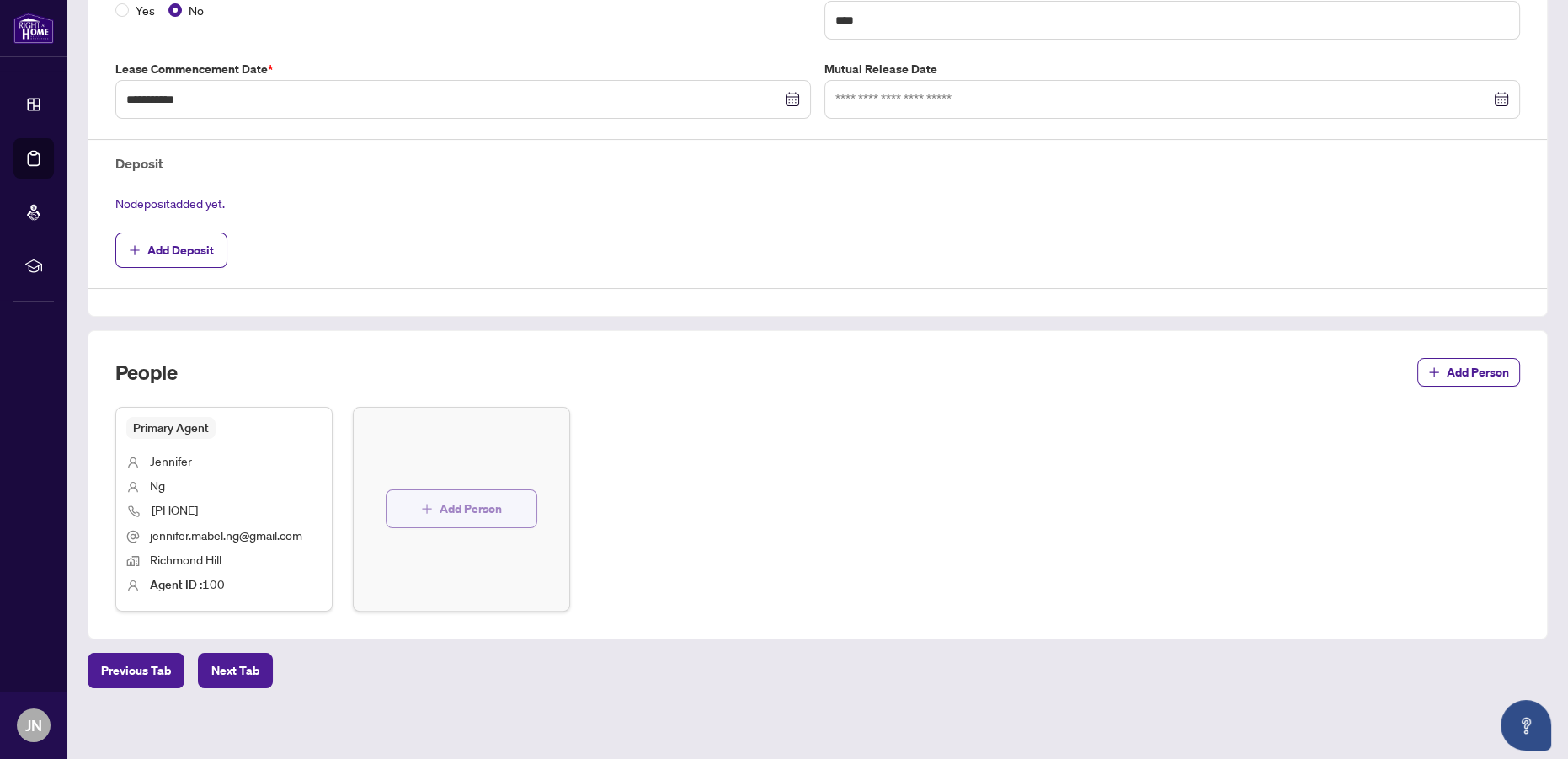 click on "Add Person" at bounding box center [471, 509] 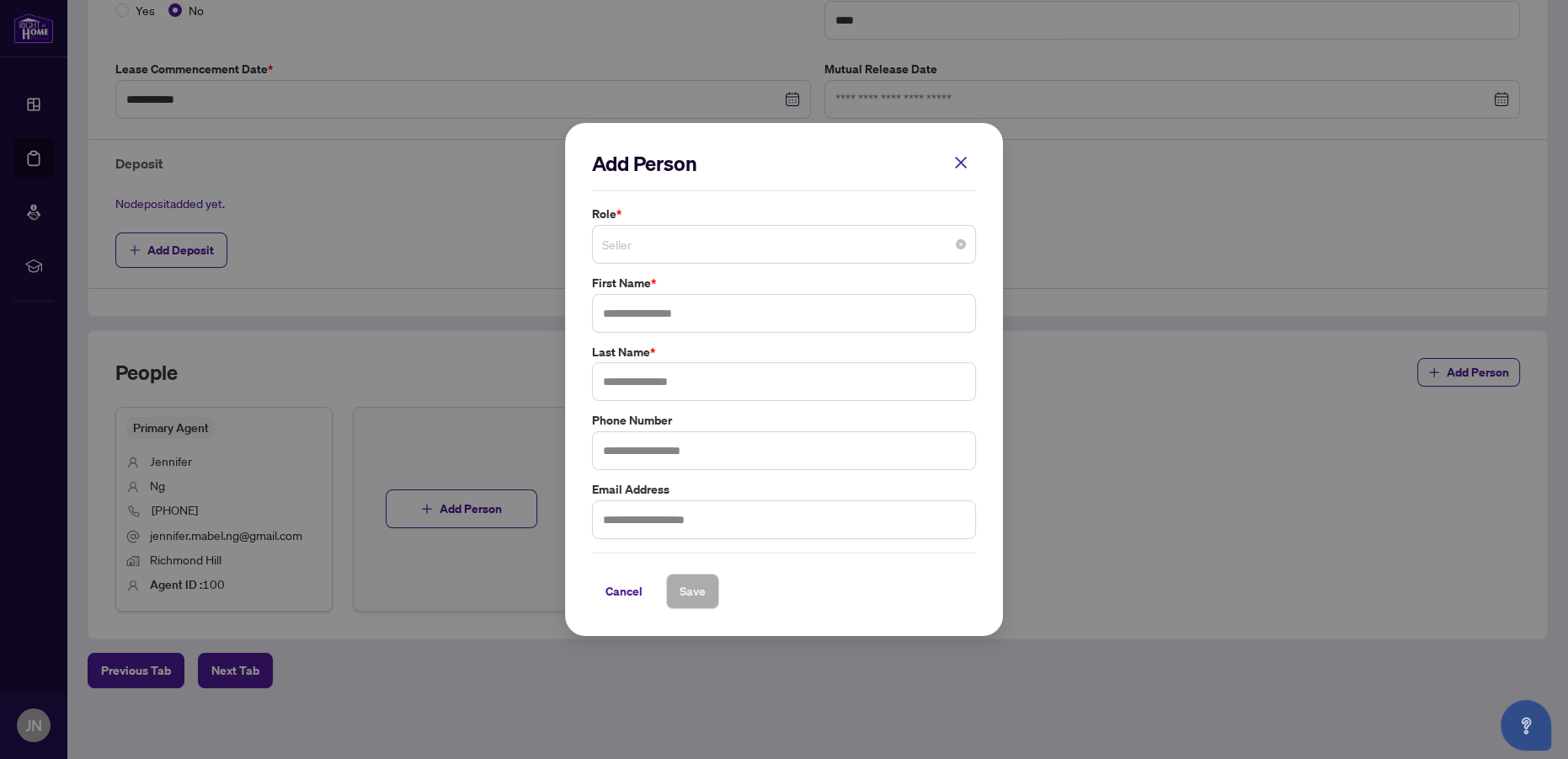 click on "Seller" at bounding box center (784, 244) 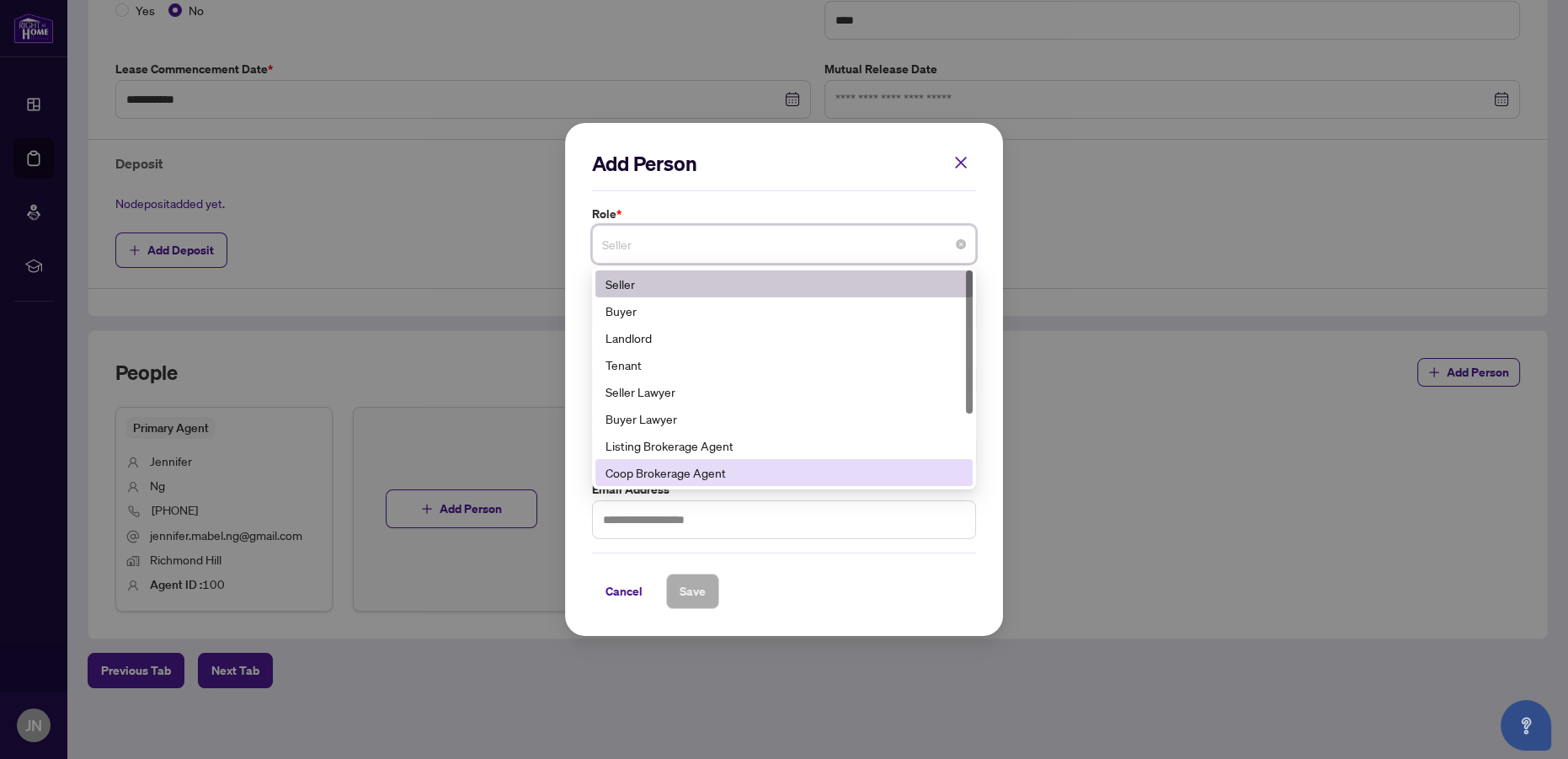 click on "Coop Brokerage Agent" at bounding box center [784, 473] 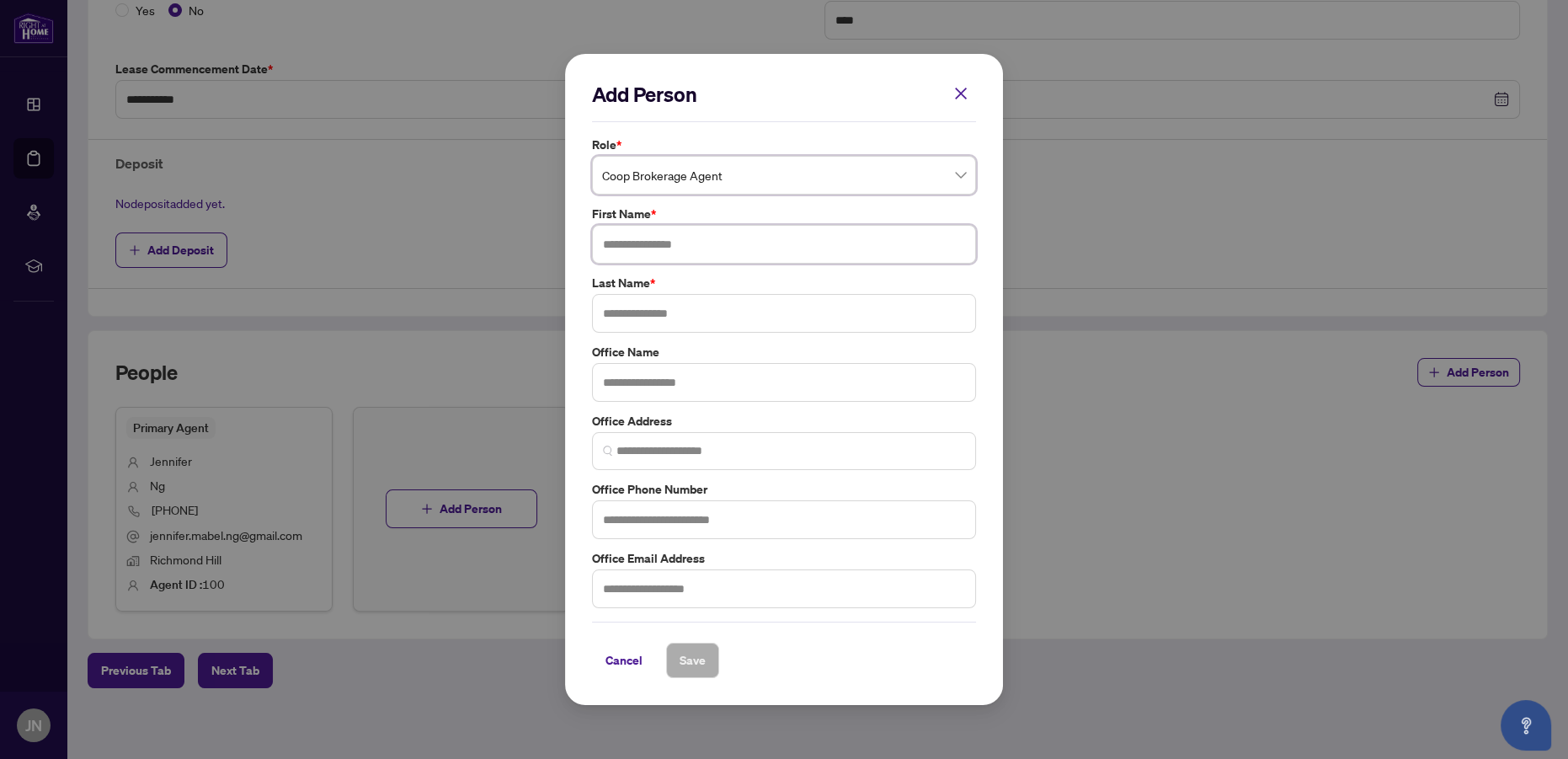 click at bounding box center [784, 244] 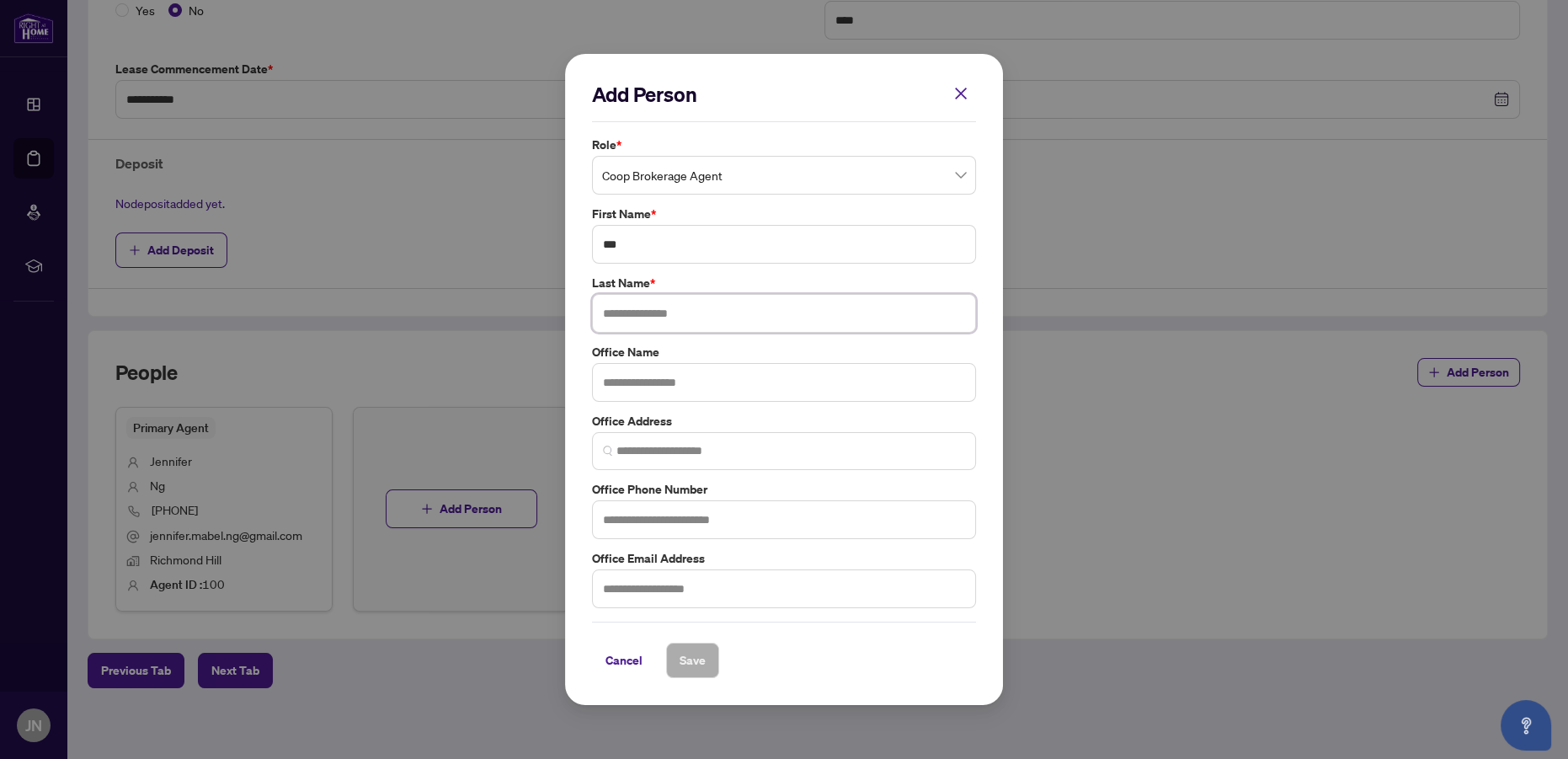 click at bounding box center [784, 313] 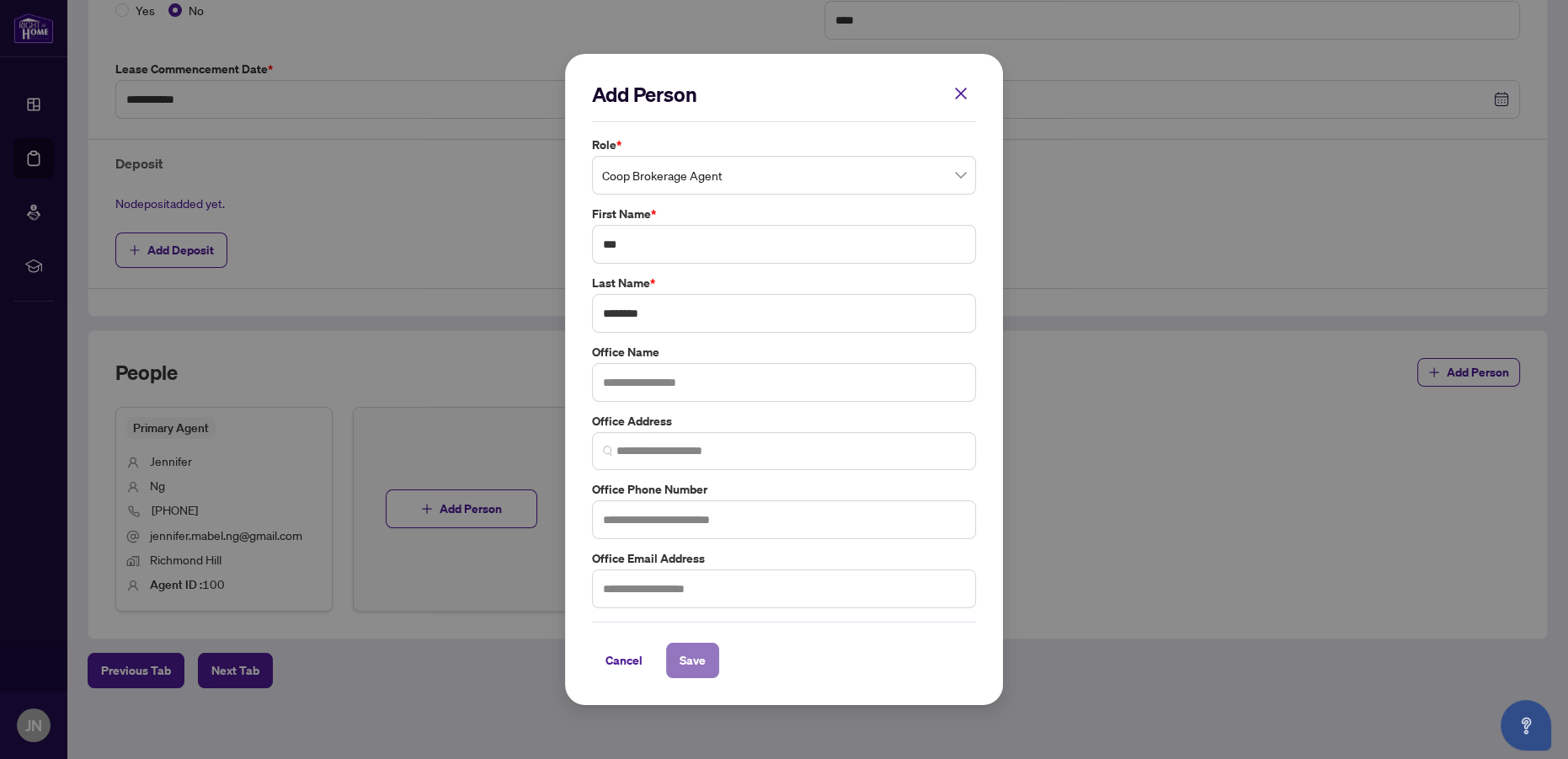 click on "Save" at bounding box center [692, 660] 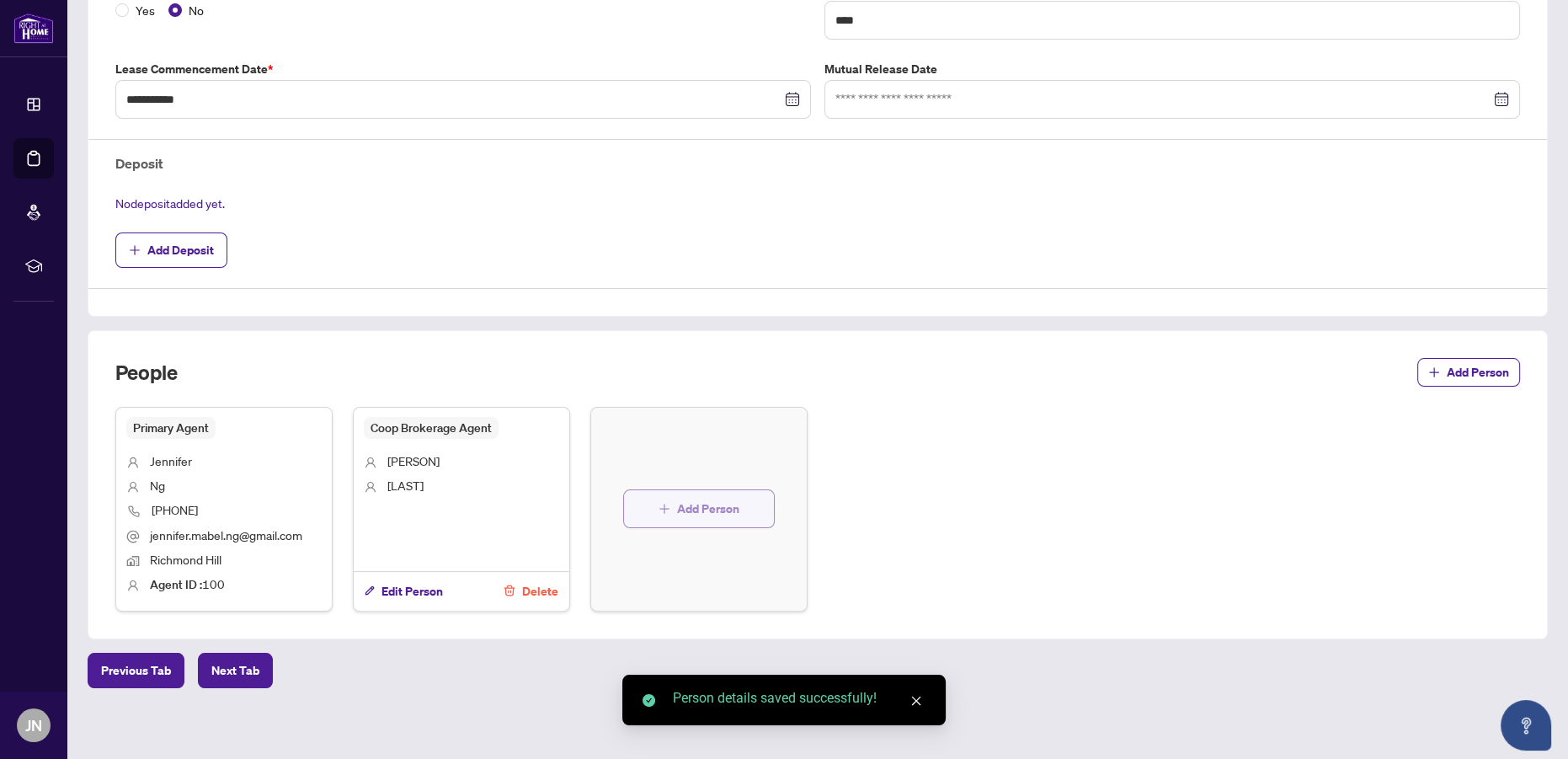 click on "Add Person" at bounding box center [708, 509] 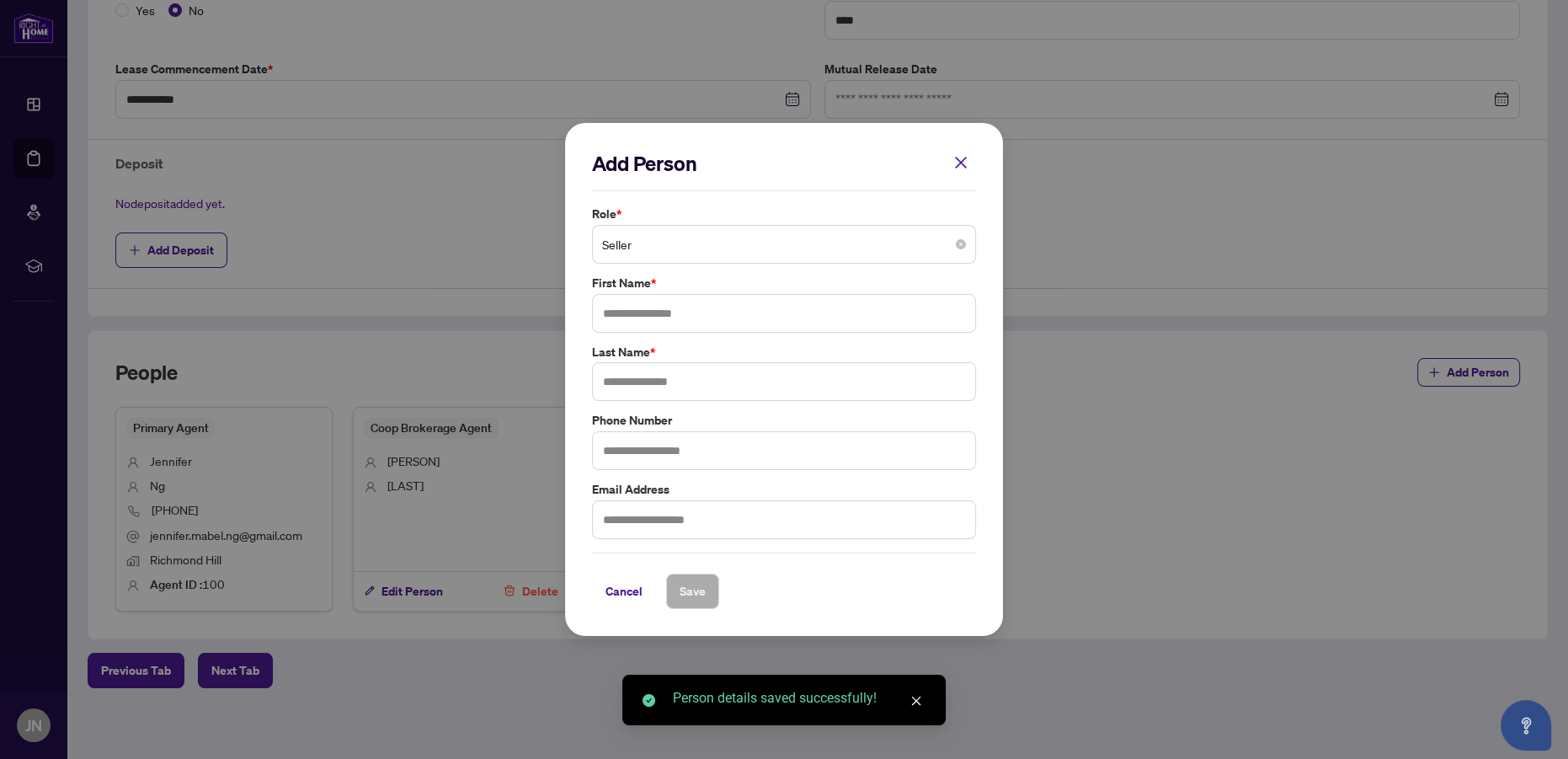 click on "Seller" at bounding box center (784, 244) 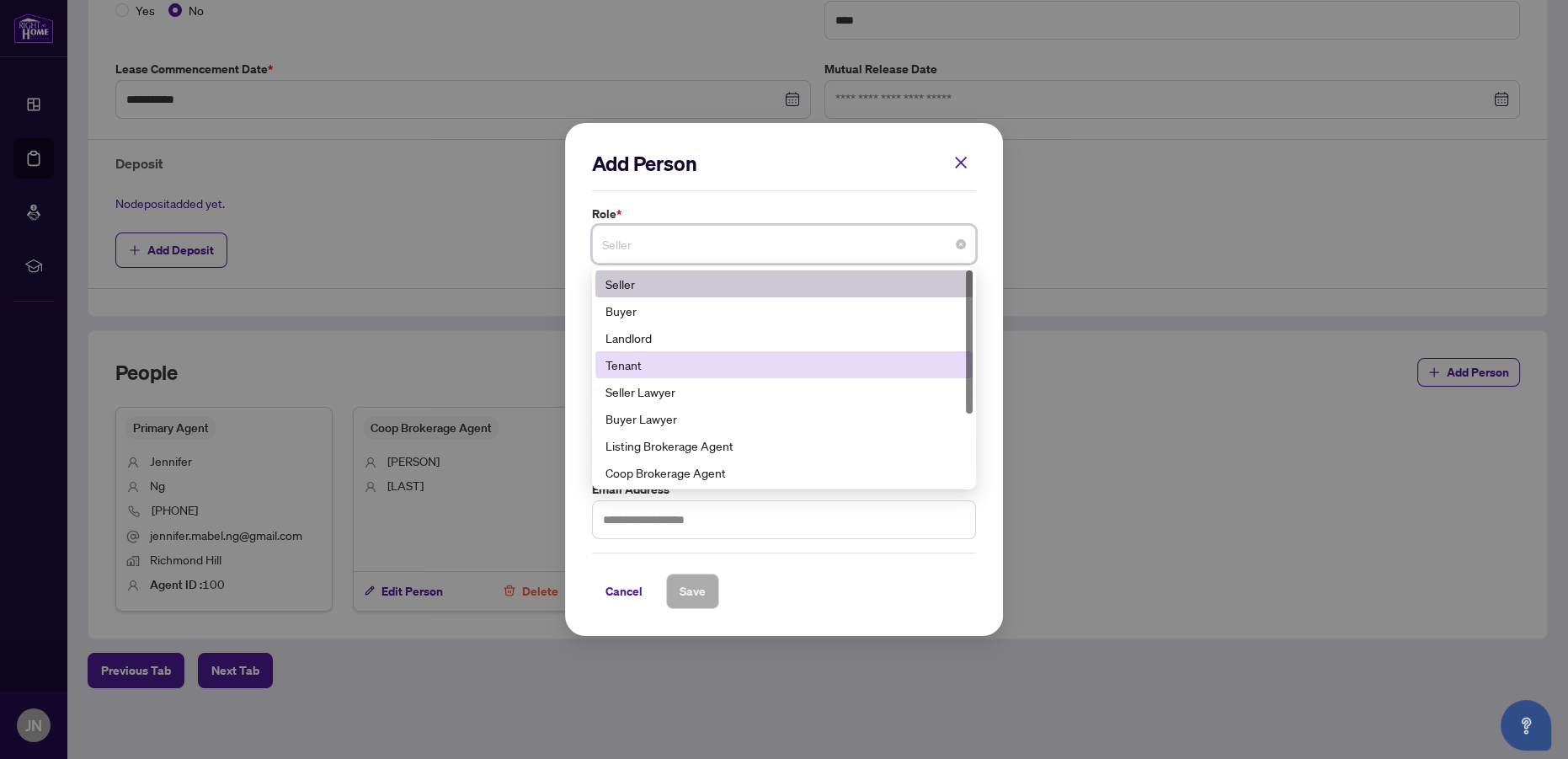 click on "Tenant" at bounding box center [784, 365] 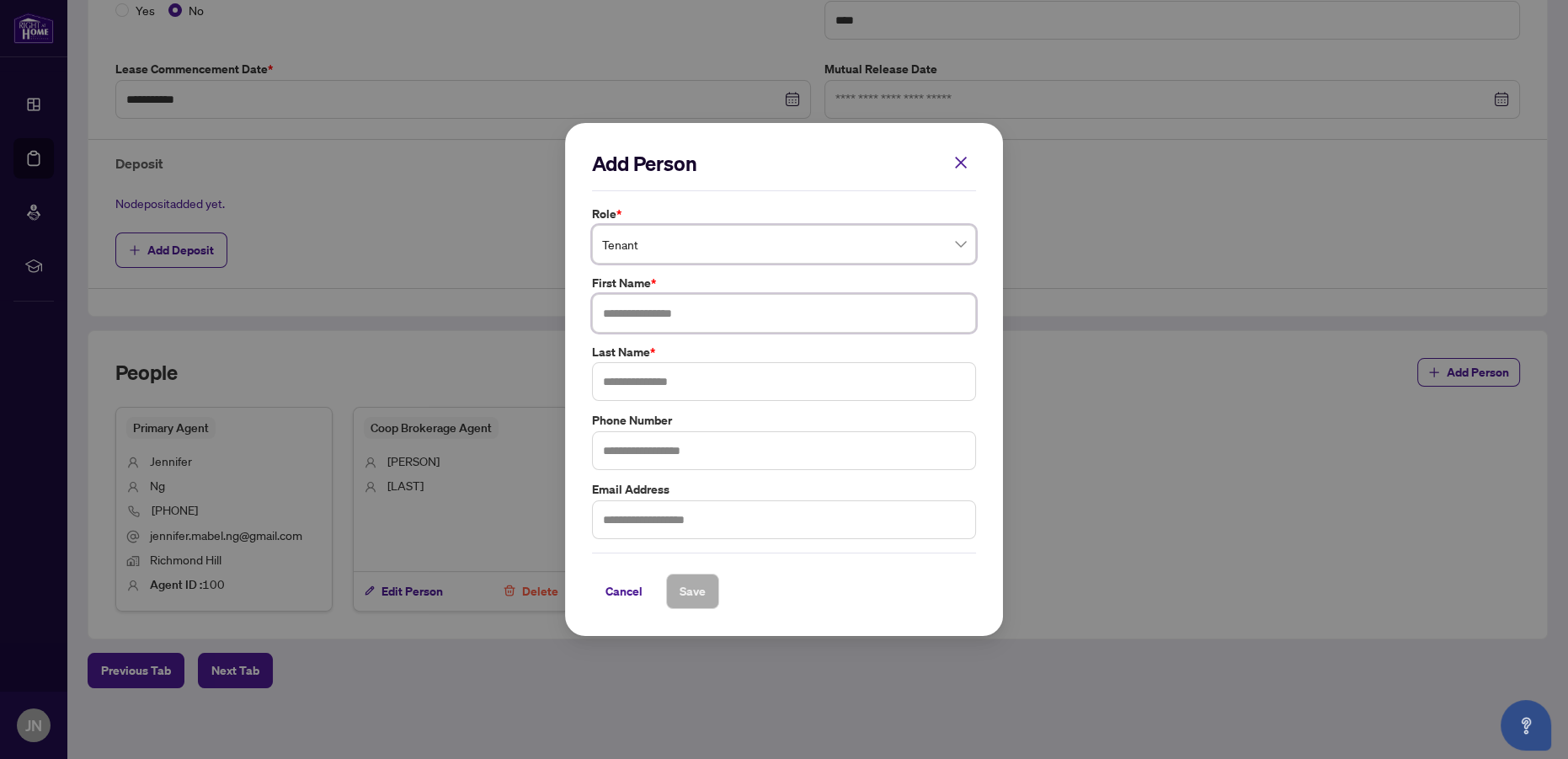 click at bounding box center (784, 313) 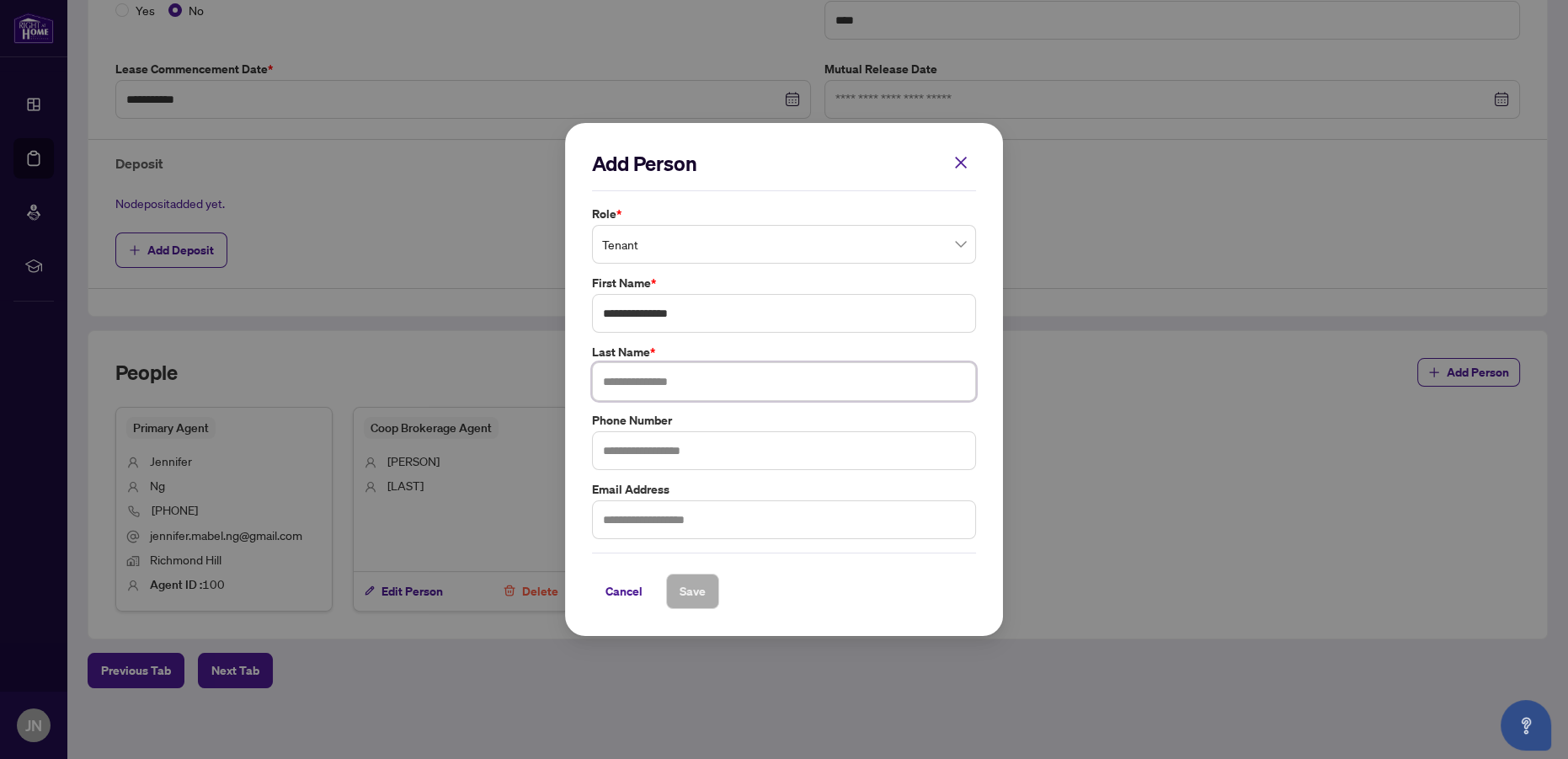 click at bounding box center (784, 382) 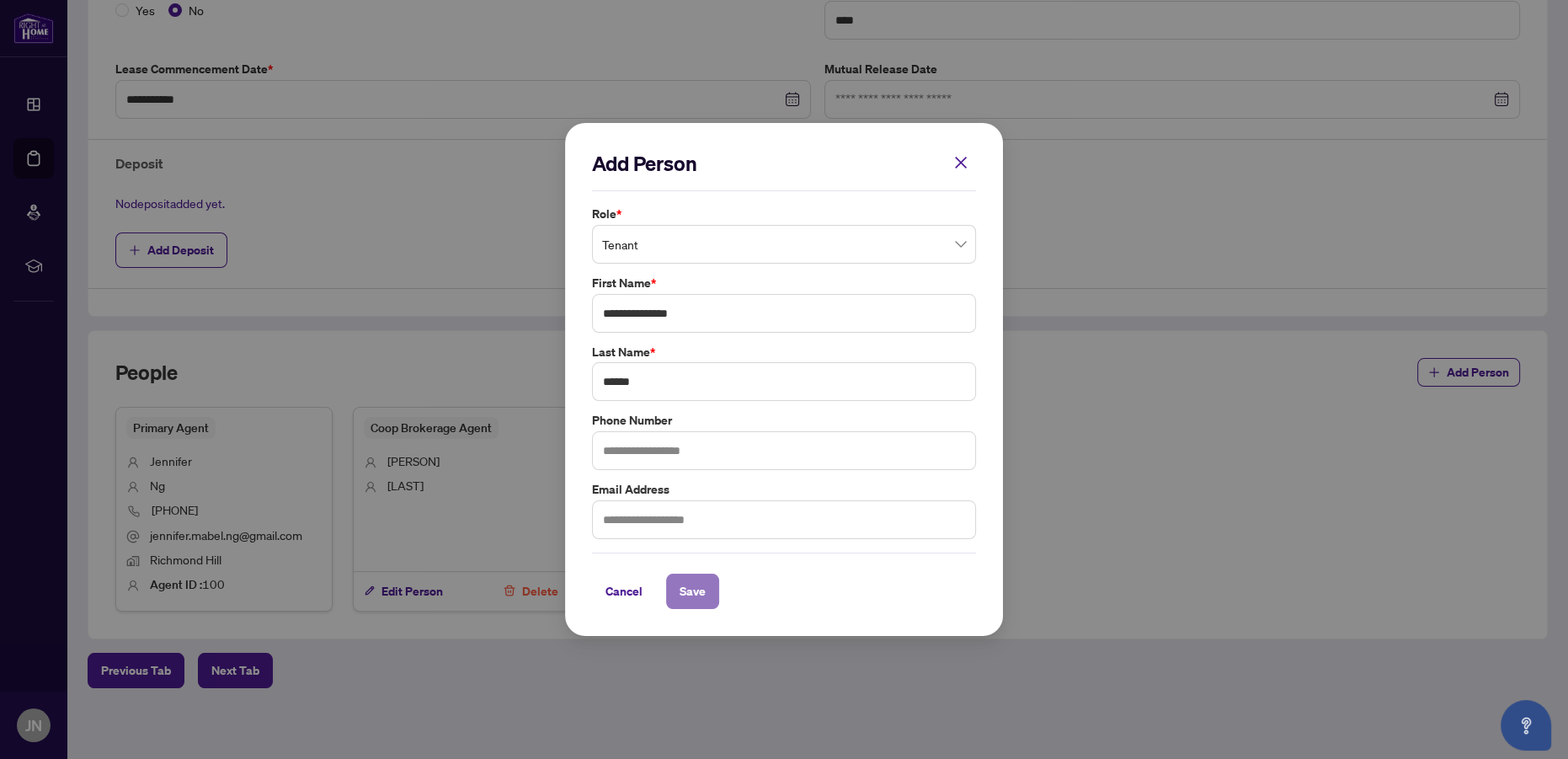 click on "Save" at bounding box center (692, 591) 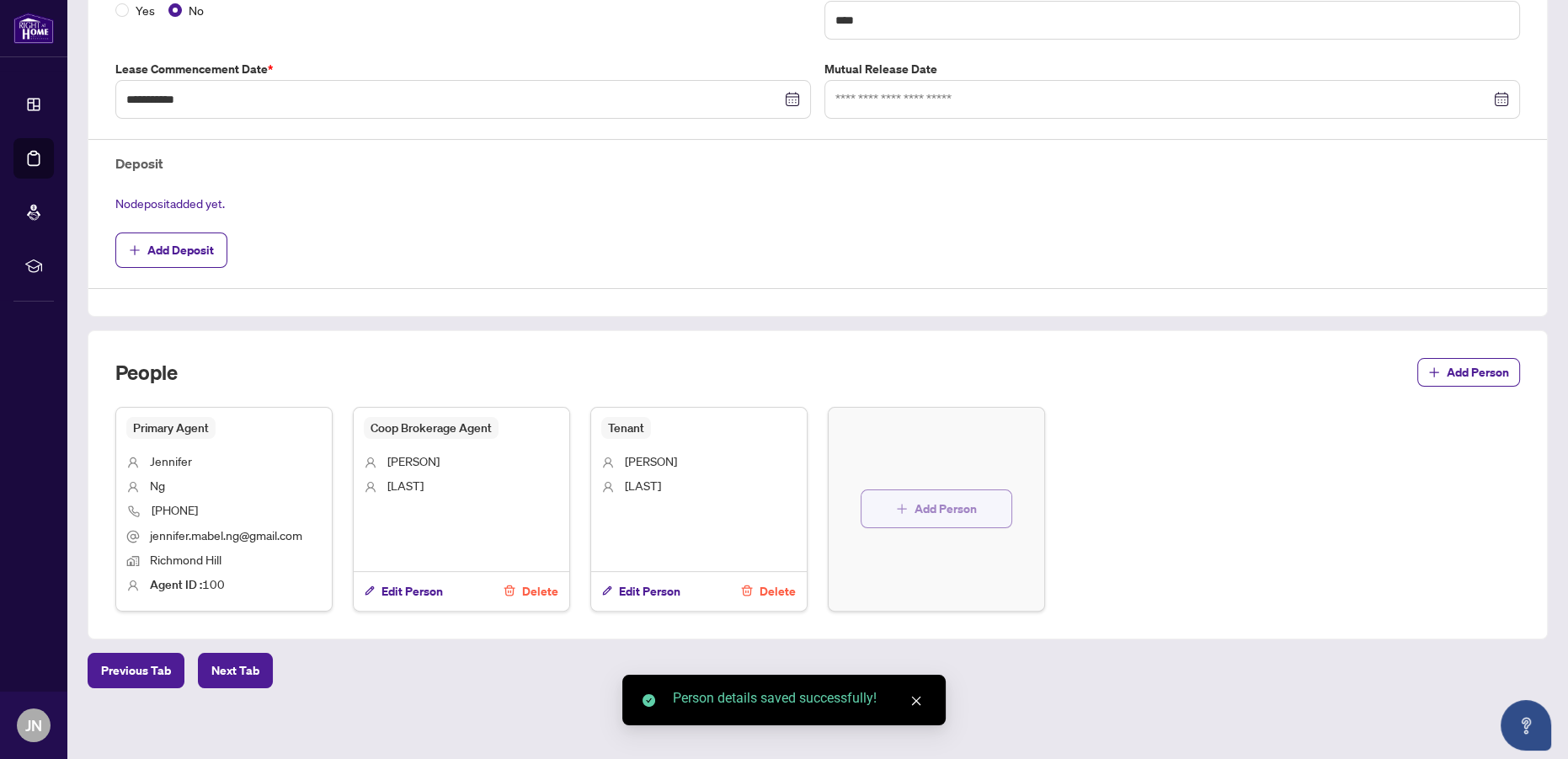 click on "Add Person" at bounding box center (946, 509) 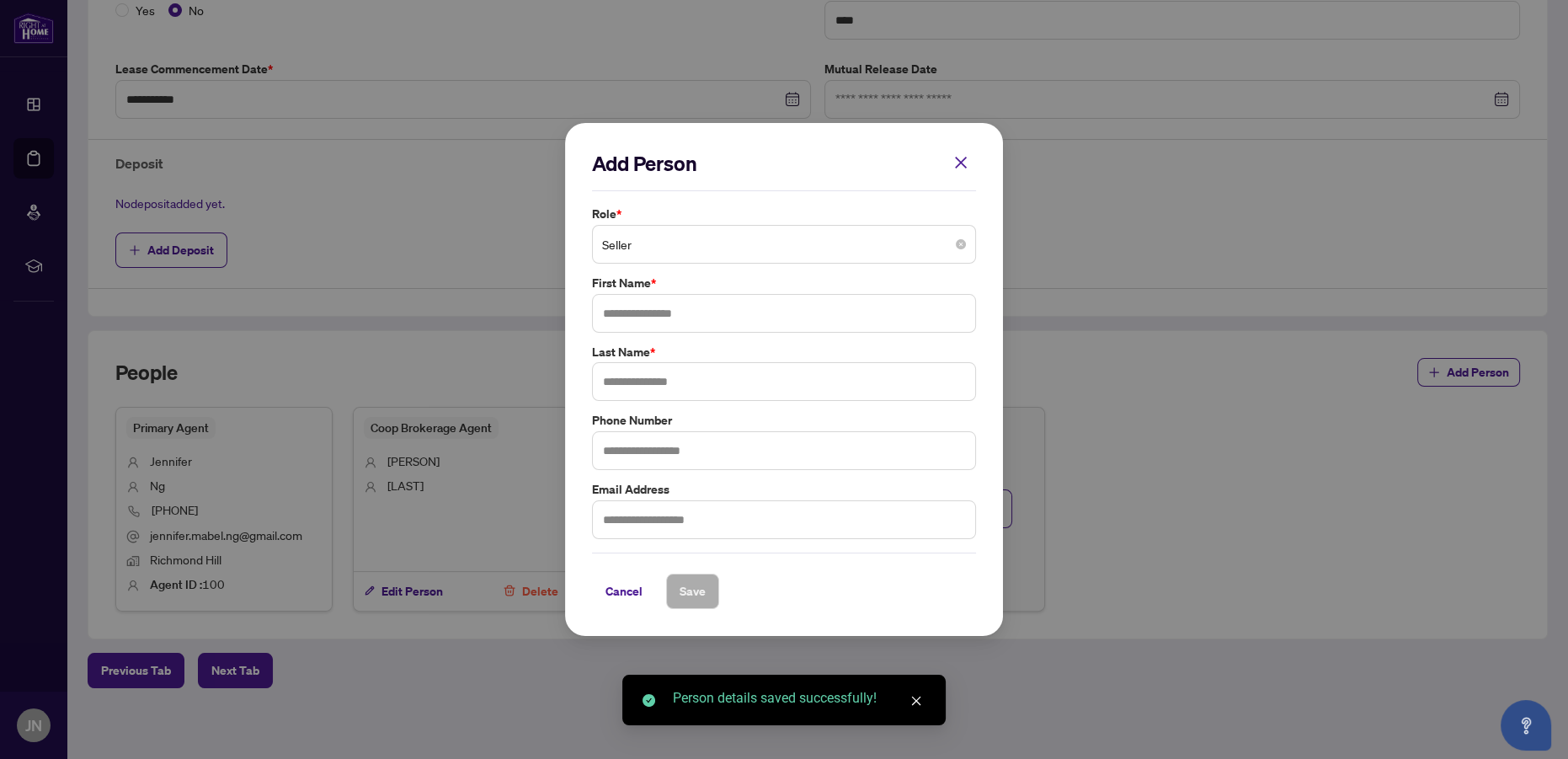 click on "Seller" at bounding box center [784, 244] 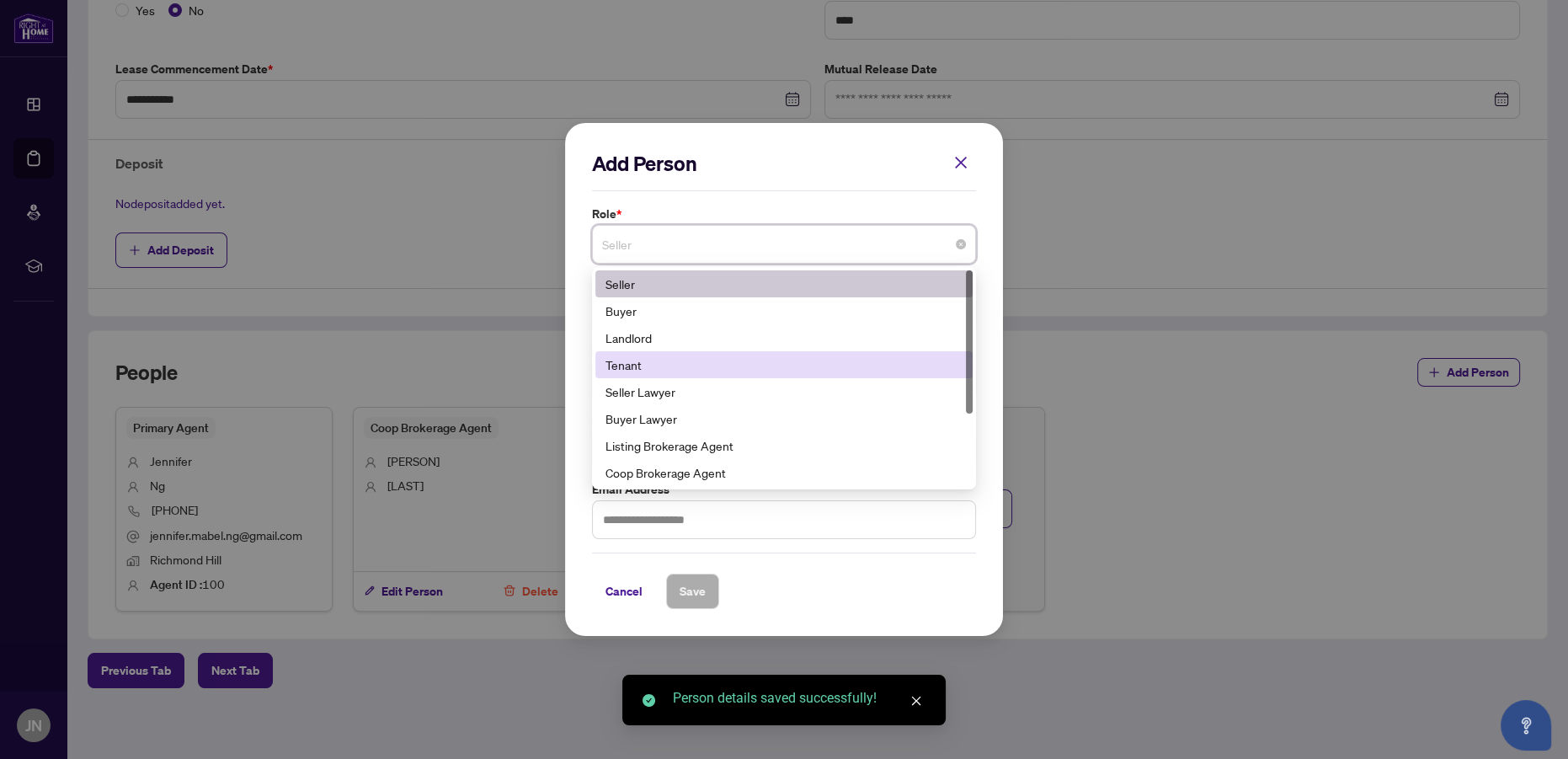 click on "Tenant" at bounding box center [784, 365] 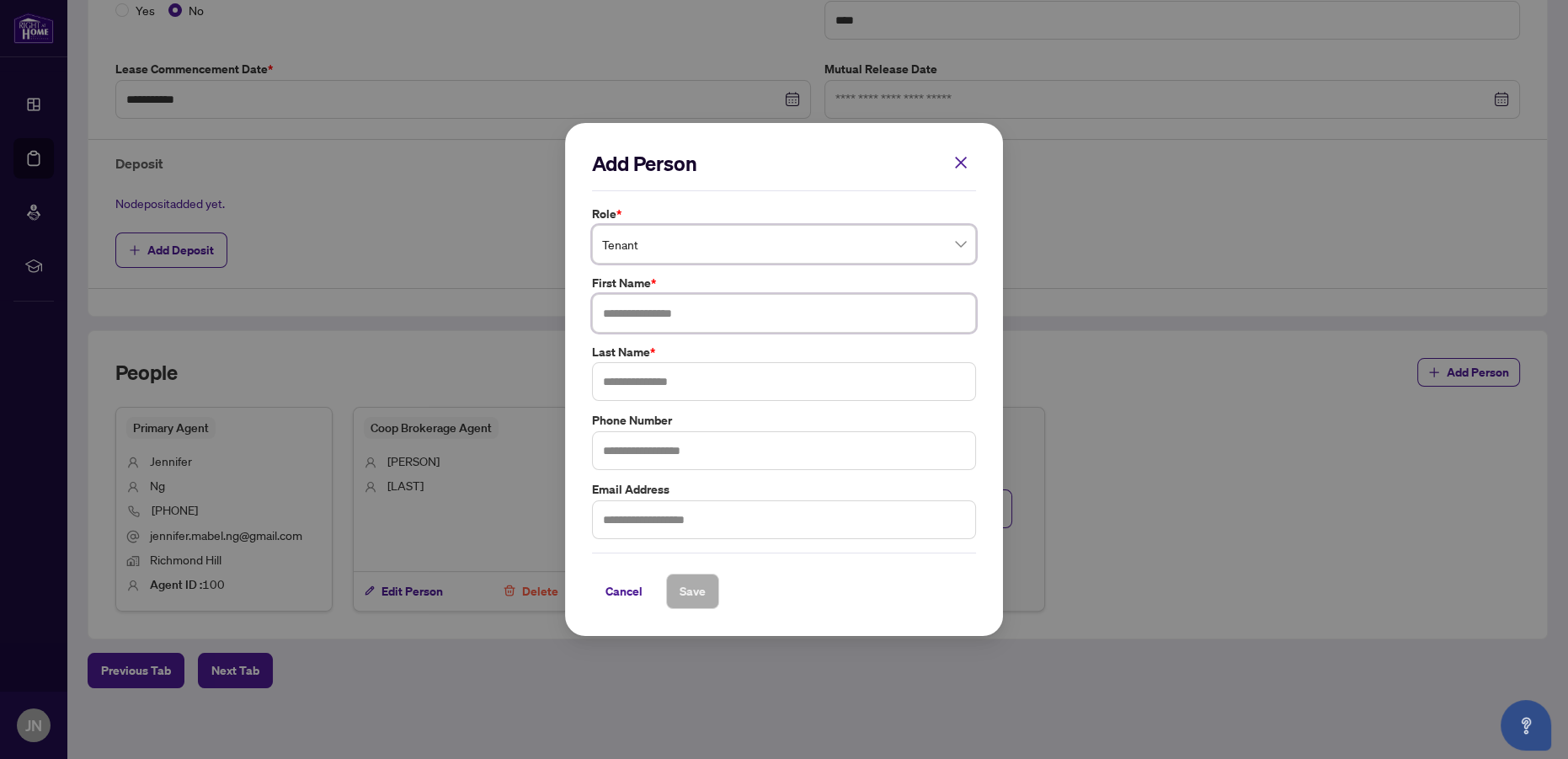 click at bounding box center (784, 313) 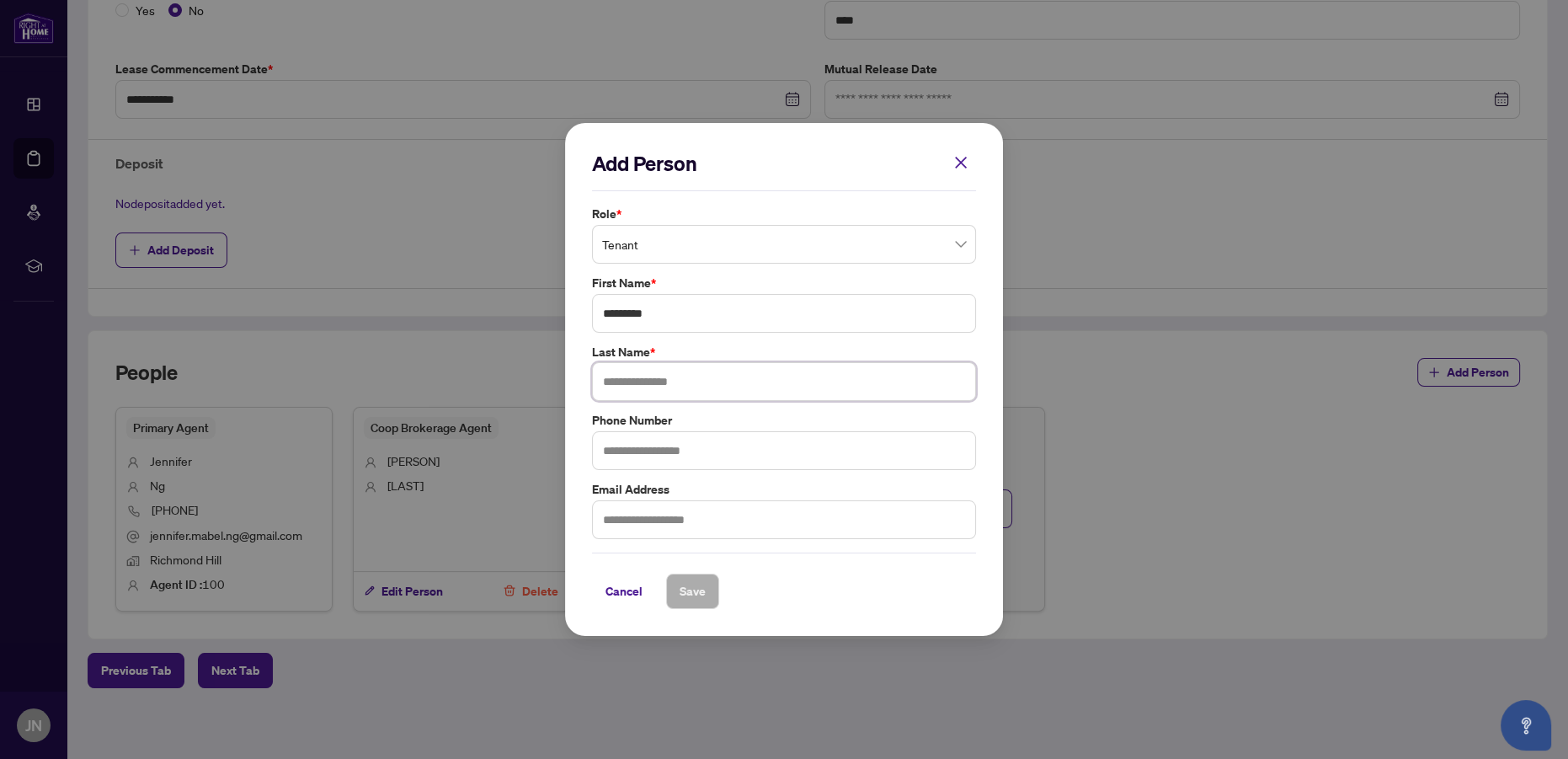 click at bounding box center [784, 382] 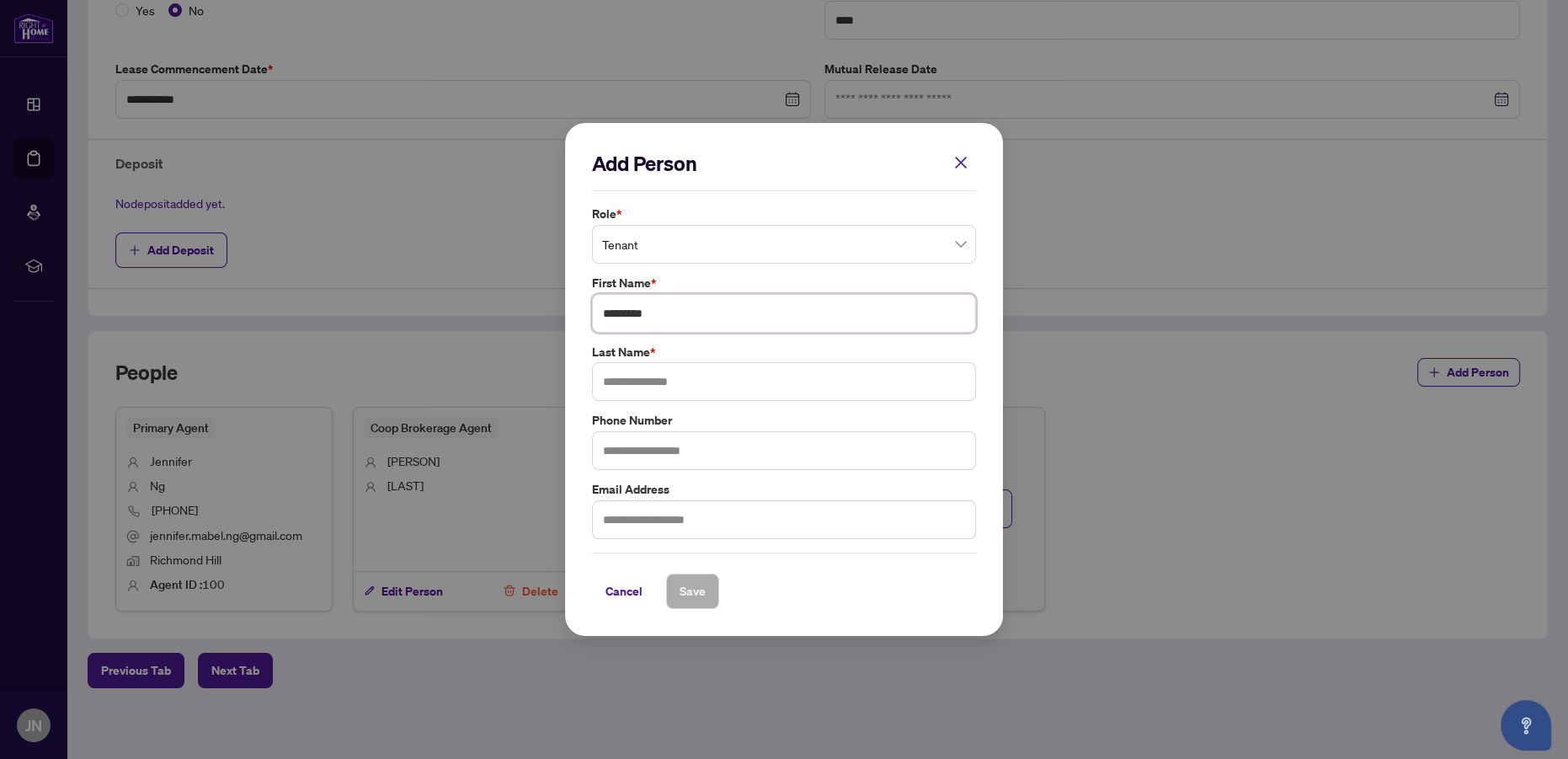 click on "********" at bounding box center (784, 313) 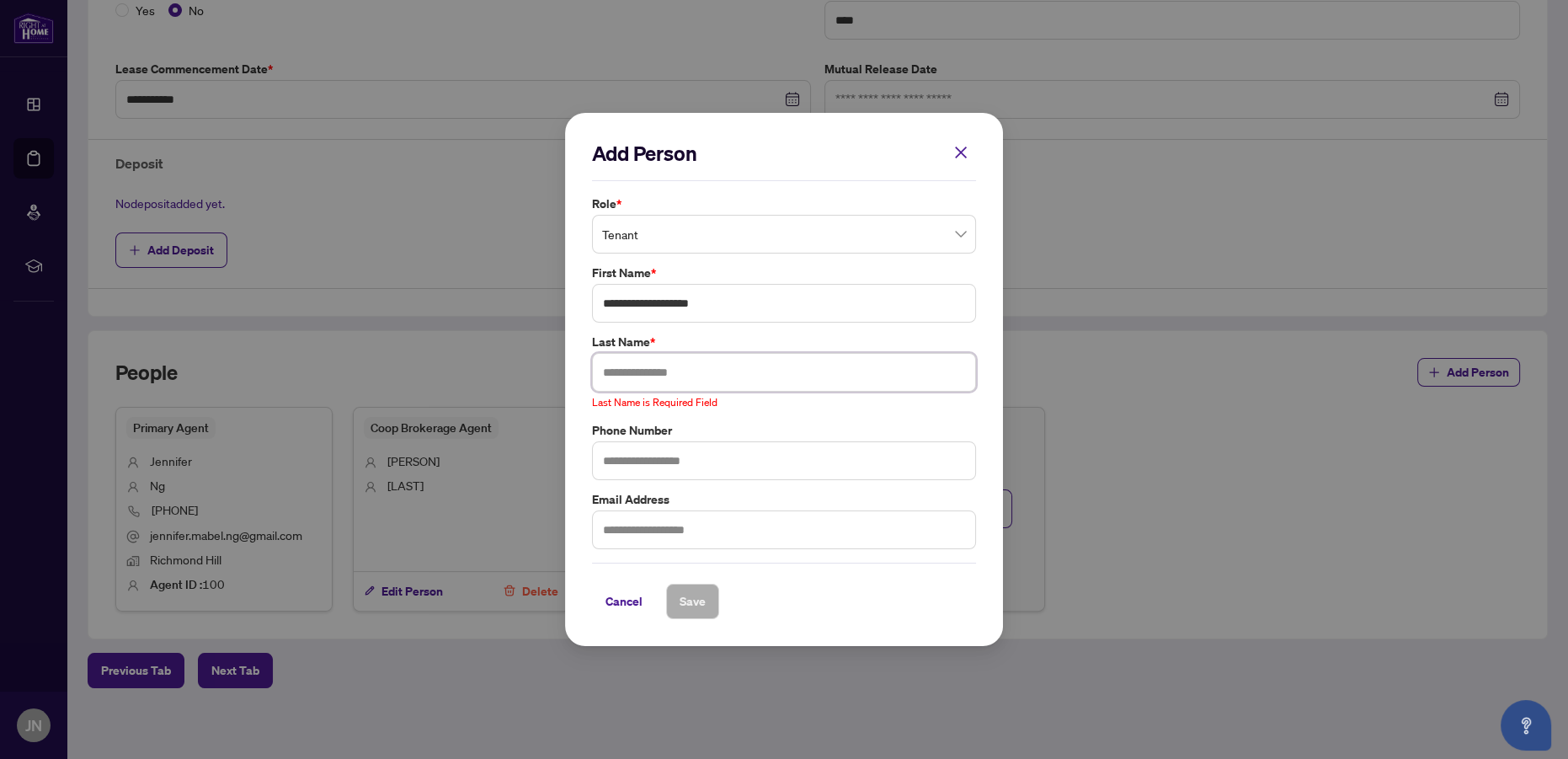 click at bounding box center (784, 372) 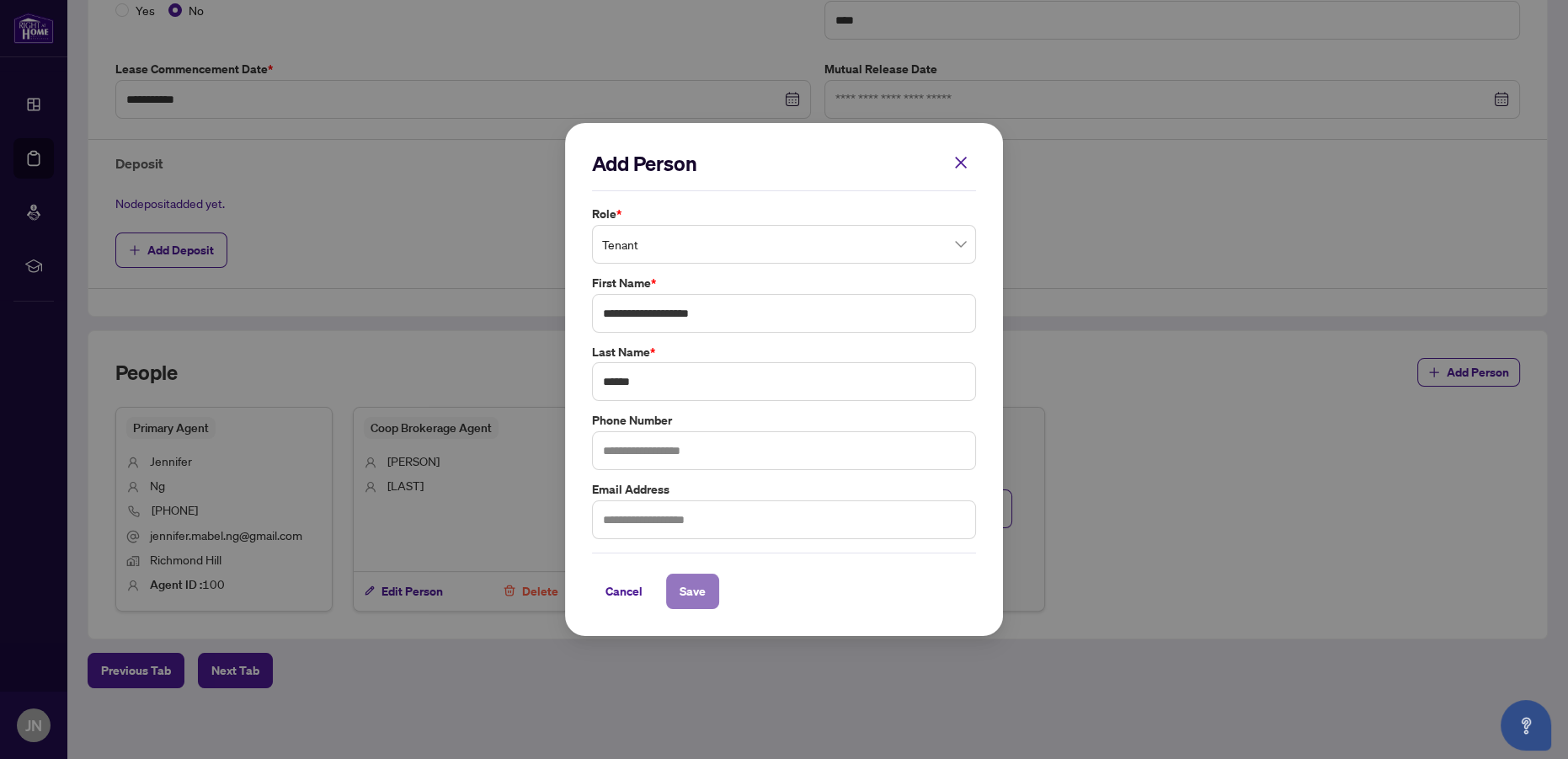 click on "Save" at bounding box center [692, 591] 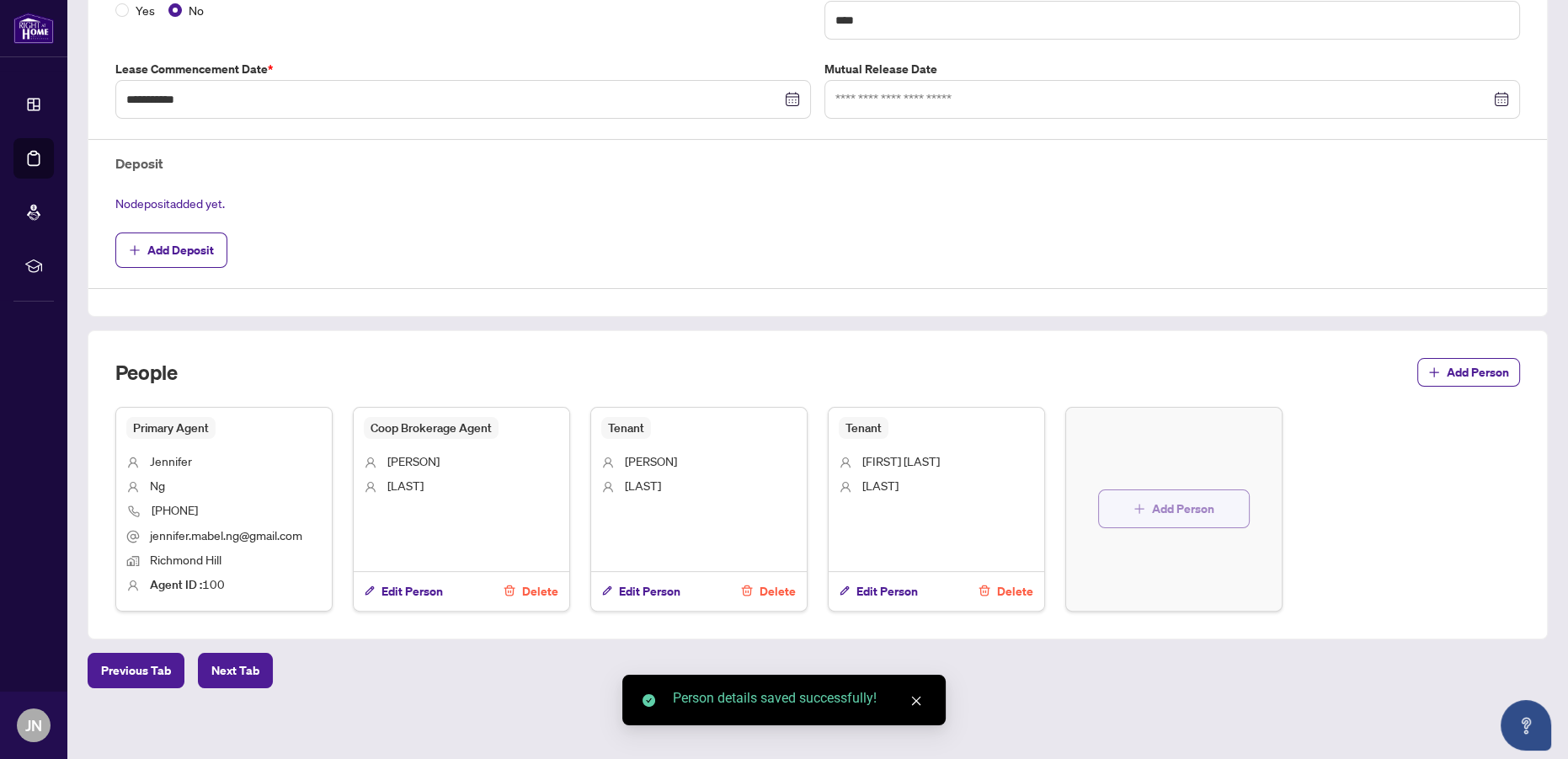 click on "Add Person" at bounding box center (1183, 509) 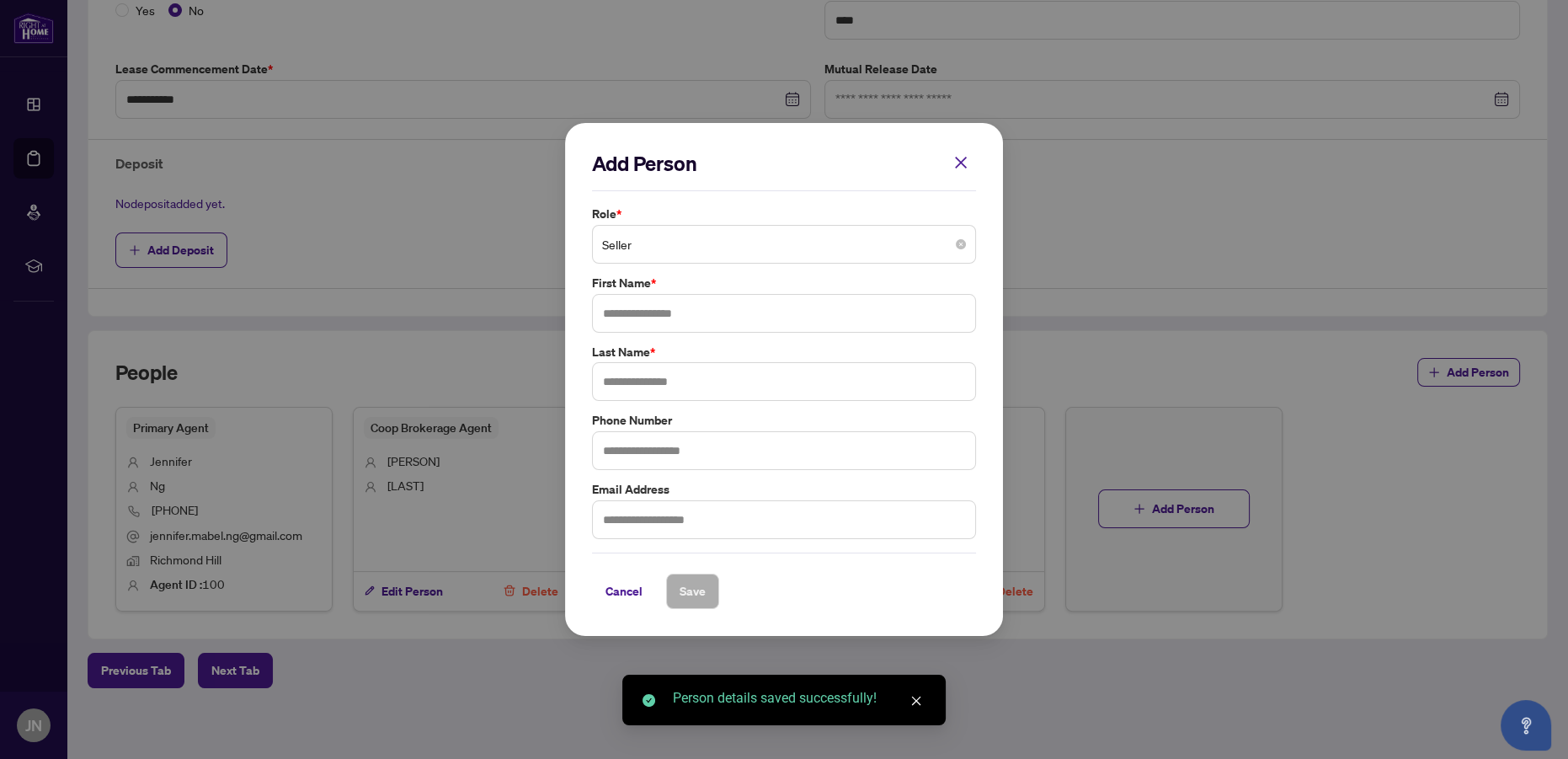 click on "Seller" at bounding box center (784, 244) 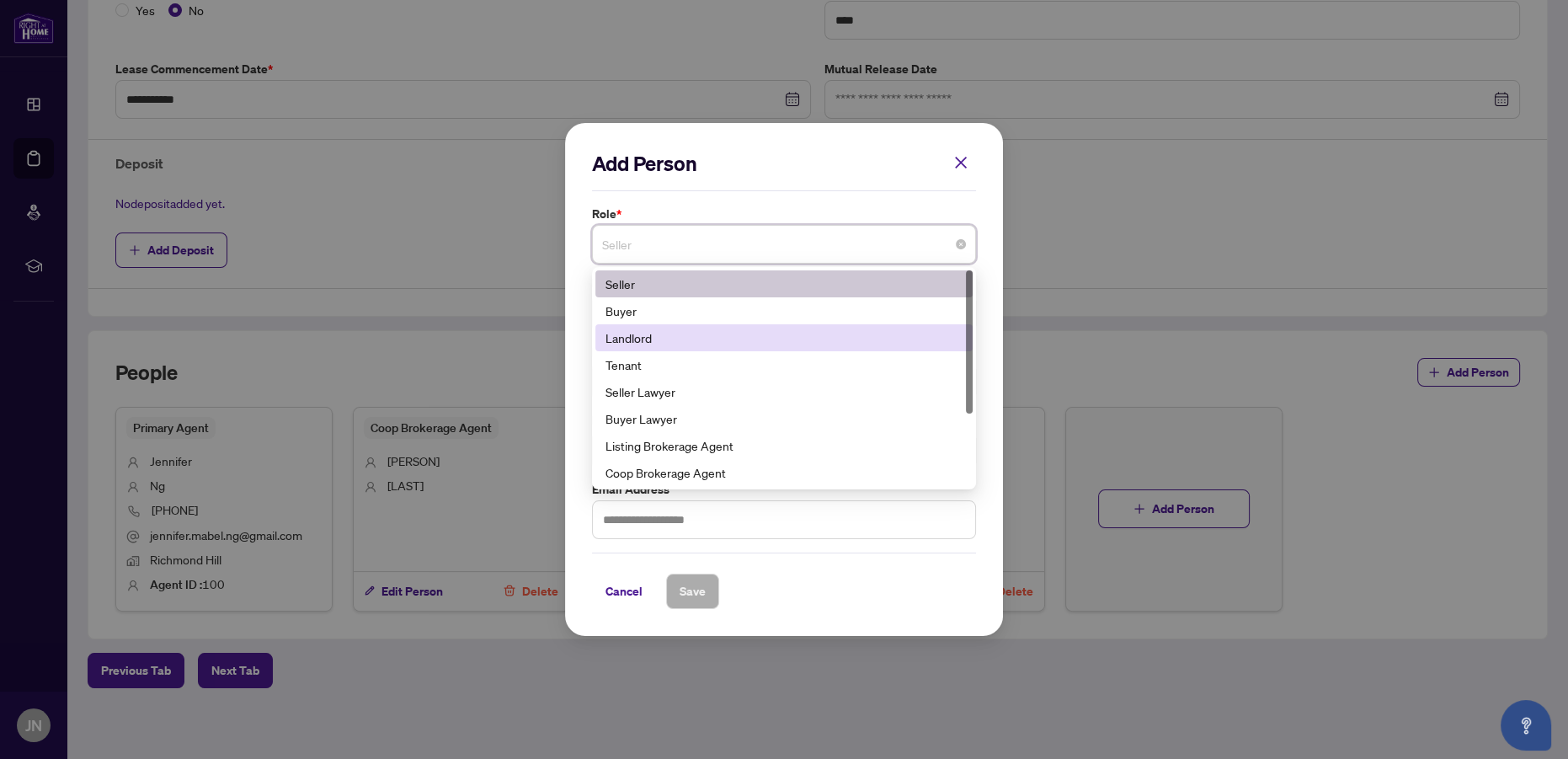 click on "Landlord" at bounding box center [784, 338] 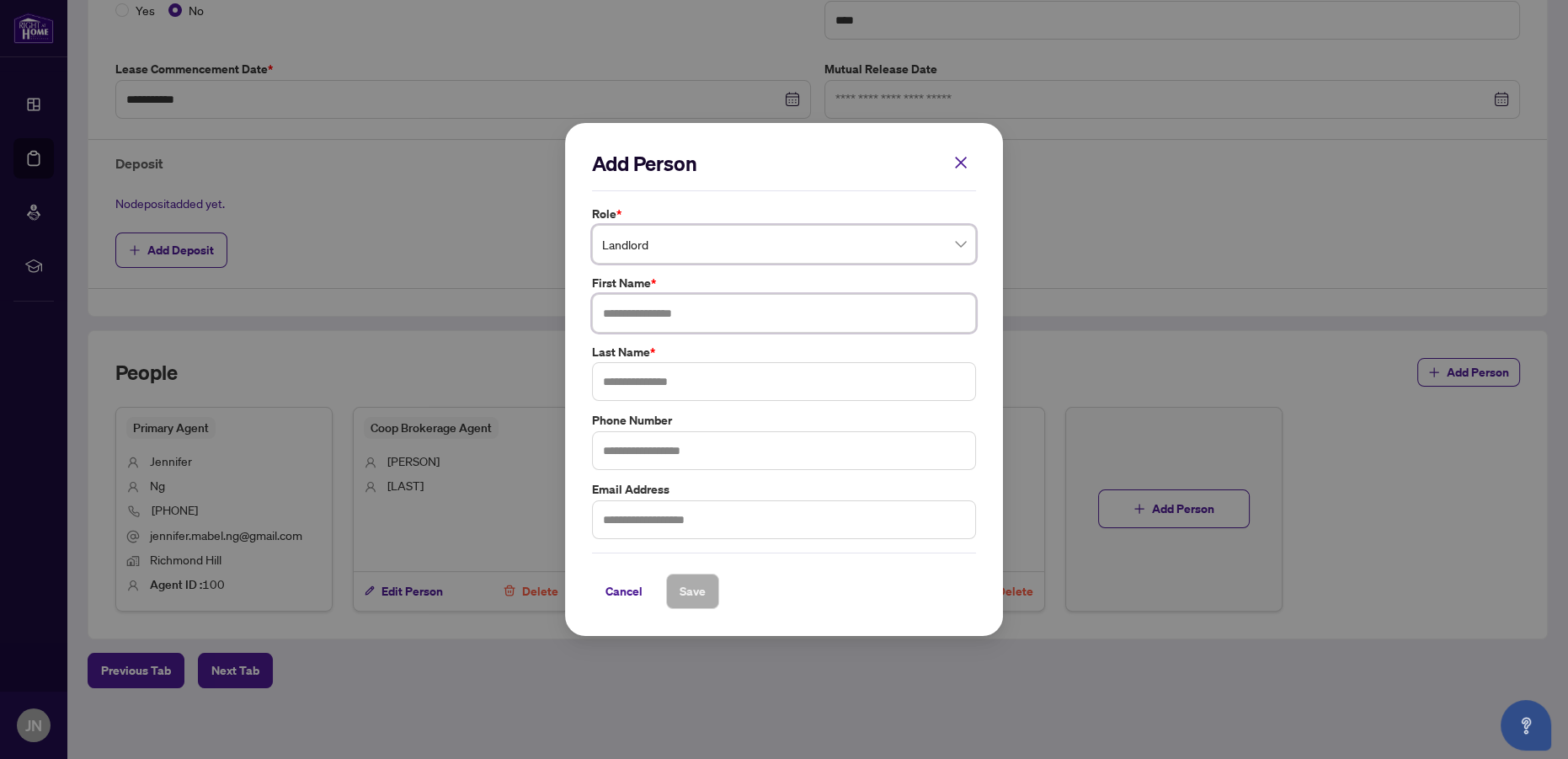 click at bounding box center [784, 313] 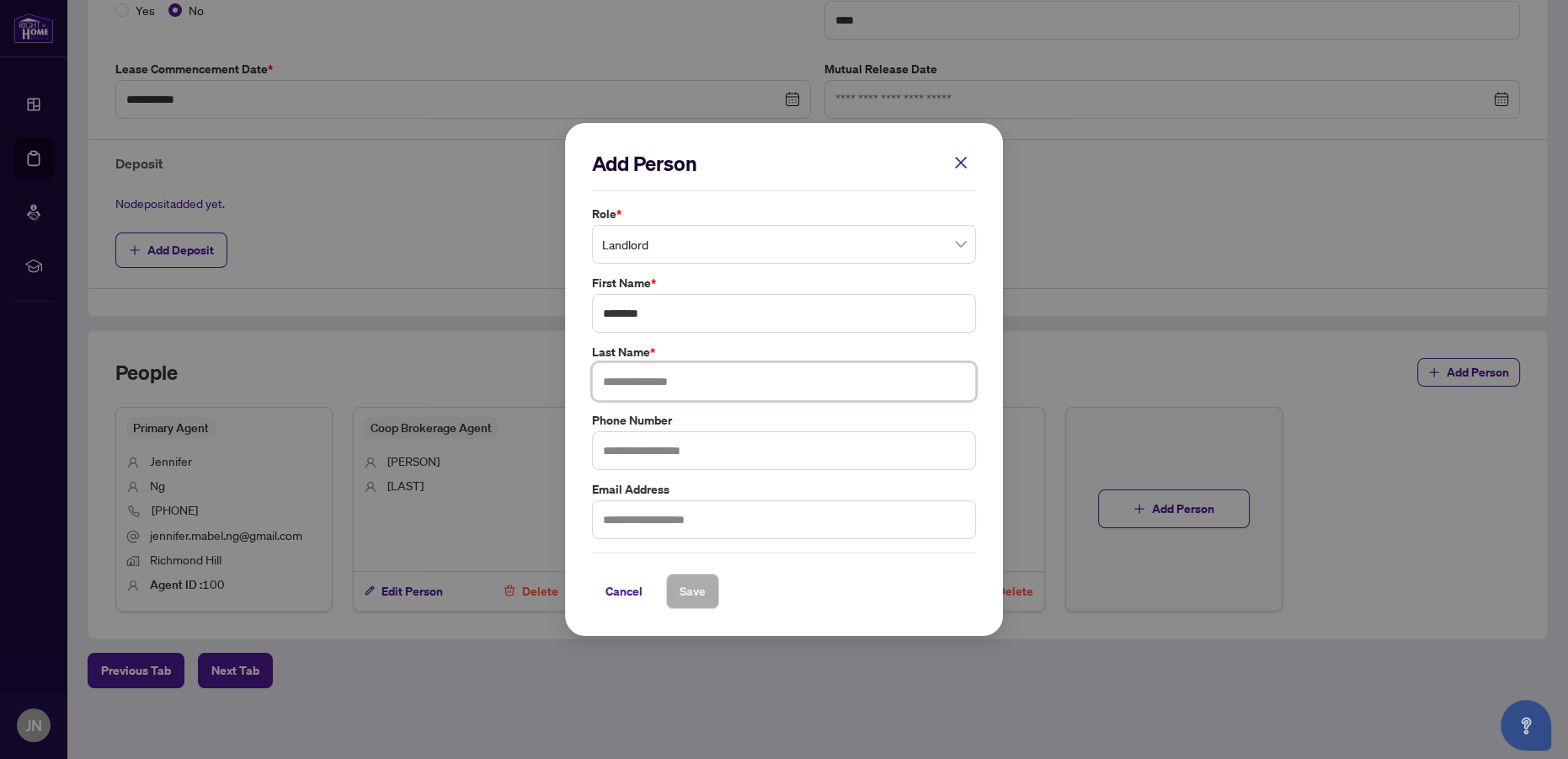 click at bounding box center (784, 382) 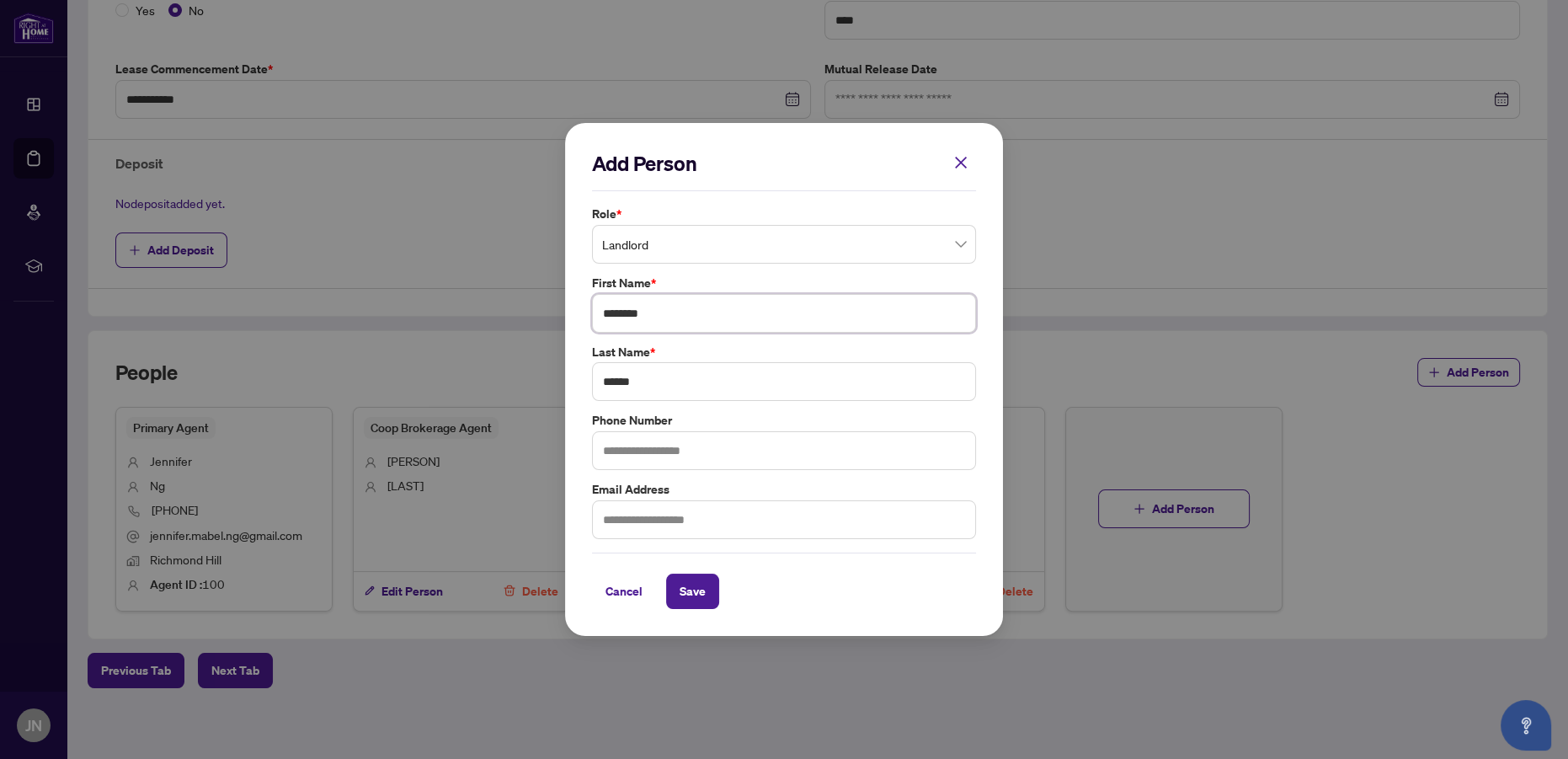 drag, startPoint x: 678, startPoint y: 303, endPoint x: 444, endPoint y: 298, distance: 234.05341 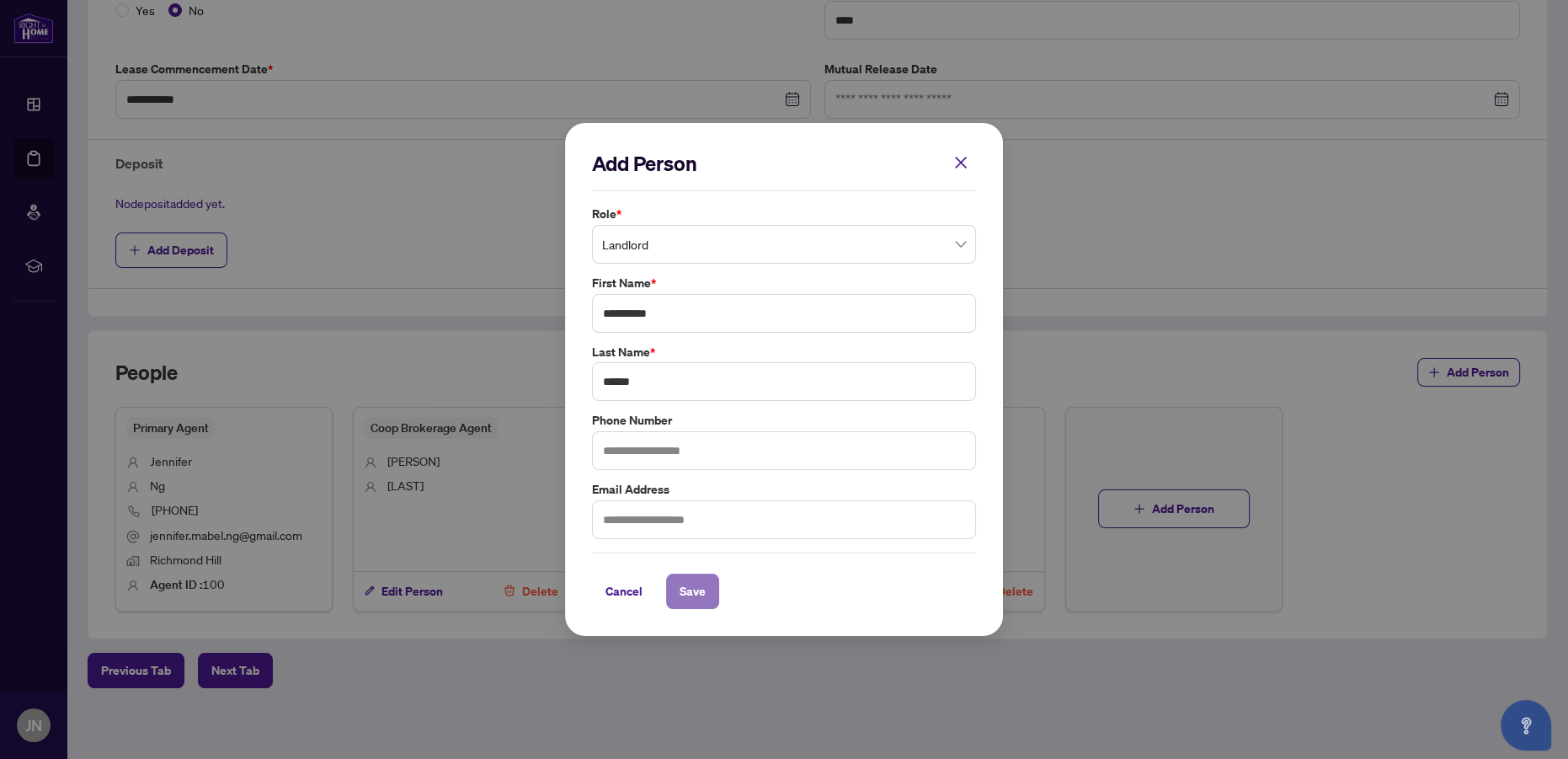 click on "Save" at bounding box center (692, 591) 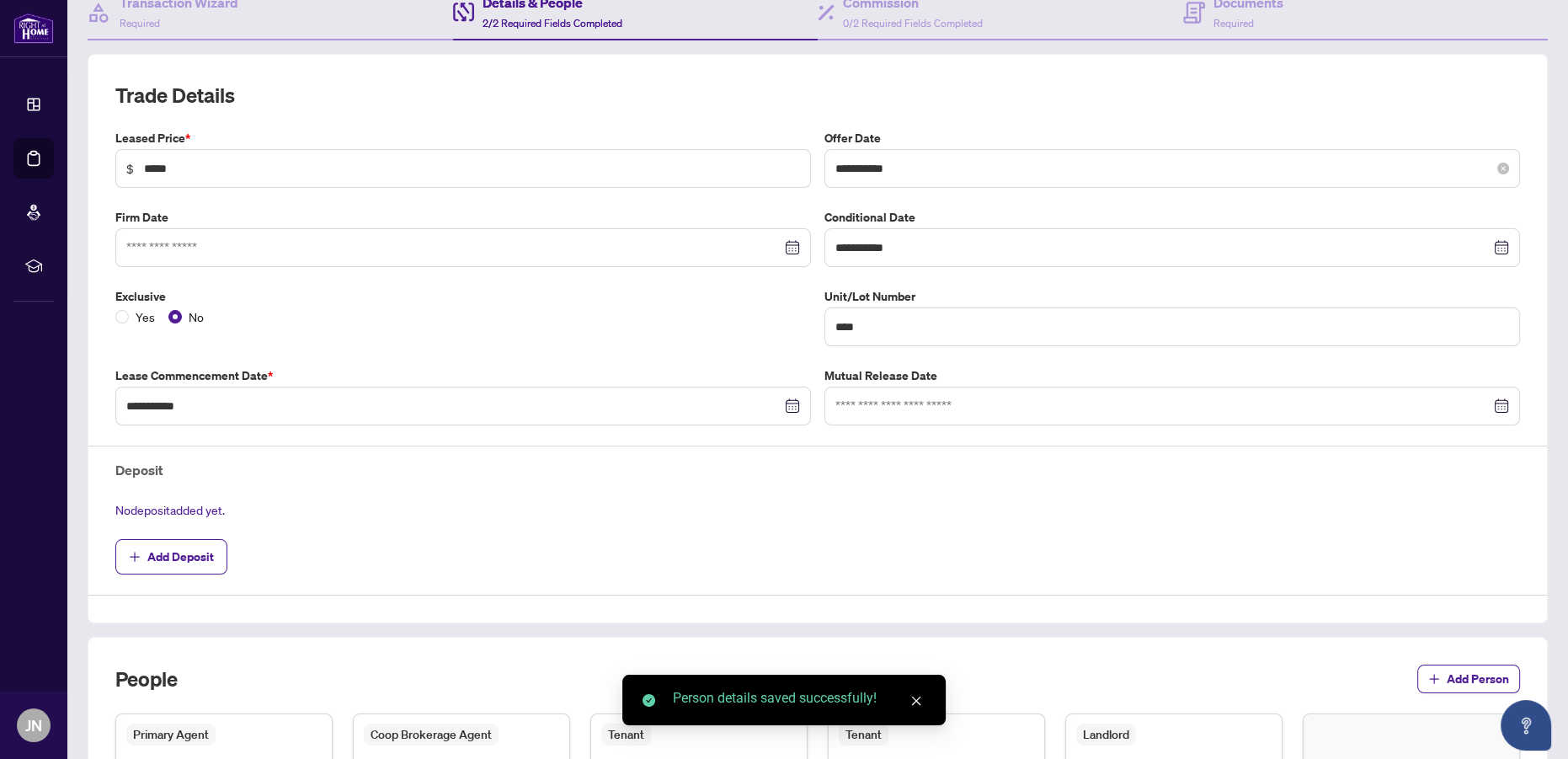 scroll, scrollTop: 0, scrollLeft: 0, axis: both 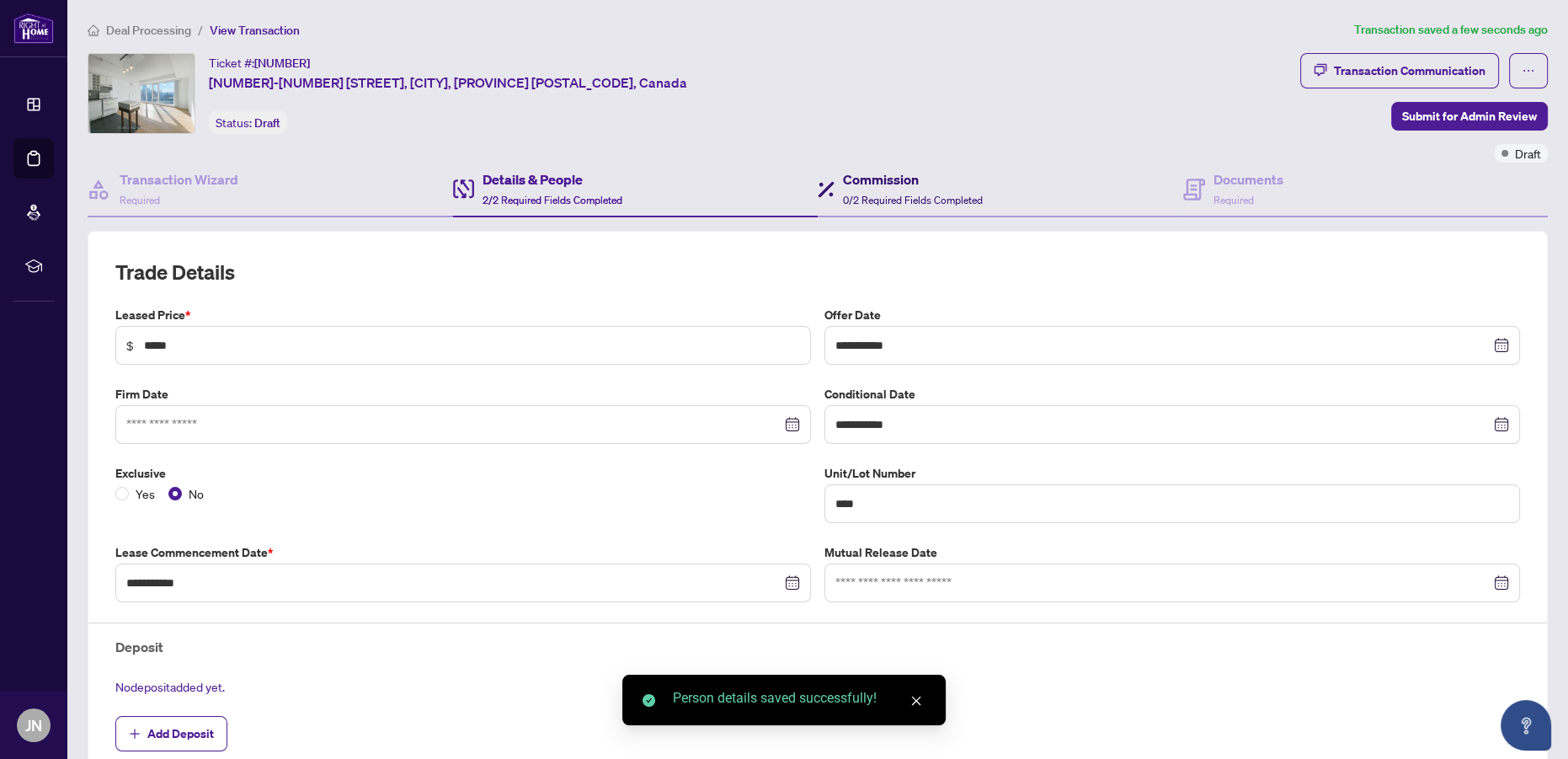 click on "0/2 Required Fields Completed" at bounding box center (913, 200) 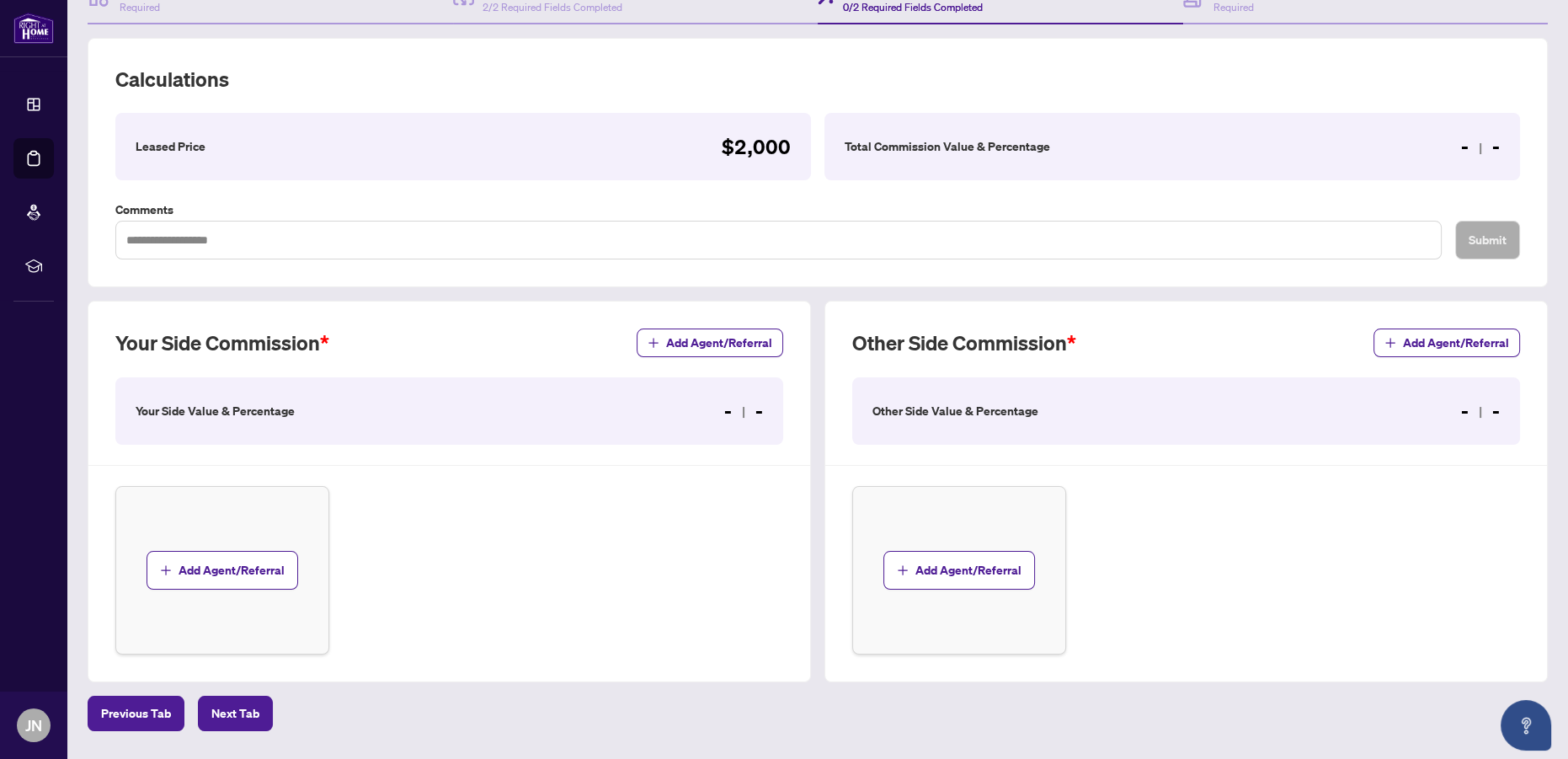scroll, scrollTop: 229, scrollLeft: 0, axis: vertical 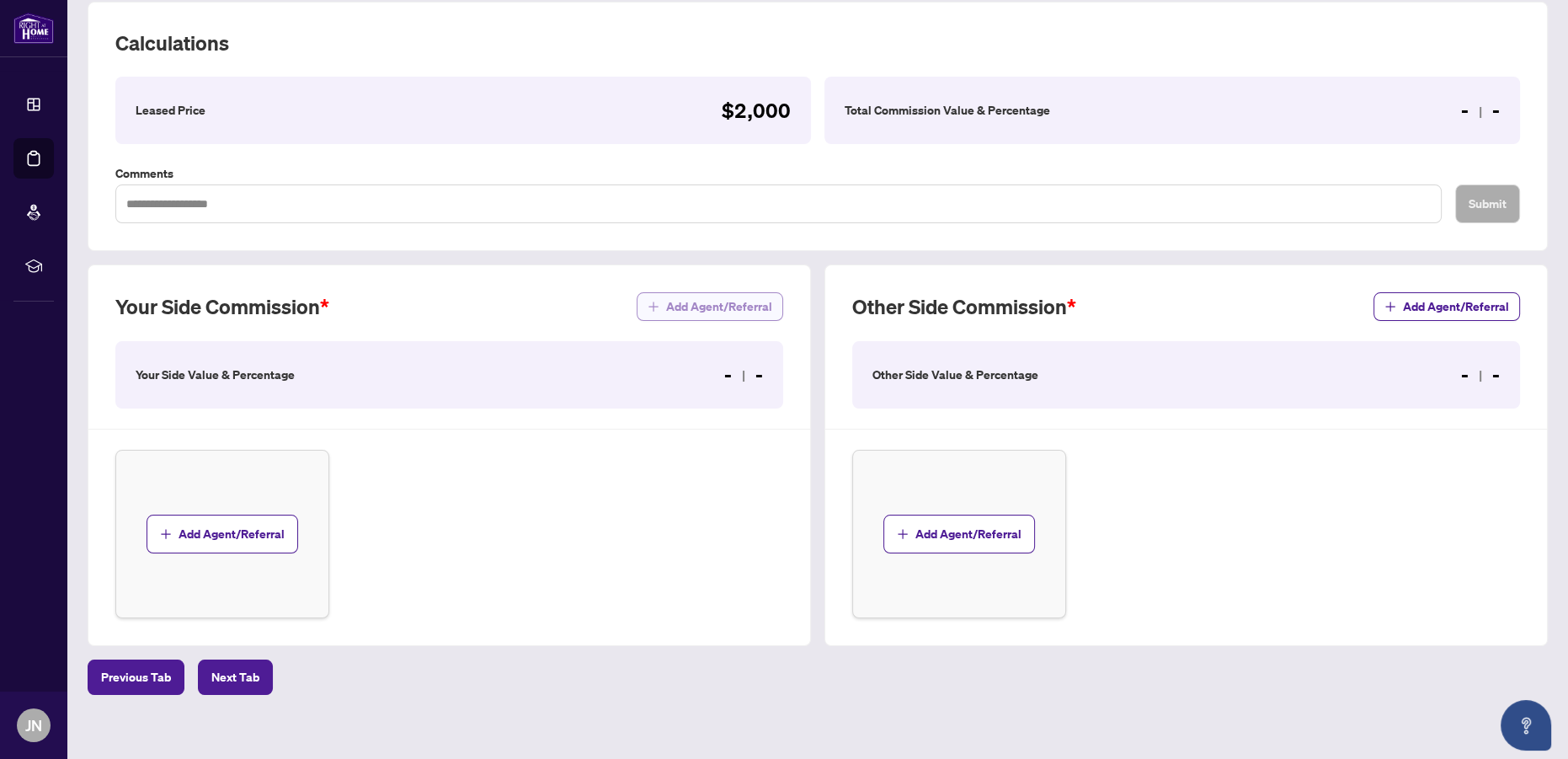 click on "Add Agent/Referral" at bounding box center (710, 307) 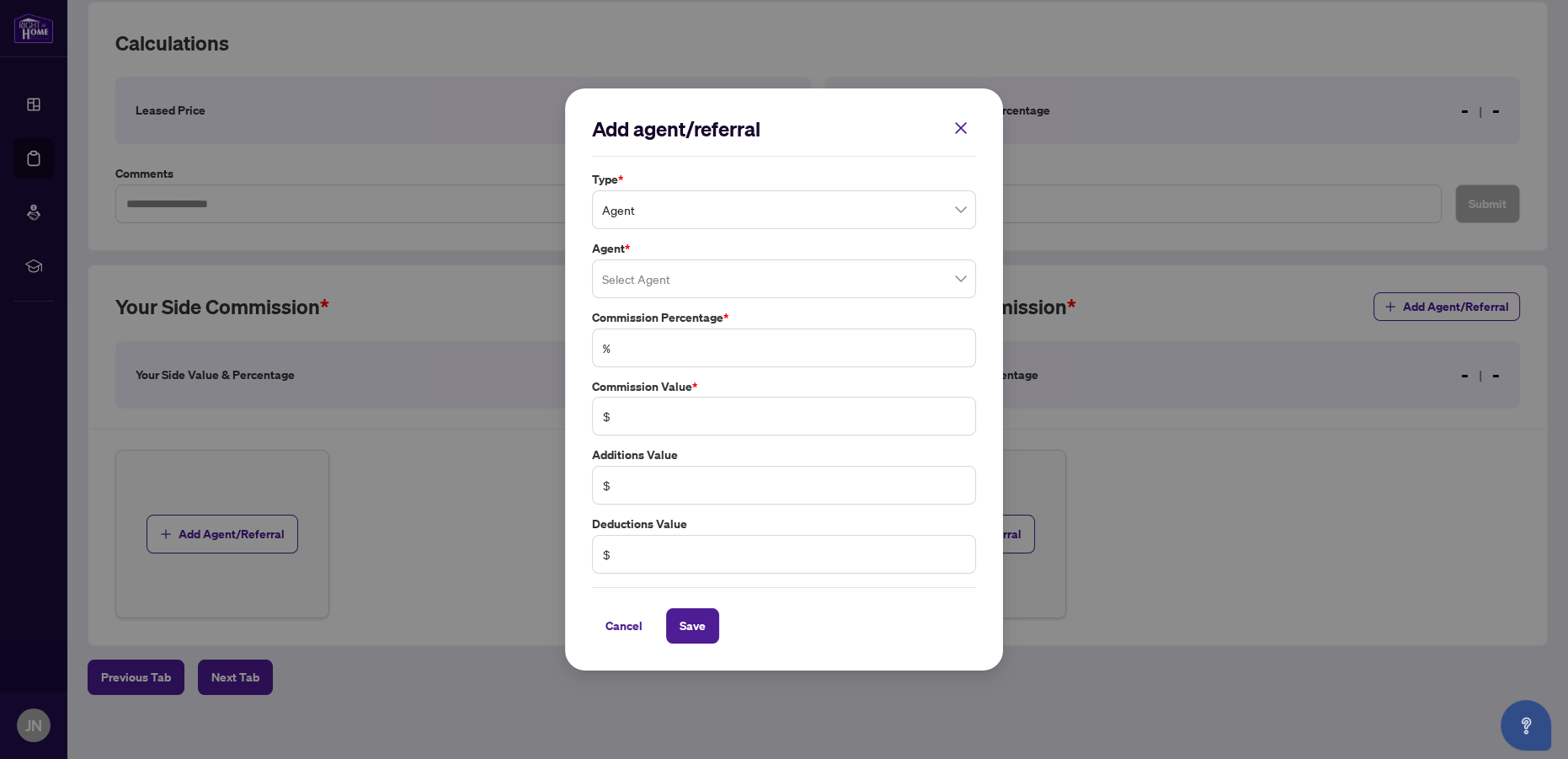 click at bounding box center (784, 279) 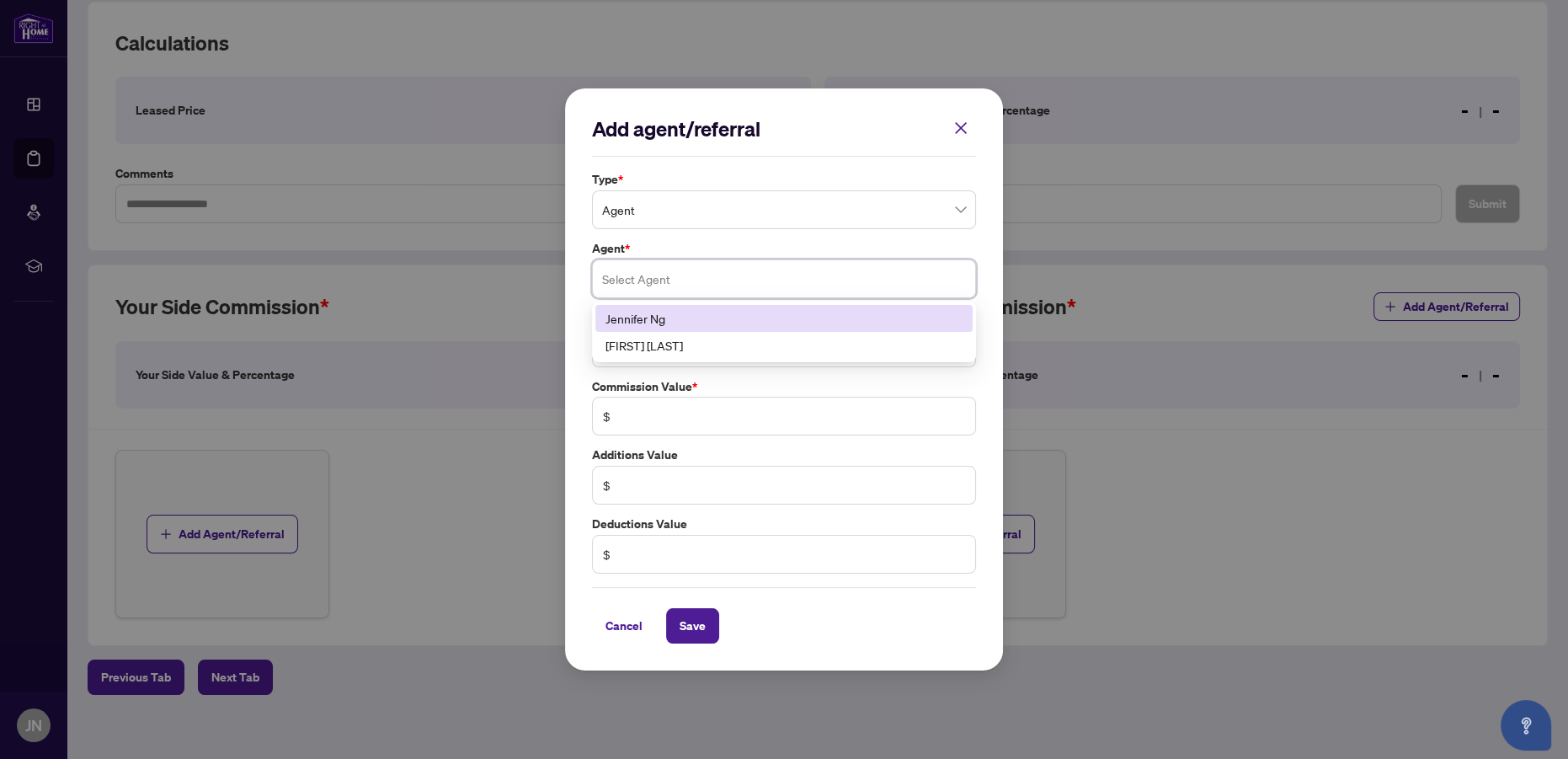 click on "Jennifer Ng" at bounding box center [784, 318] 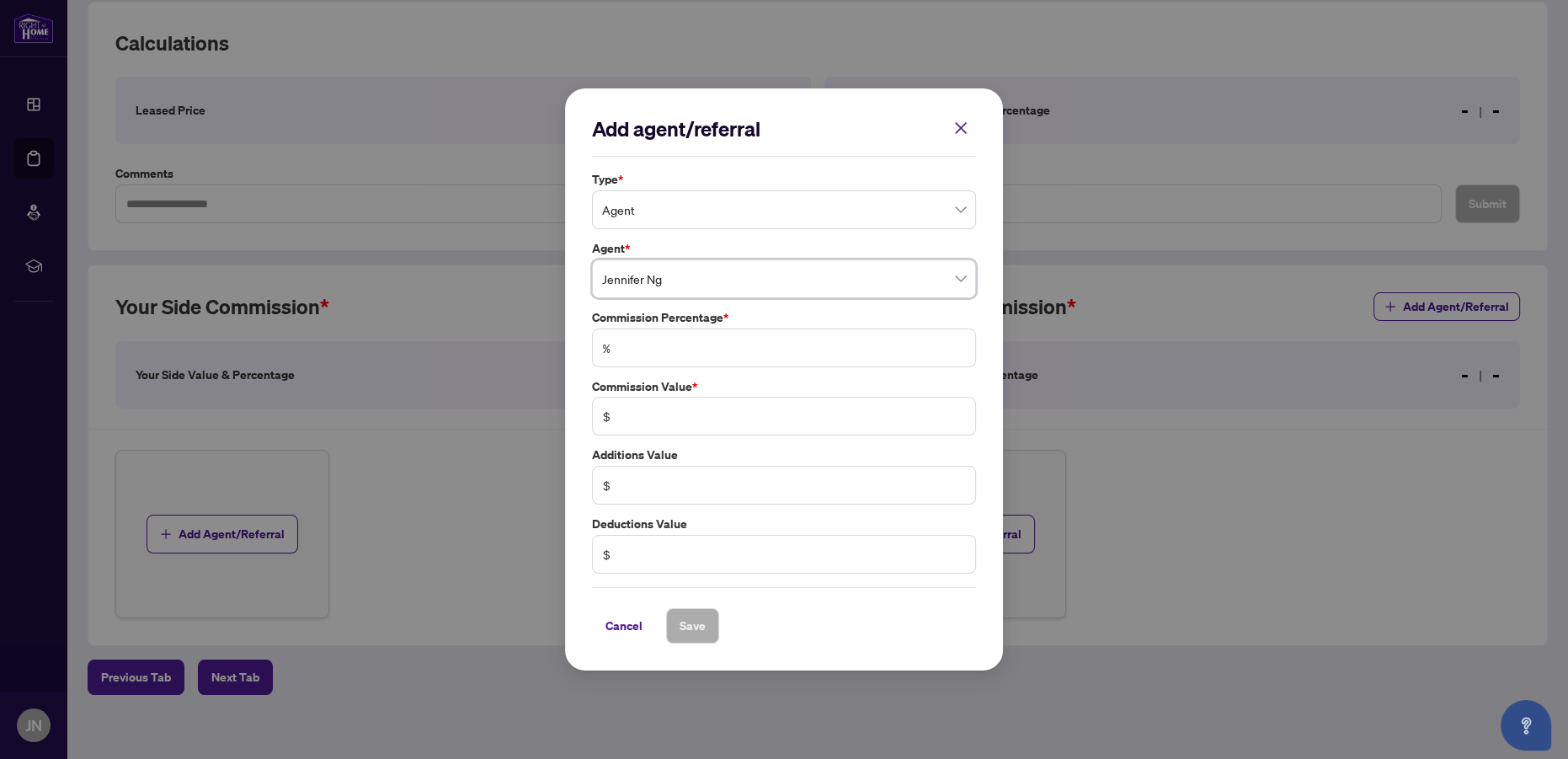 click on "Add agent/referral Type * Agent Agent * [PERSON] [PERSON] [NUMBER] [NUMBER] [PERSON] [PERSON] Commission Percentage * % Commission Value * $ Additions Value $ Deductions Value $ Cancel Save Cancel OK" at bounding box center (784, 379) 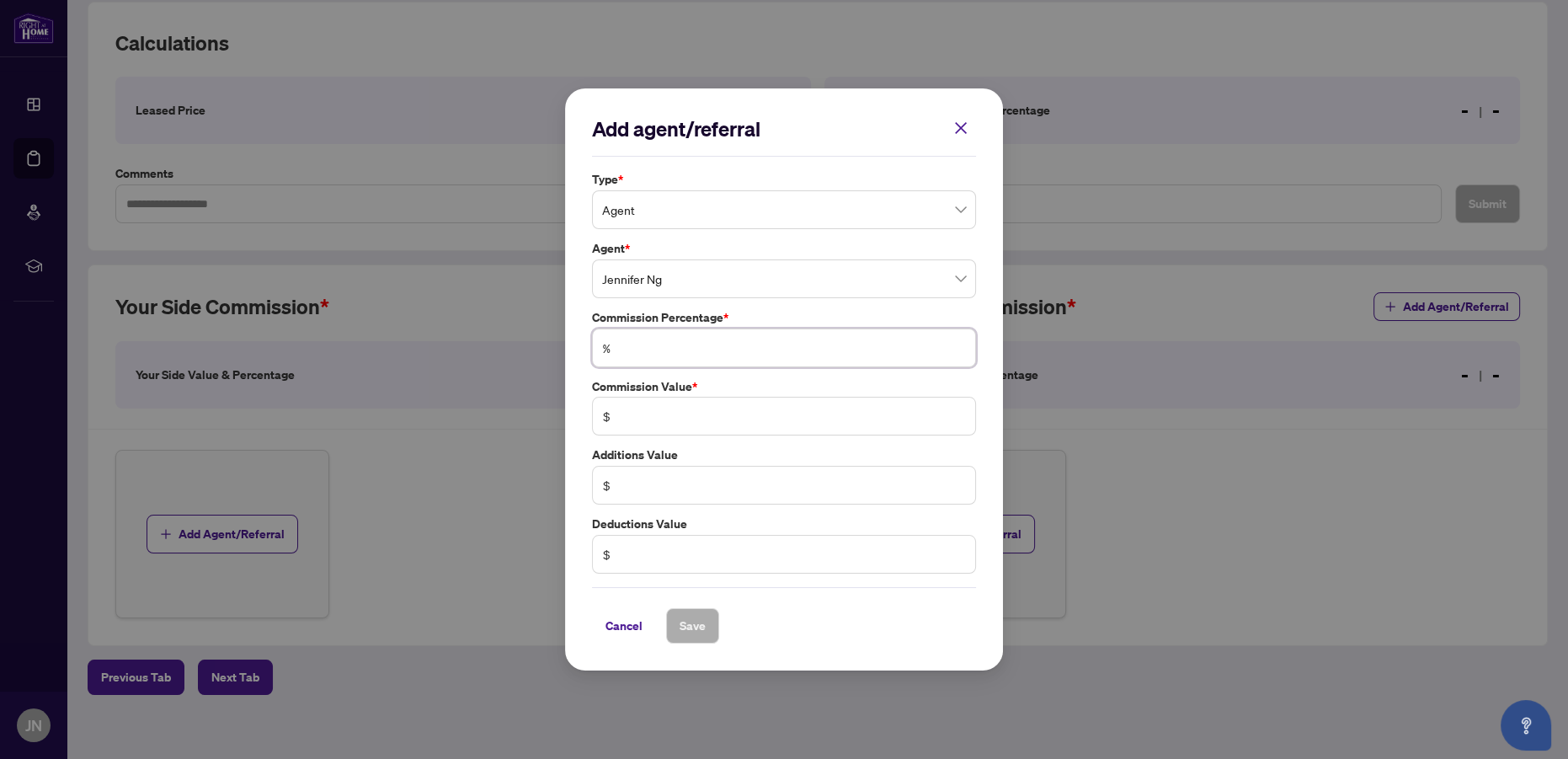 click at bounding box center [792, 348] 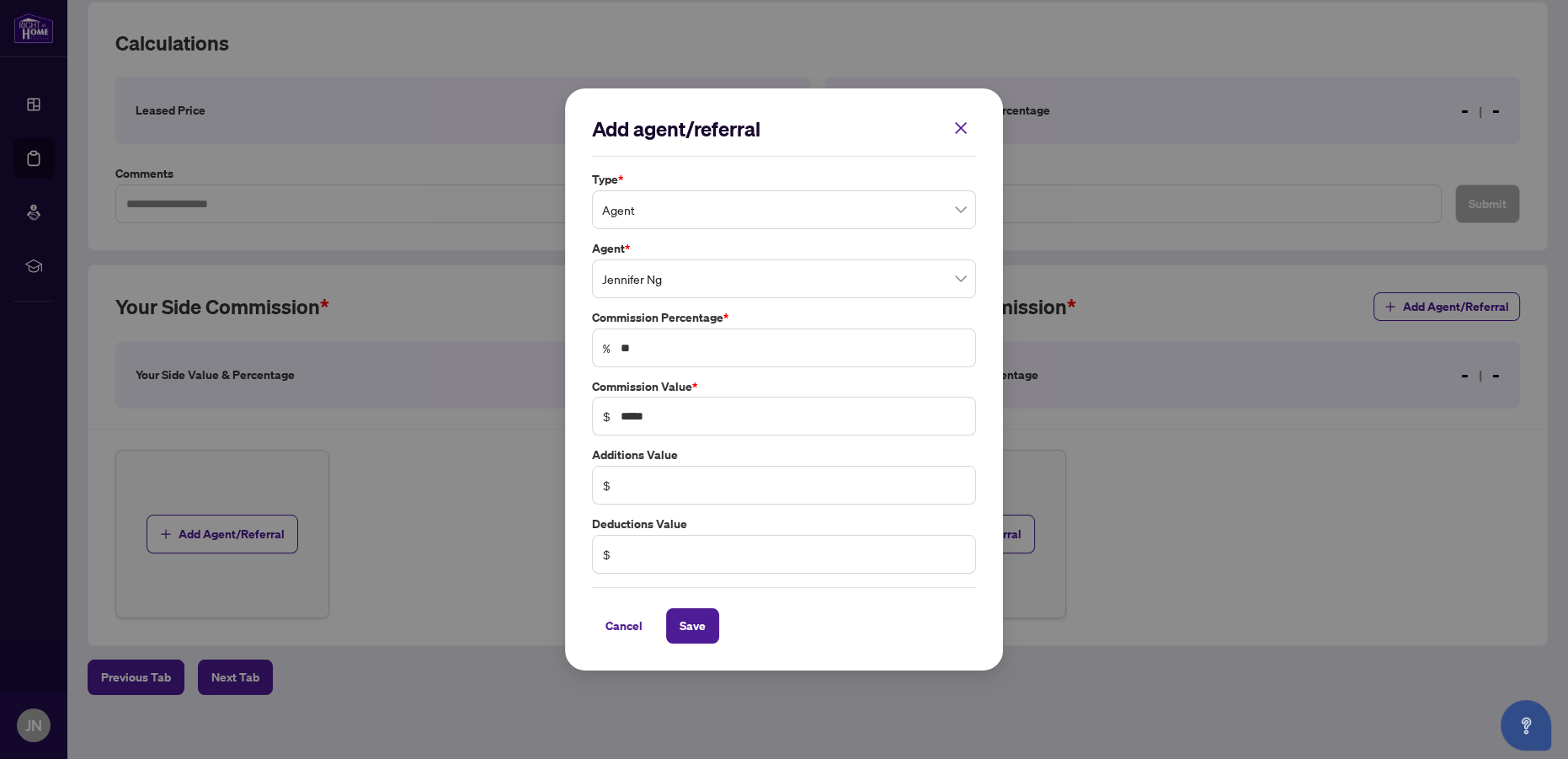 click on "Add agent/referral Type * Agent Agent * [PERSON] [NUMBER] [NUMBER] [PERSON] [PERSON] Commission Percentage * % ** Commission Value * $ ***** Additions Value $ Deductions Value $ Cancel Save Cancel OK" at bounding box center (784, 379) 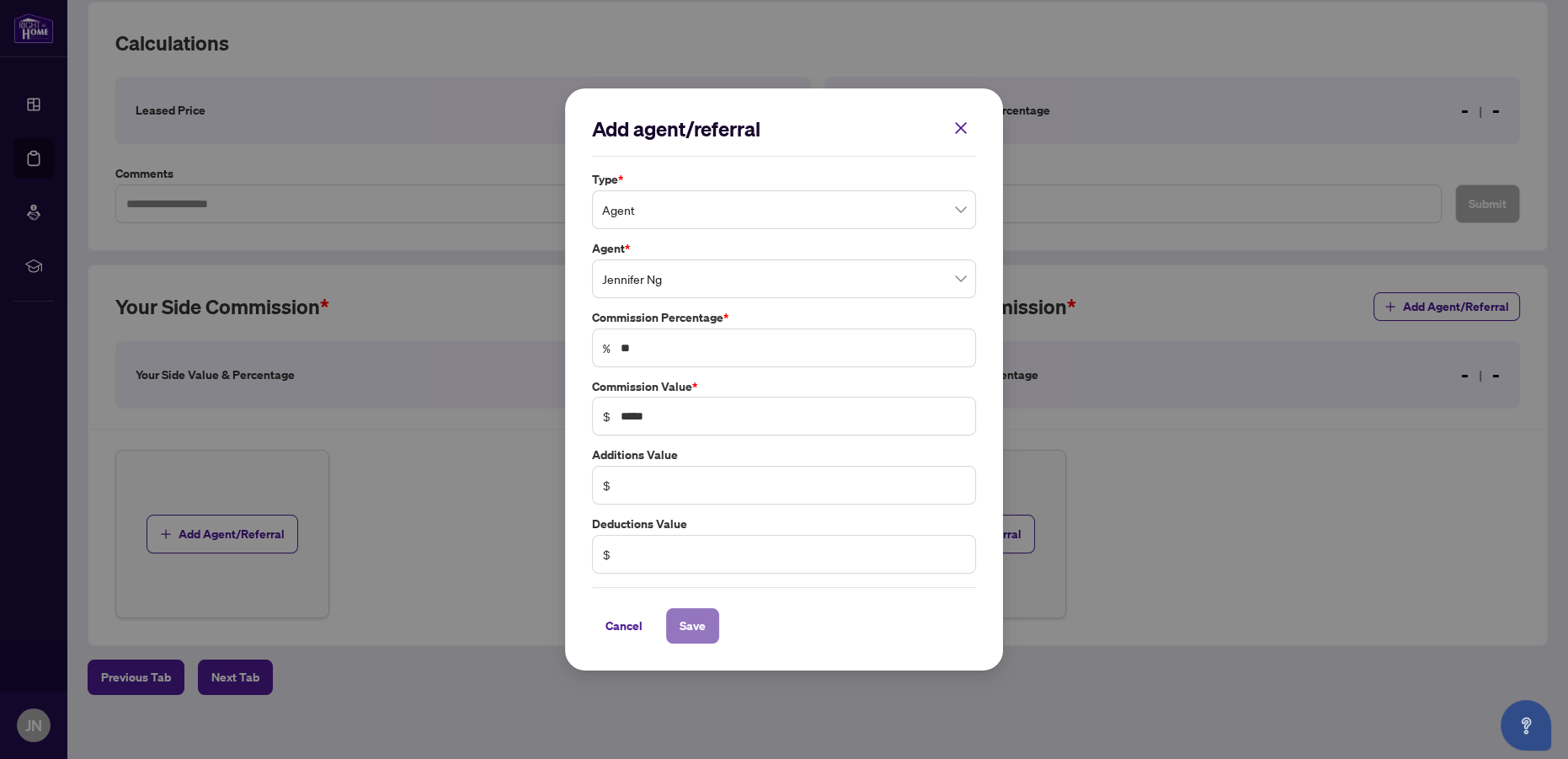 click on "Save" at bounding box center [692, 626] 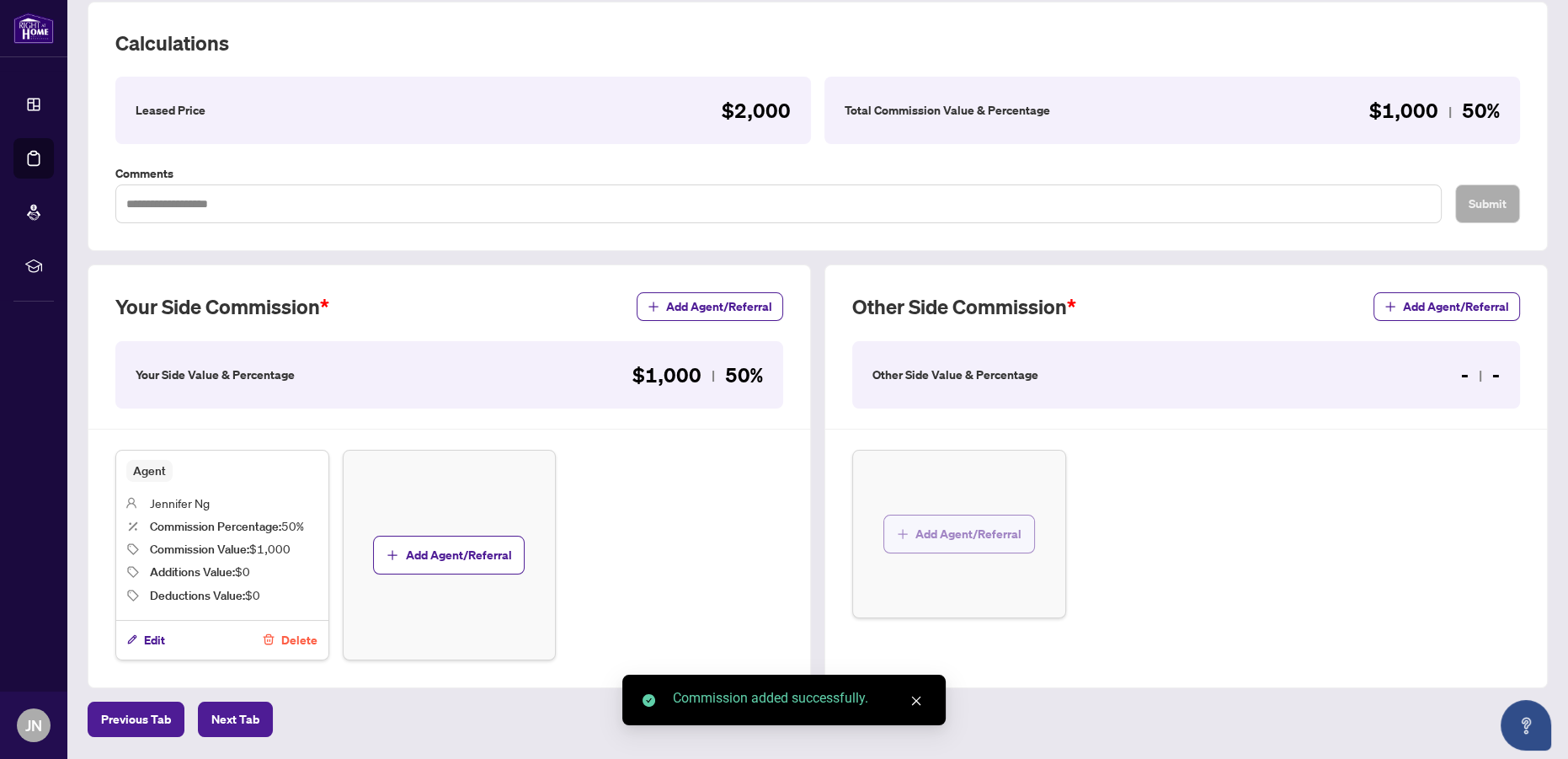 click on "Add Agent/Referral" at bounding box center [968, 534] 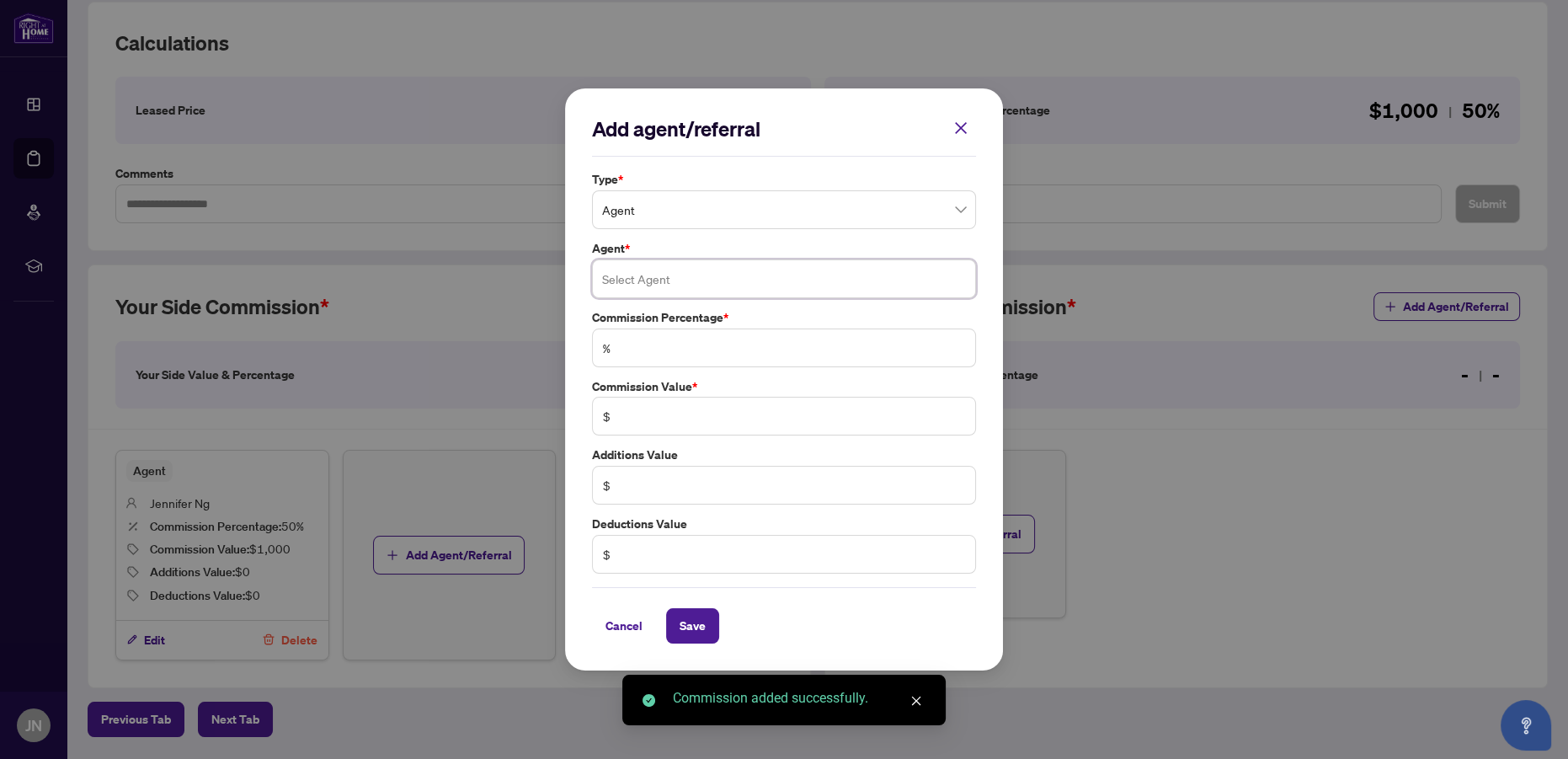 click at bounding box center [784, 279] 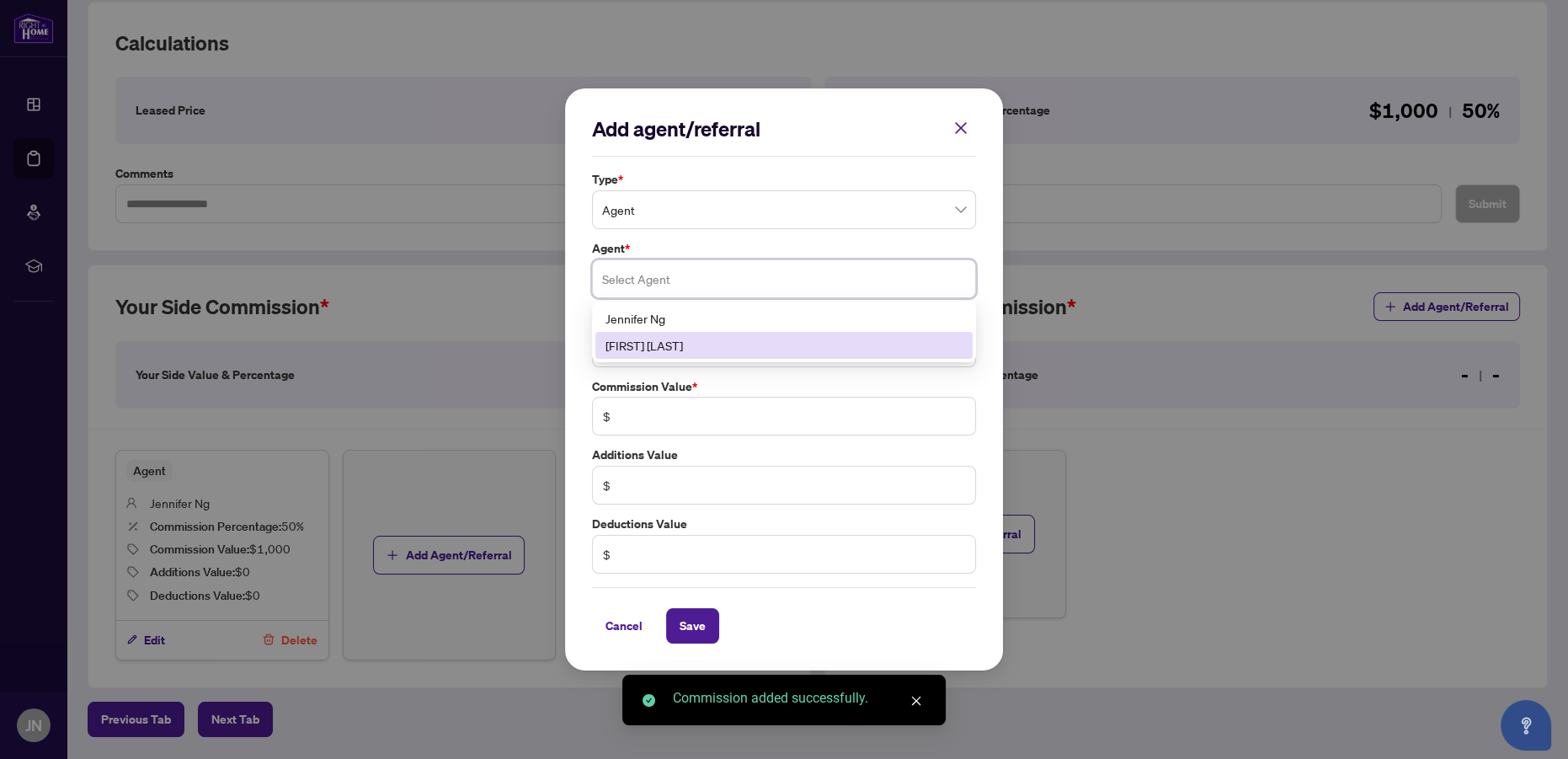 click on "[FIRST] [LAST]" at bounding box center [784, 345] 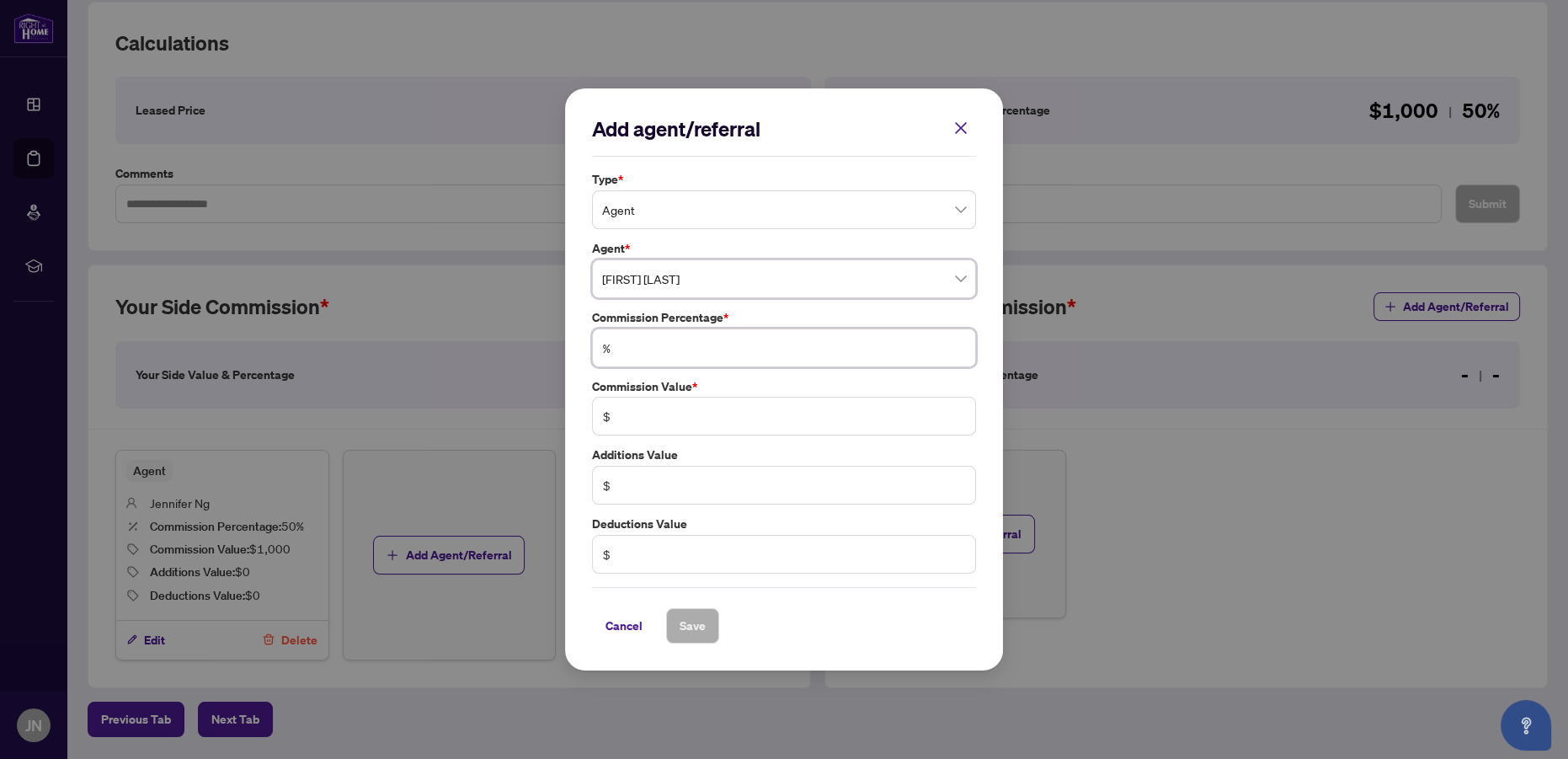 click at bounding box center (792, 348) 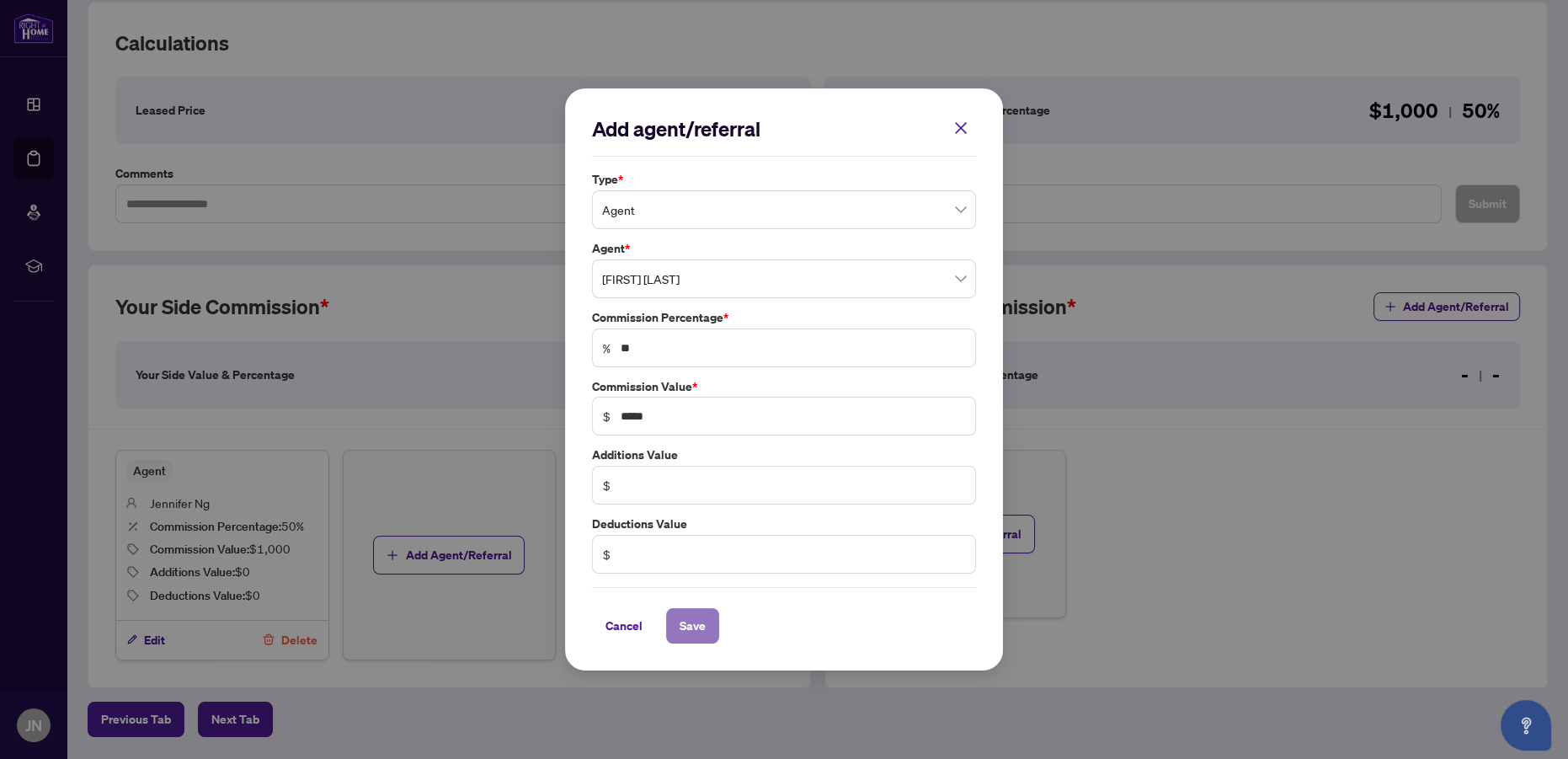 click on "Save" at bounding box center [692, 626] 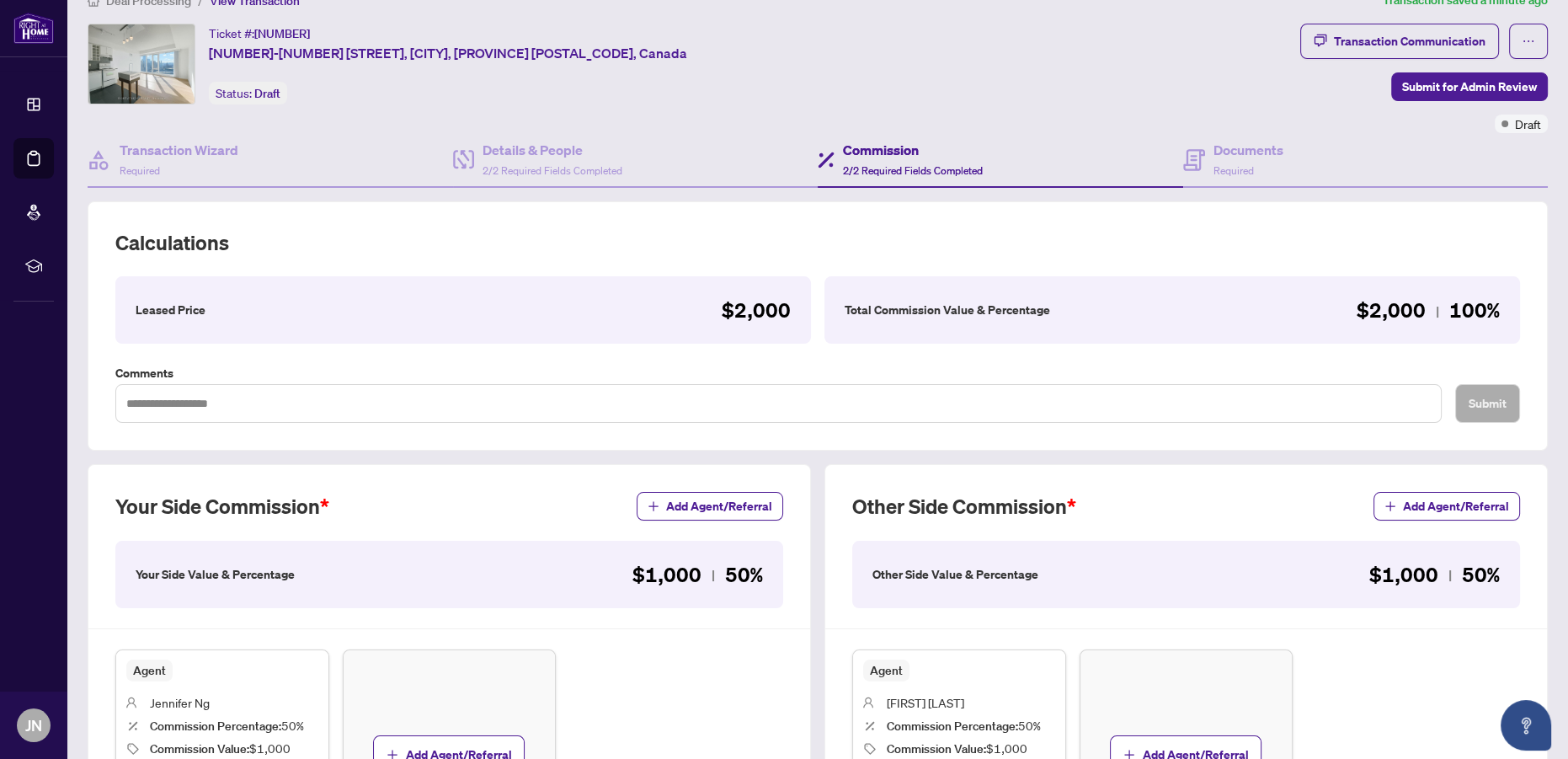 scroll, scrollTop: 0, scrollLeft: 0, axis: both 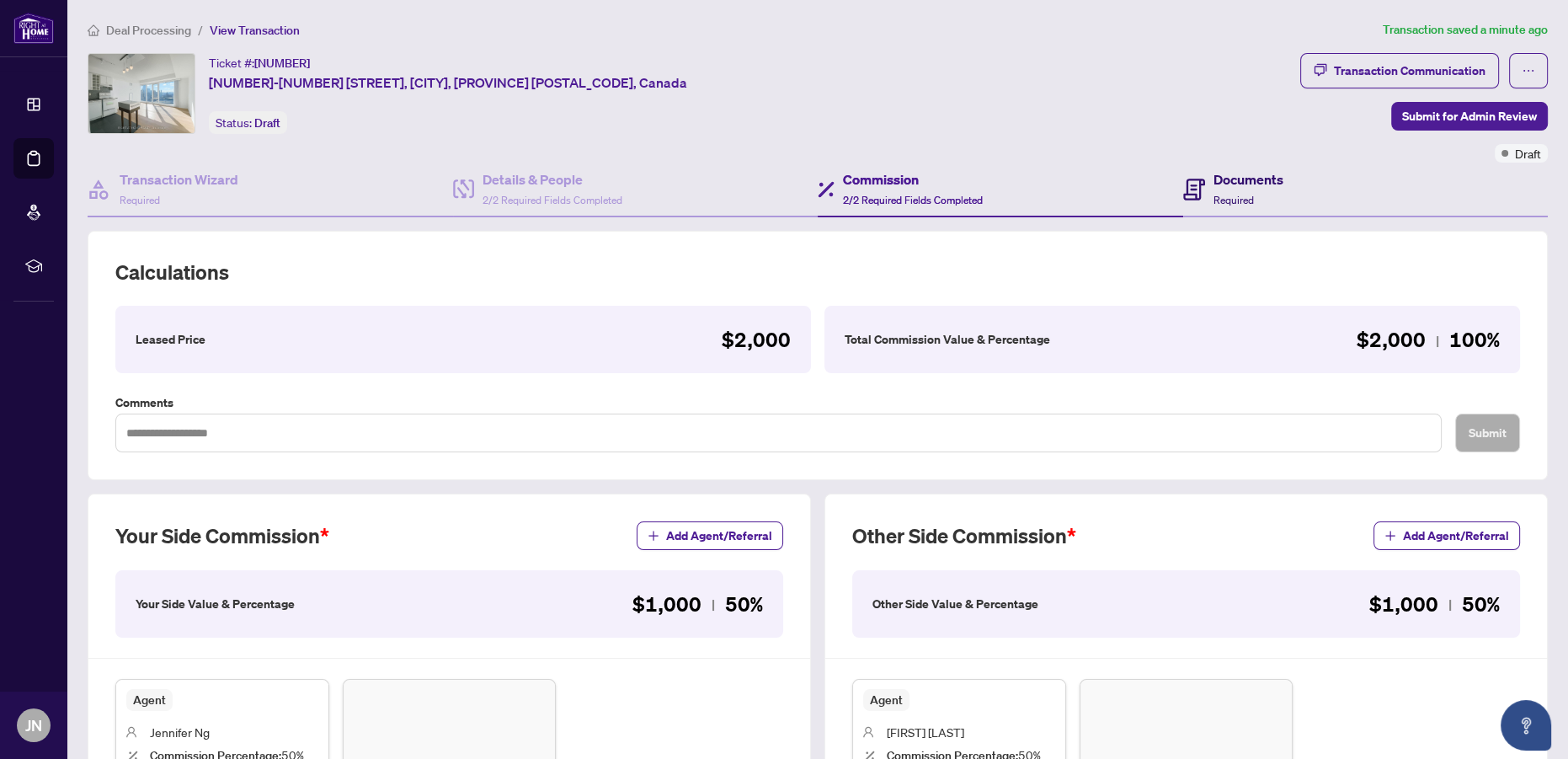 click on "Documents" at bounding box center (1248, 179) 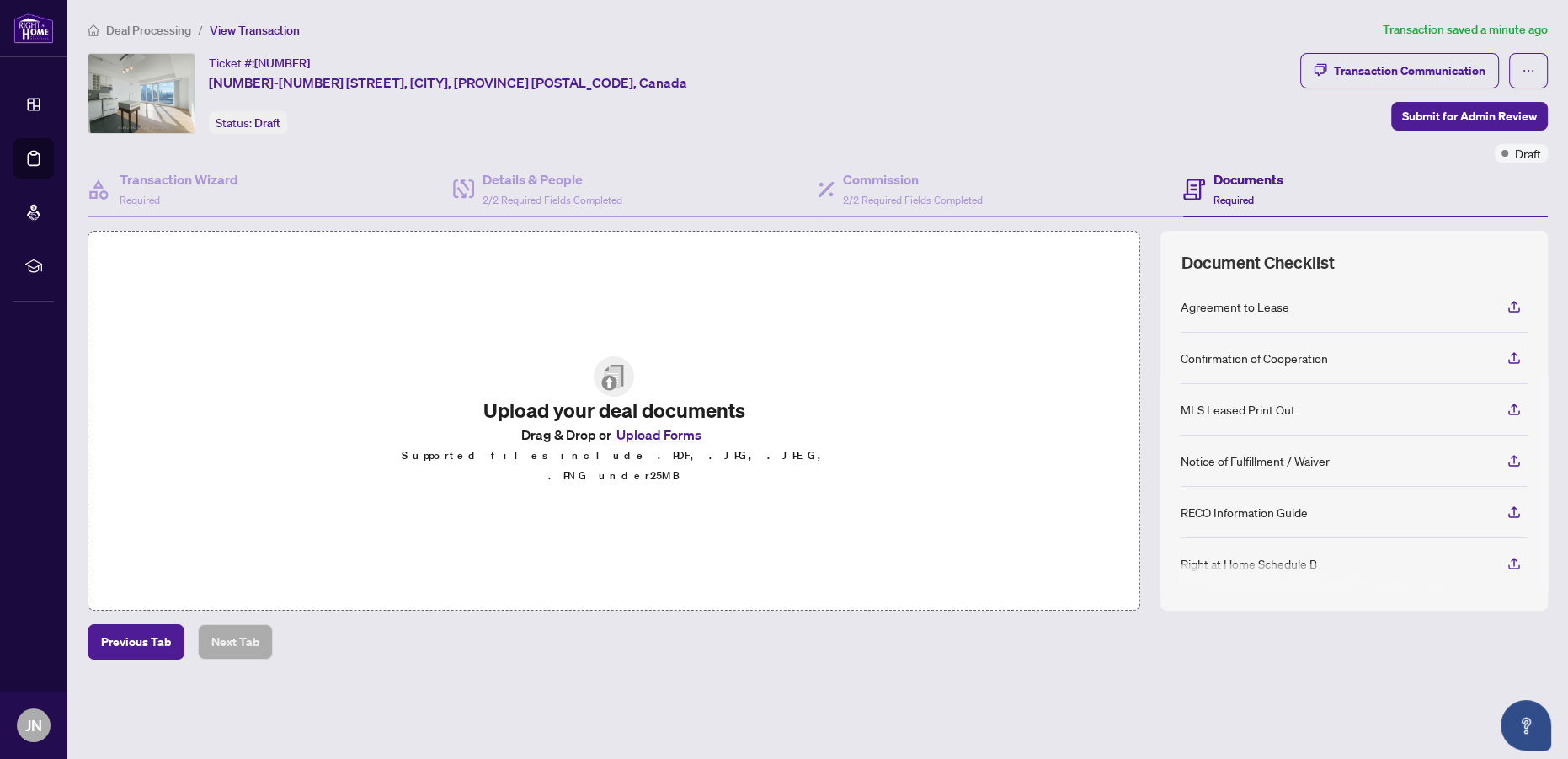 click on "Ticket #: [NUMBER] [NUMBER]-[NUMBER] [STREET], [CITY], [PROVINCE] [POSTAL_CODE], Canada Status: Draft" at bounding box center (691, 94) 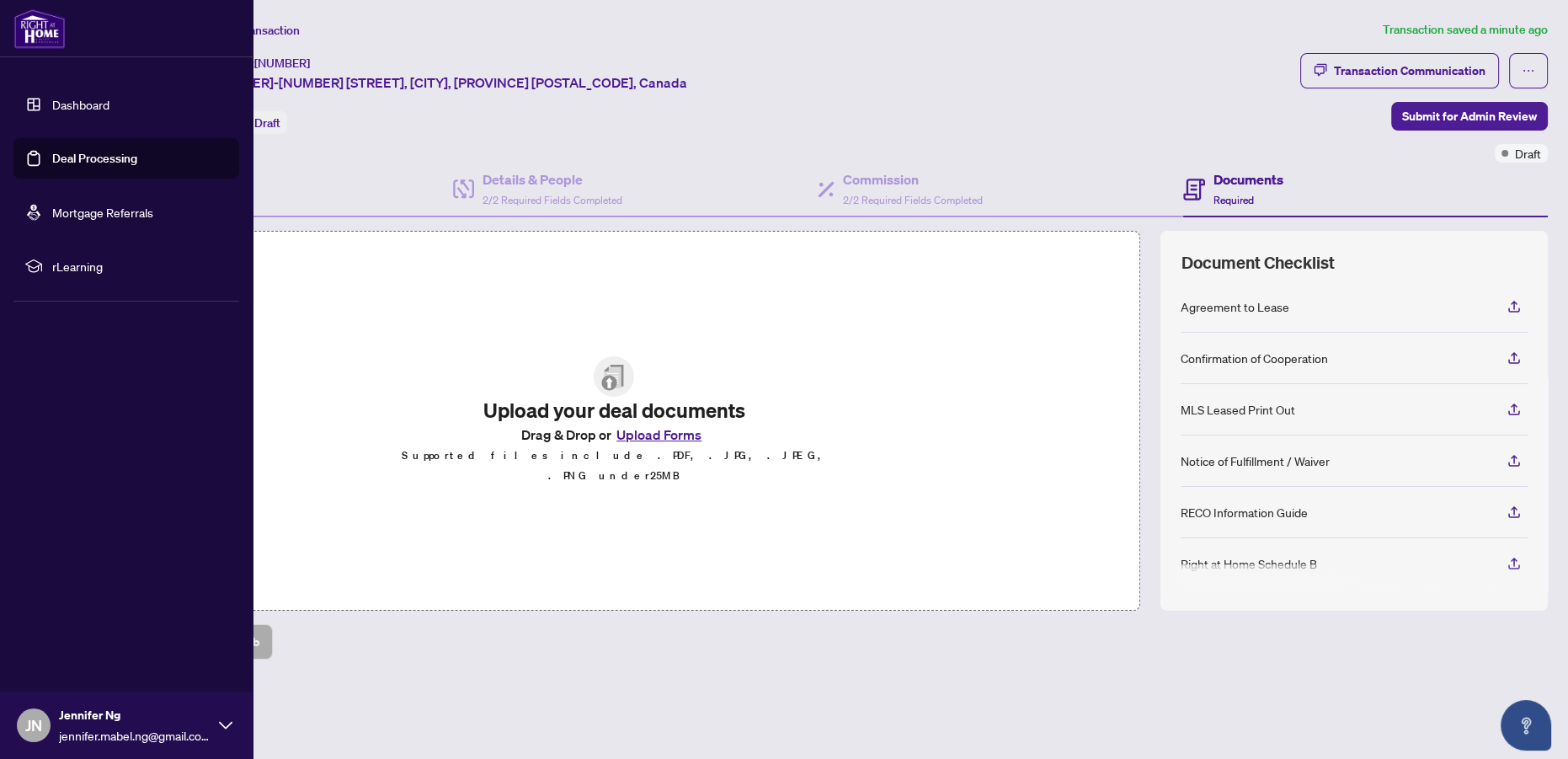 click on "Dashboard" at bounding box center (81, 104) 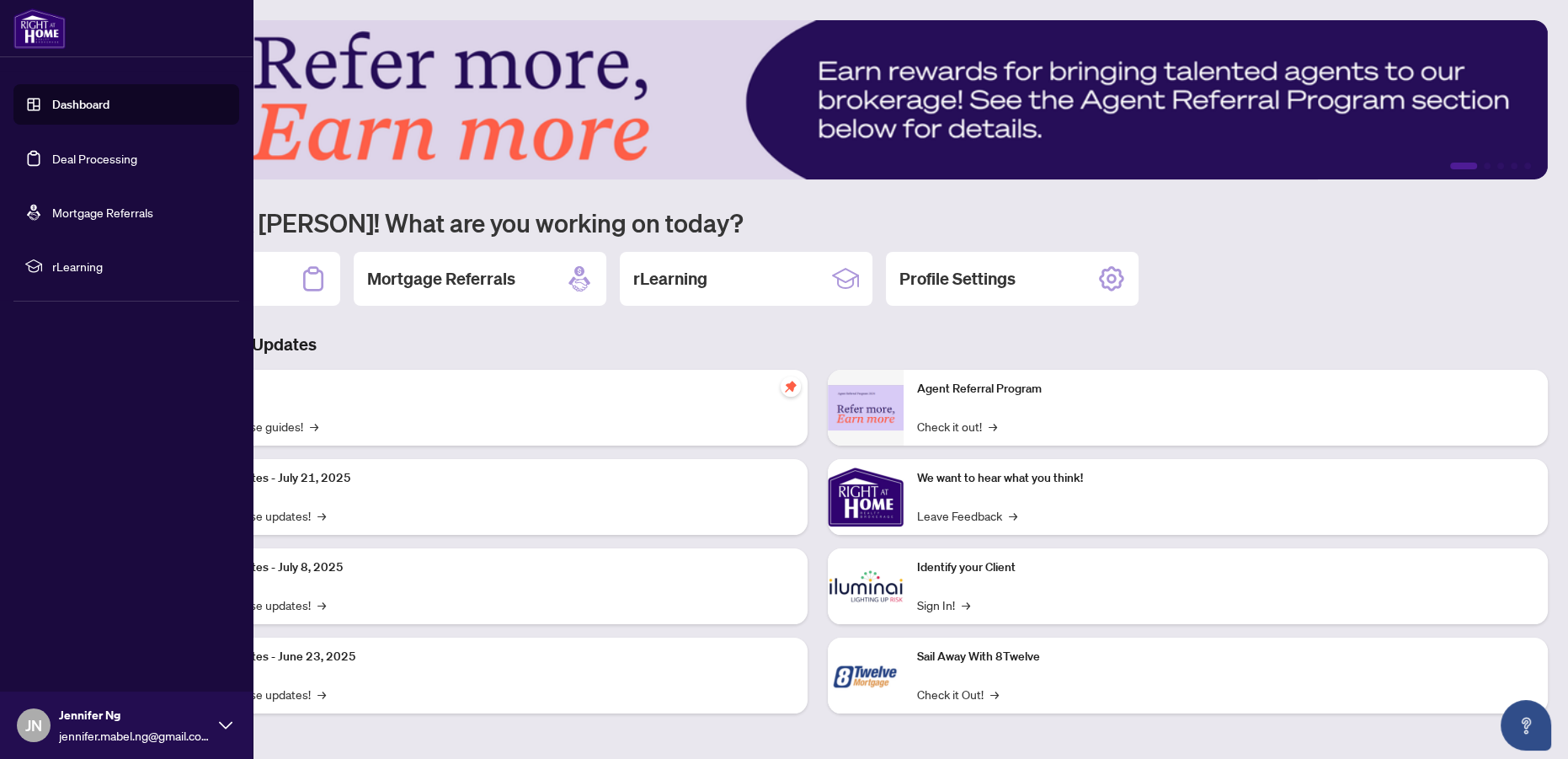 click on "Deal Processing" at bounding box center (94, 158) 